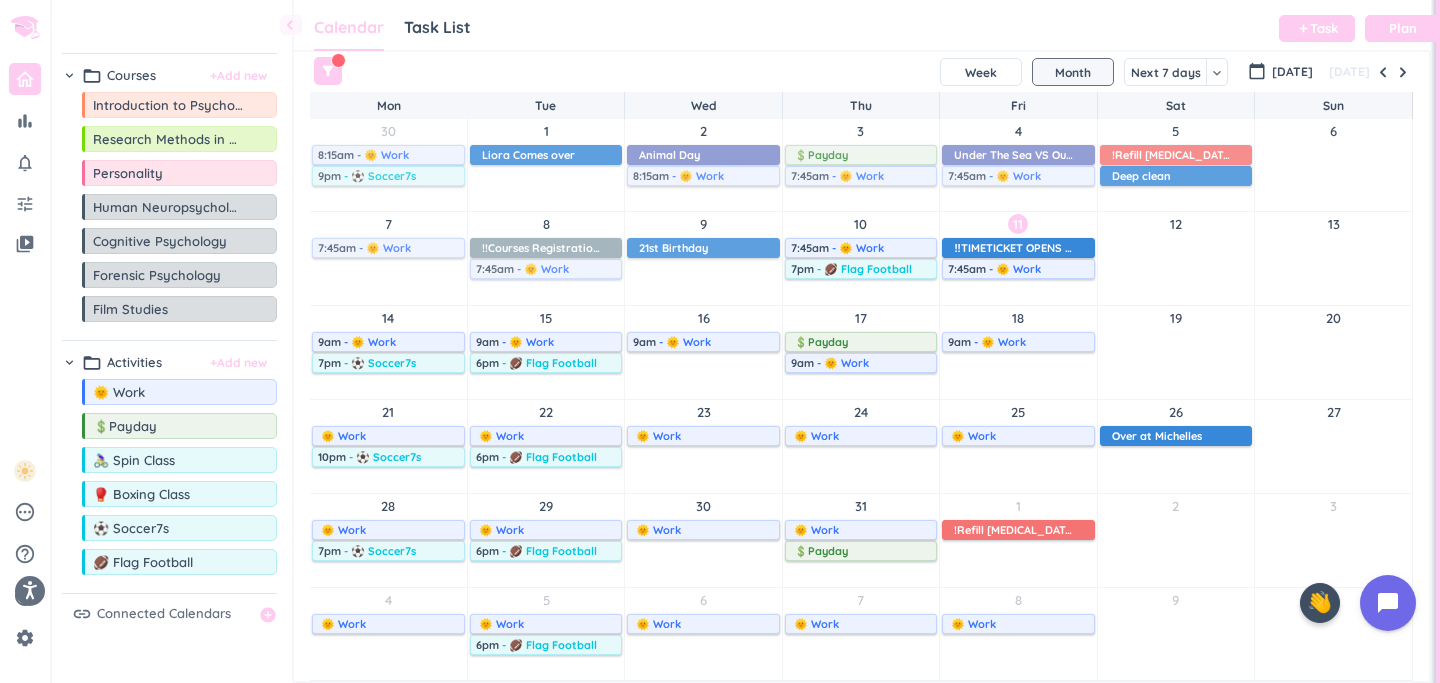 scroll, scrollTop: 0, scrollLeft: 0, axis: both 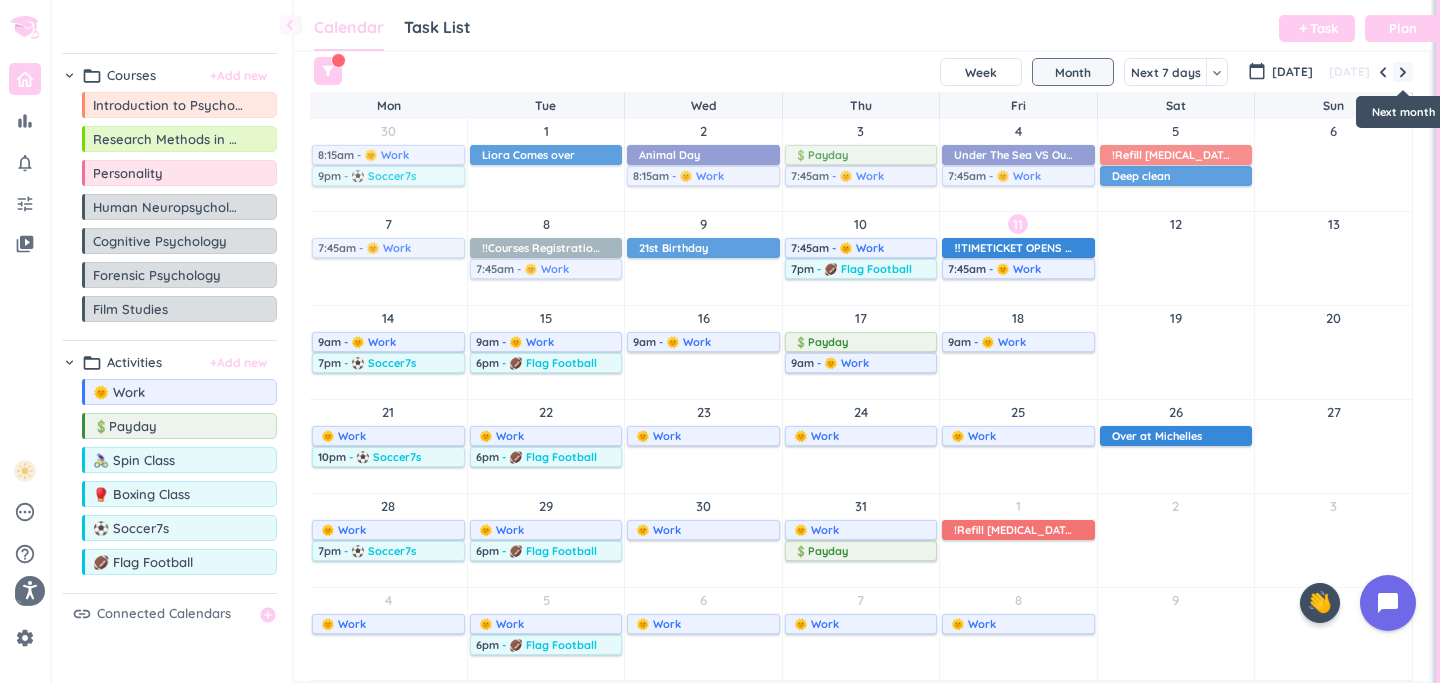 click at bounding box center (1403, 72) 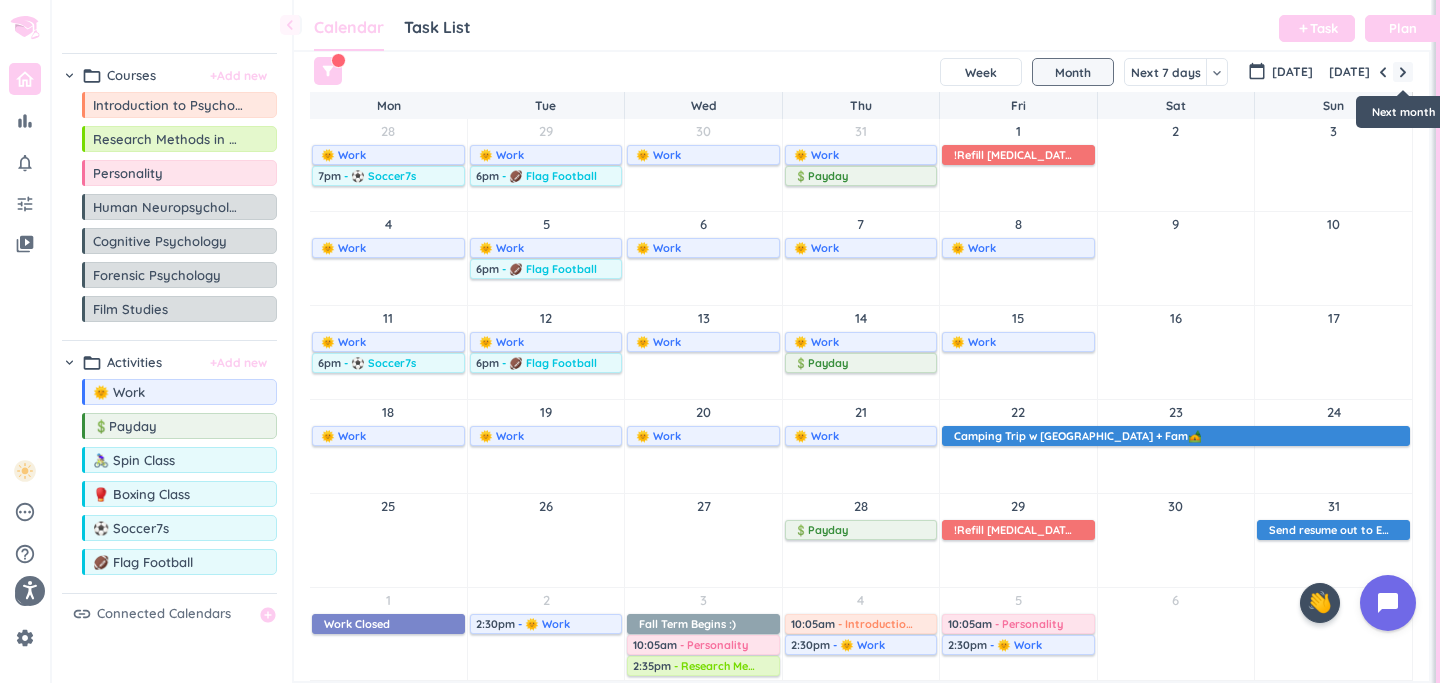 click at bounding box center (1403, 72) 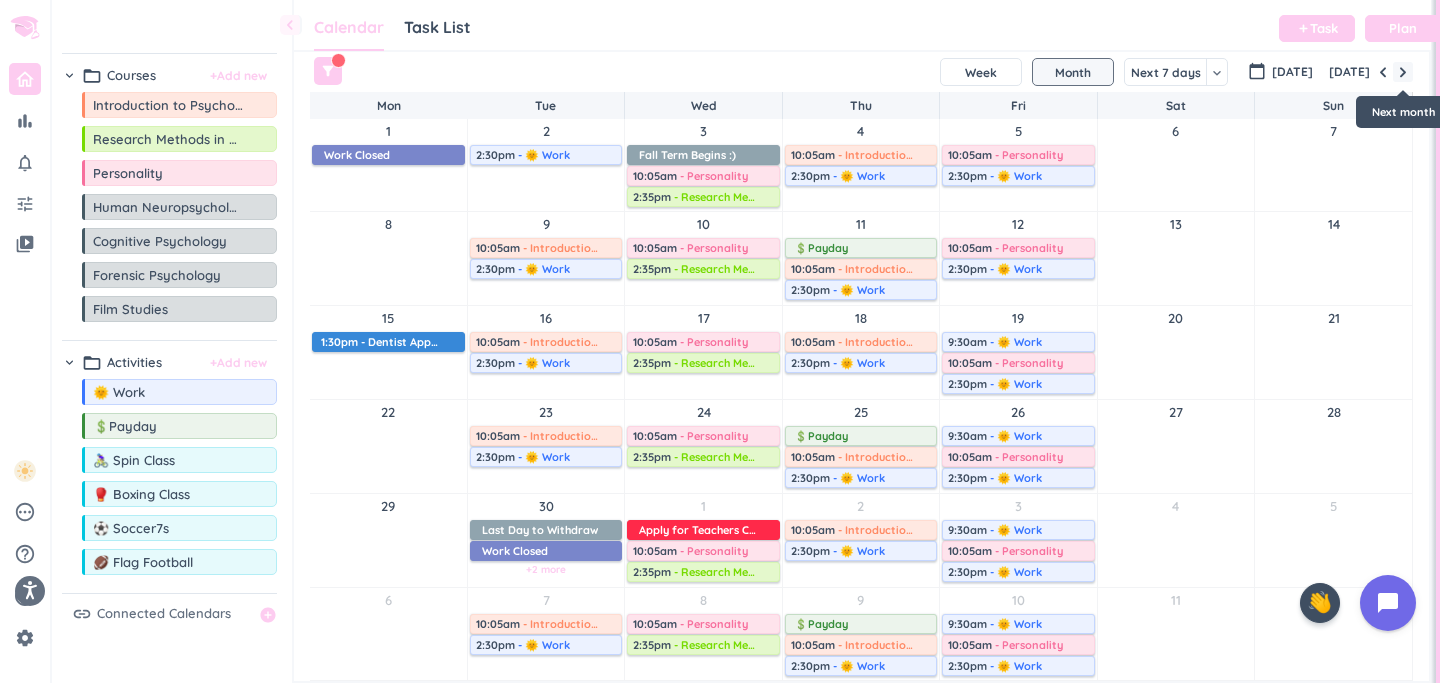 click at bounding box center (1403, 72) 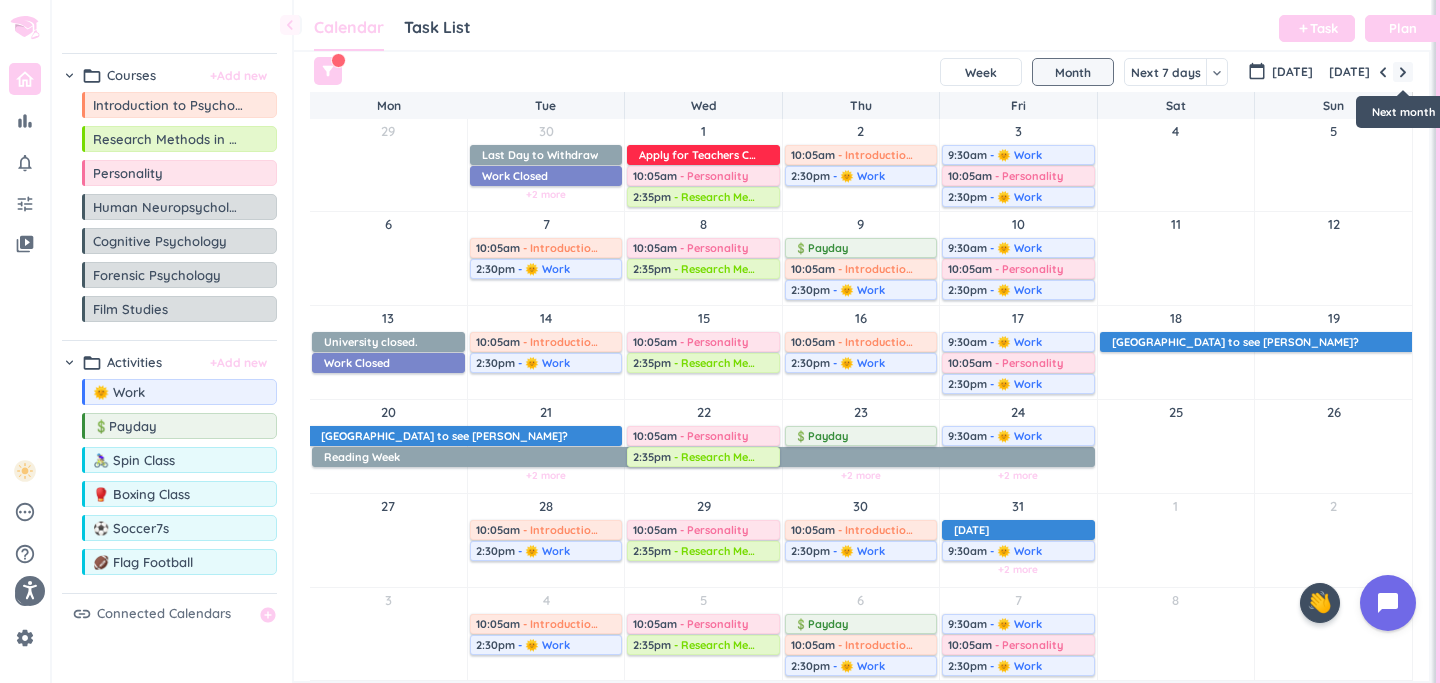 click at bounding box center [1403, 72] 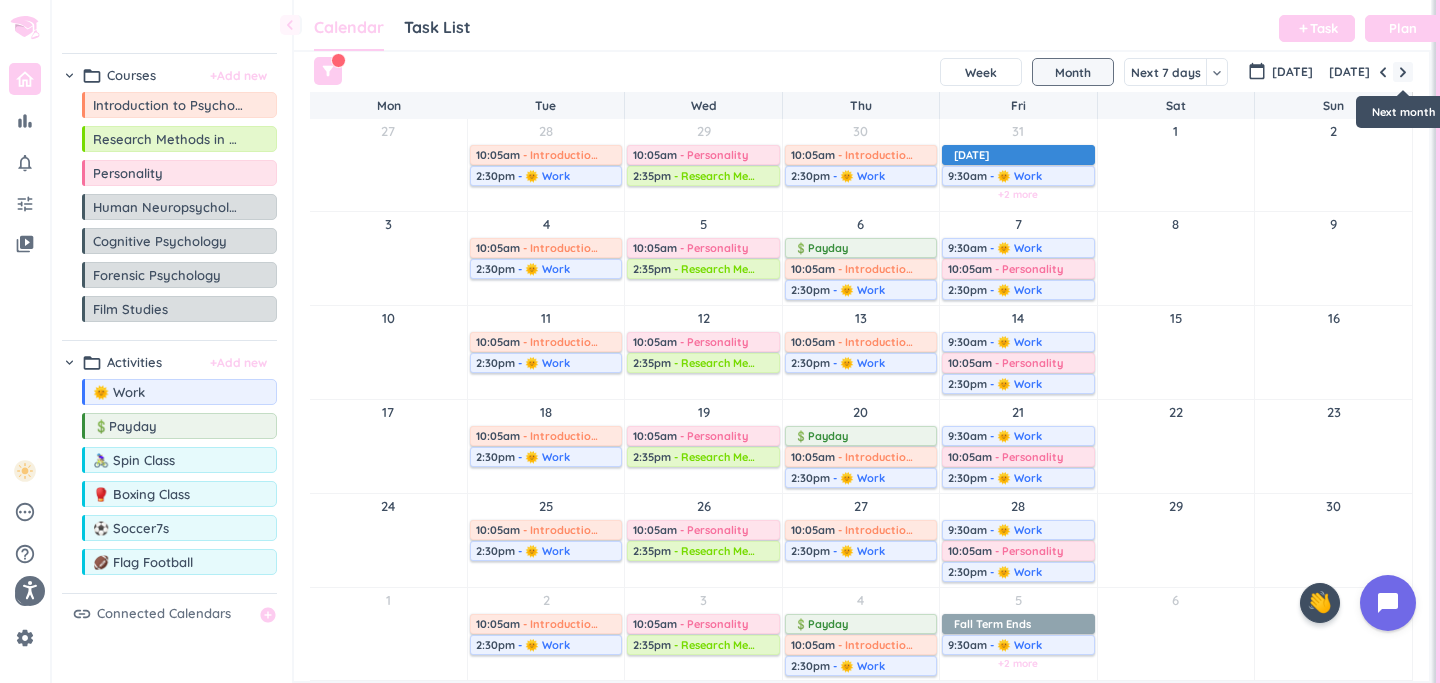 click at bounding box center (1403, 72) 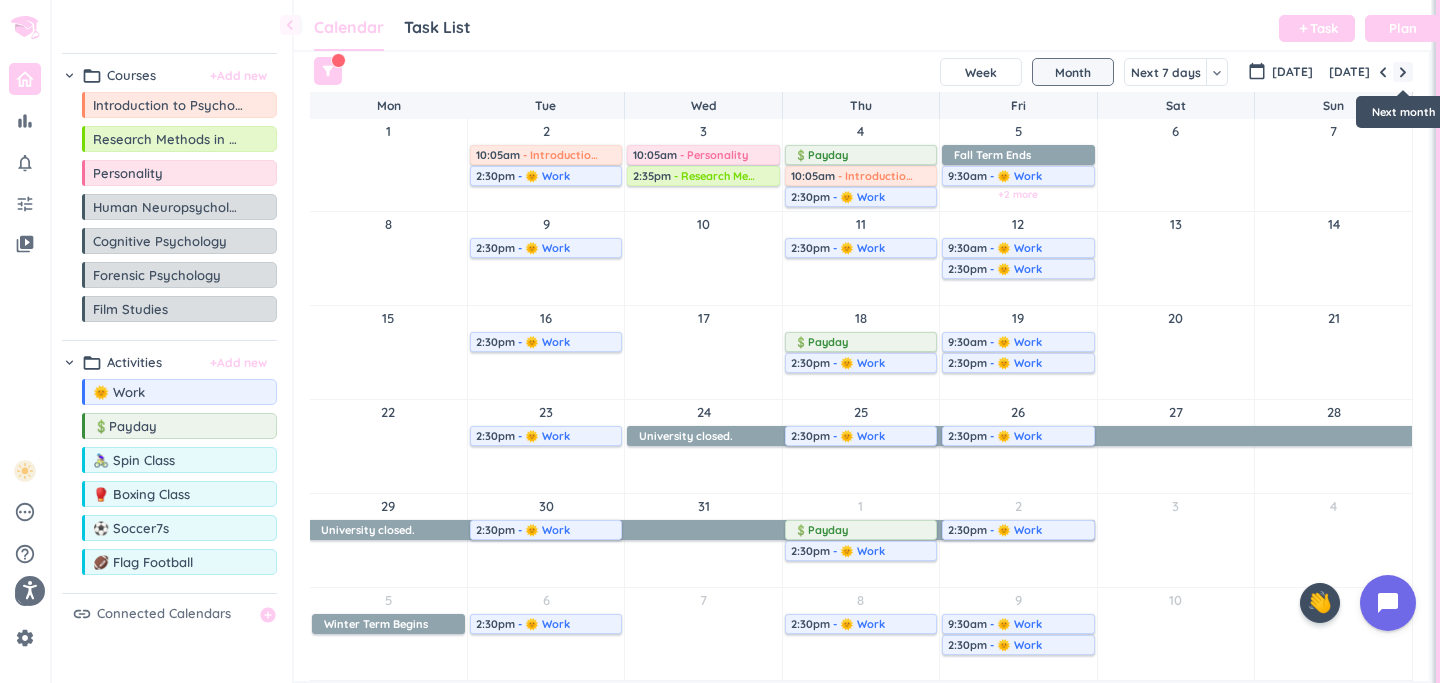 click at bounding box center [1403, 72] 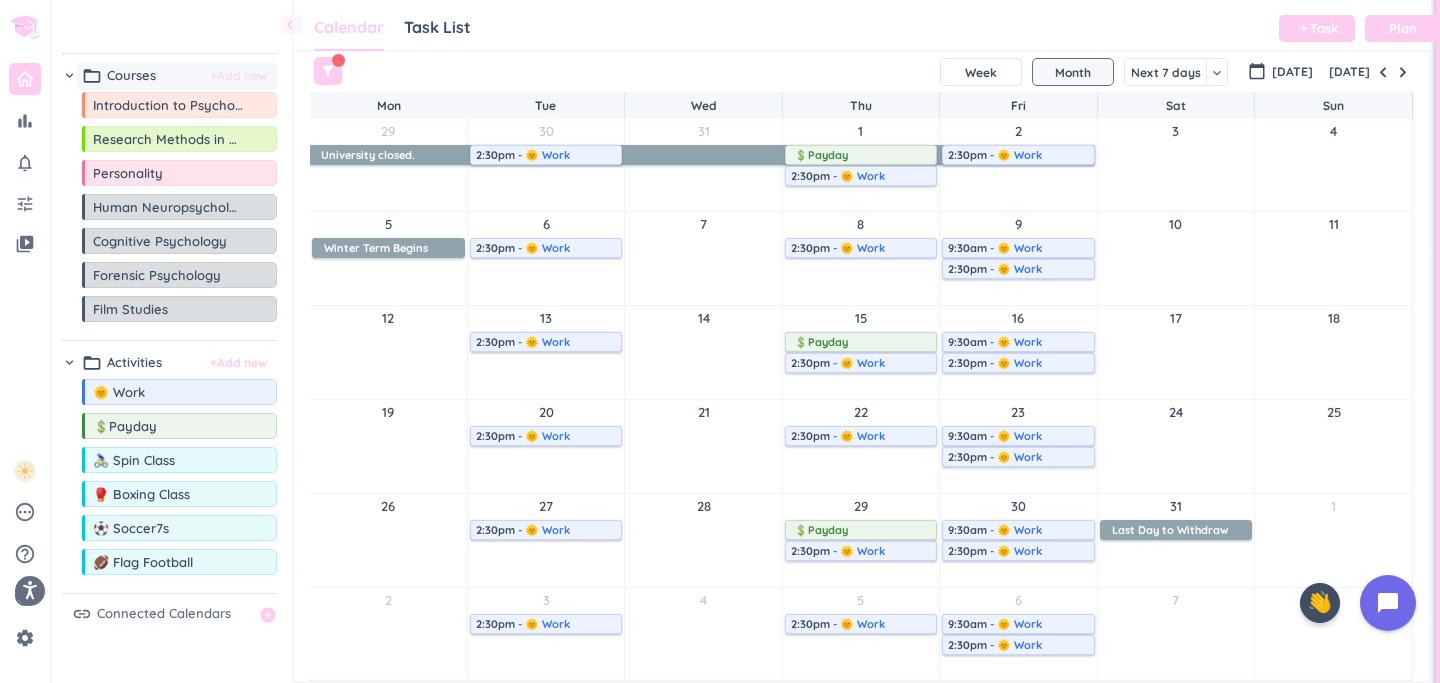 click on "+  Add new" at bounding box center (238, 76) 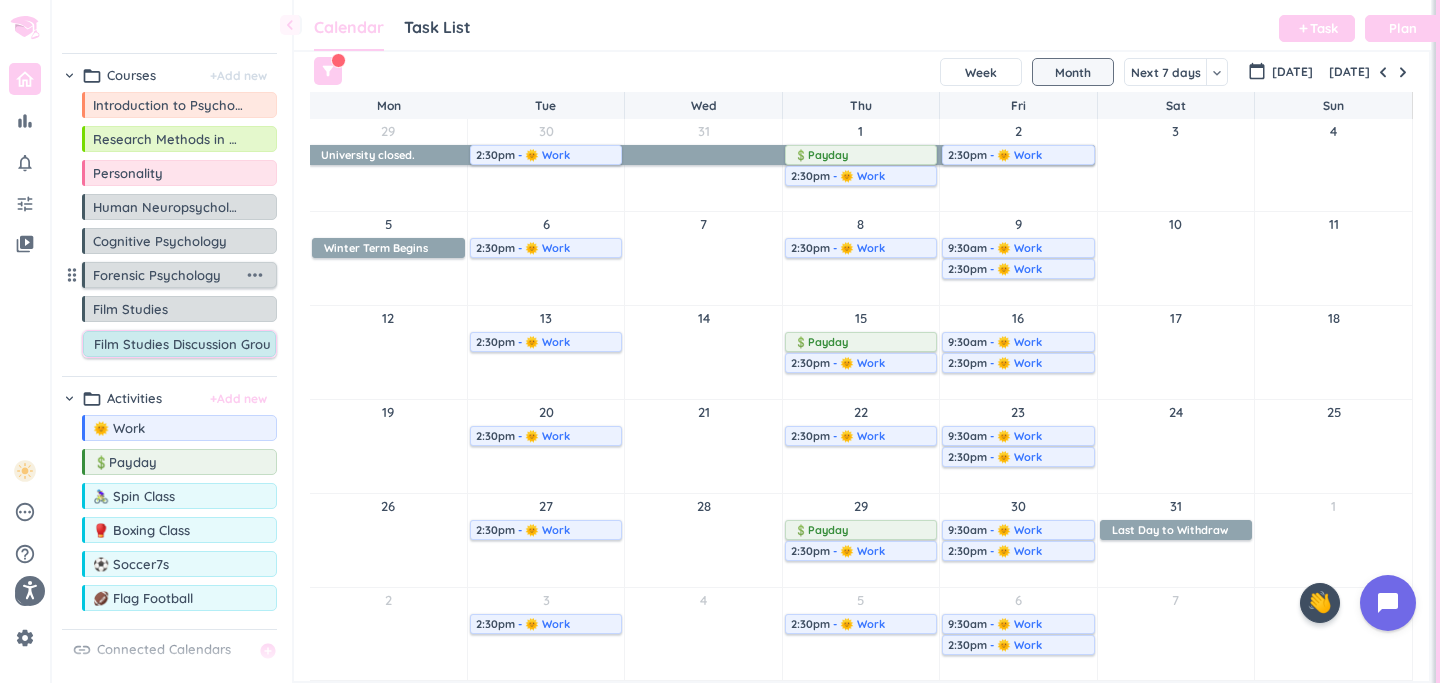 scroll, scrollTop: 0, scrollLeft: 7, axis: horizontal 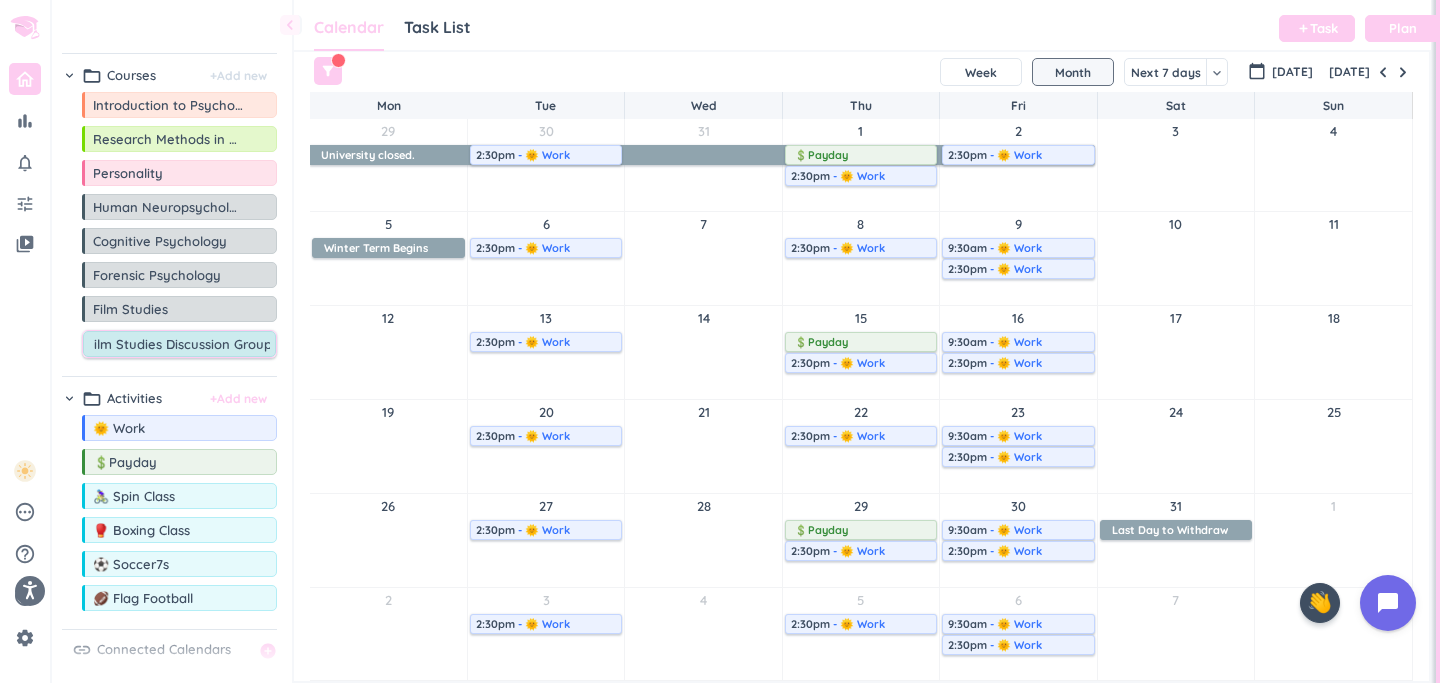 type on "Film Studies Discussion Group" 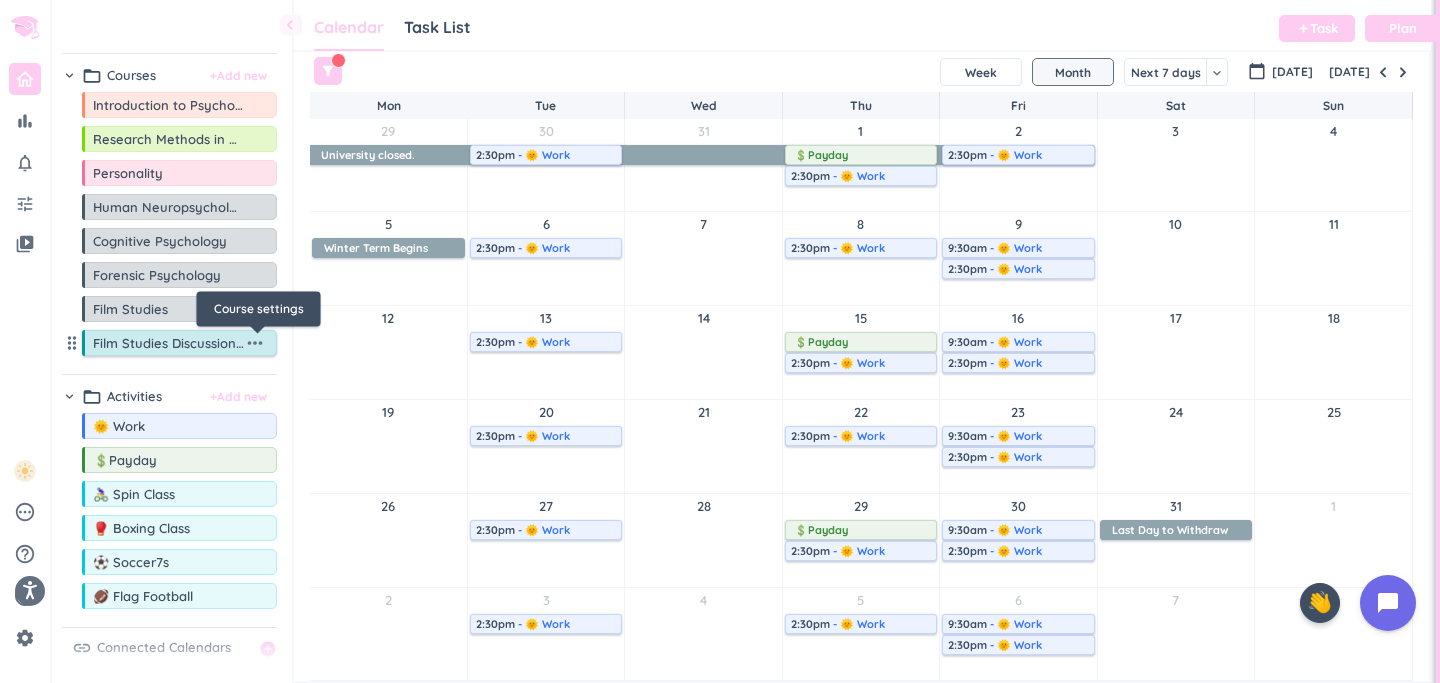 click on "more_horiz" at bounding box center (255, 343) 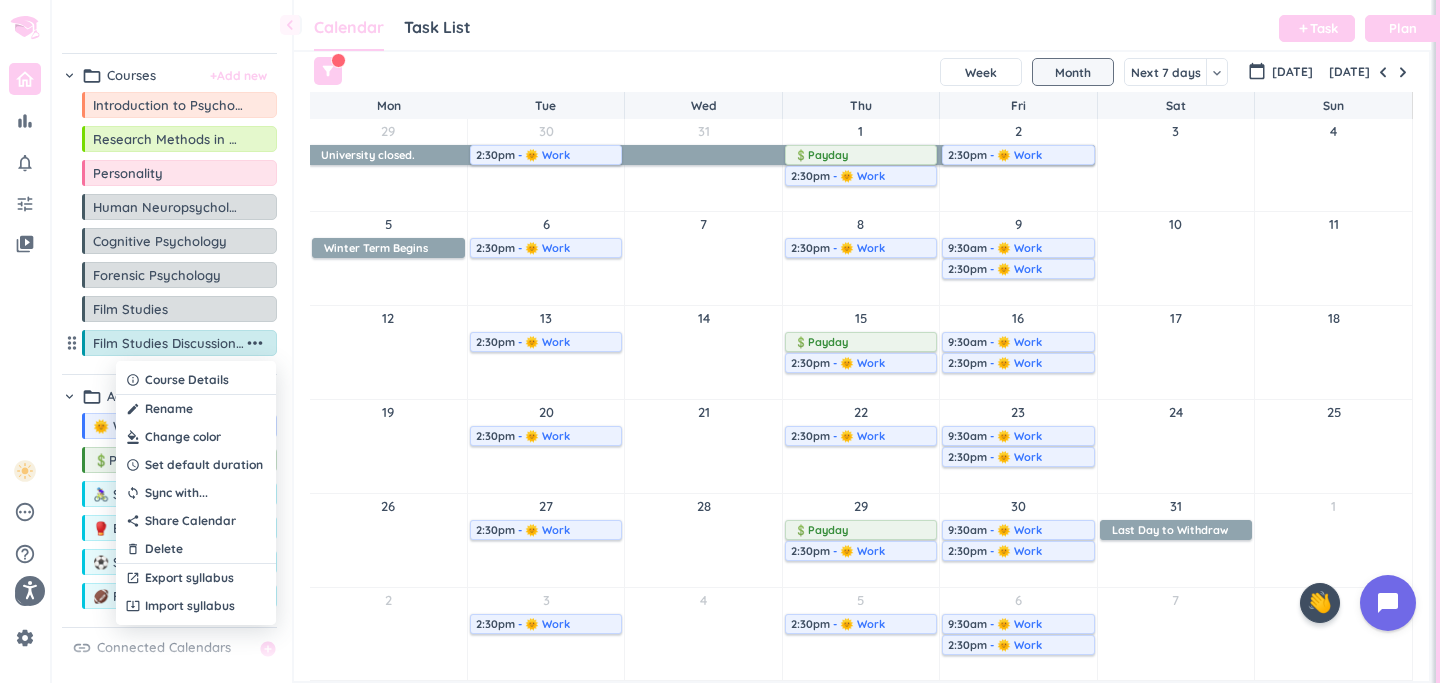 click at bounding box center (196, 437) 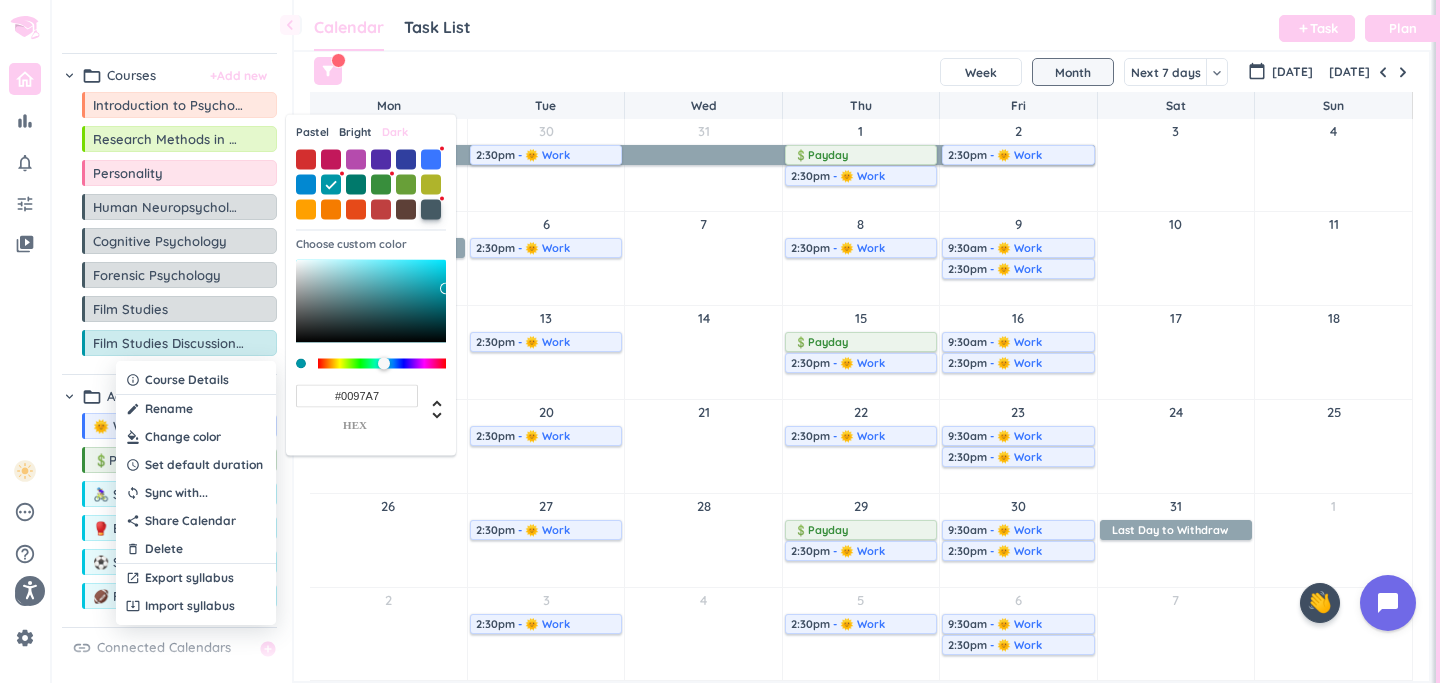 click at bounding box center [431, 209] 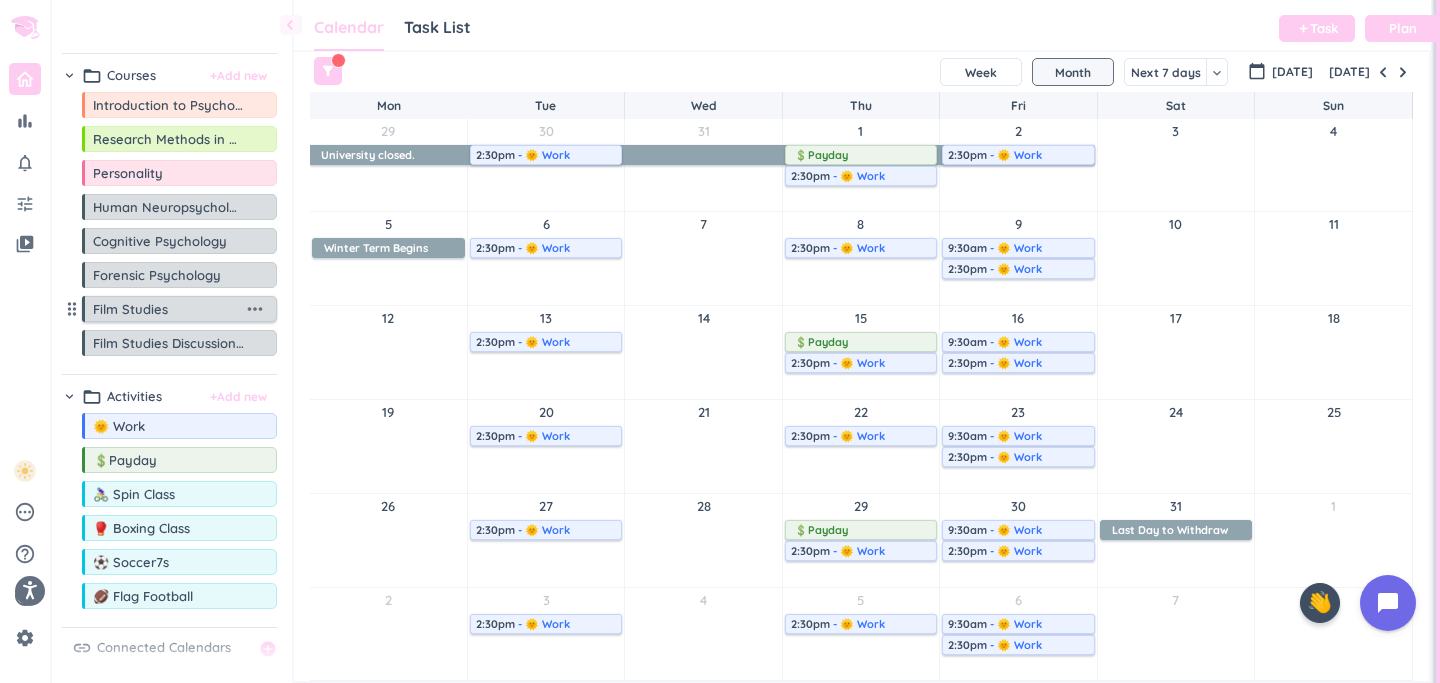 click on "more_horiz" at bounding box center [255, 309] 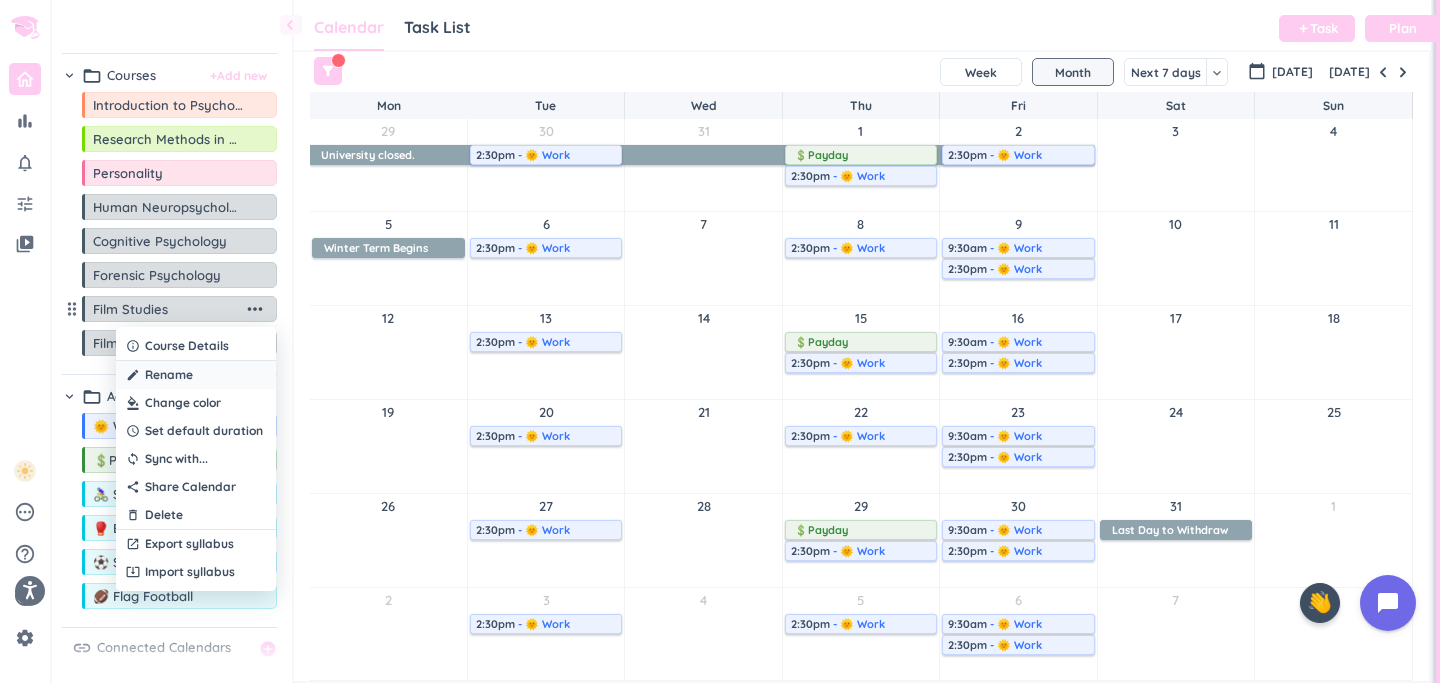 click on "create Rename" at bounding box center (196, 375) 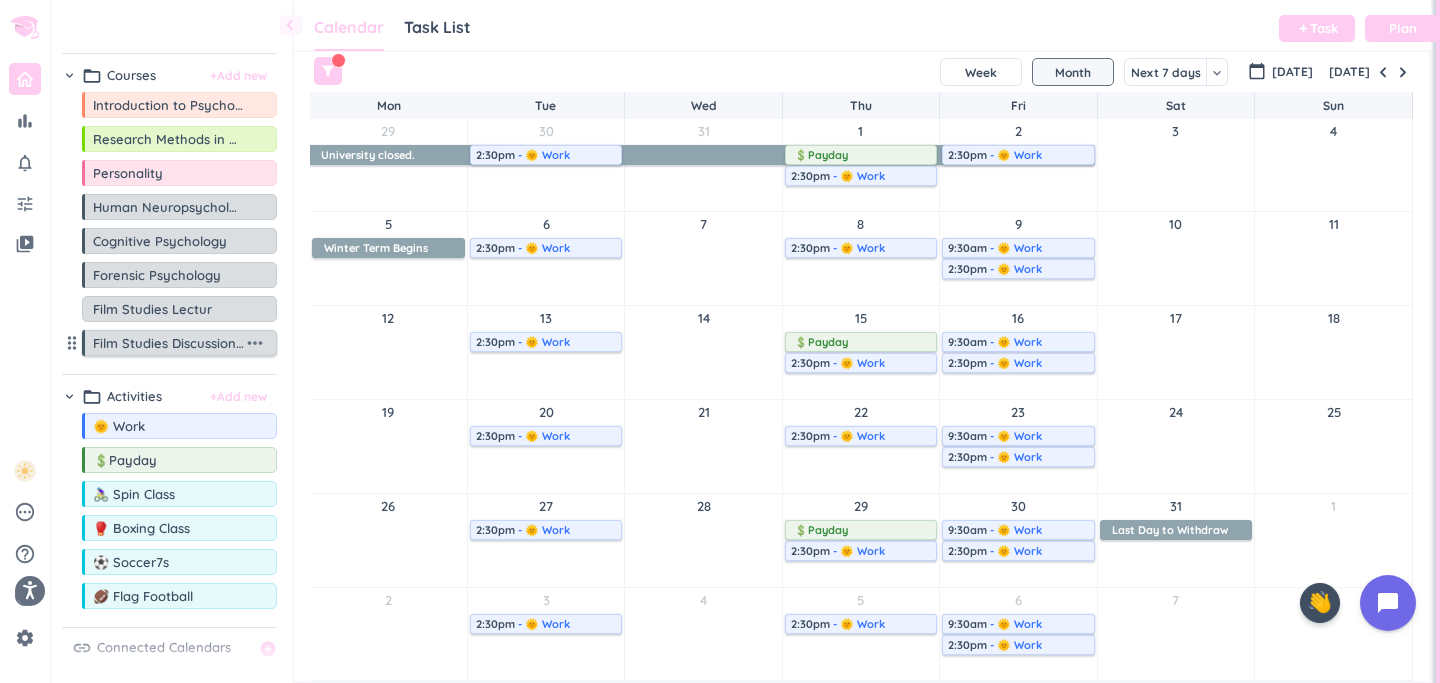 type on "Film Studies Lecture" 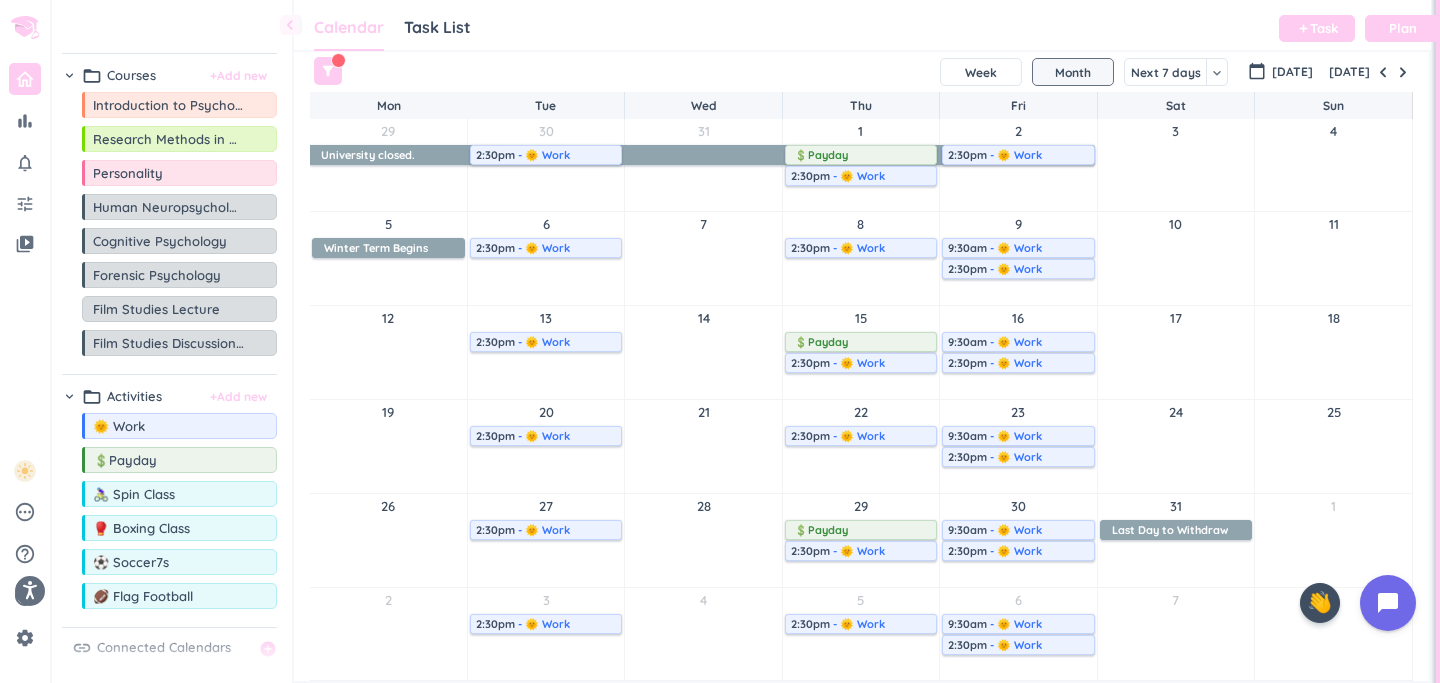 click on "Calendar Task List Calendar keyboard_arrow_down add Task Plan filter_alt clear SHOVEL [DATE] Week Month Next 7 days keyboard_arrow_down Month keyboard_arrow_down calendar_today [DATE] [DATE] Mon Tue Wed Thu Fri Sat Sun 29 University closed. delete_outline 30 2:30pm  - 🌞 Work delete_outline 31 1 💲Payday delete_outline 2:30pm  - 🌞 Work delete_outline 2 2:30pm  - 🌞 Work delete_outline 3 4 5 Winter Term Begins delete_outline 6 2:30pm  - 🌞 Work delete_outline 7 8 2:30pm  - 🌞 Work delete_outline 9 9:30am  - 🌞 Work delete_outline 2:30pm  - 🌞 Work delete_outline 10 11 12 13 2:30pm  - 🌞 Work delete_outline 14 15 💲Payday delete_outline 2:30pm  - 🌞 Work delete_outline 16 9:30am  - 🌞 Work delete_outline 2:30pm  - 🌞 Work delete_outline 17 18 19 20 2:30pm  - 🌞 Work delete_outline 21 22 2:30pm  - 🌞 Work delete_outline 23 9:30am  - 🌞 Work delete_outline 2:30pm  - 🌞 Work delete_outline 24 25 26 27 2:30pm  - 🌞 Work delete_outline 28 29 💲Payday delete_outline 30 31" at bounding box center (862, 341) 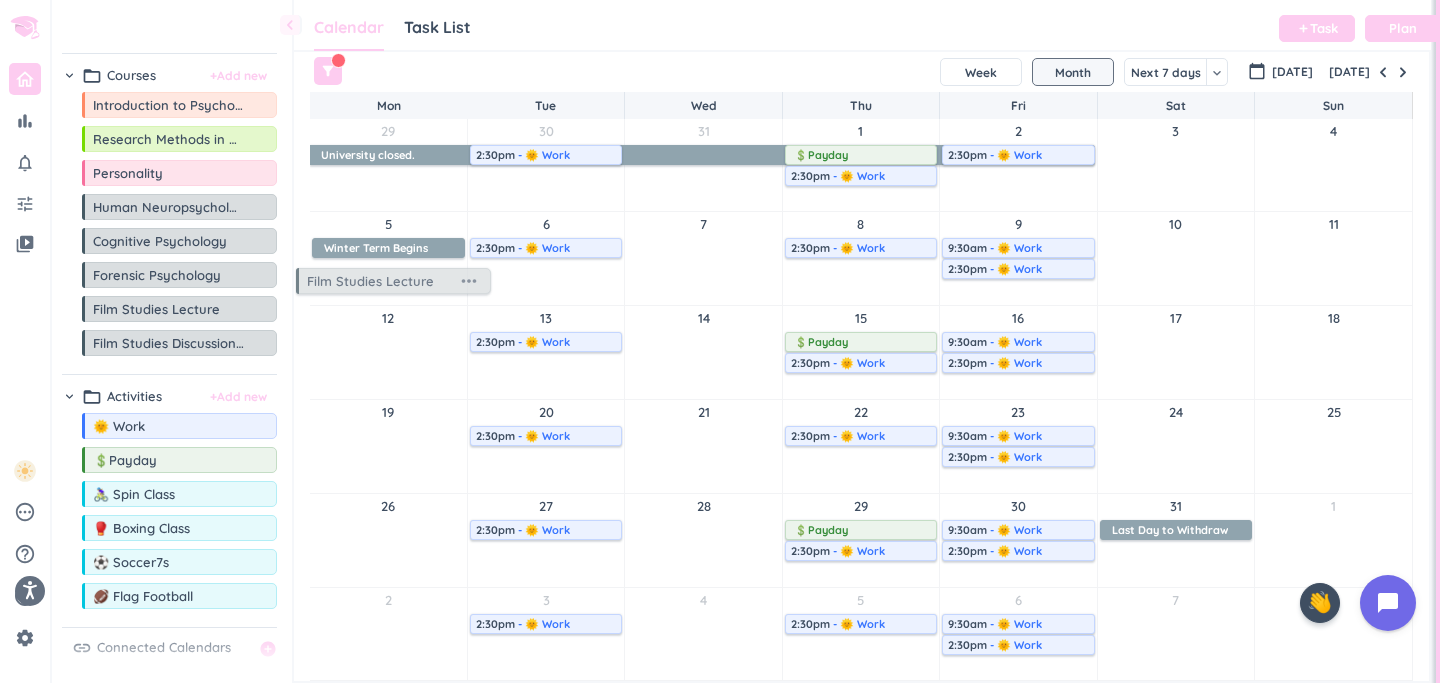 drag, startPoint x: 209, startPoint y: 315, endPoint x: 422, endPoint y: 283, distance: 215.39035 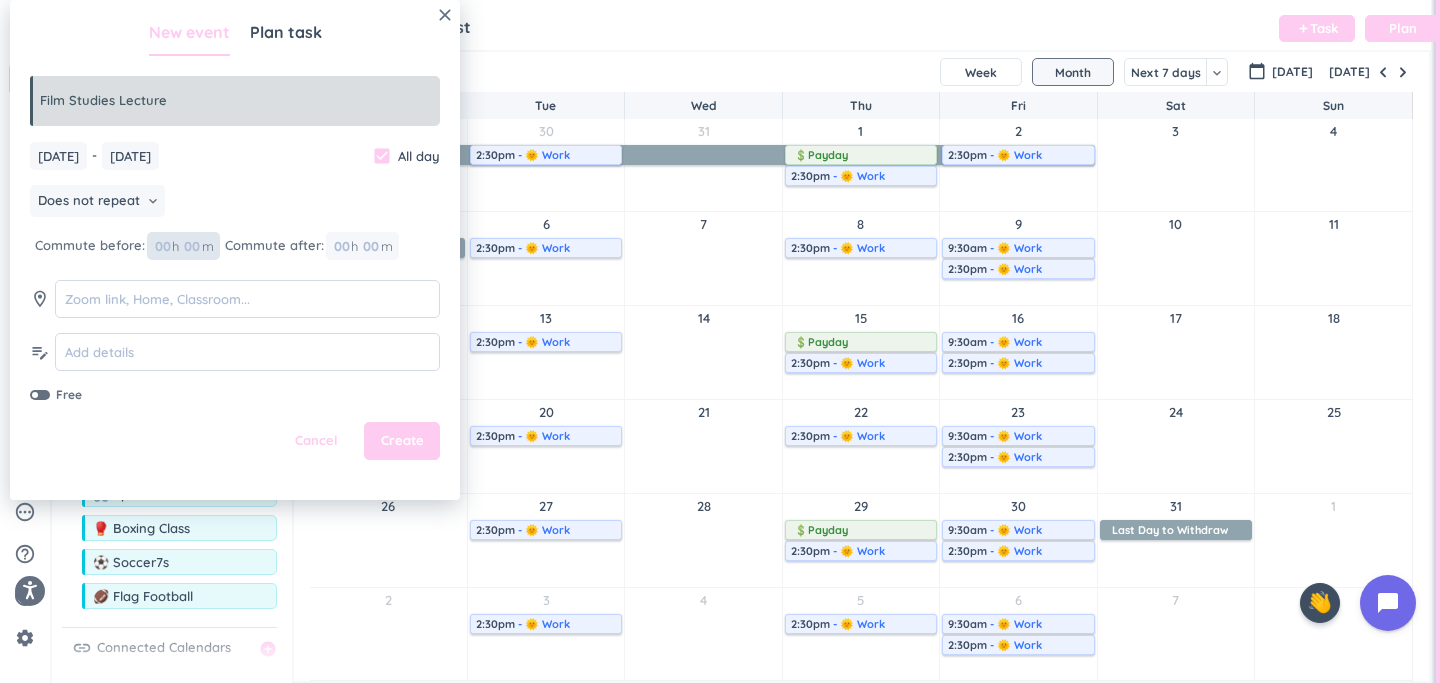 click at bounding box center [162, 246] 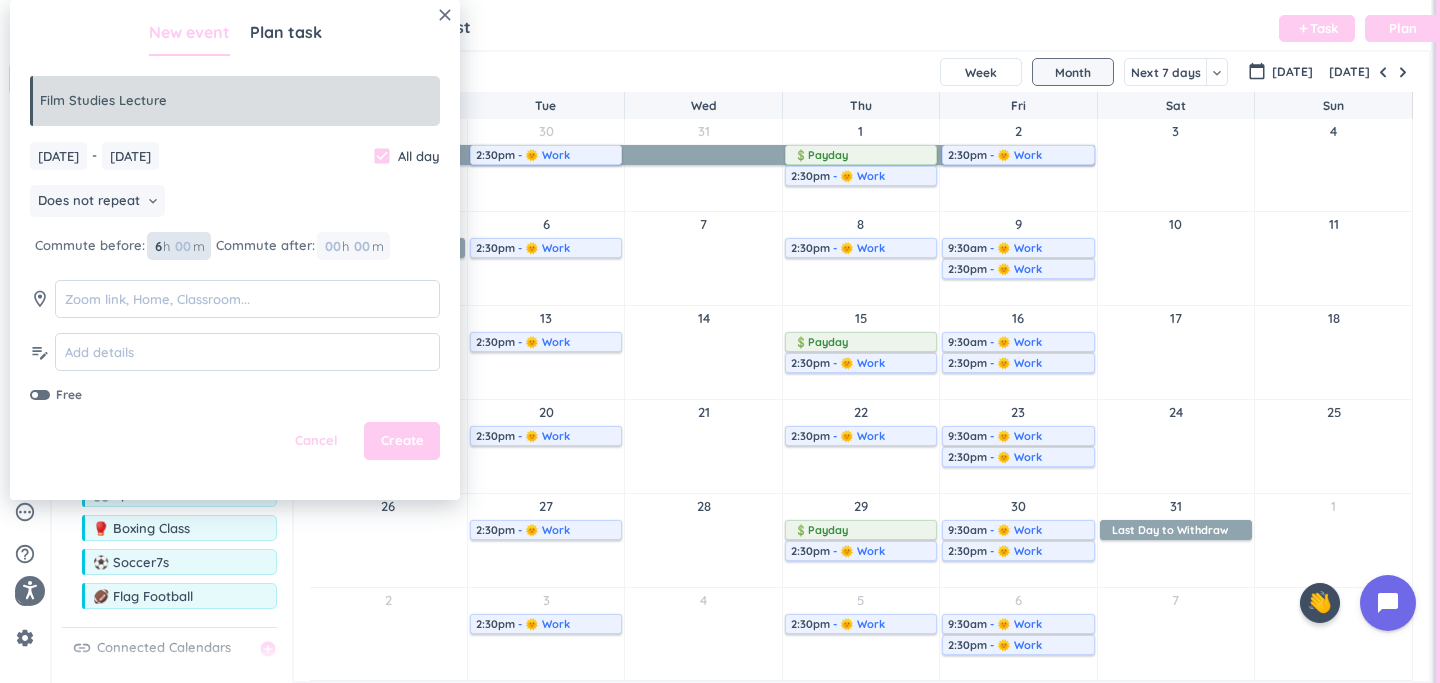 type on "6" 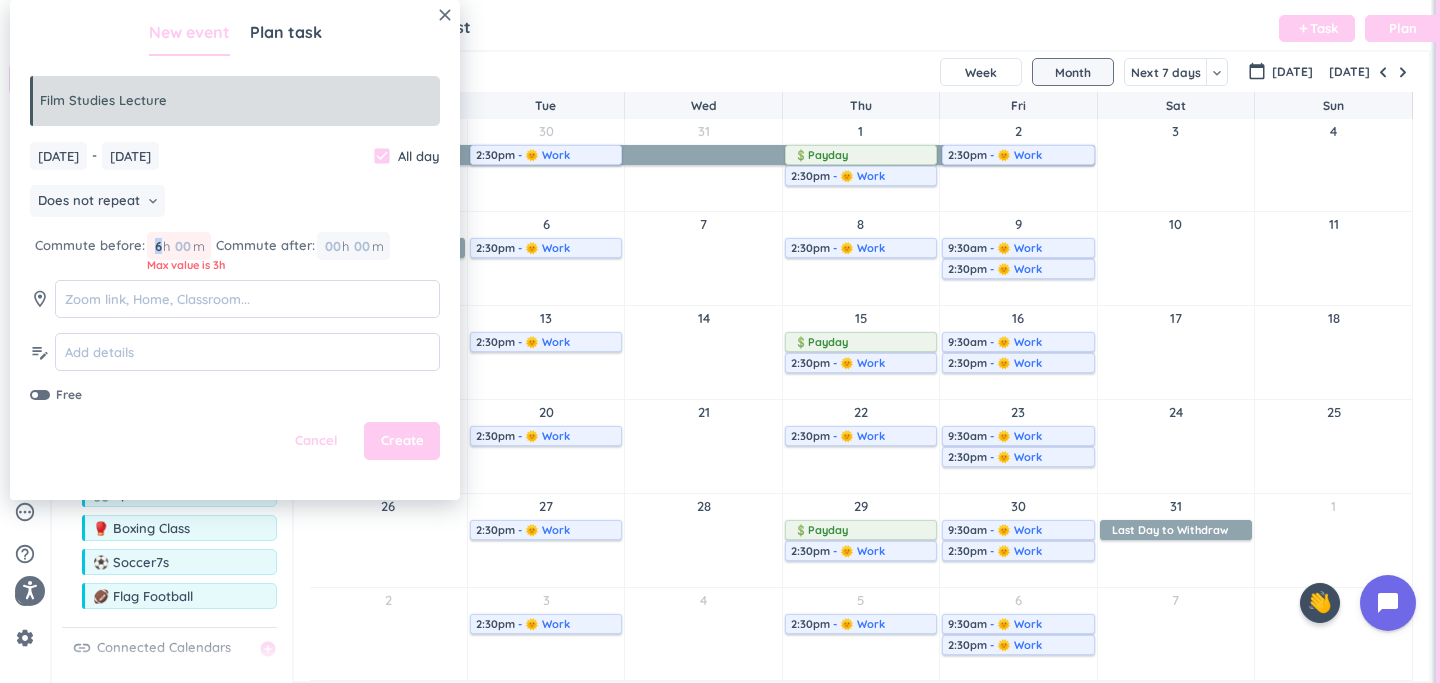 click on "6 6 00" at bounding box center (163, 246) 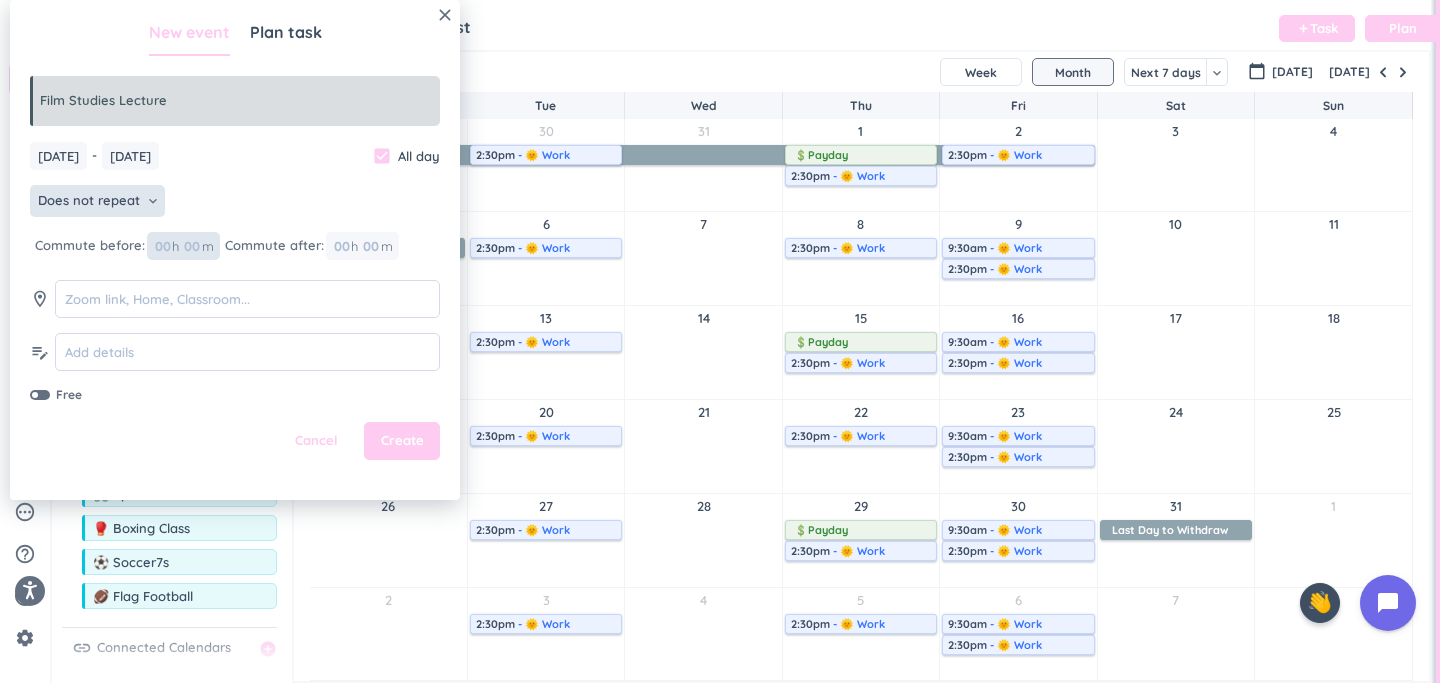 type 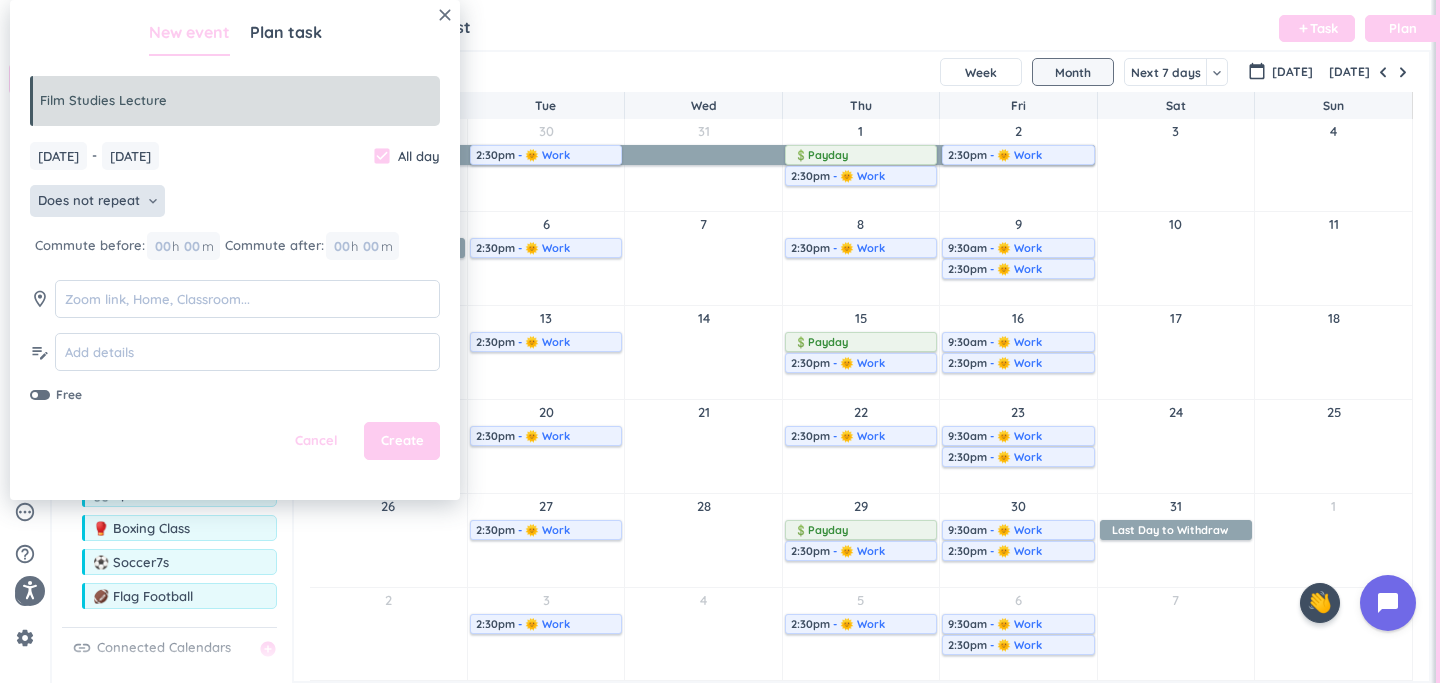 click on "Does not repeat" at bounding box center (89, 201) 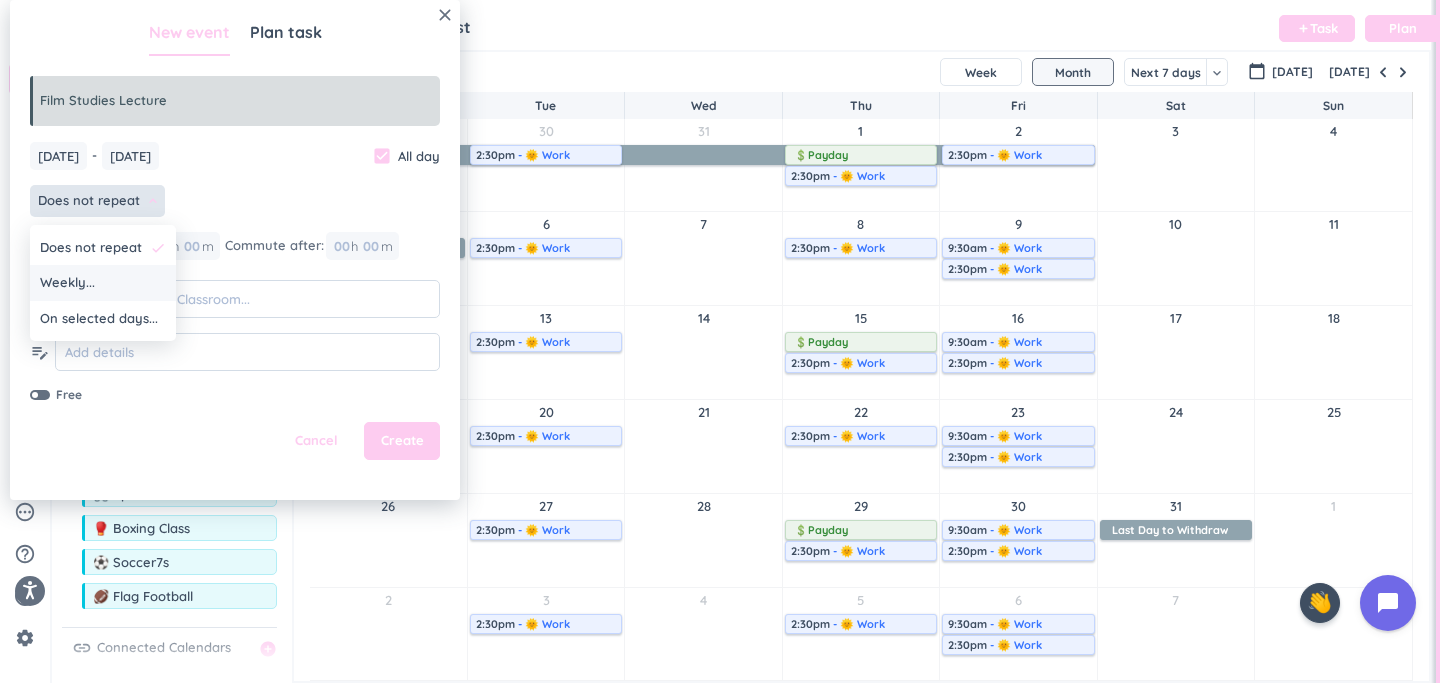 click on "Weekly..." at bounding box center (103, 283) 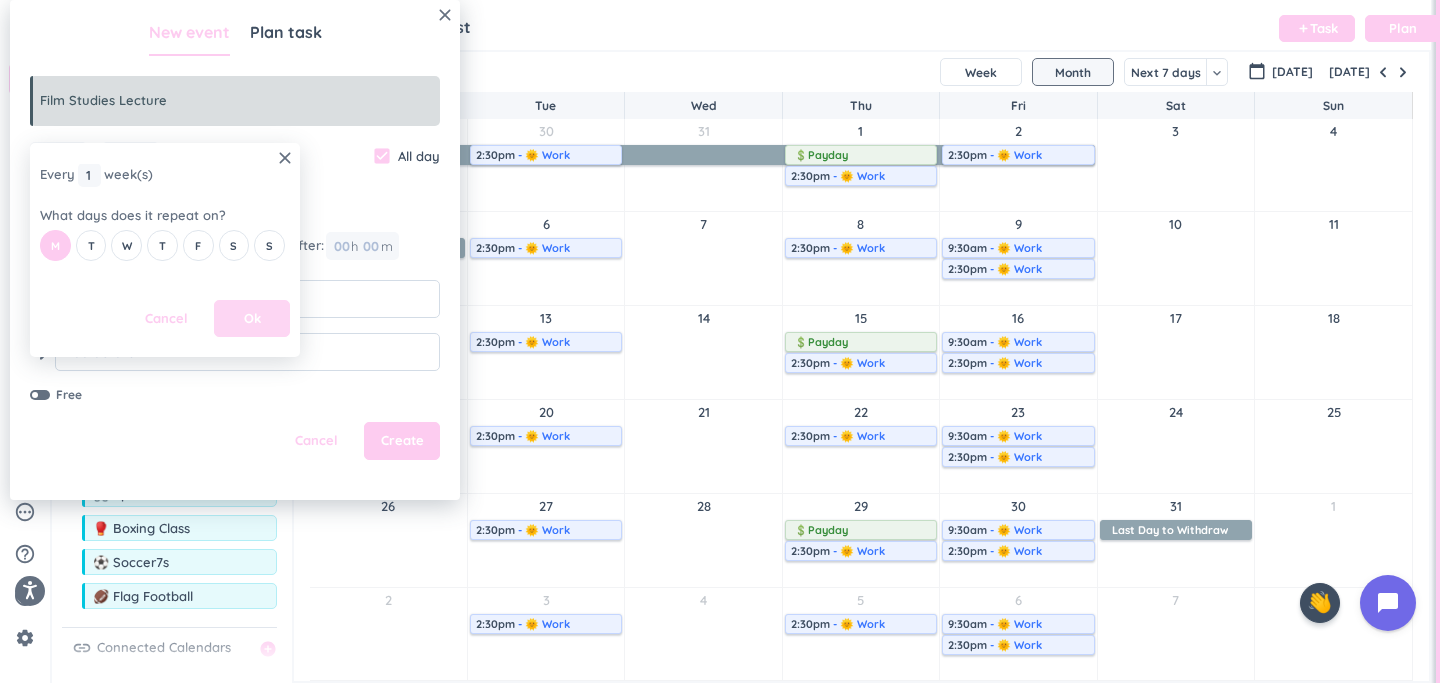 click on "Ok" at bounding box center (252, 319) 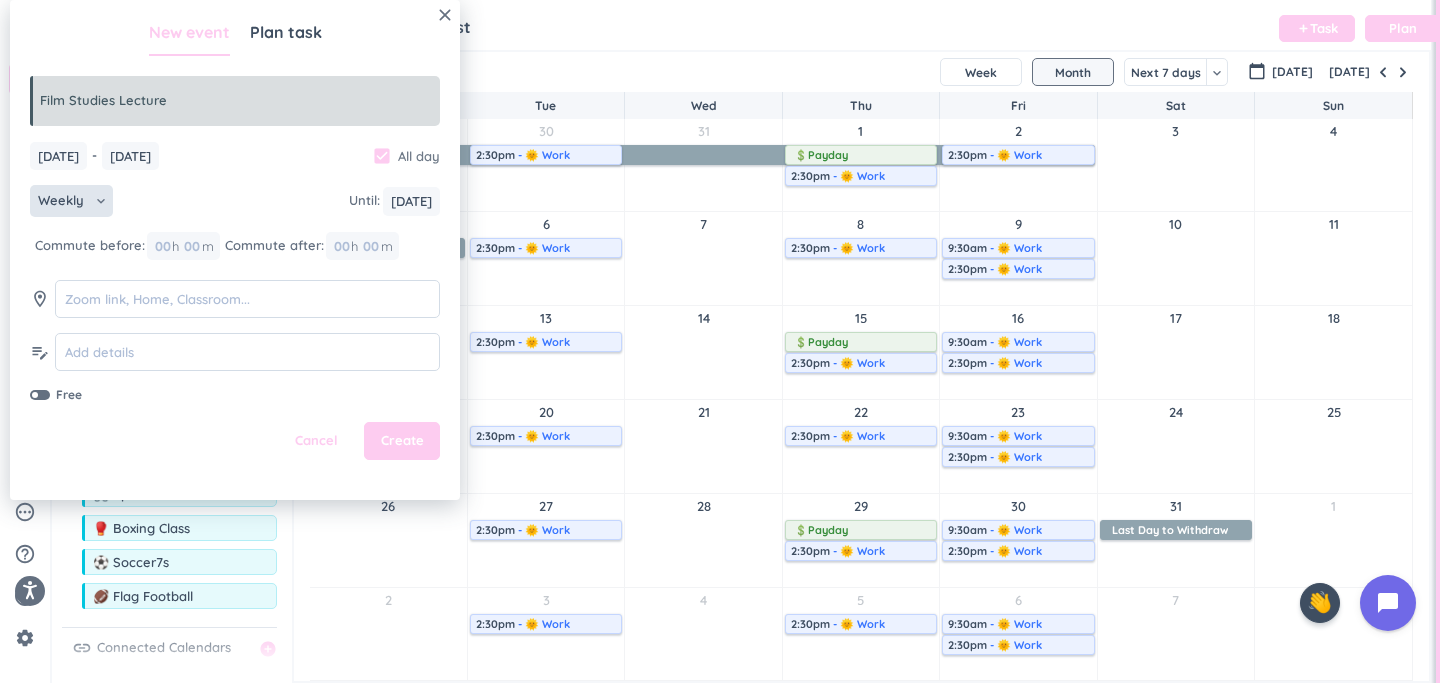 click on "check_box" at bounding box center (382, 156) 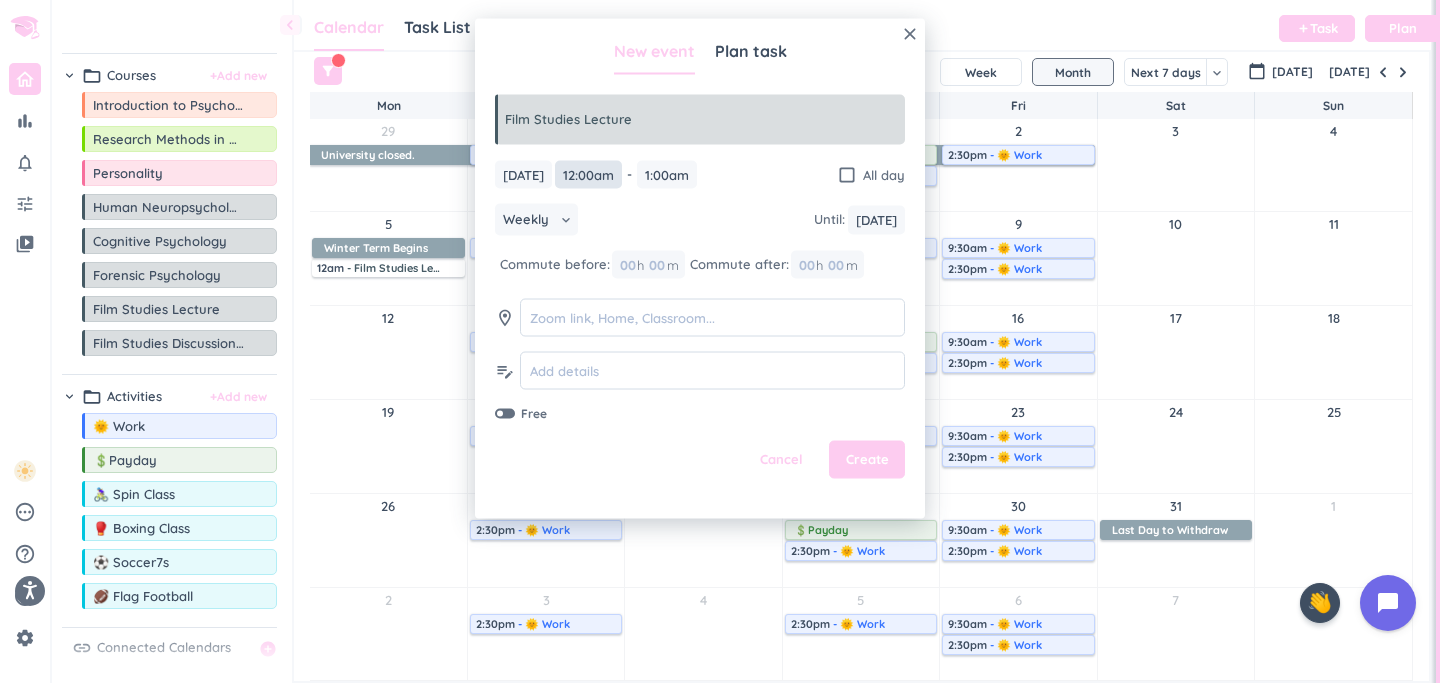 click on "12:00am" at bounding box center [588, 174] 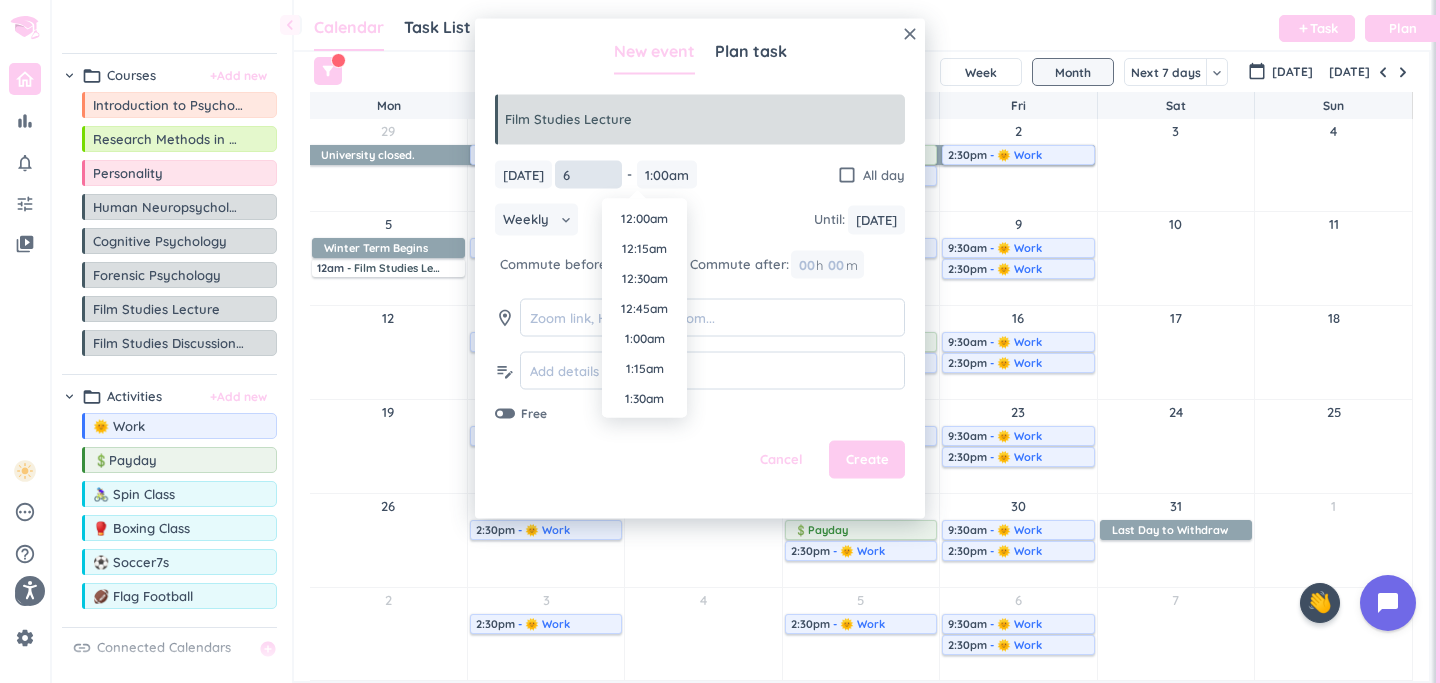 scroll, scrollTop: 2070, scrollLeft: 0, axis: vertical 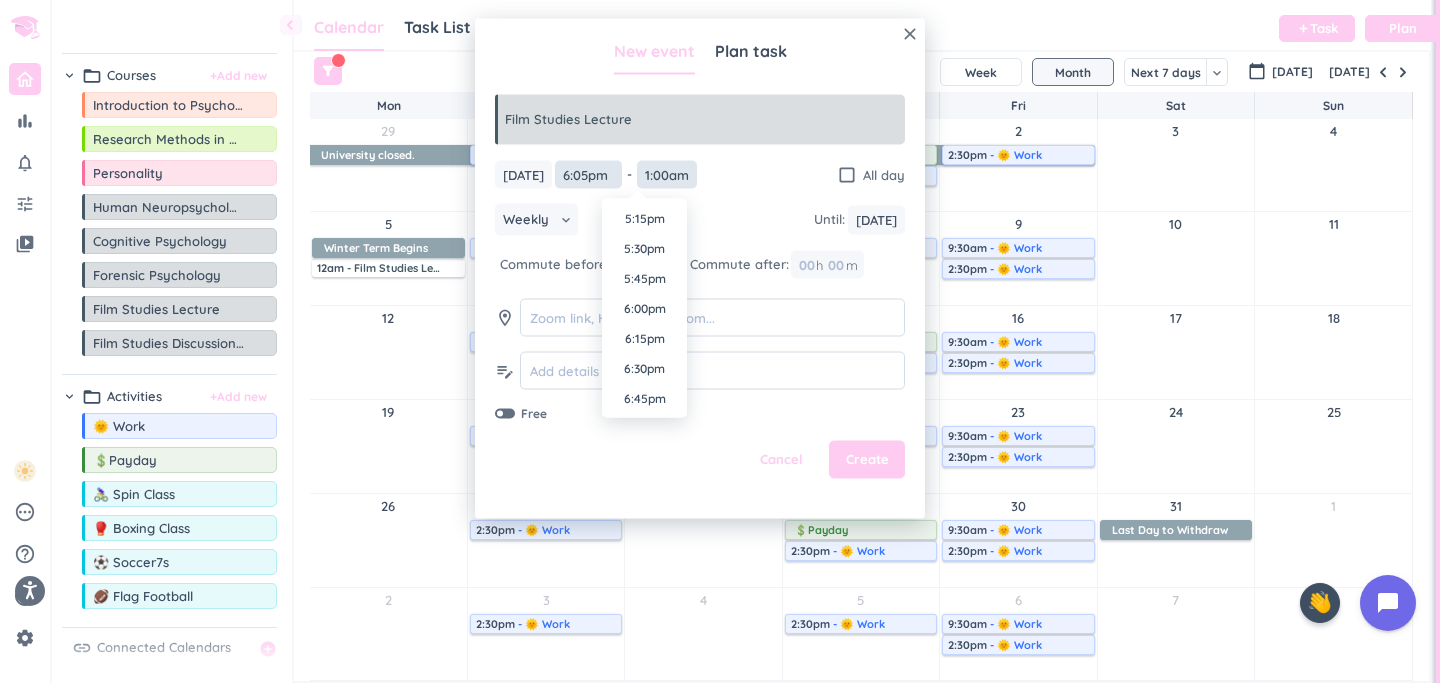 type on "6:05pm" 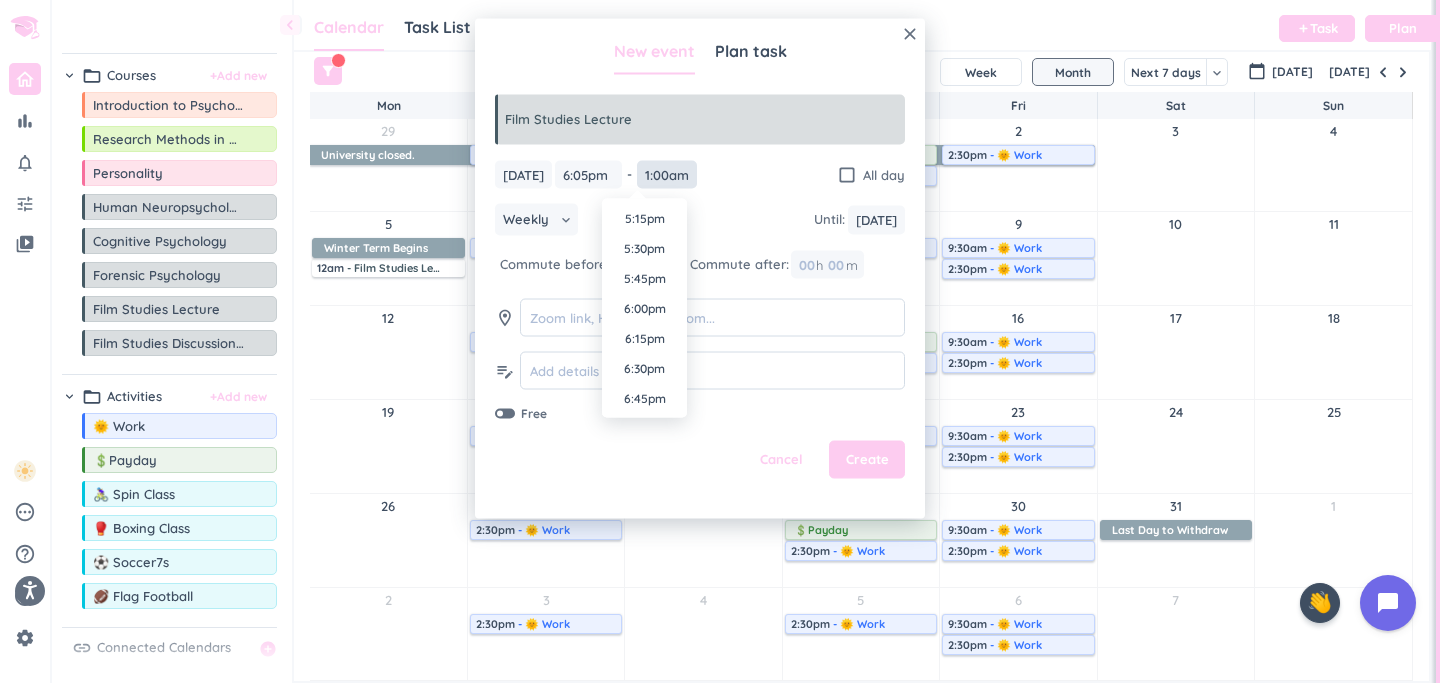 click on "1:00am" at bounding box center (667, 174) 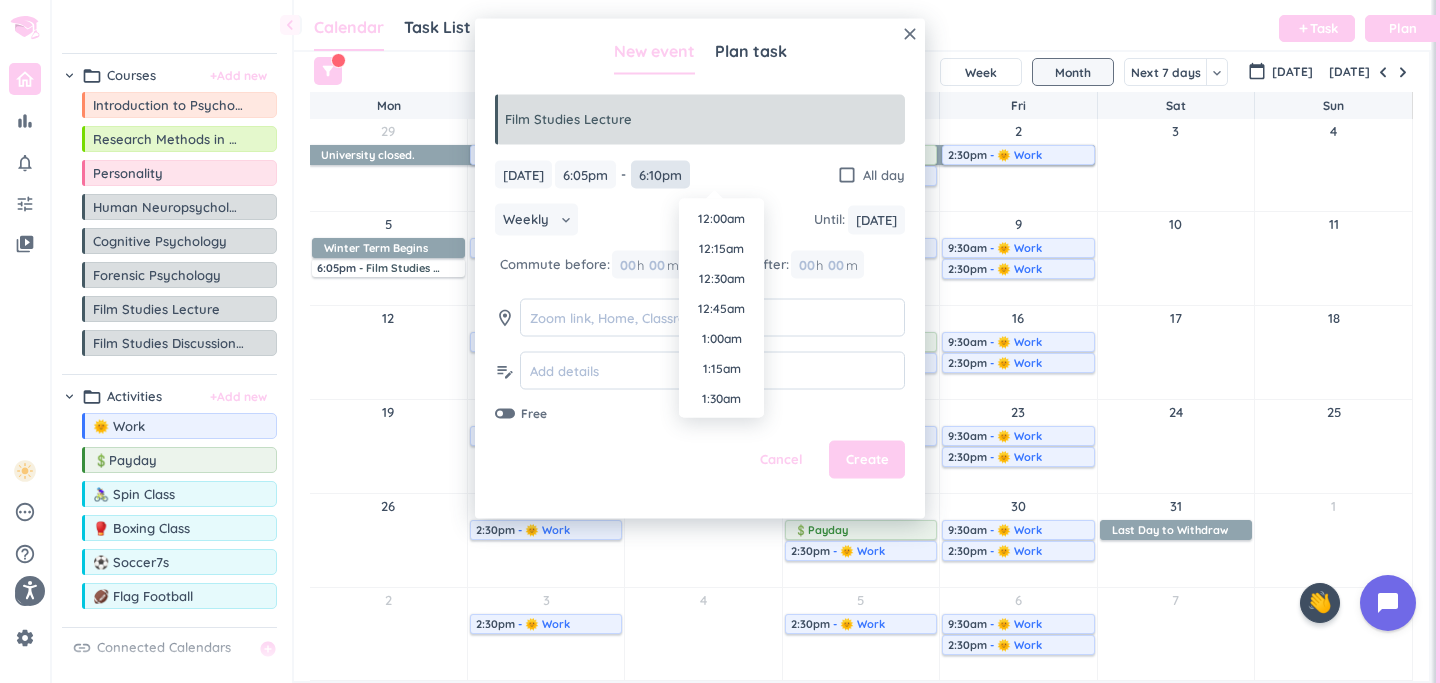 scroll, scrollTop: 2070, scrollLeft: 0, axis: vertical 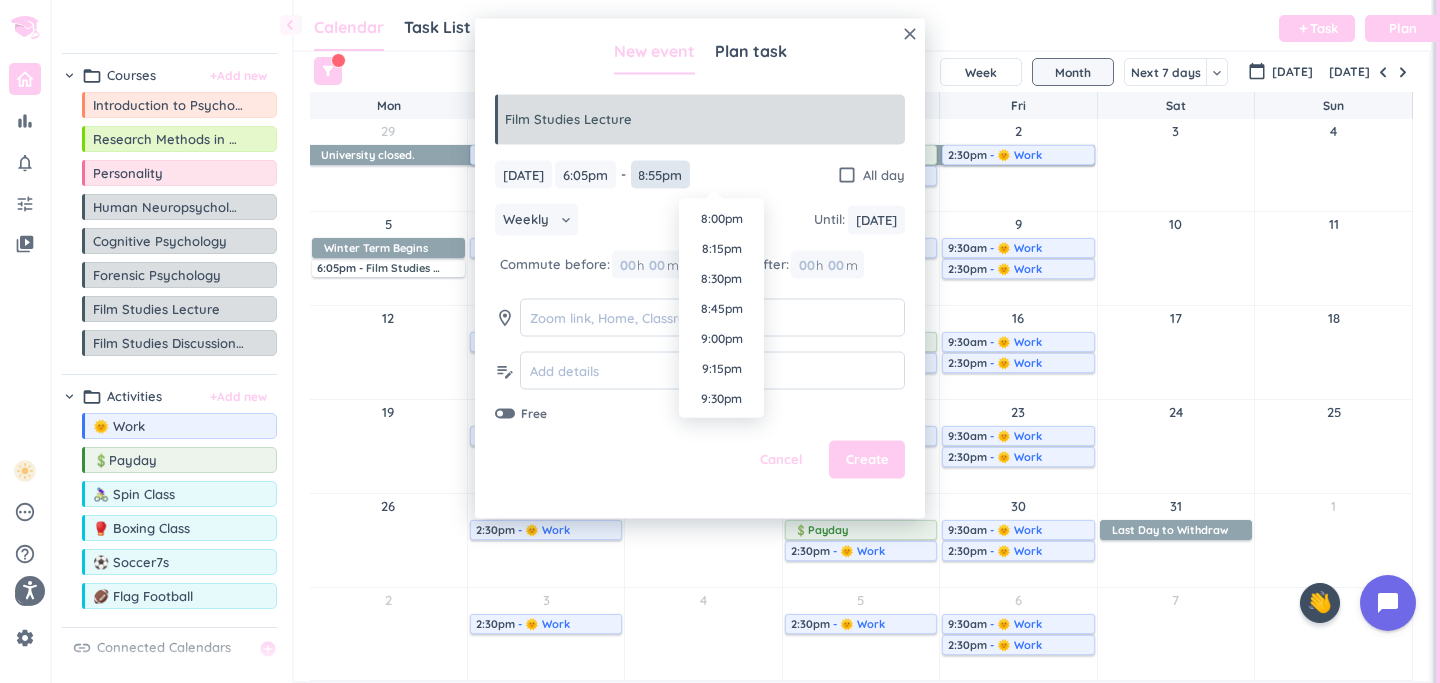 type on "8:55pm" 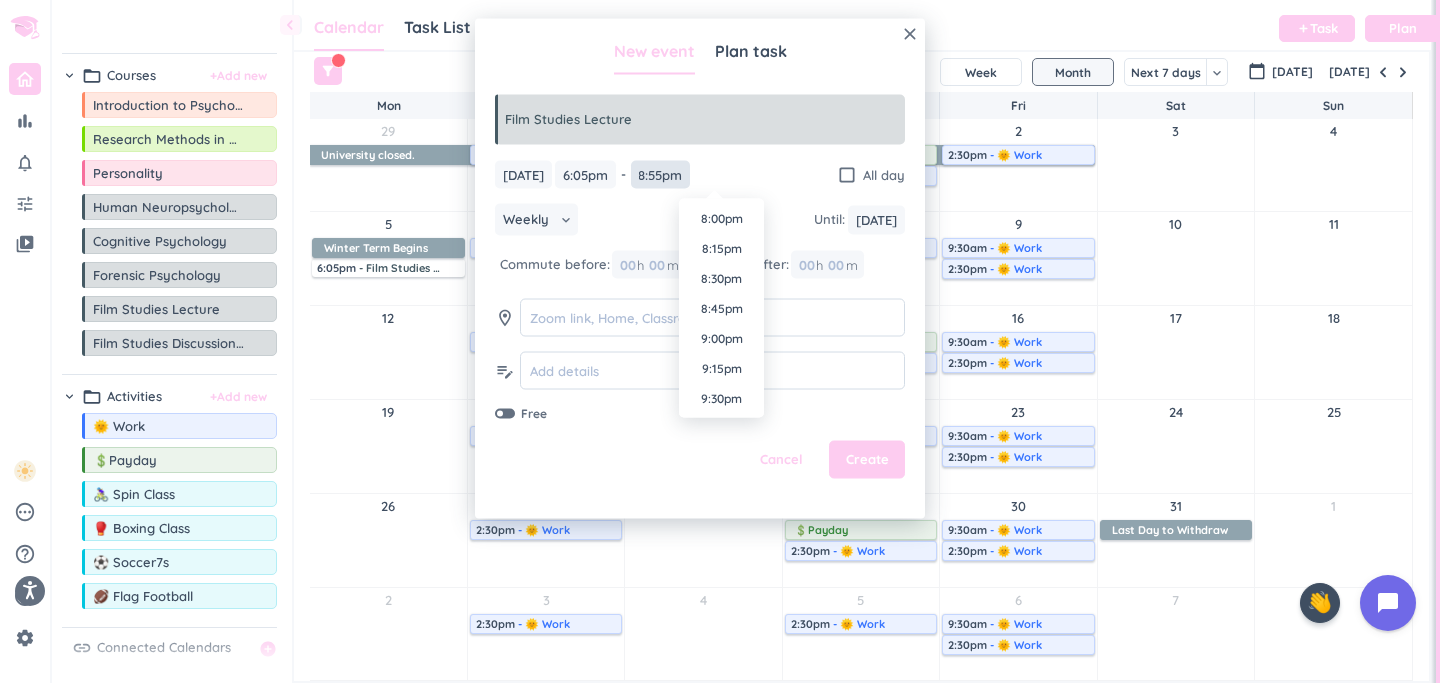 scroll, scrollTop: 0, scrollLeft: 0, axis: both 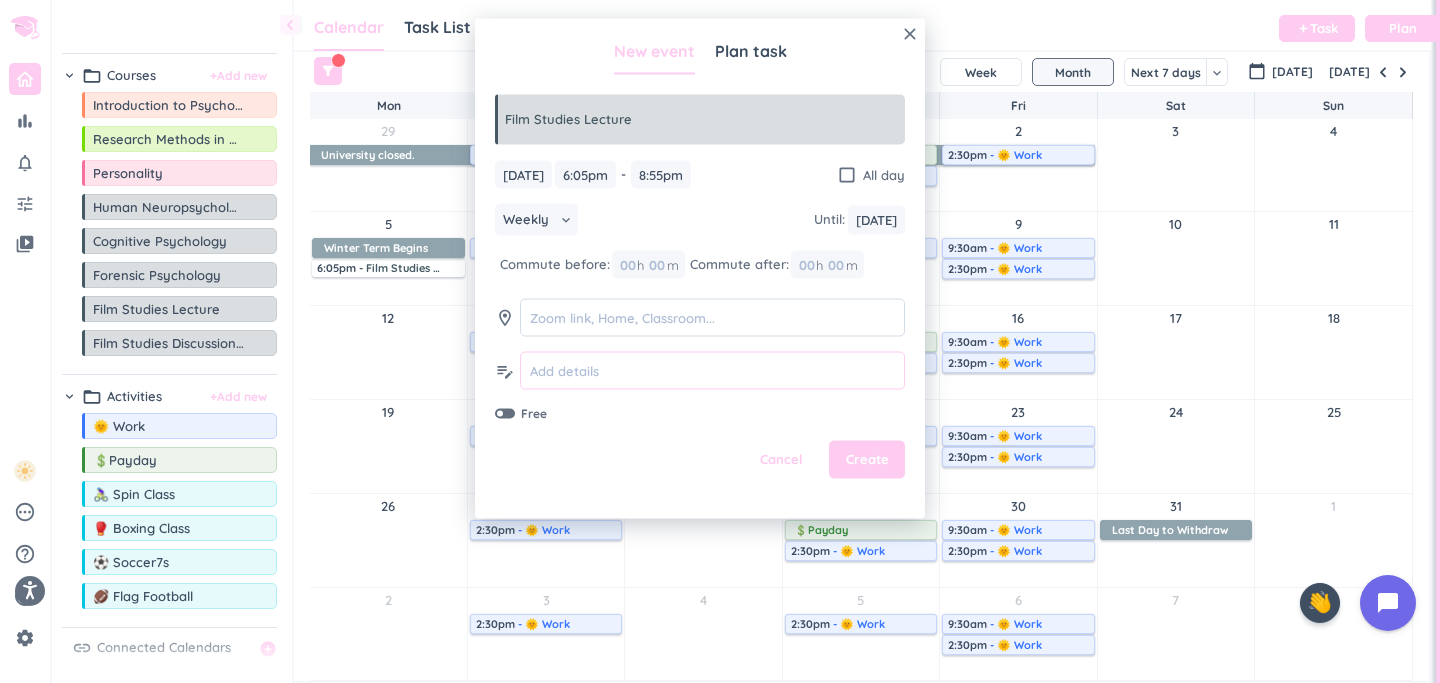 click at bounding box center [712, 370] 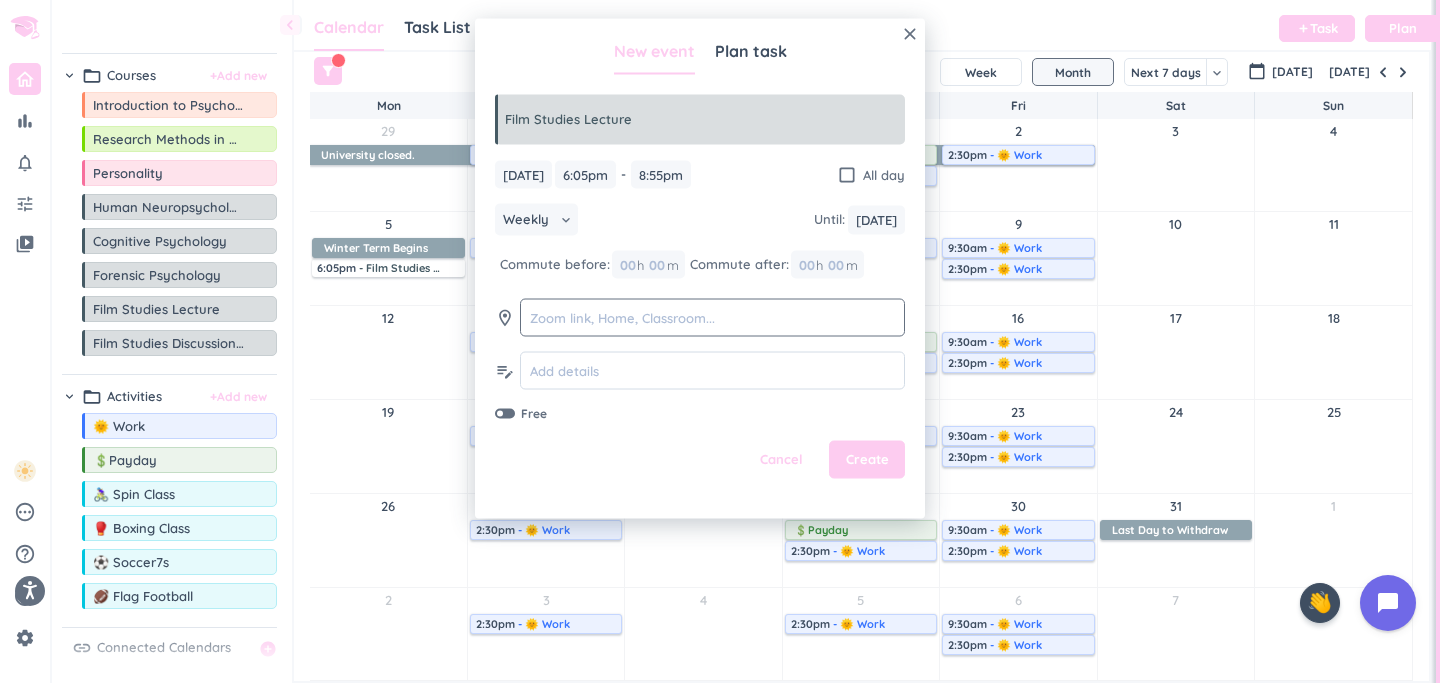 click 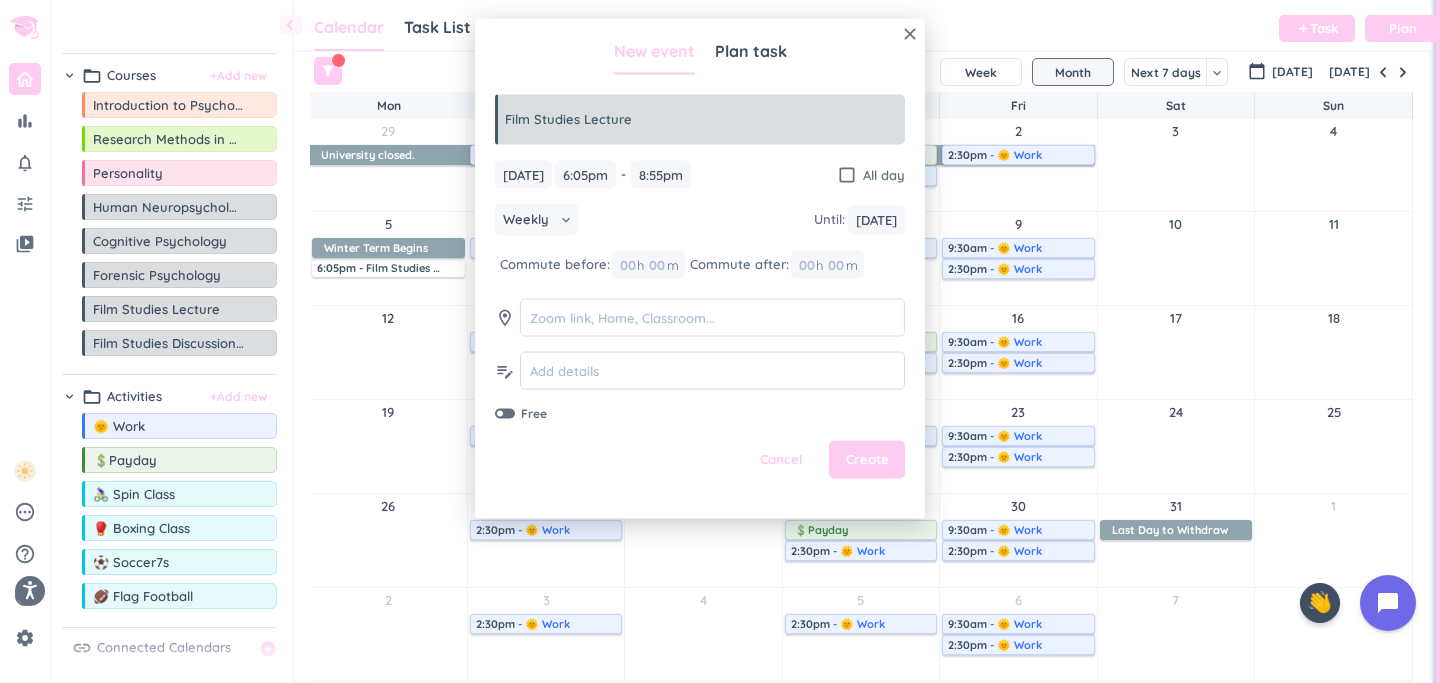 click at bounding box center (712, 317) 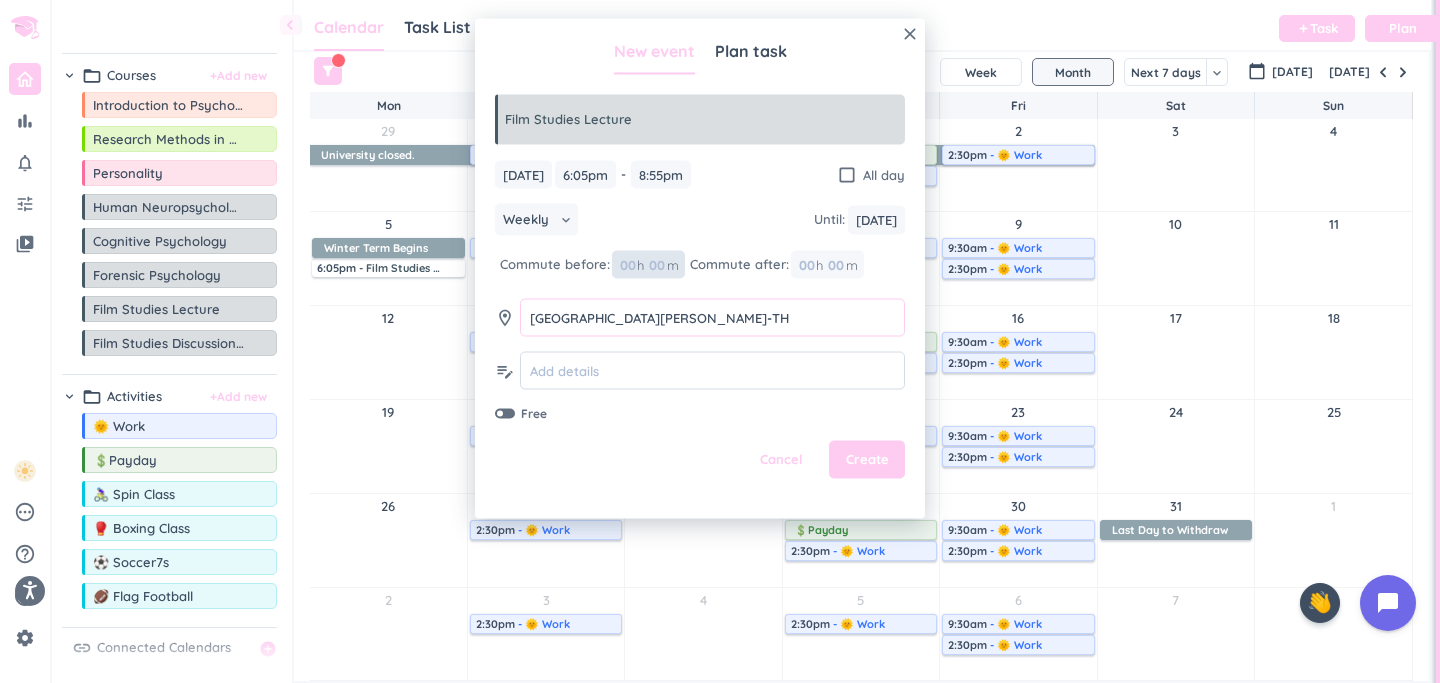 type on "[GEOGRAPHIC_DATA][PERSON_NAME]-TH" 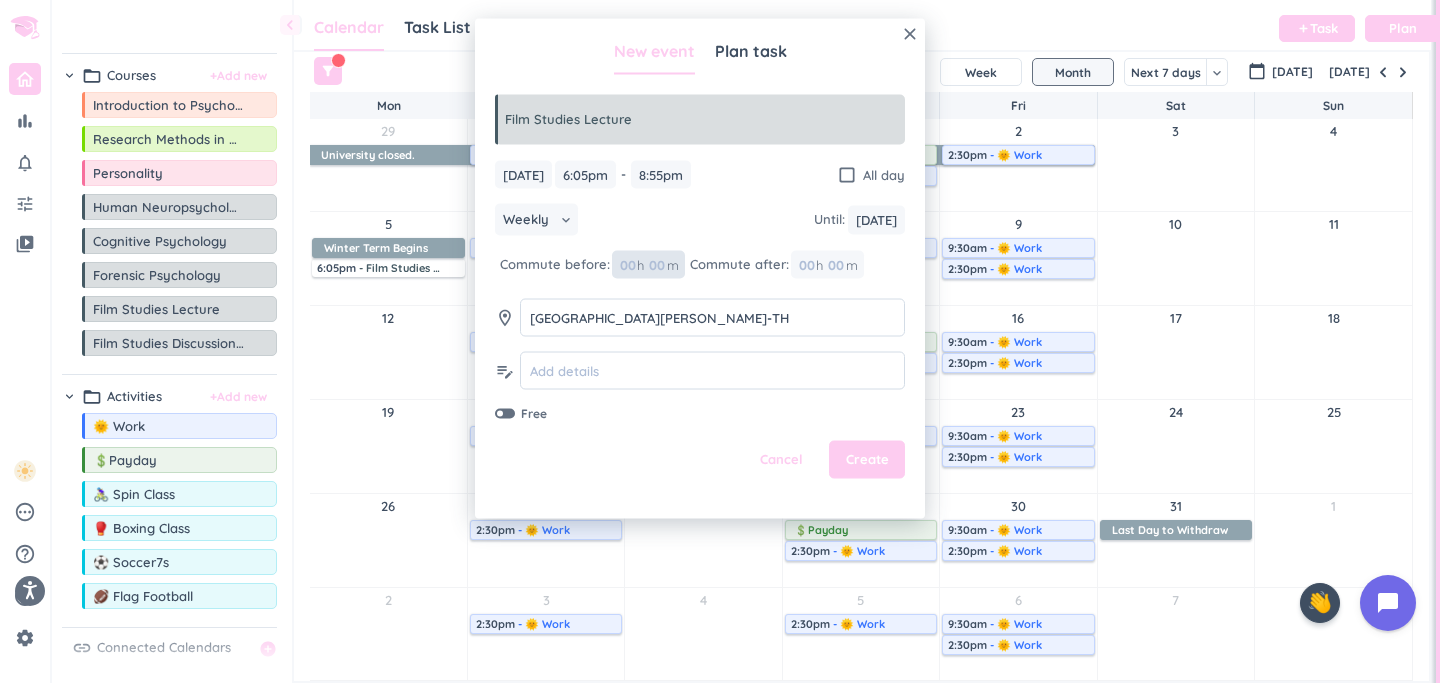 click at bounding box center [627, 264] 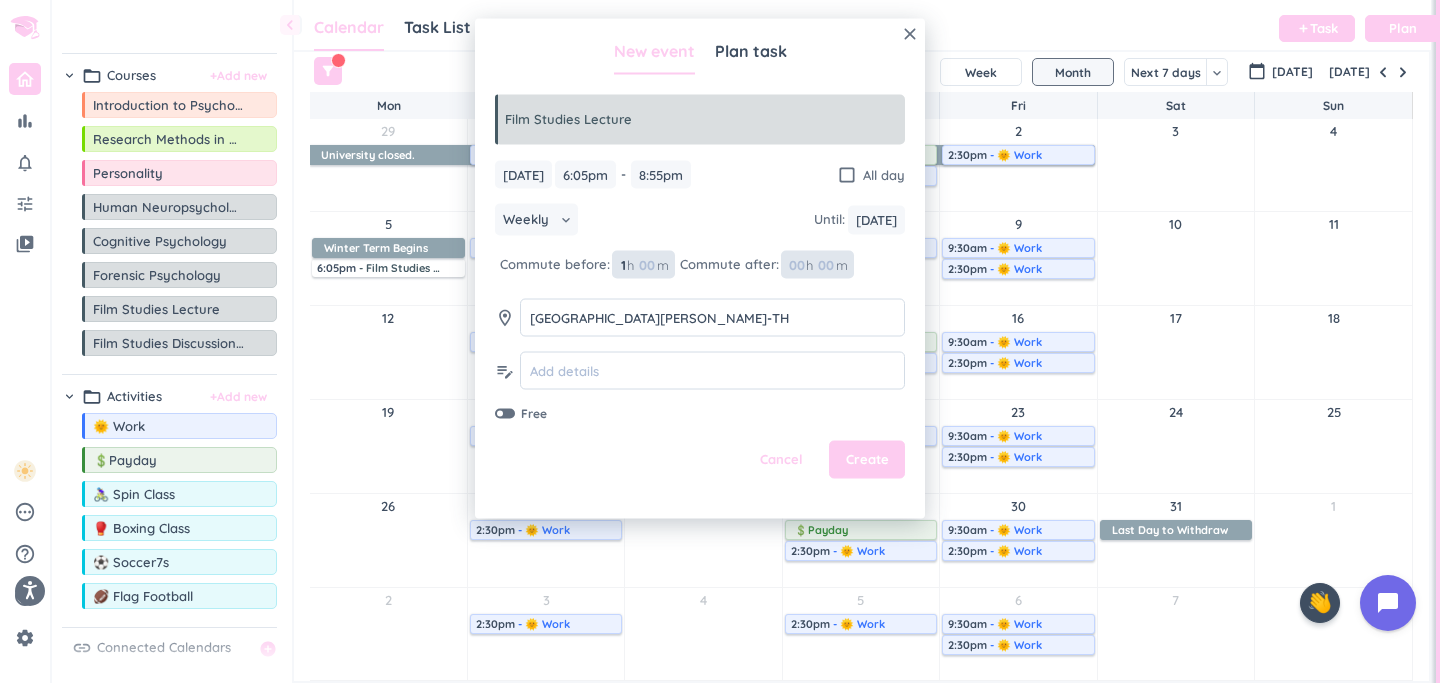 type on "1" 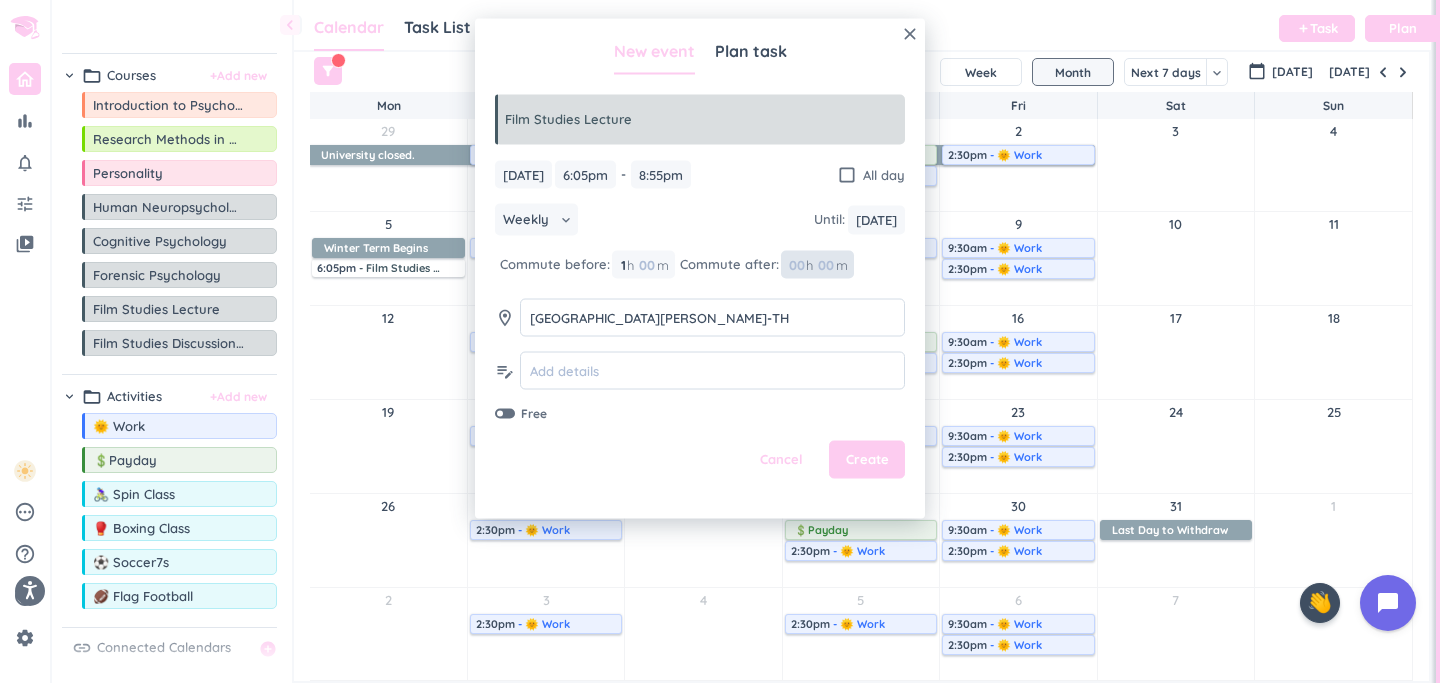 click at bounding box center (796, 264) 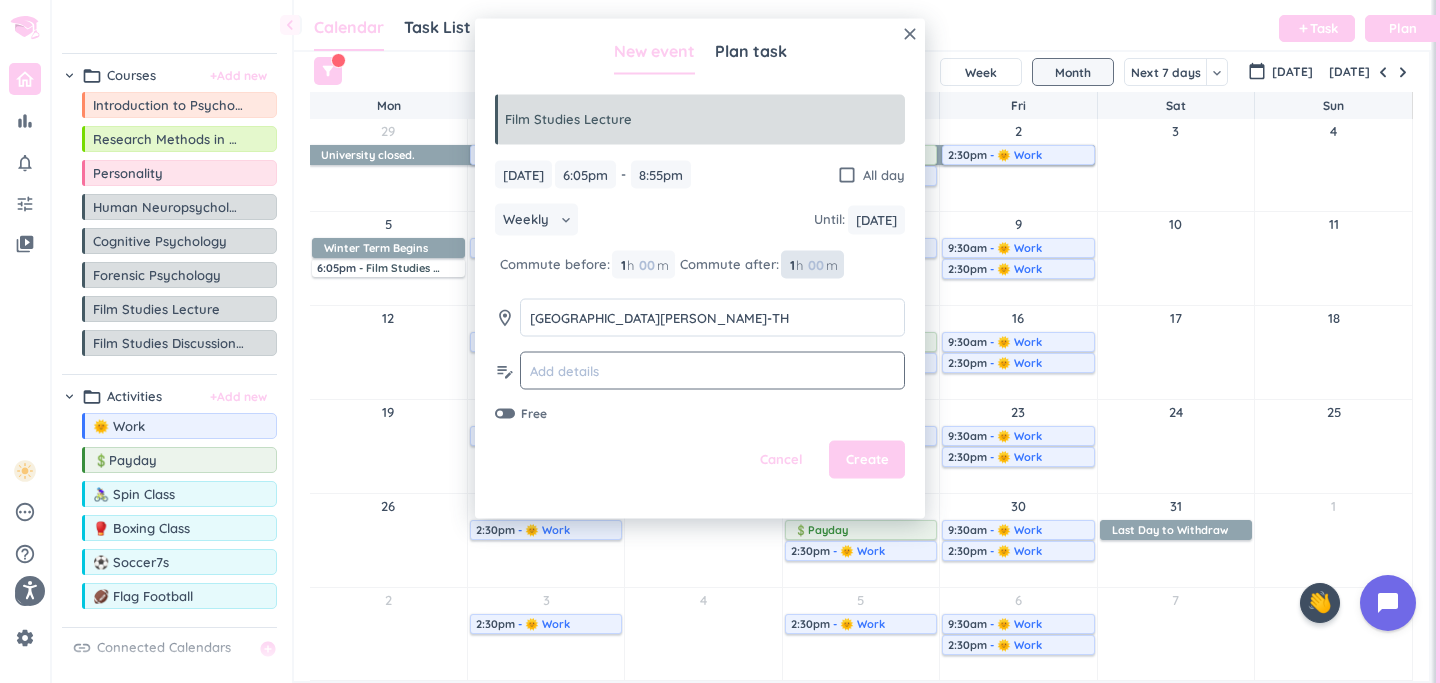 type on "1" 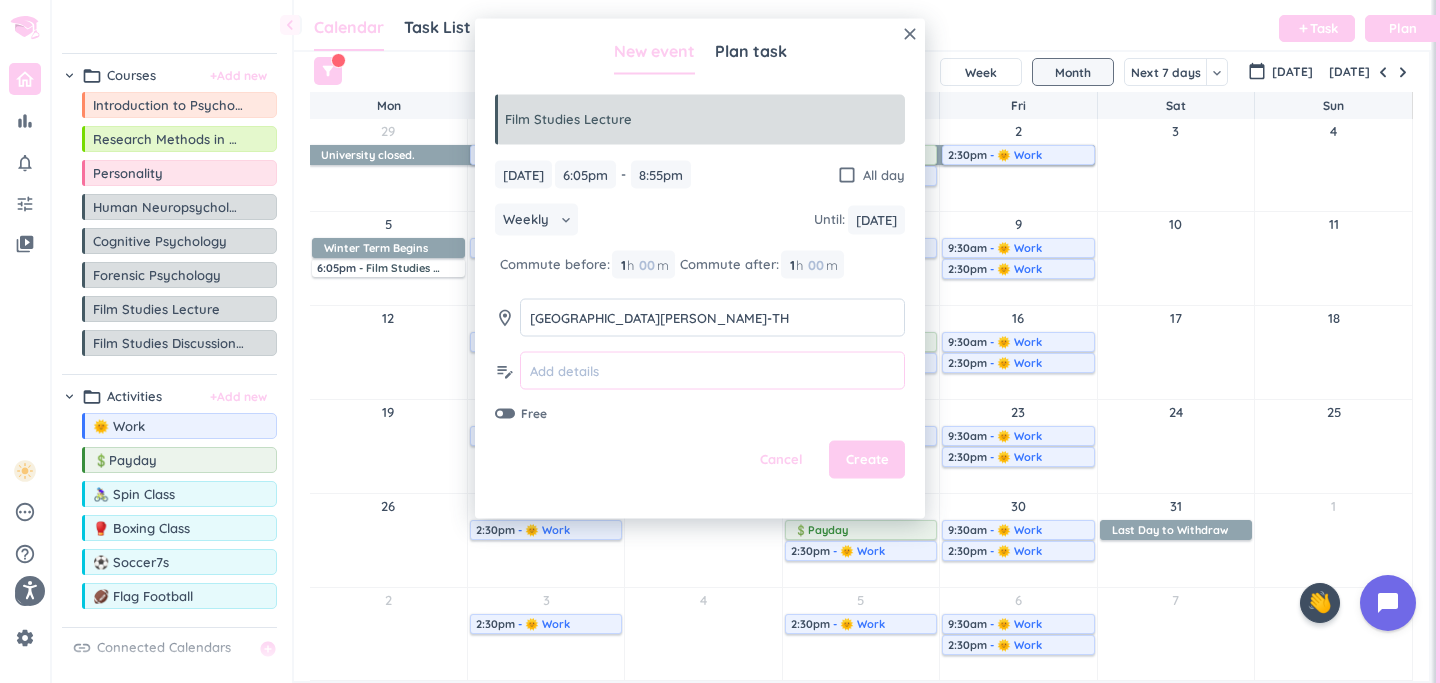 click at bounding box center [712, 370] 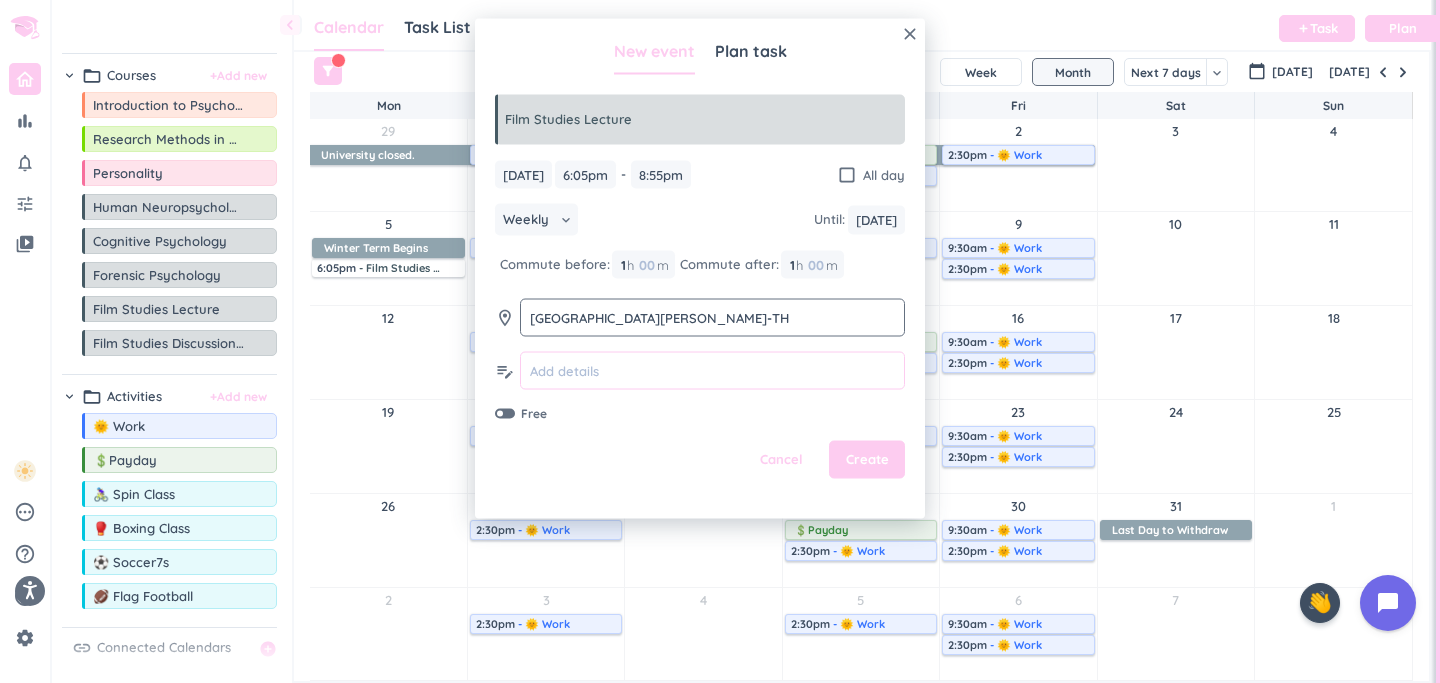 paste on "[PERSON_NAME] (Primary)" 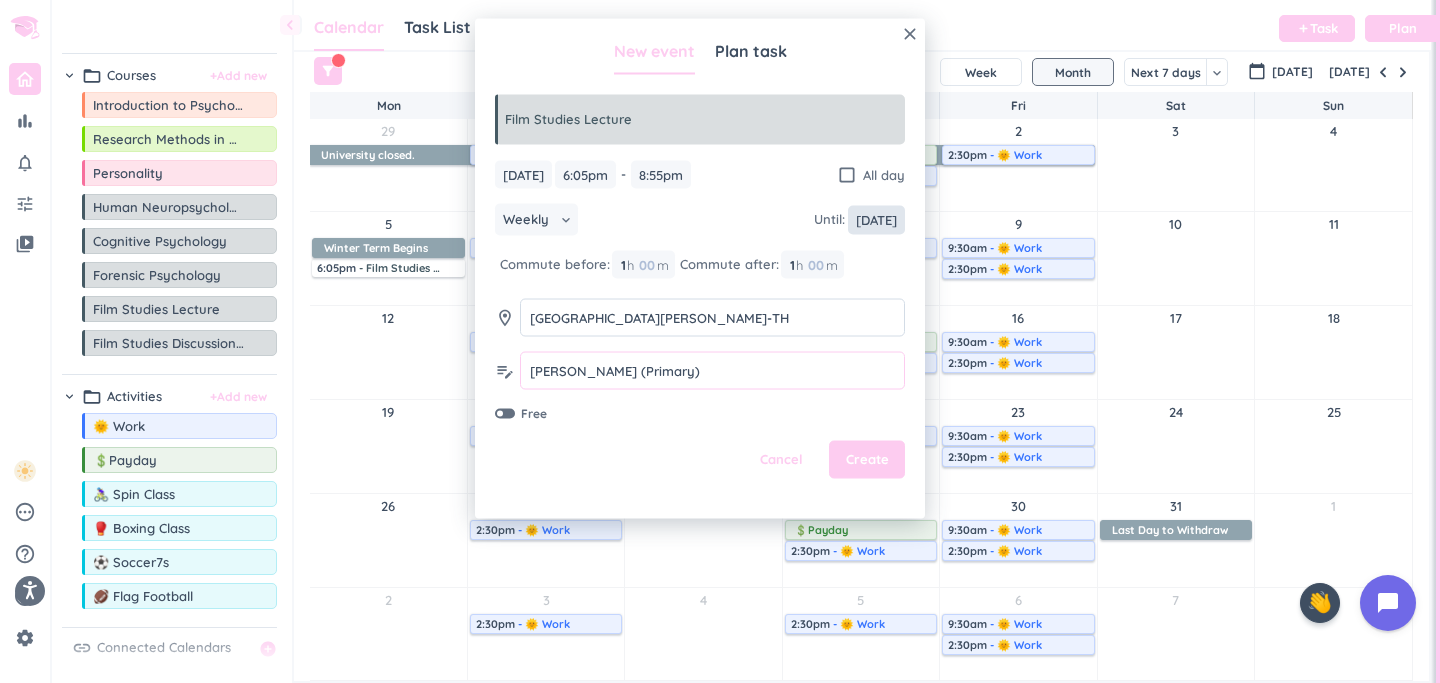 type on "[PERSON_NAME] (Primary)" 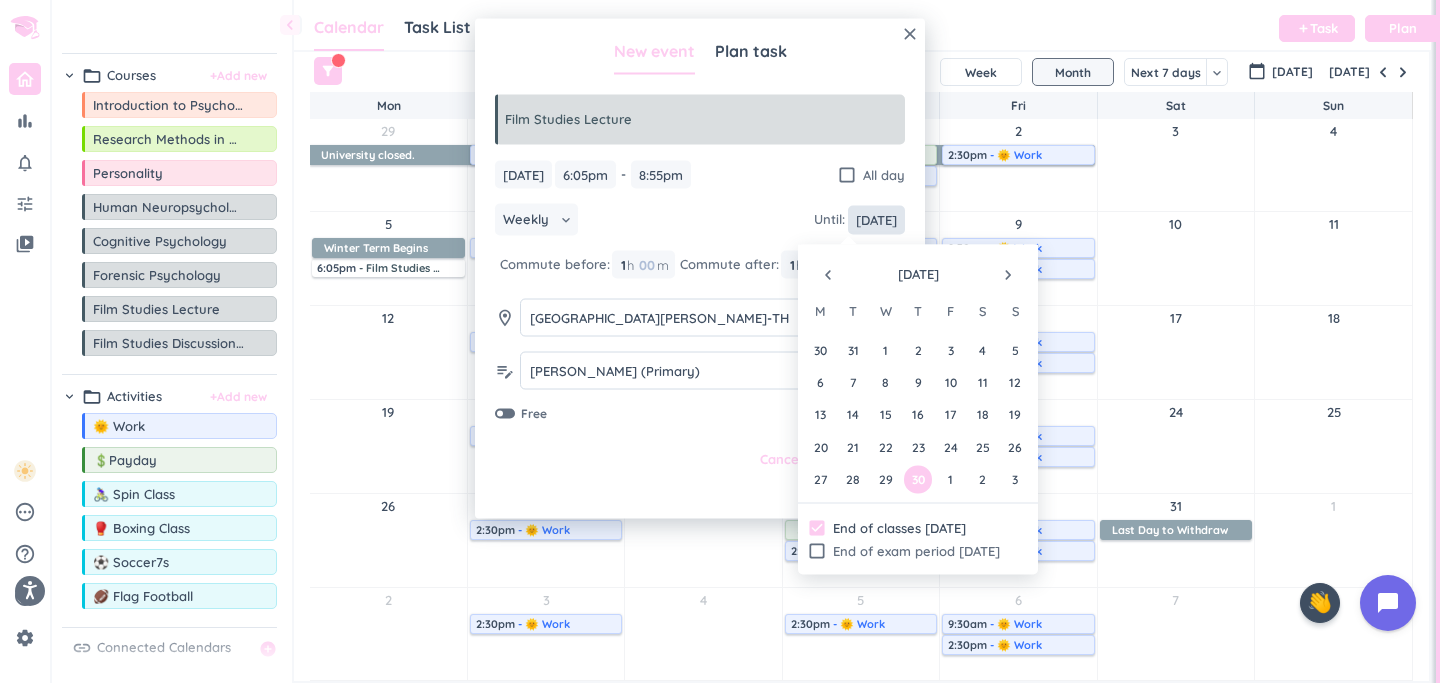 click on "[DATE]" at bounding box center [876, 219] 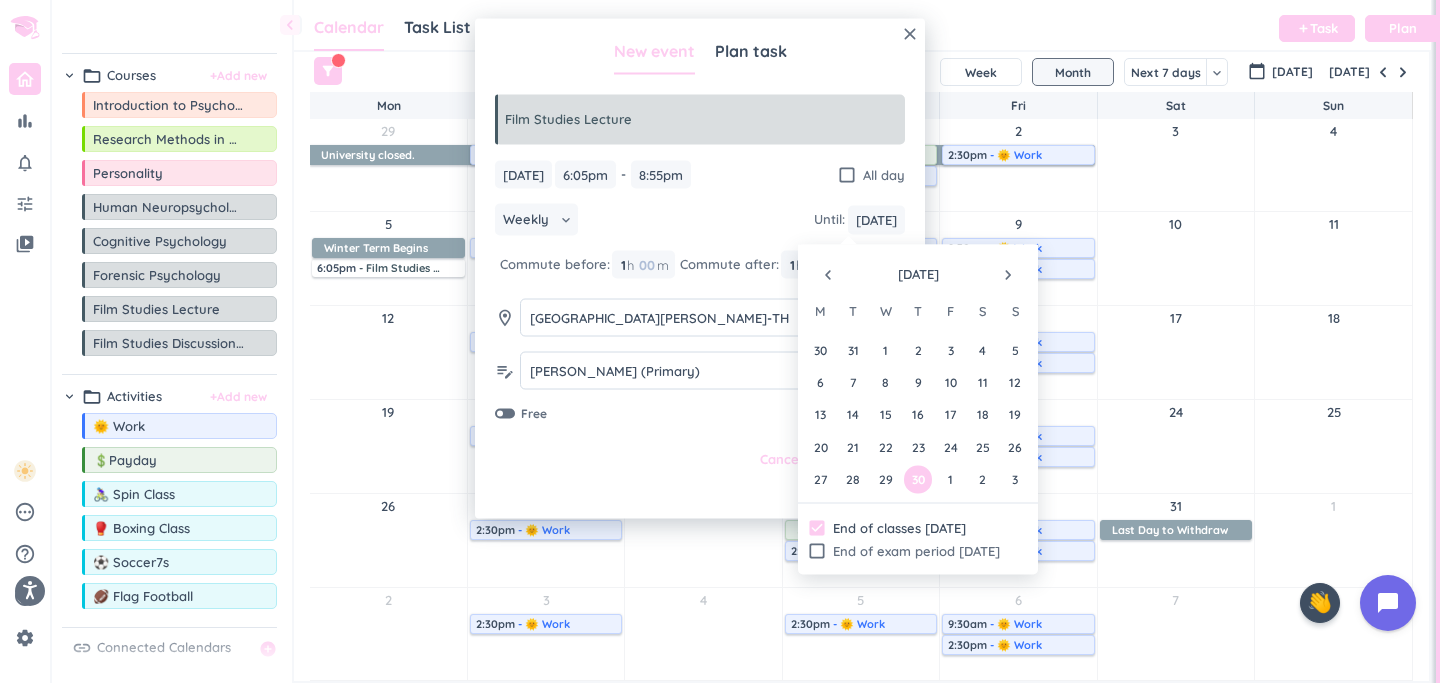 click on "navigate_before" at bounding box center (828, 275) 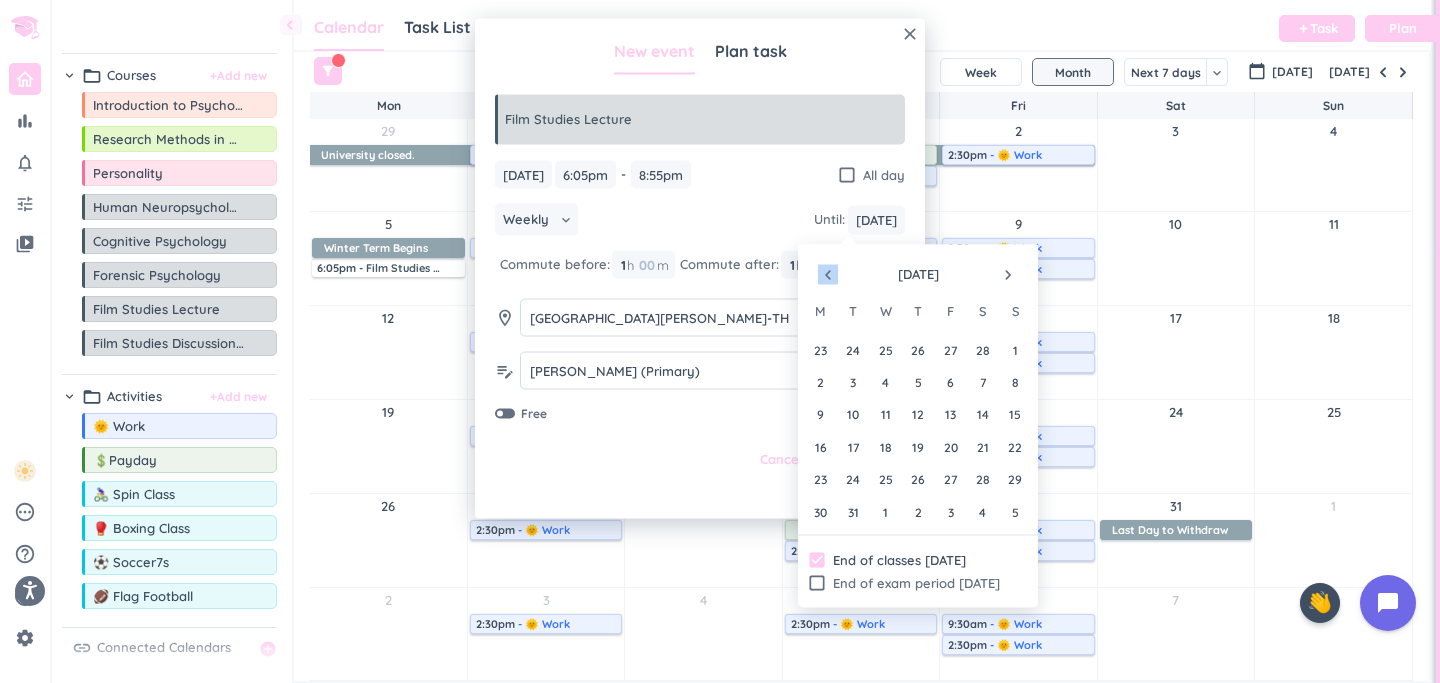 click on "navigate_before" at bounding box center (828, 275) 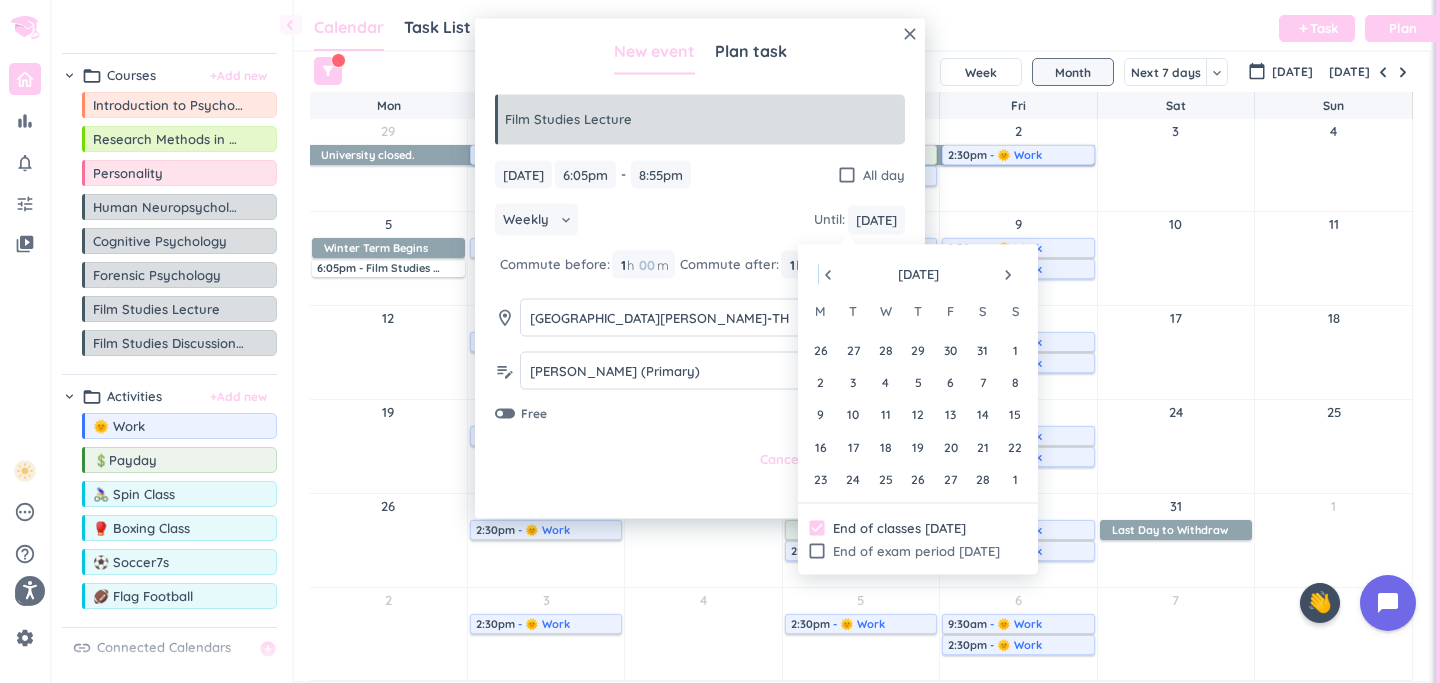 click on "navigate_before" at bounding box center (828, 275) 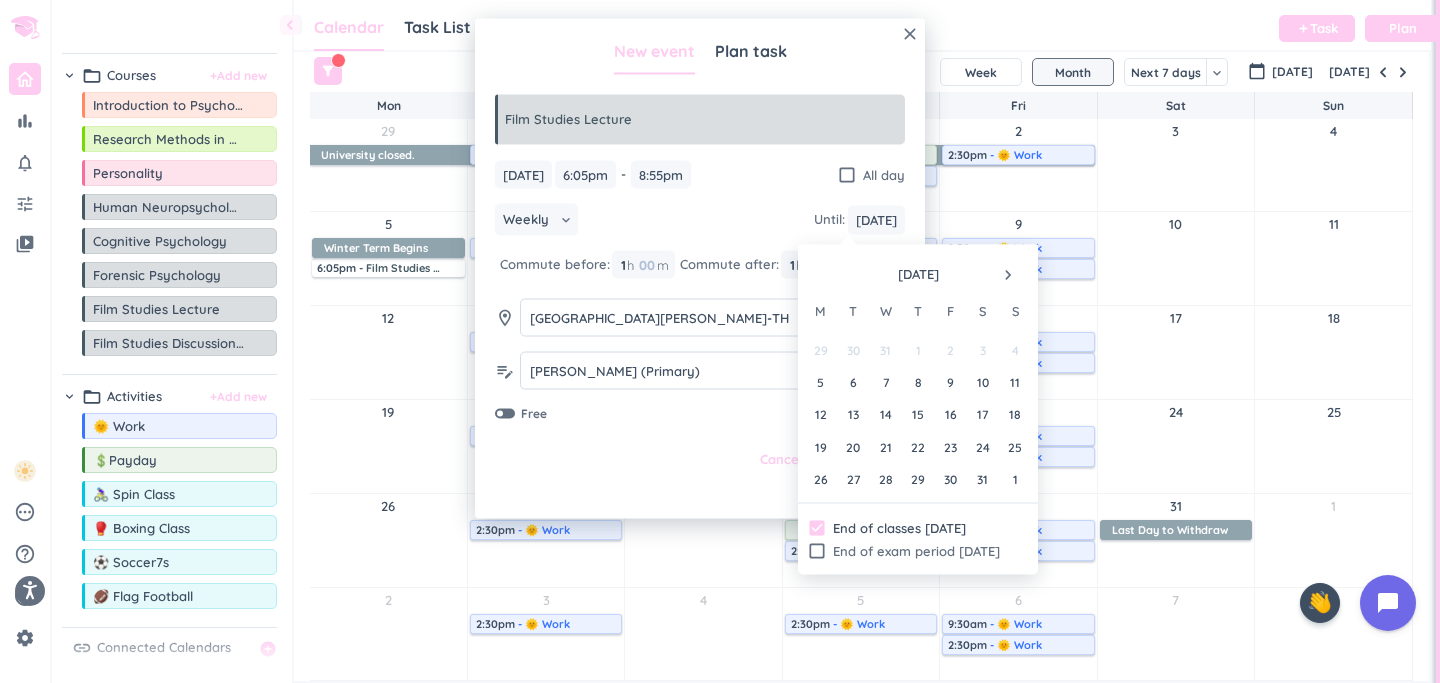 click on "navigate_next" at bounding box center [1008, 275] 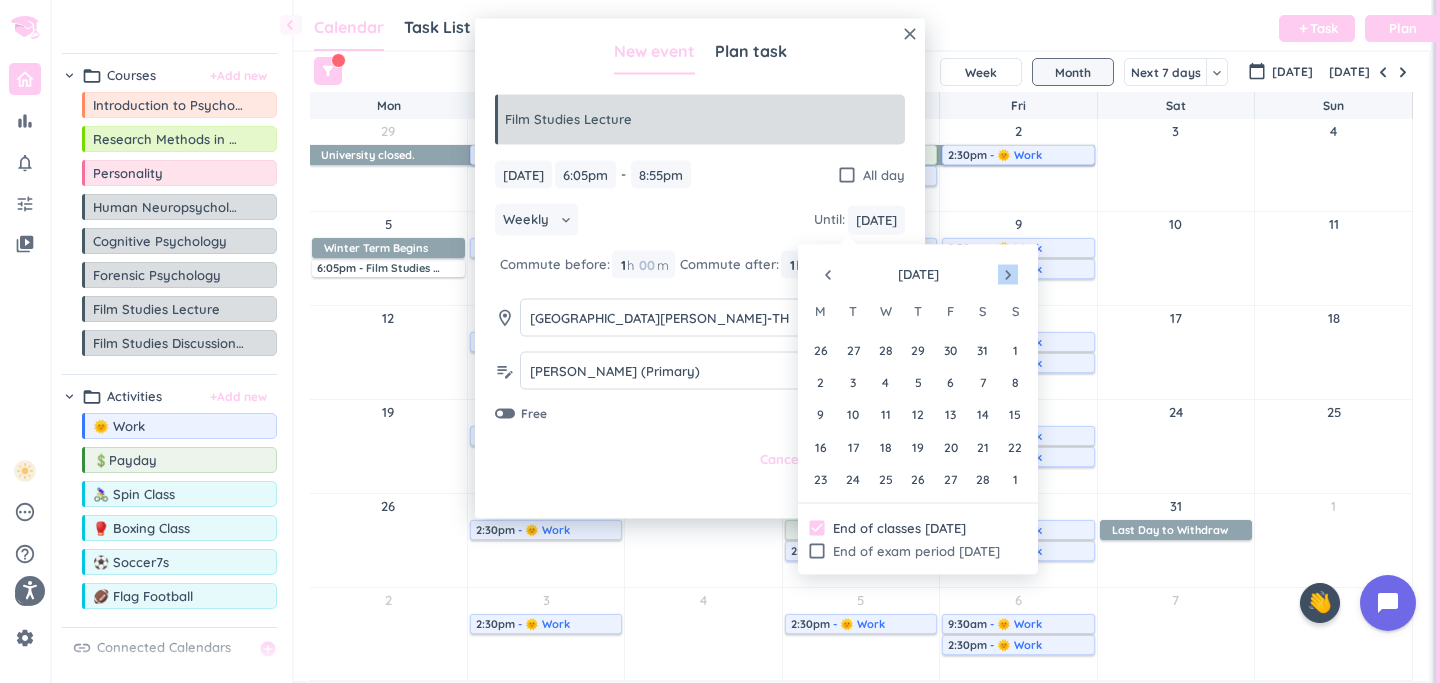 click on "navigate_next" at bounding box center [1008, 275] 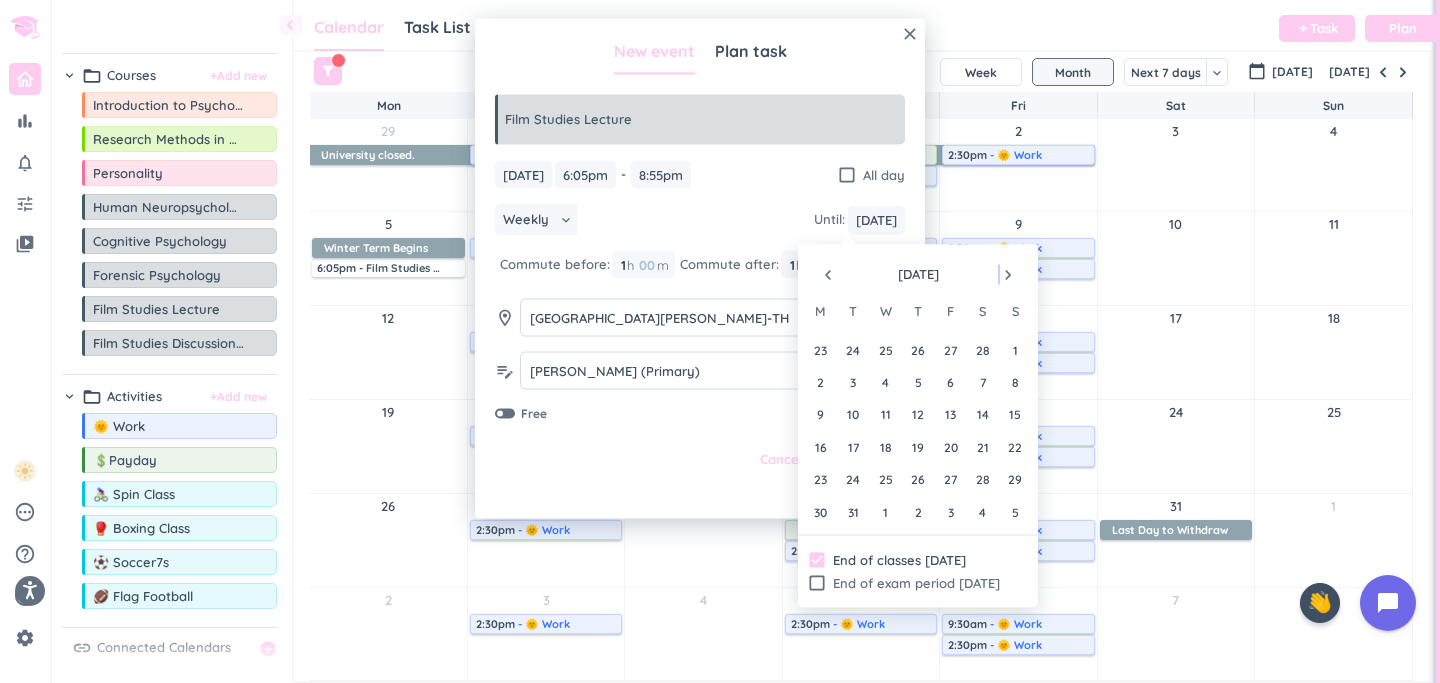 click on "navigate_next" at bounding box center (1008, 275) 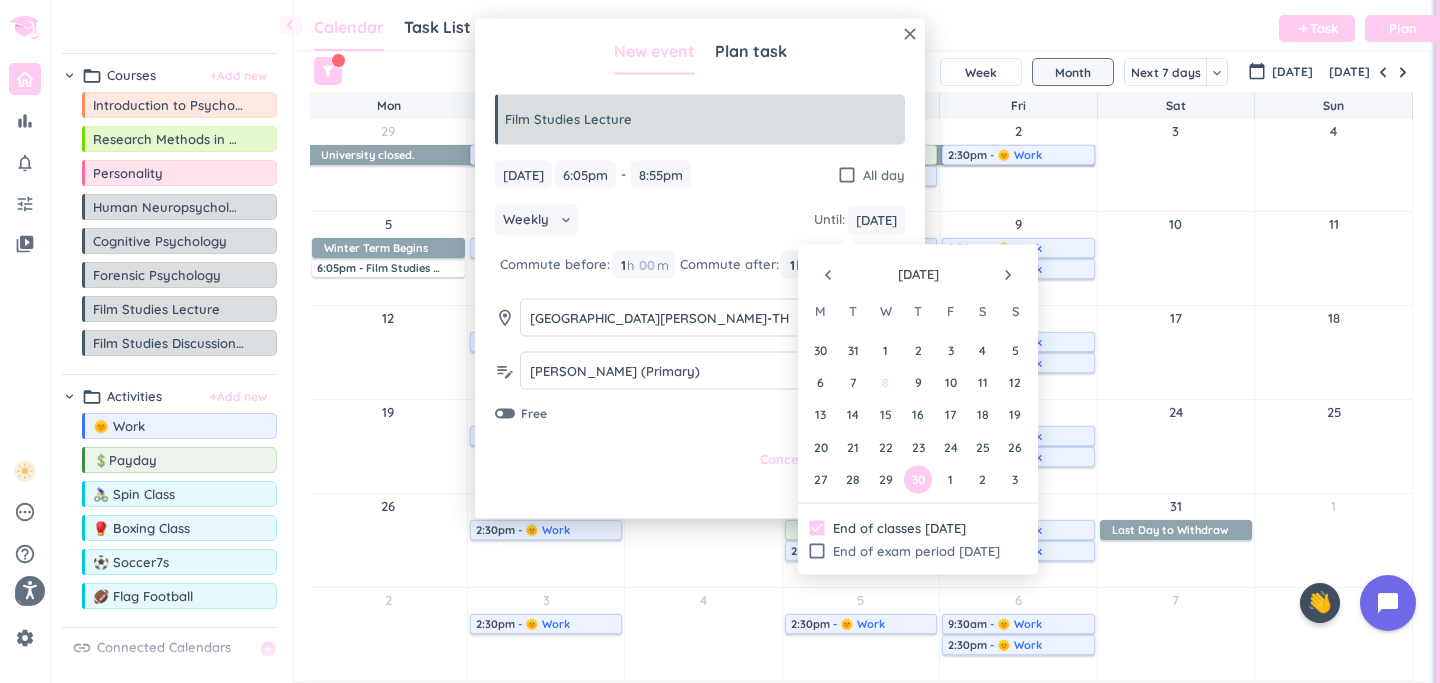 click on "8" at bounding box center (885, 382) 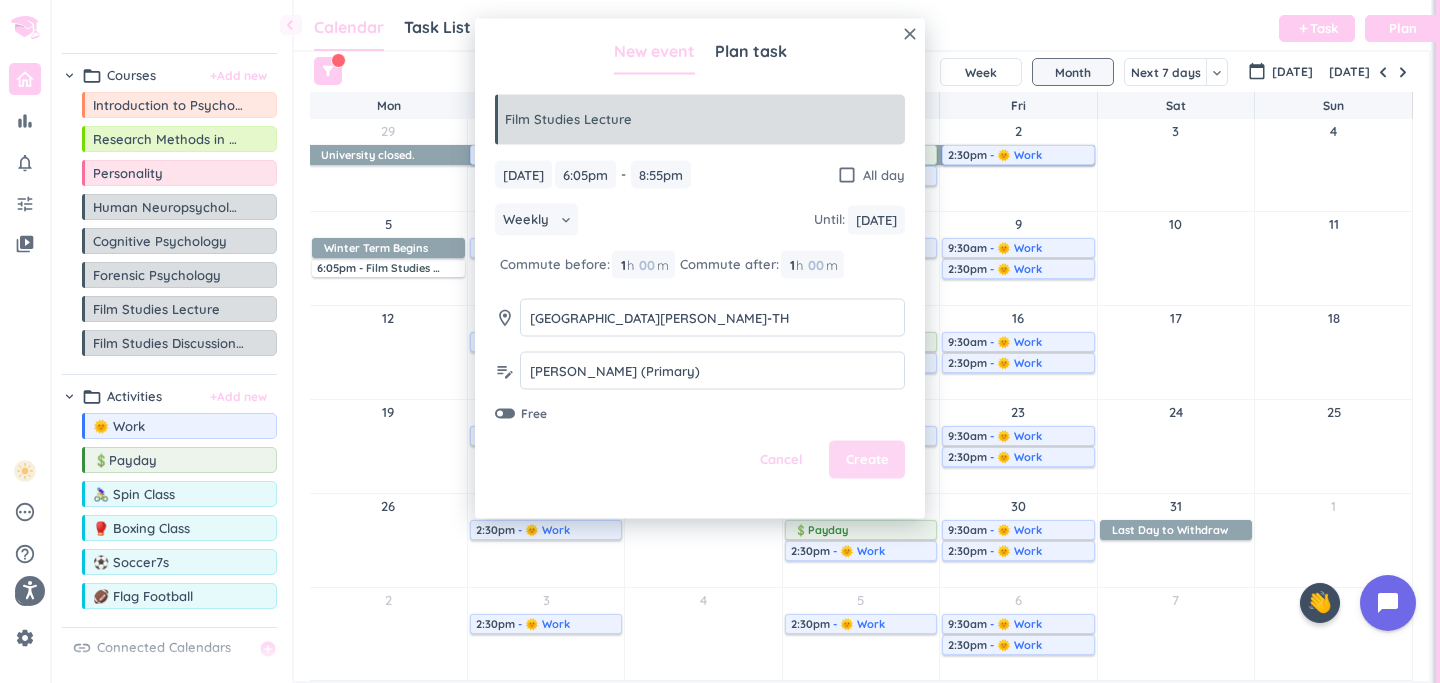 click on "Create" at bounding box center [867, 460] 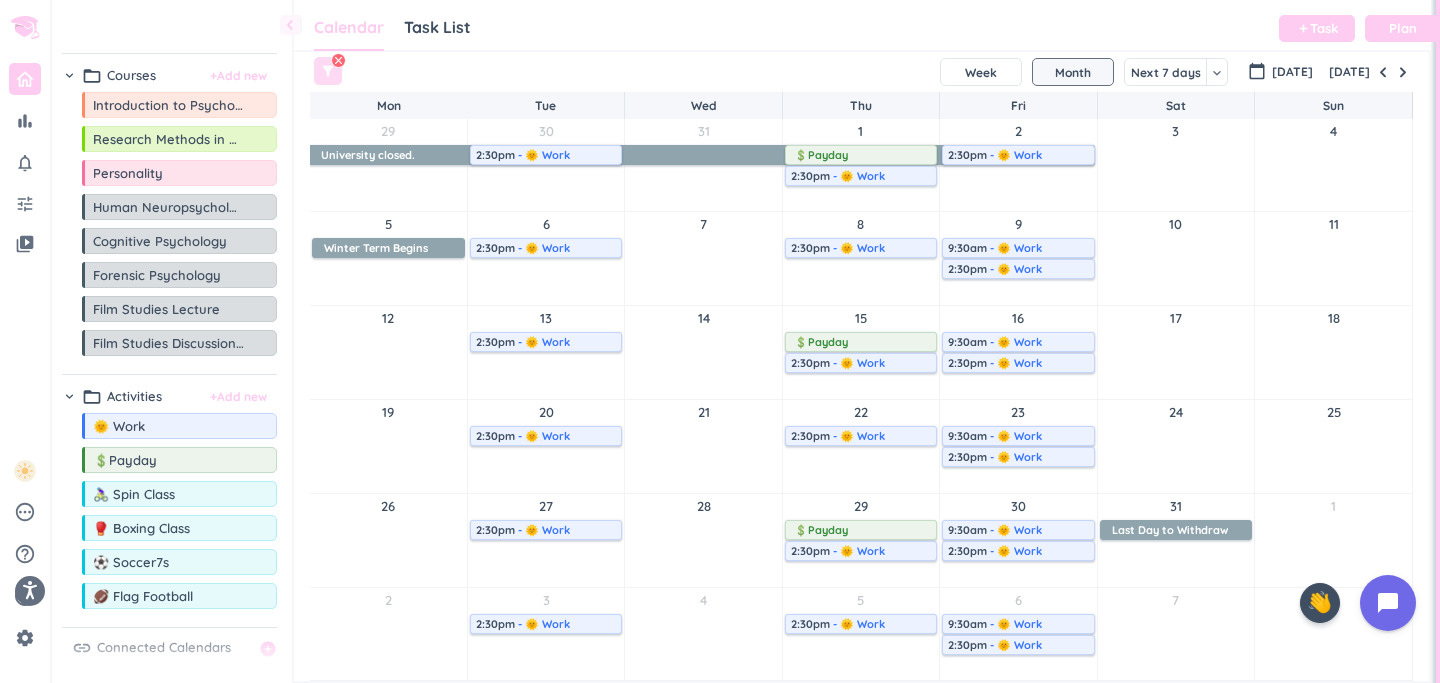 click on "filter_alt" at bounding box center [328, 71] 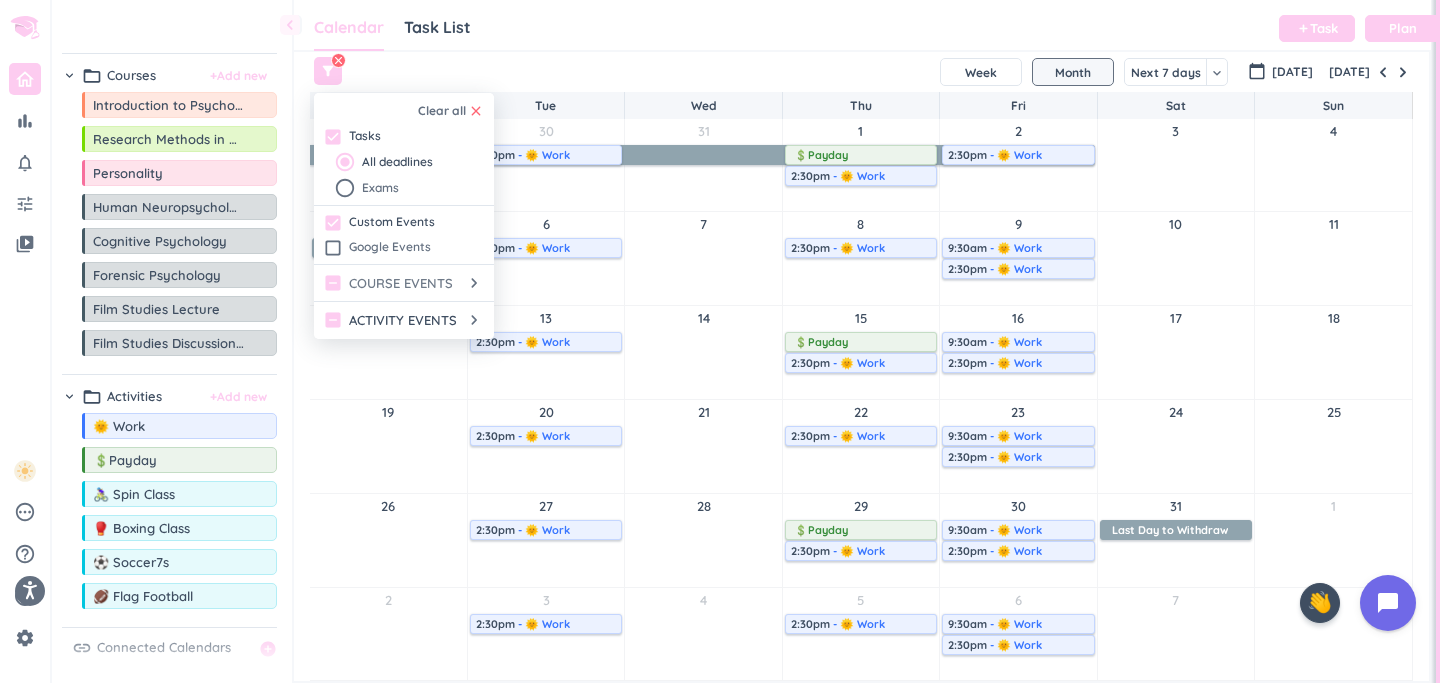 click on "indeterminate_check_box" at bounding box center [333, 283] 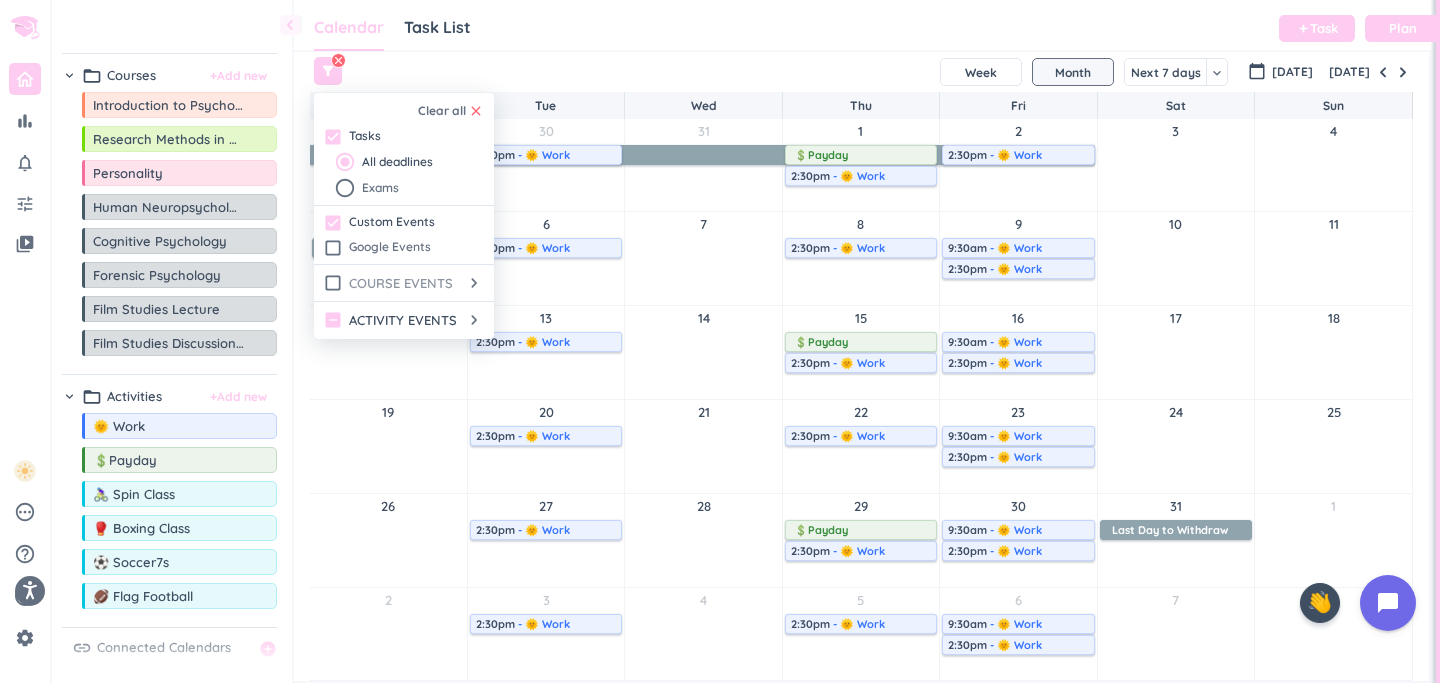 click on "check_box_outline_blank" at bounding box center (333, 283) 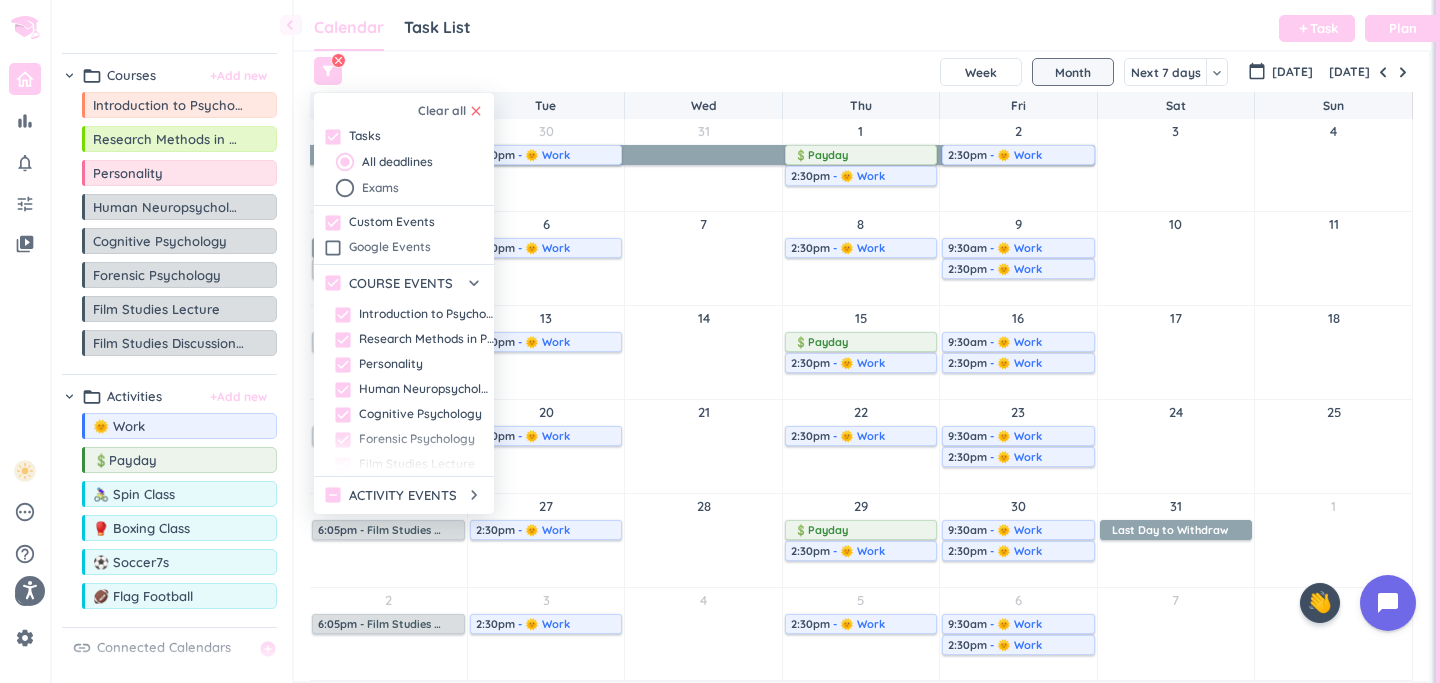 click at bounding box center [720, 341] 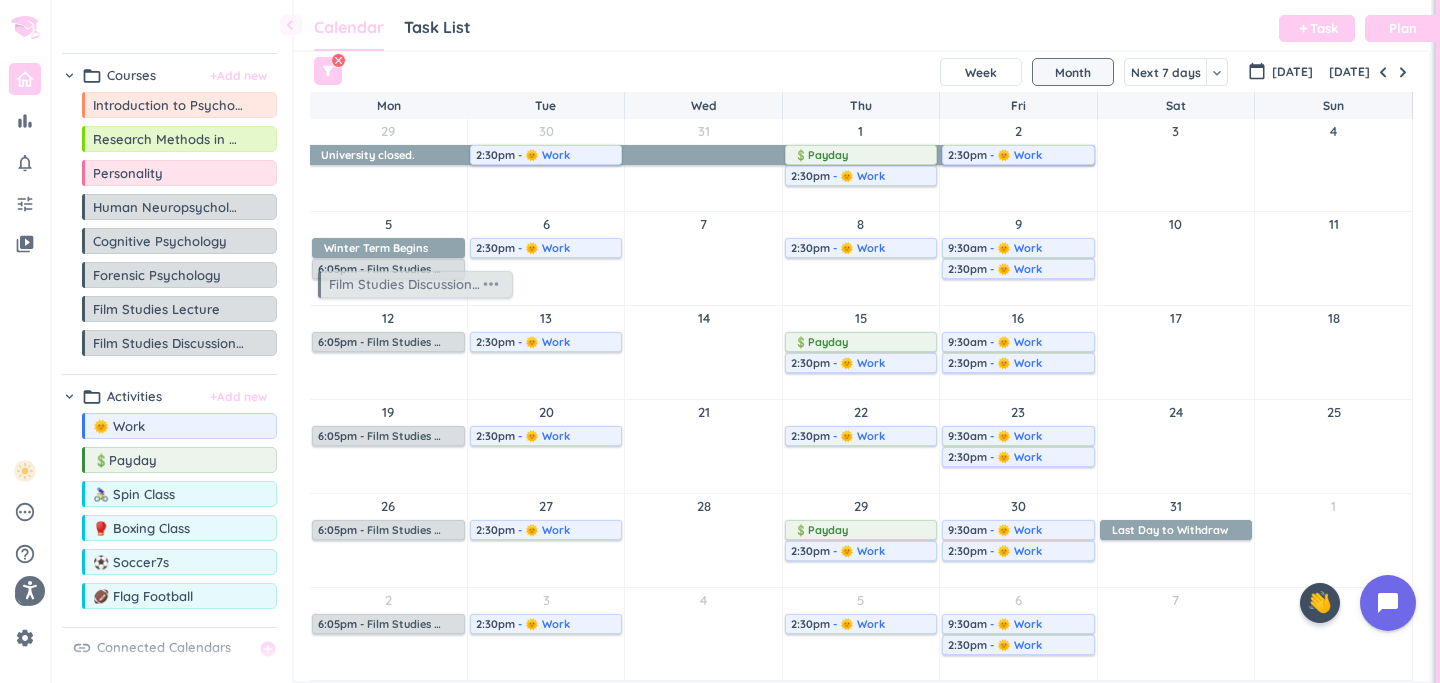 drag, startPoint x: 207, startPoint y: 351, endPoint x: 432, endPoint y: 289, distance: 233.38594 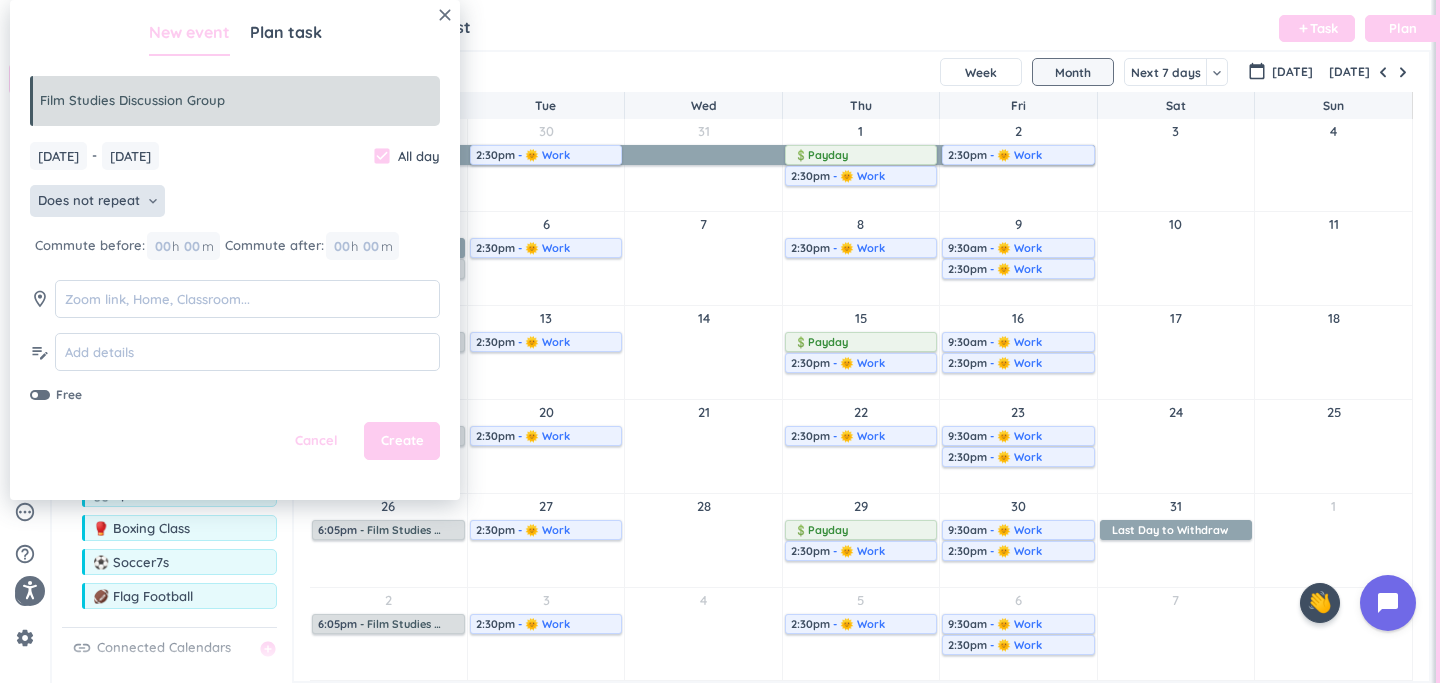 click on "Does not repeat" at bounding box center (89, 201) 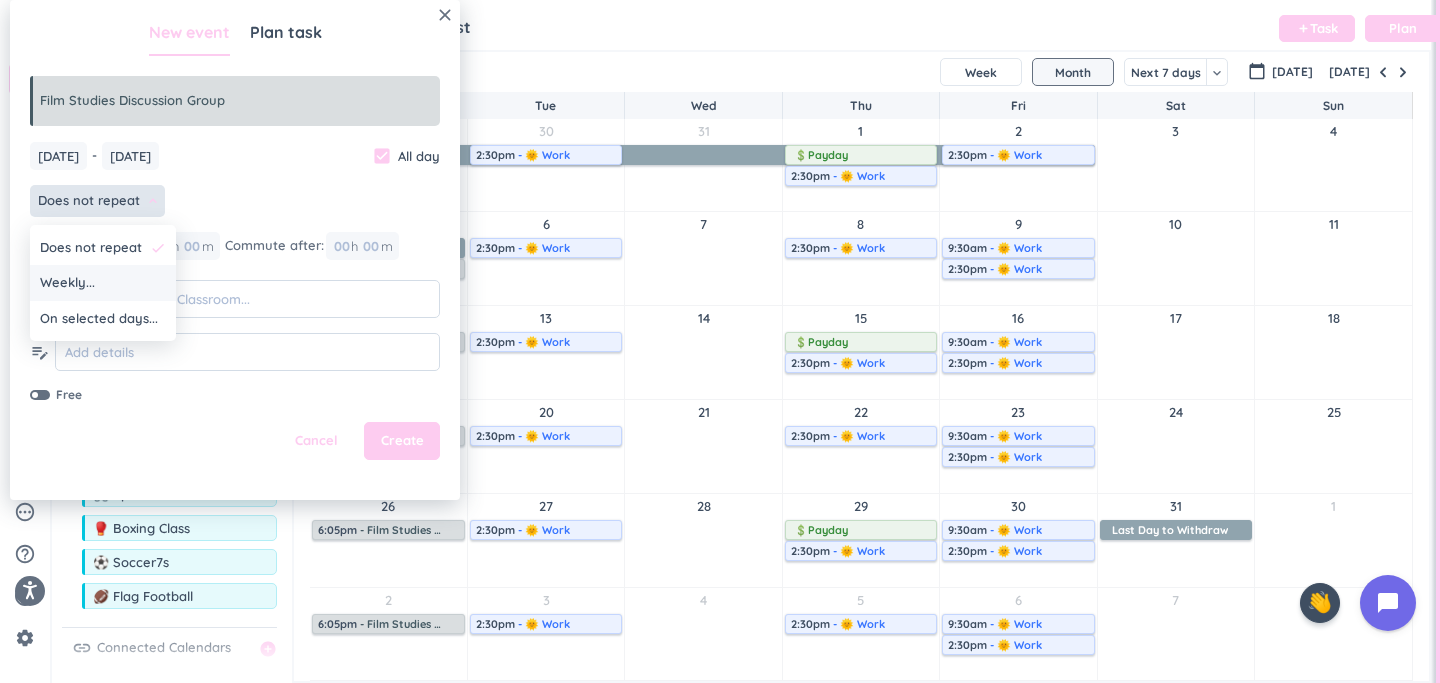 click on "Weekly..." at bounding box center [103, 283] 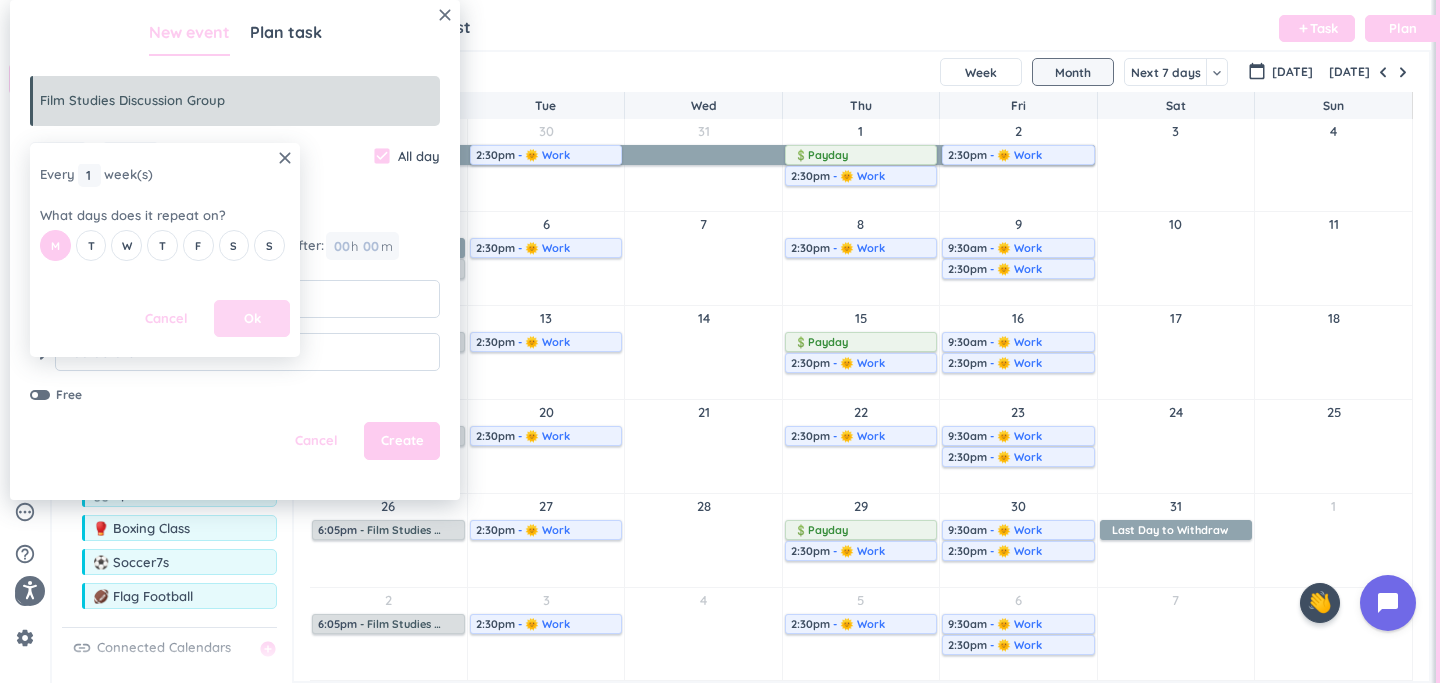 click on "Ok" at bounding box center (252, 319) 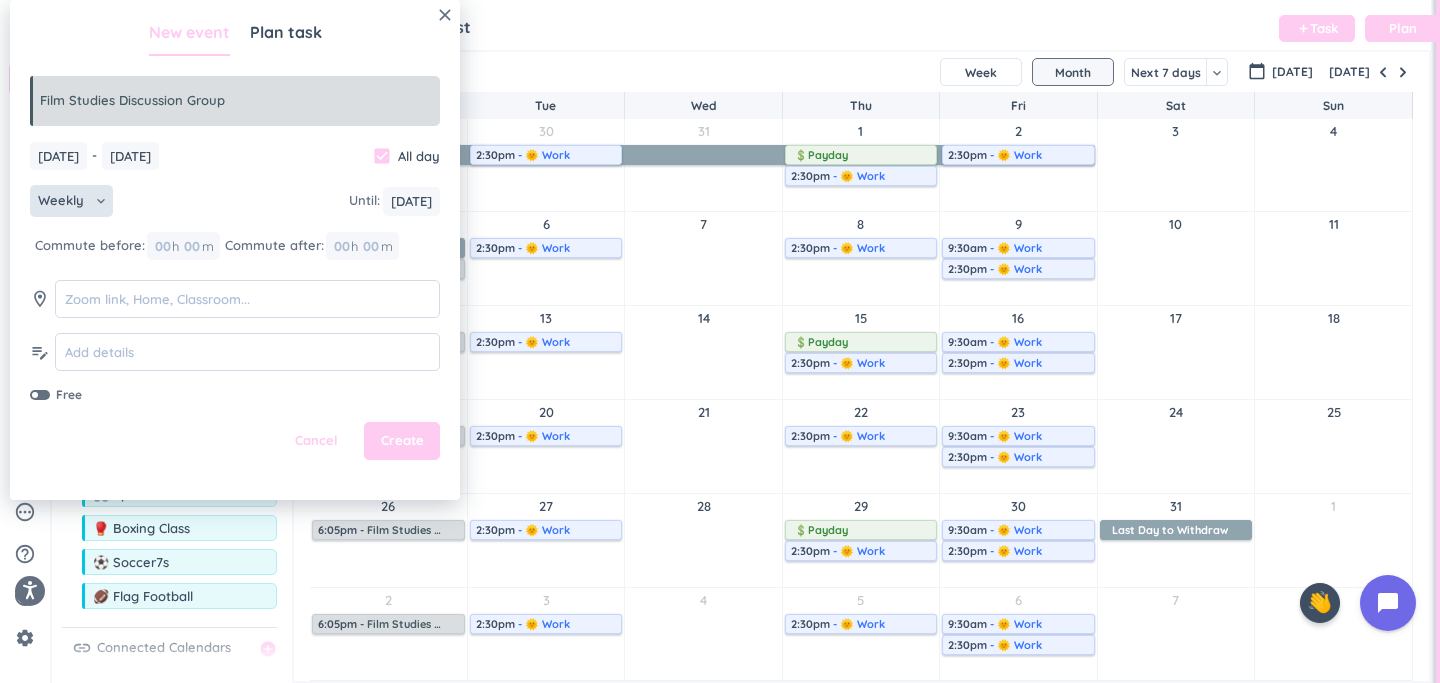 click on "[DATE] [DATE] - [DATE] [DATE] check_box All day" at bounding box center [235, 156] 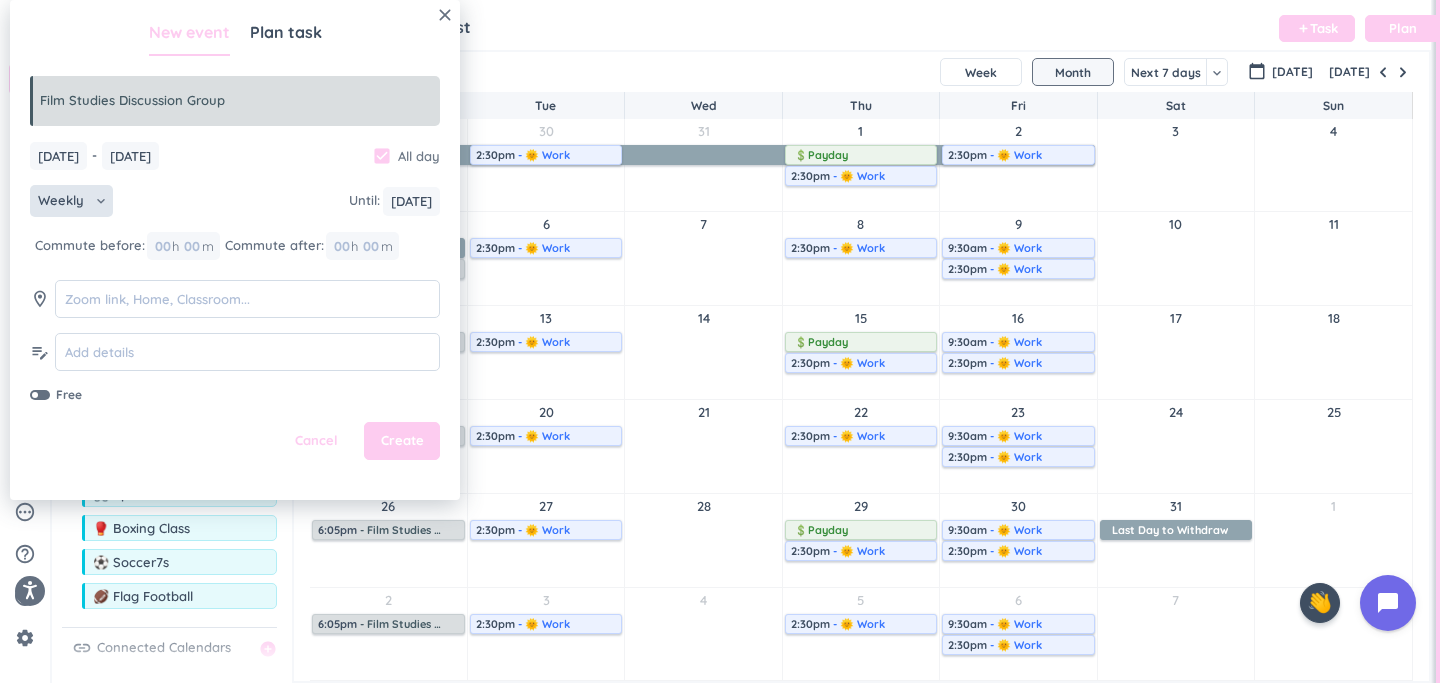 click on "check_box" at bounding box center (382, 156) 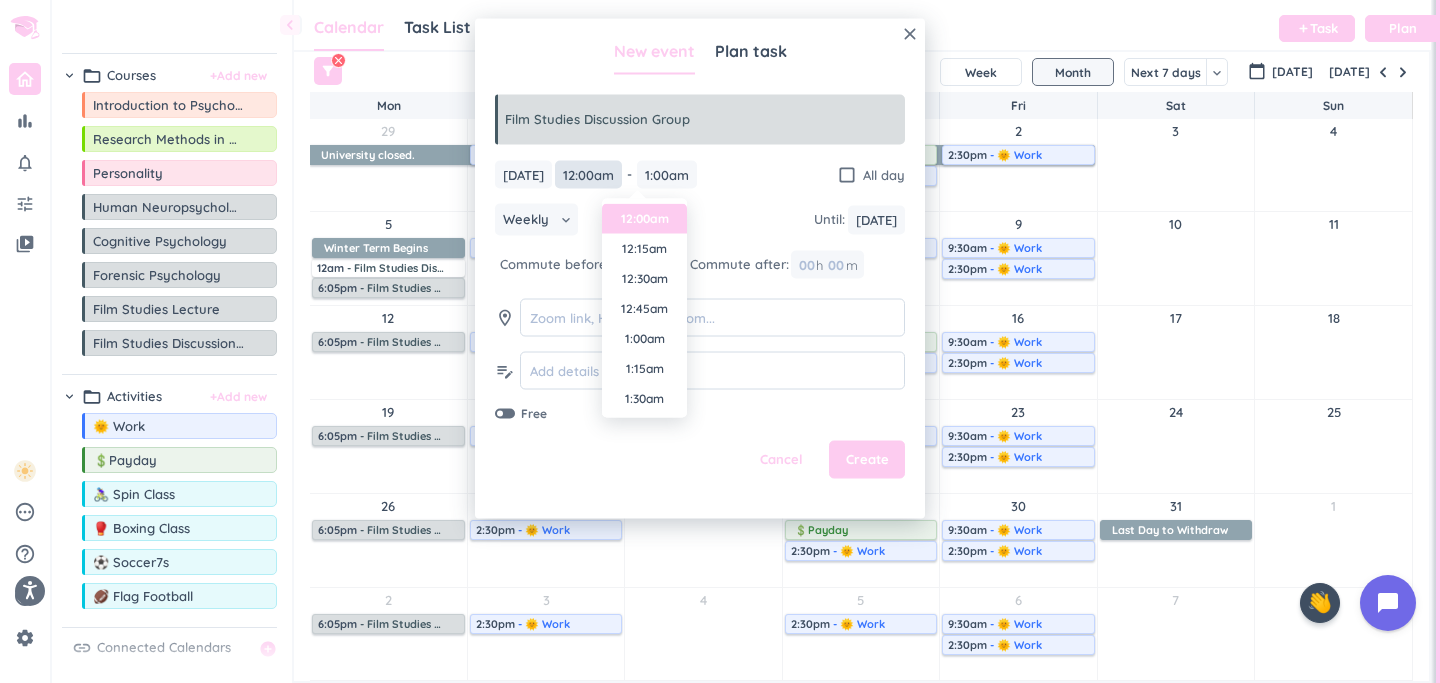 click on "12:00am" at bounding box center (588, 174) 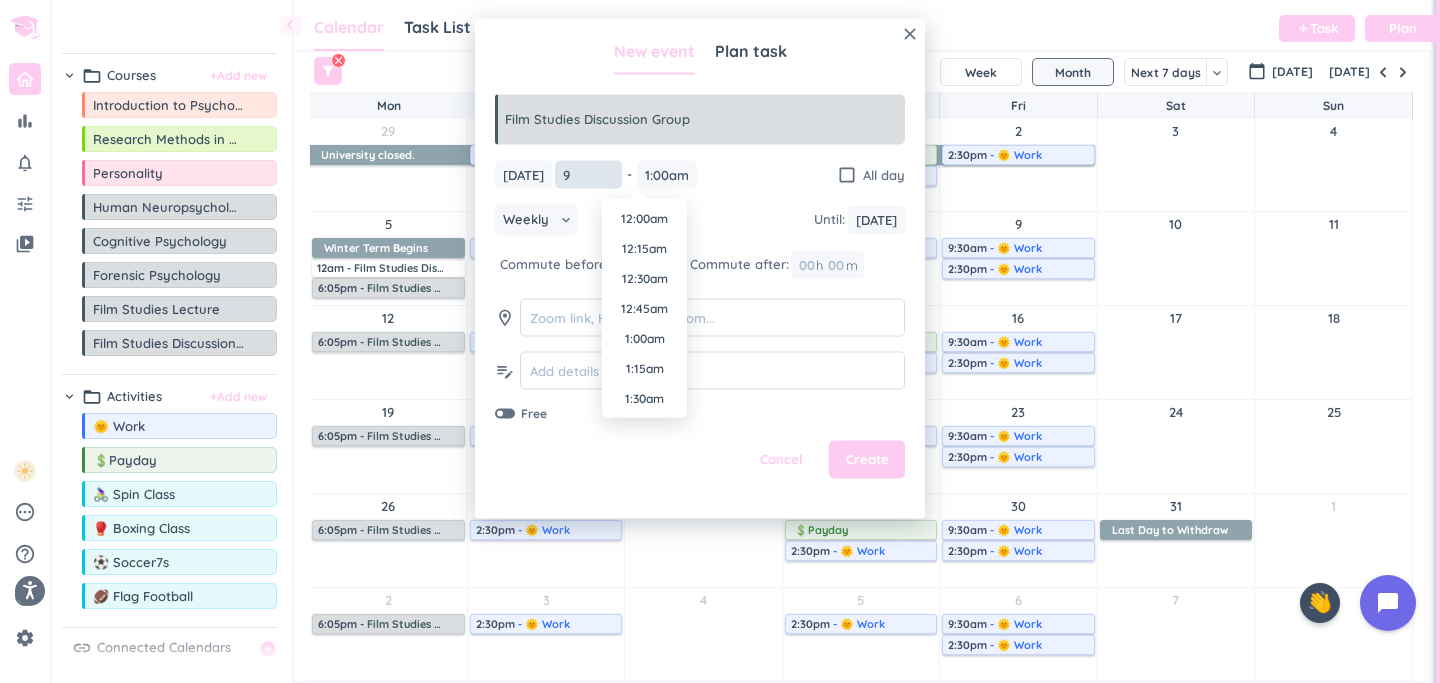 scroll, scrollTop: 2430, scrollLeft: 0, axis: vertical 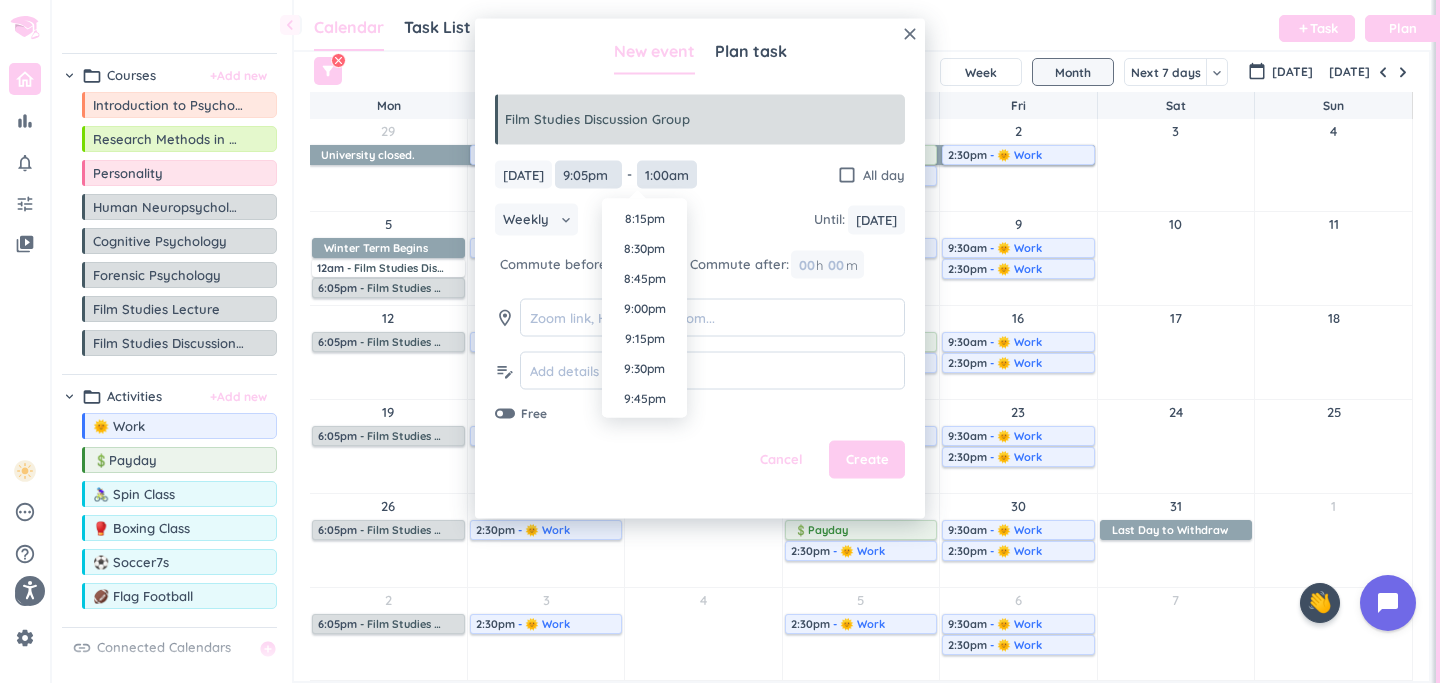 type on "9:05pm" 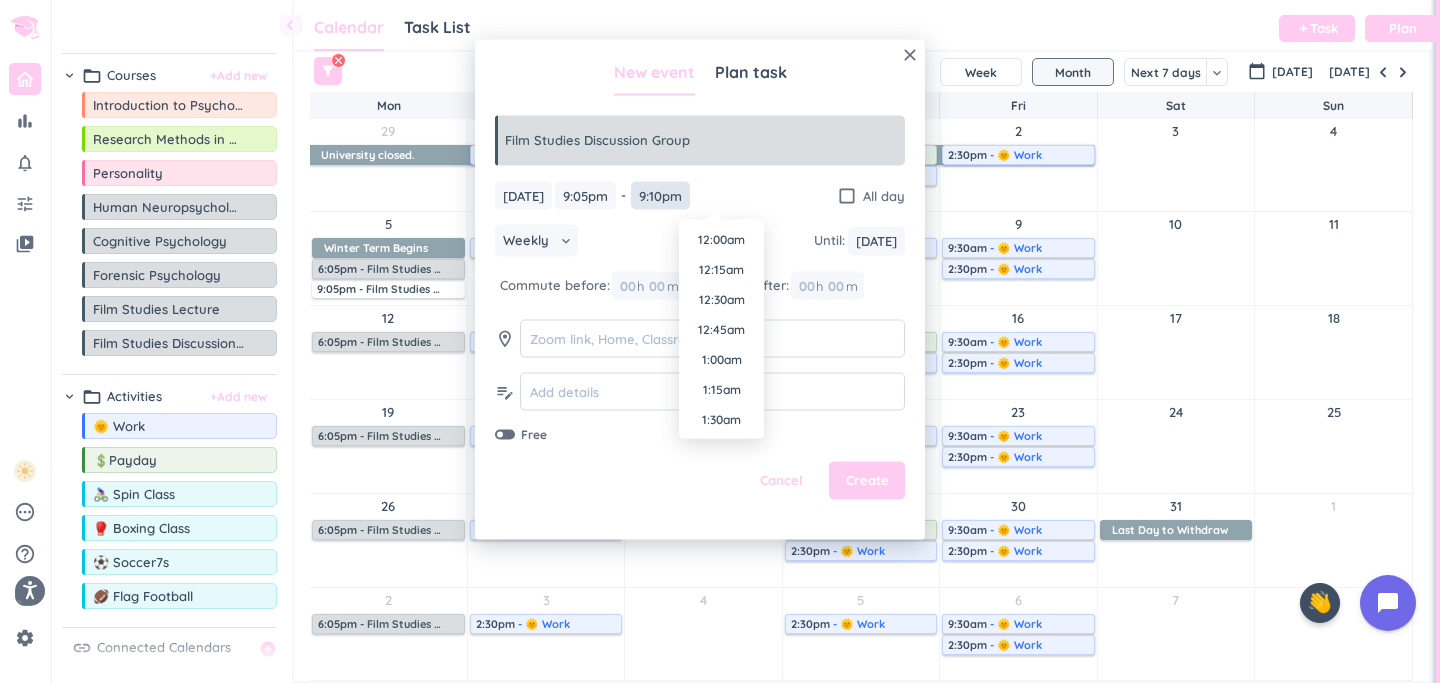 click on "9:10pm" at bounding box center (660, 195) 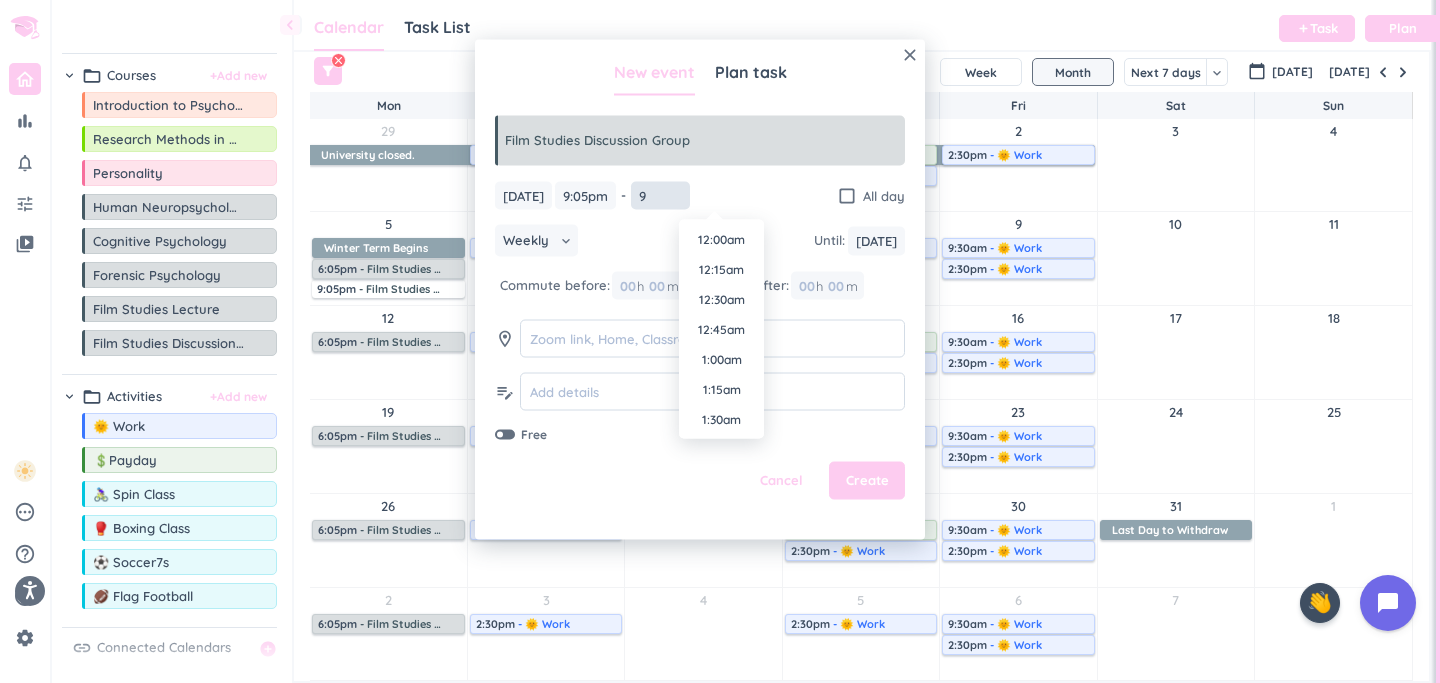 scroll, scrollTop: 2430, scrollLeft: 0, axis: vertical 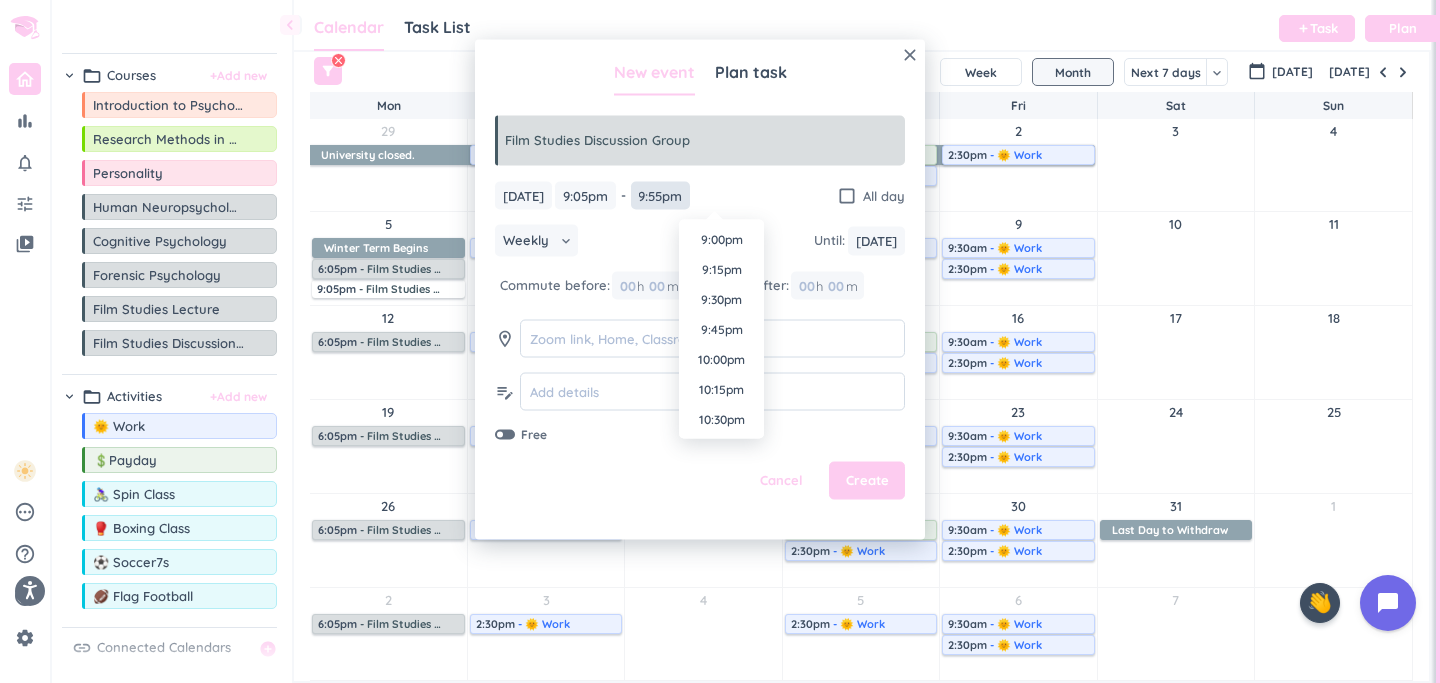 type on "9:55pm" 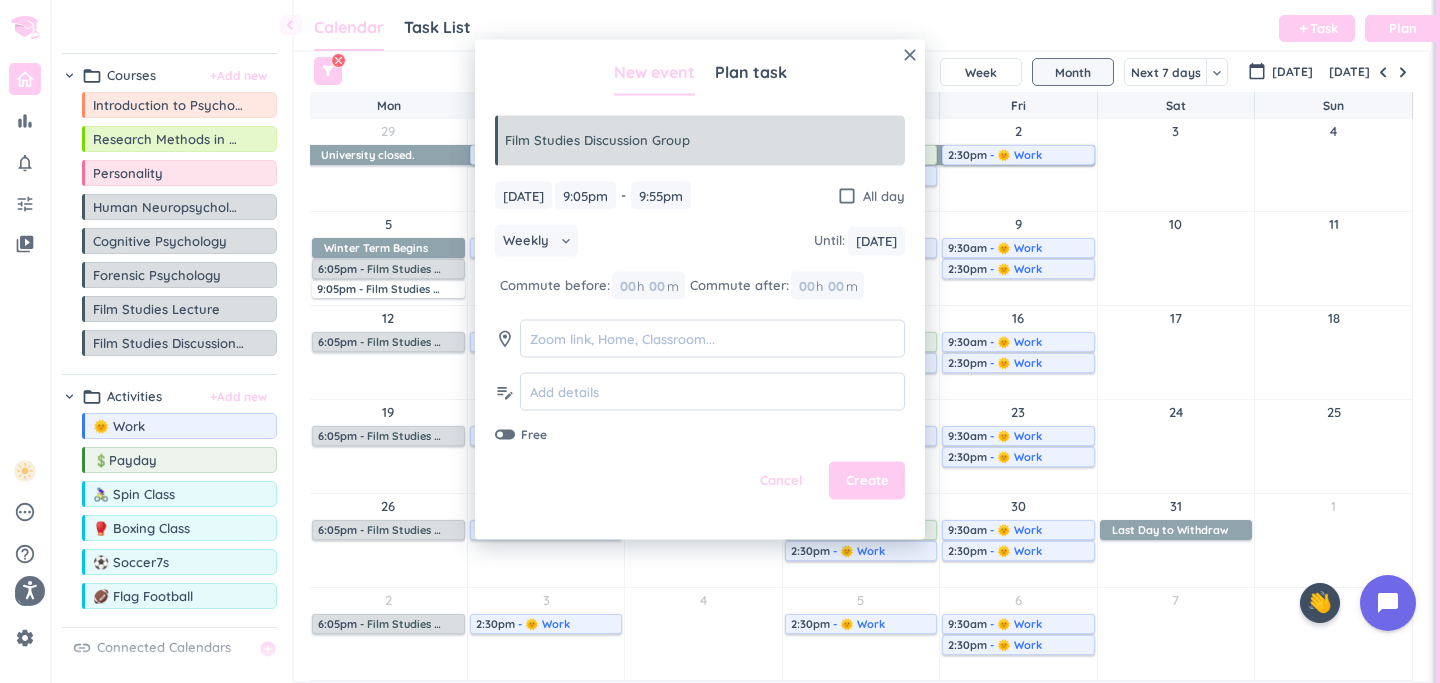 click on "[DATE] [DATE]   9:05pm 9:05pm - 9:55pm 9:55pm check_box_outline_blank All day" at bounding box center (700, 195) 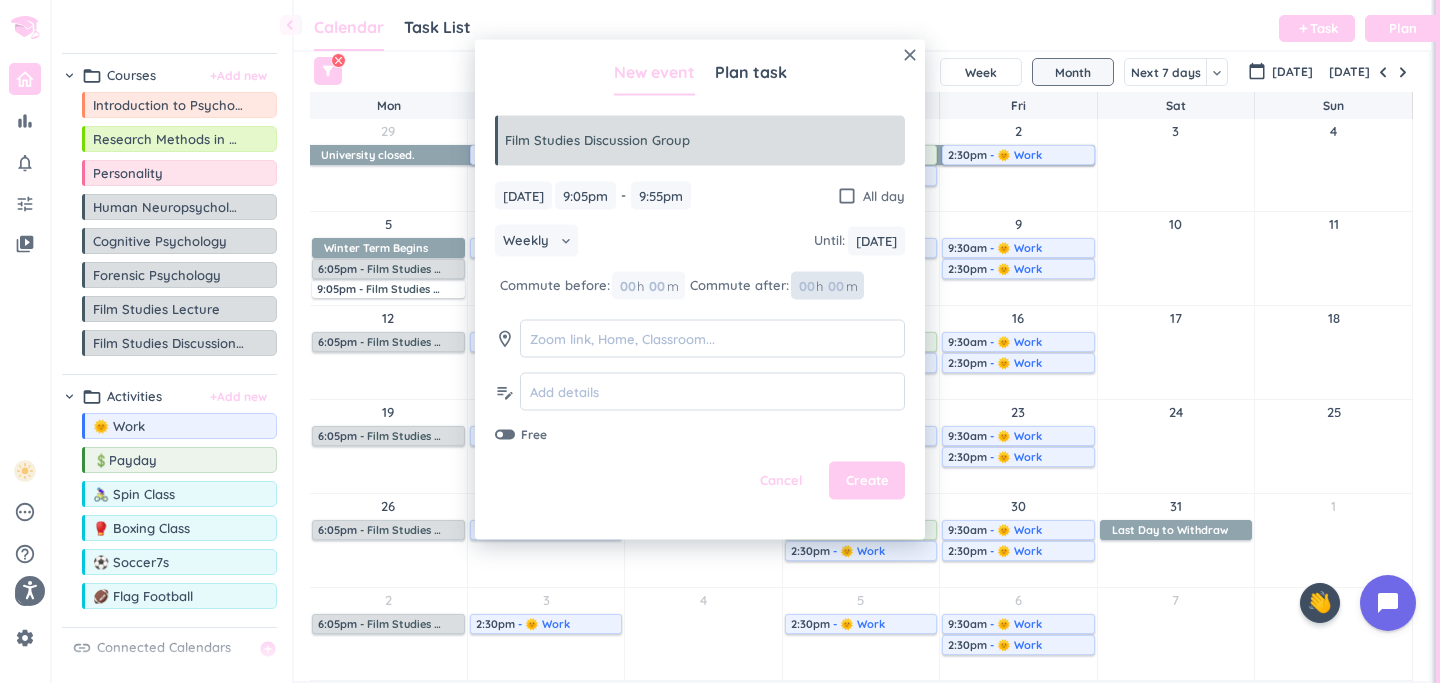 click at bounding box center [806, 285] 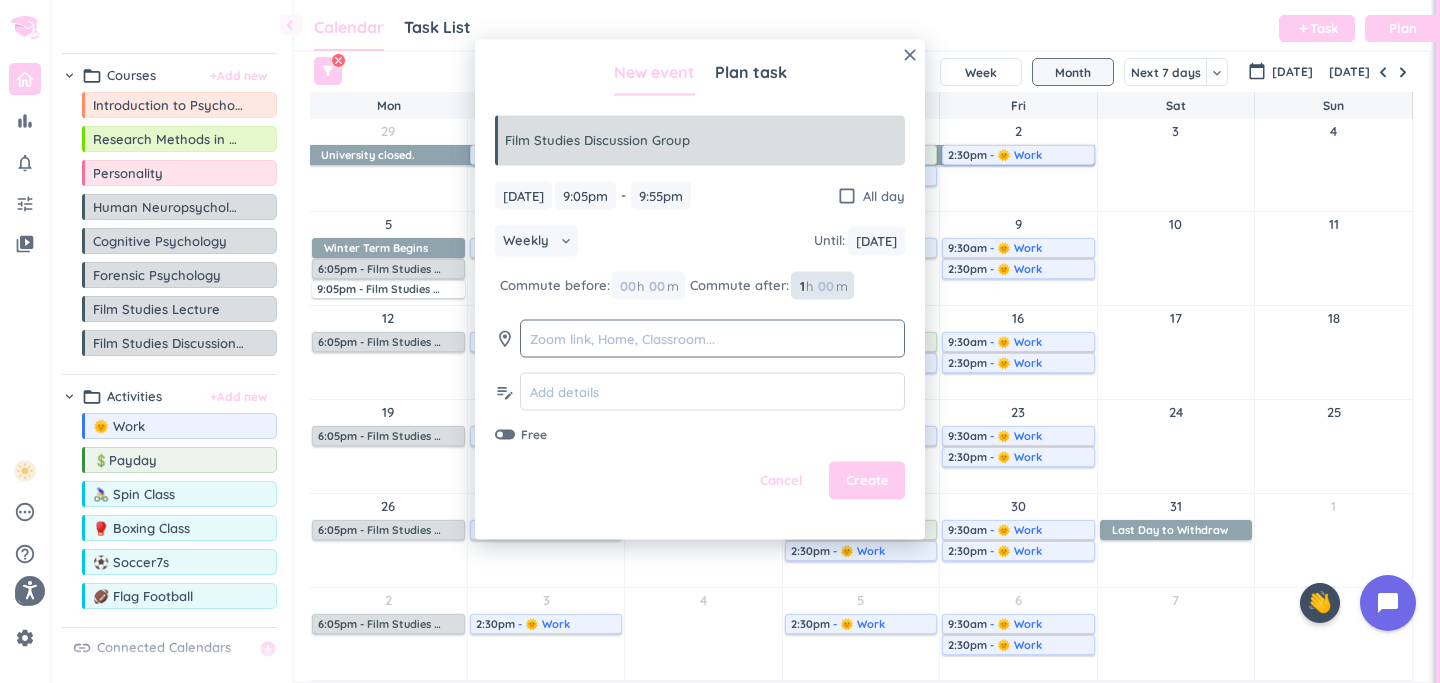 type on "1" 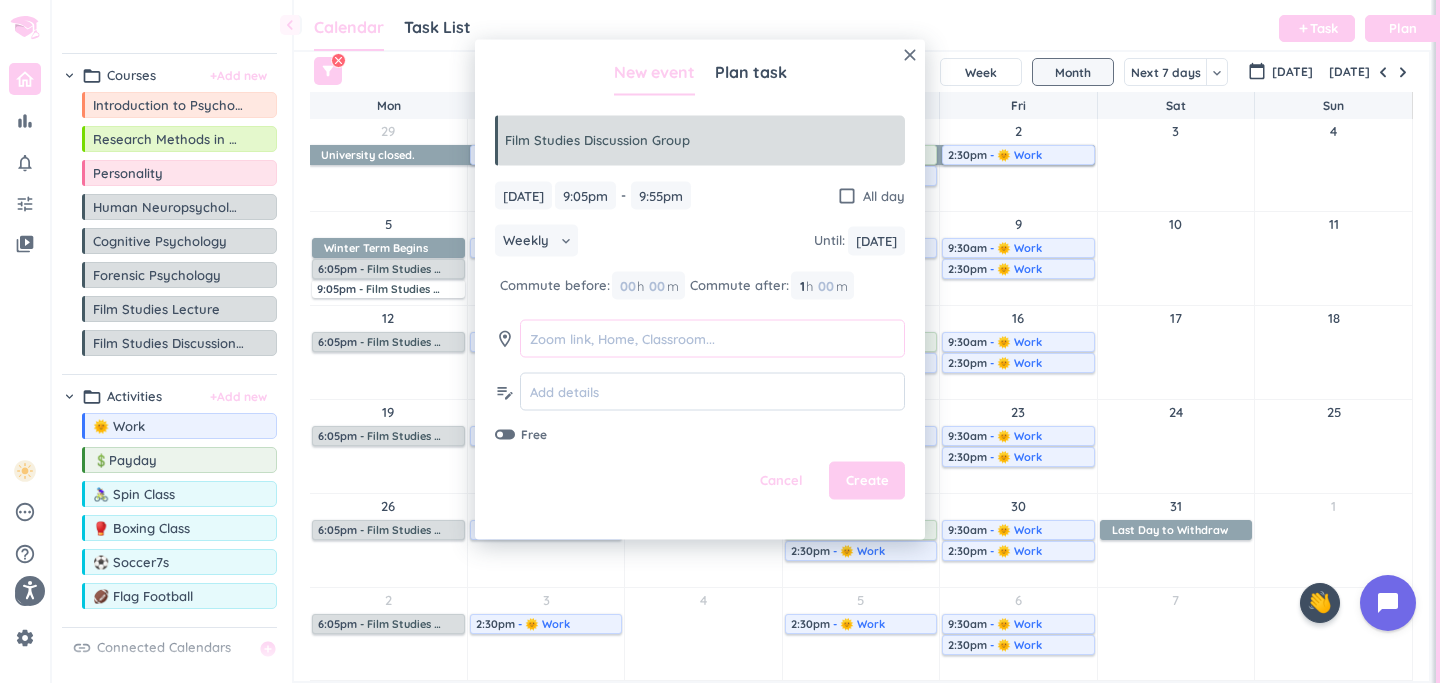 click at bounding box center (712, 338) 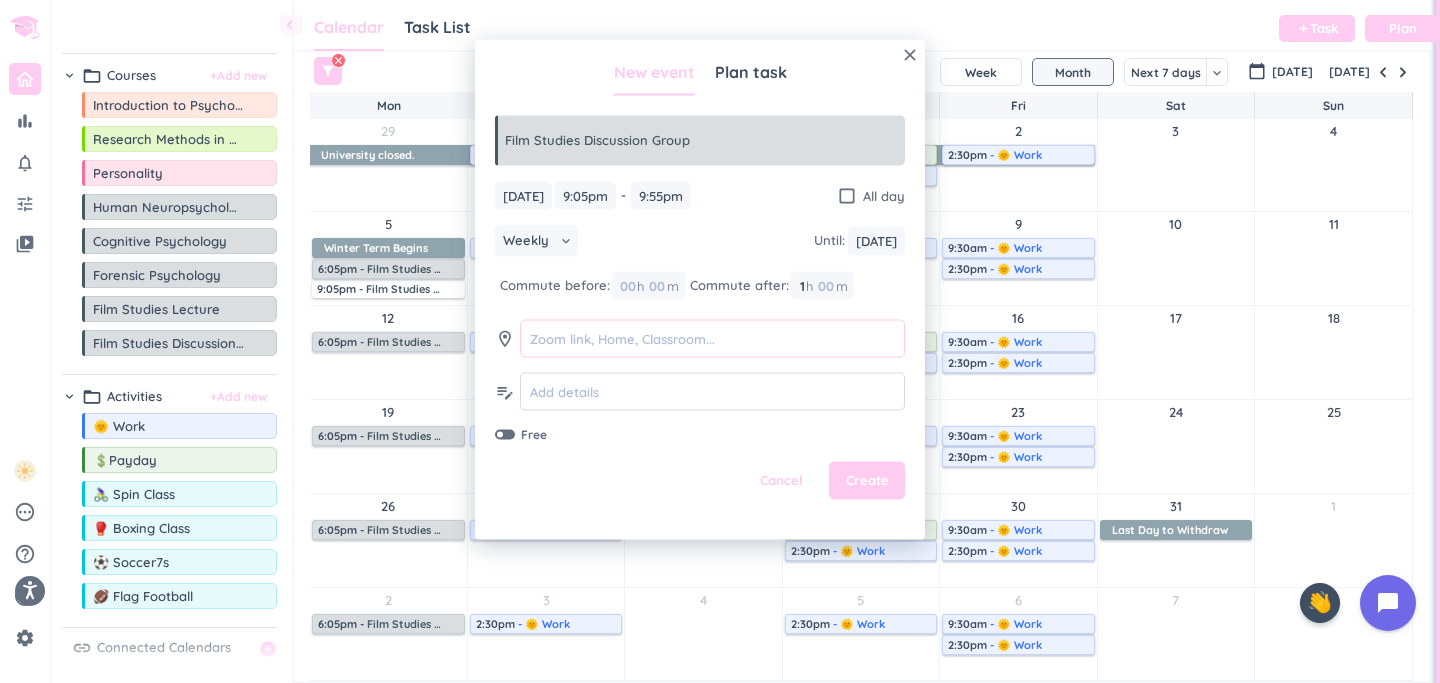 paste on "[GEOGRAPHIC_DATA][PERSON_NAME]-TH" 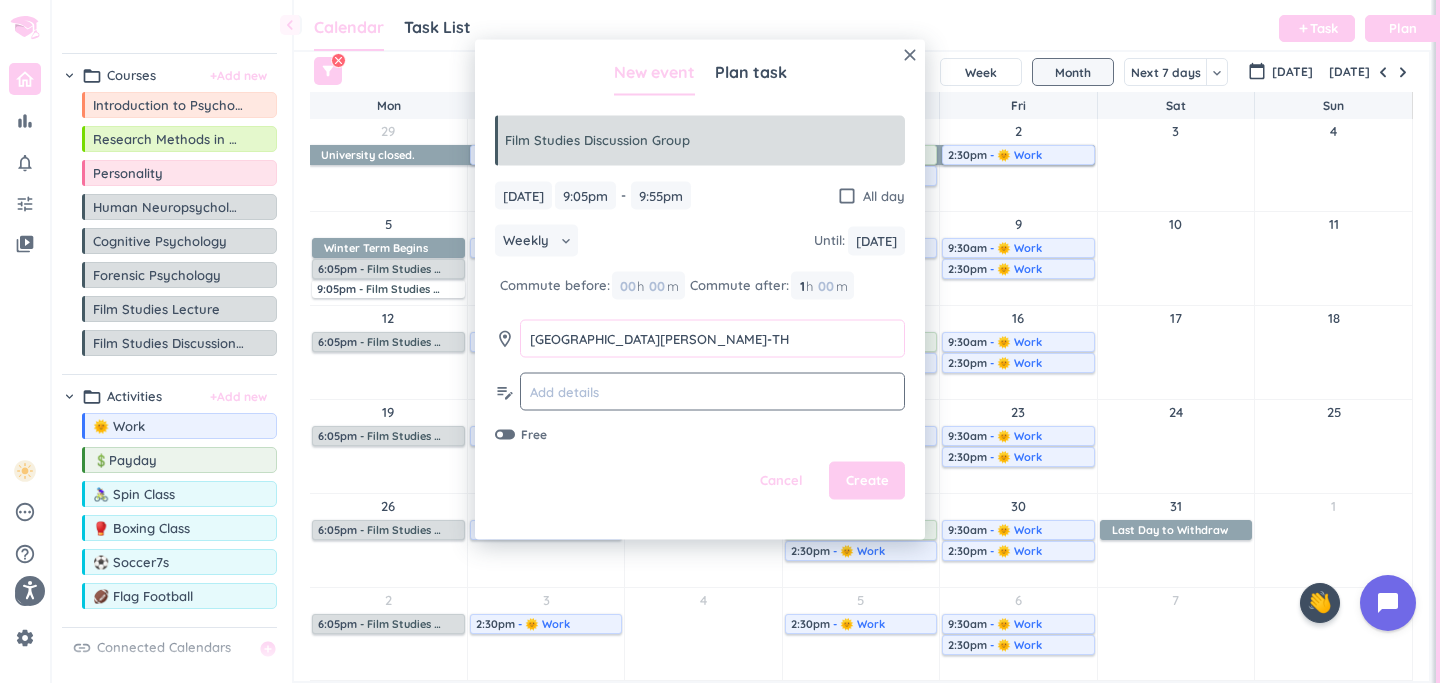 type on "[GEOGRAPHIC_DATA][PERSON_NAME]-TH" 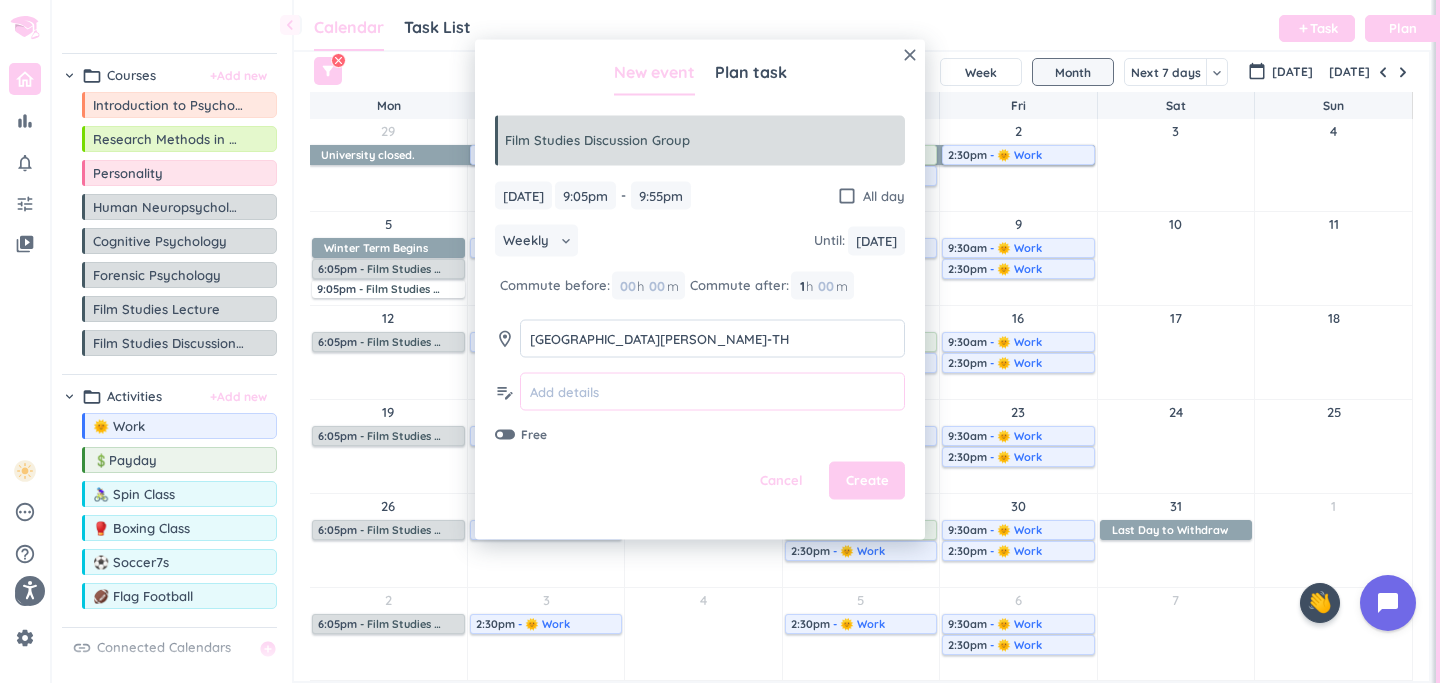 click at bounding box center (712, 391) 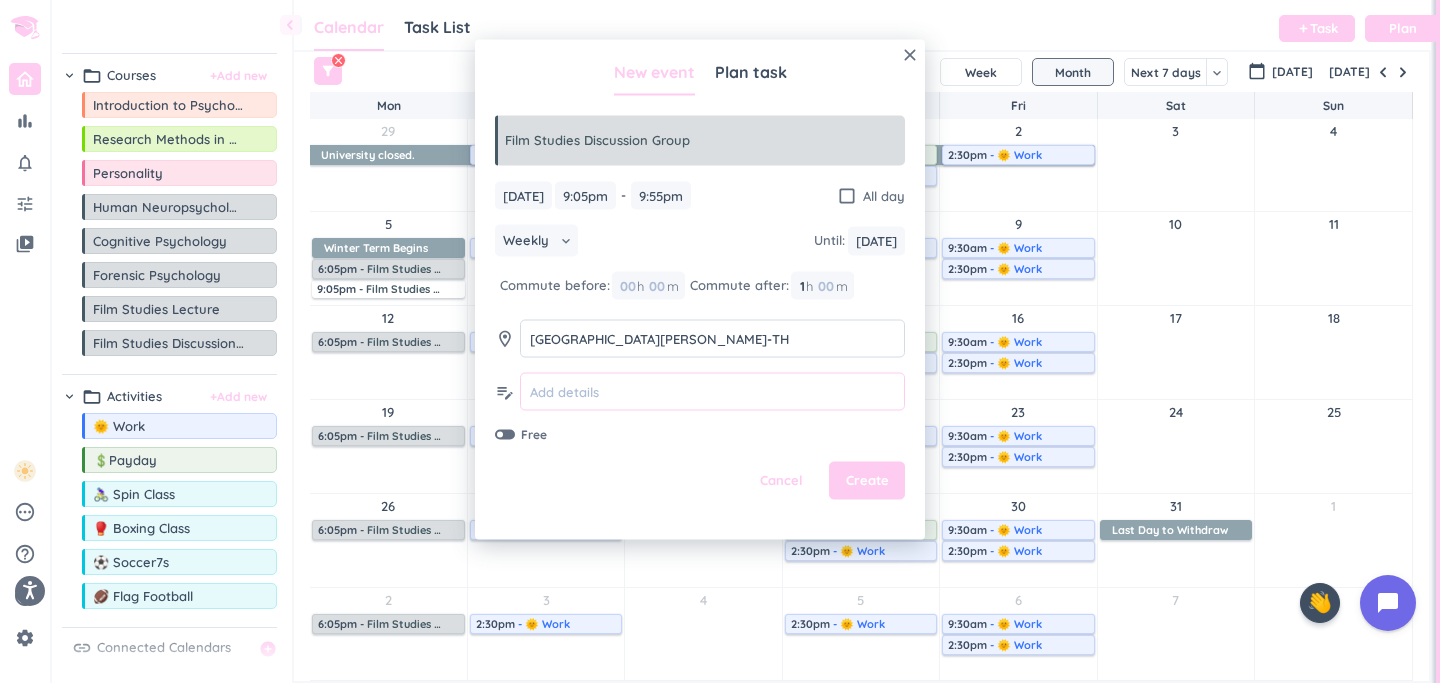 paste on "Discussion Group	[PERSON_NAME] (Primary)" 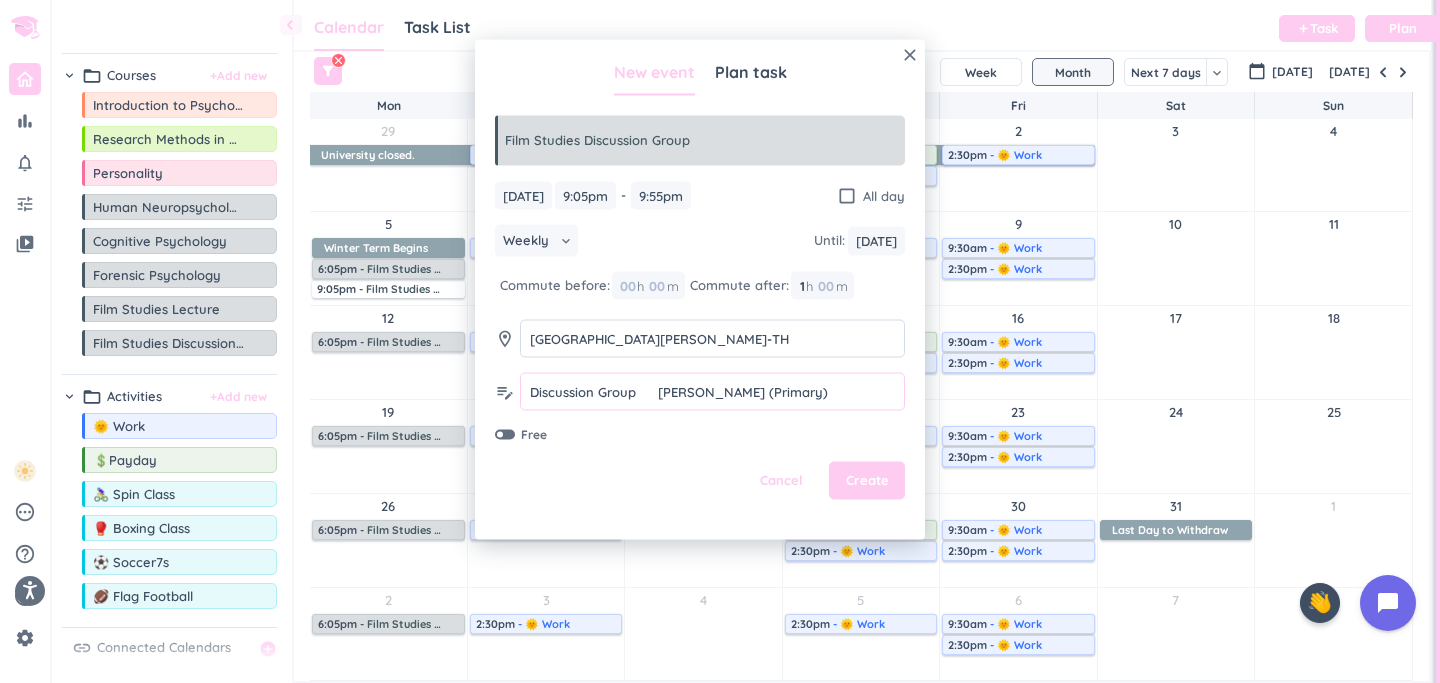 click on "Discussion Group	[PERSON_NAME] (Primary)" at bounding box center [712, 391] 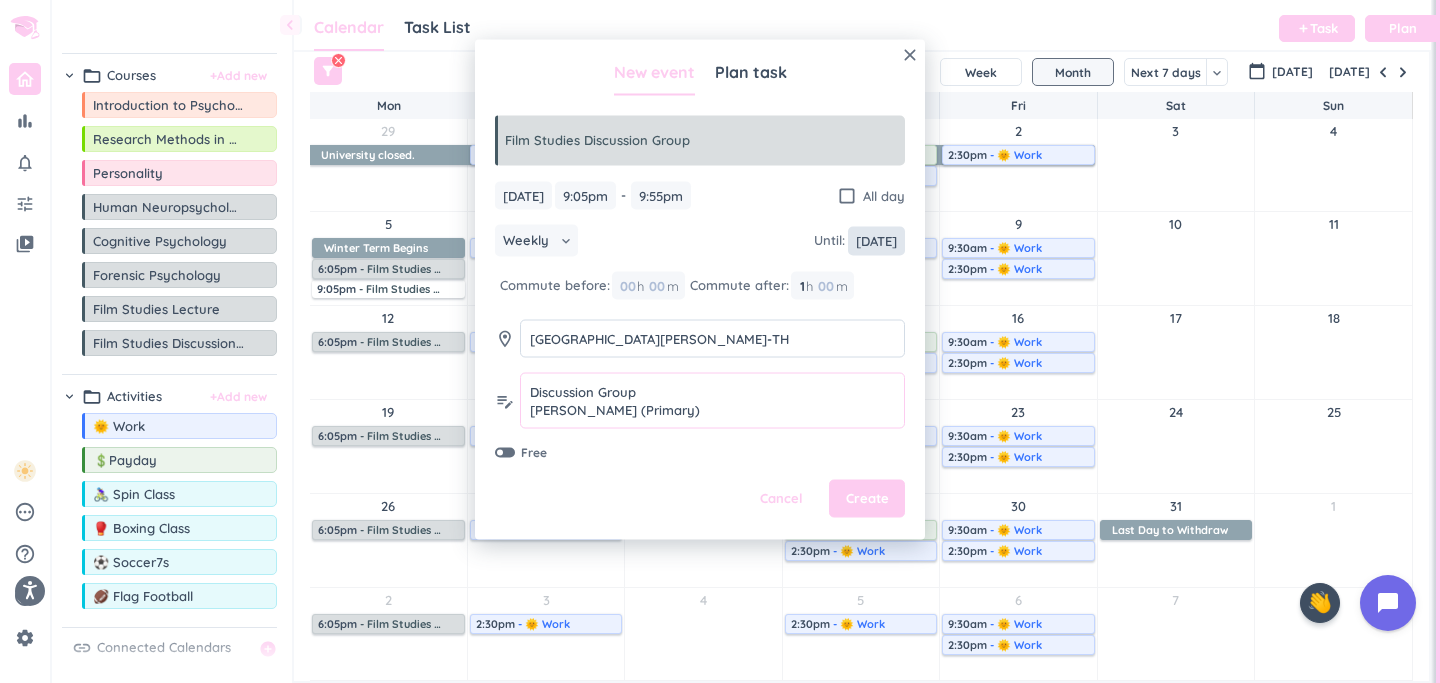 type on "Discussion Group
[PERSON_NAME] (Primary)" 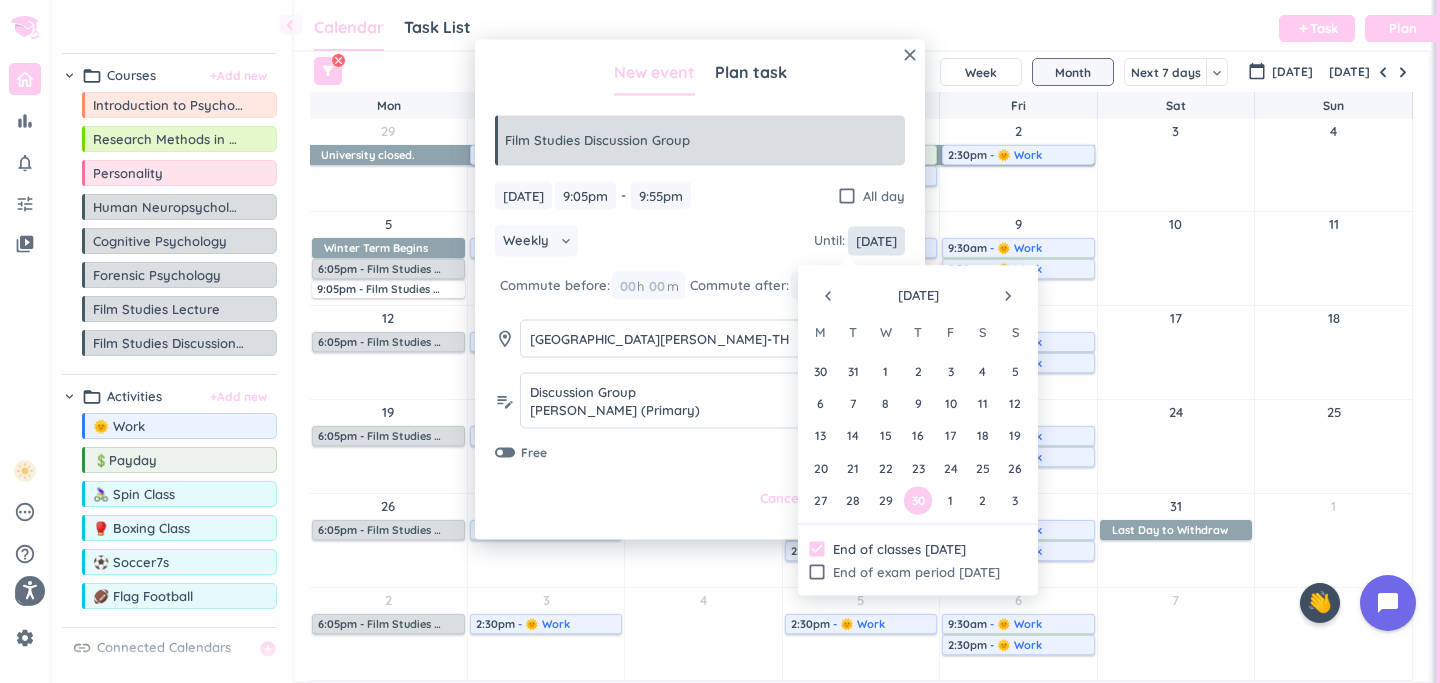 click on "[DATE]" at bounding box center (876, 240) 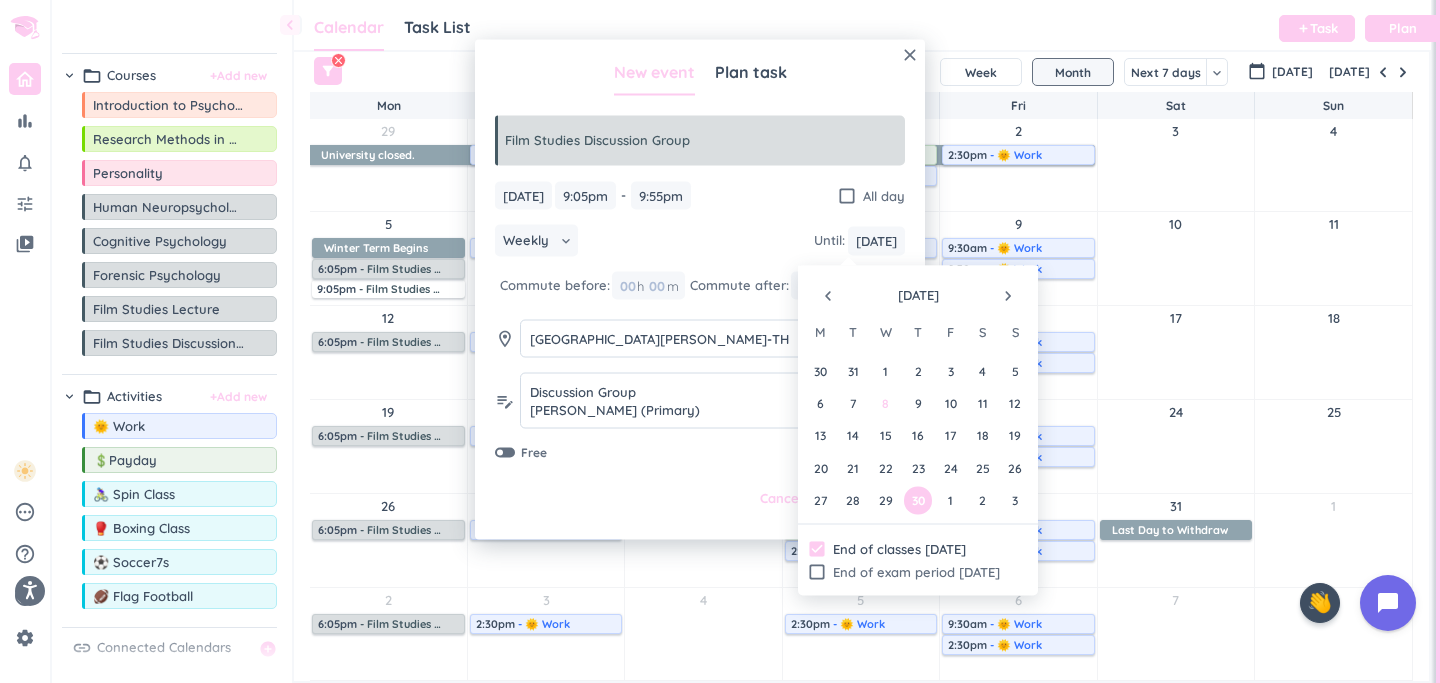 click on "8" at bounding box center [885, 403] 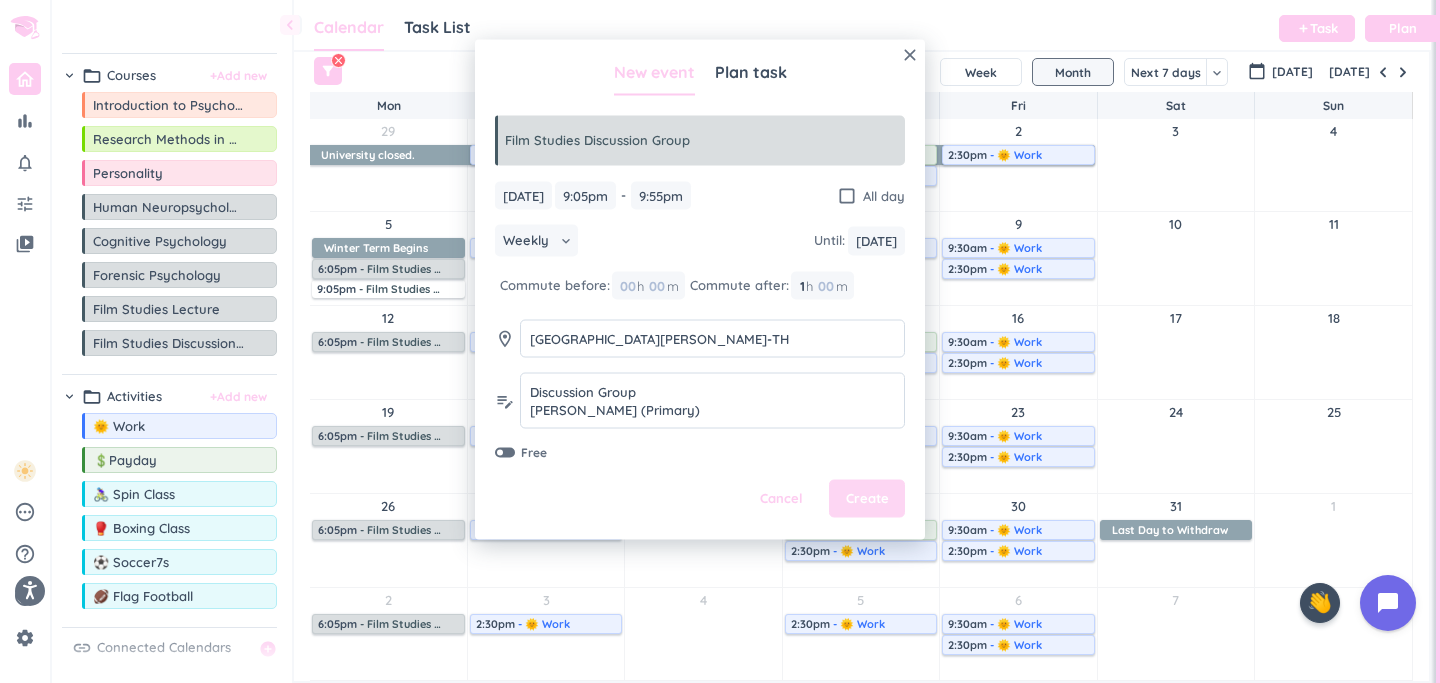 click on "Create" at bounding box center (867, 499) 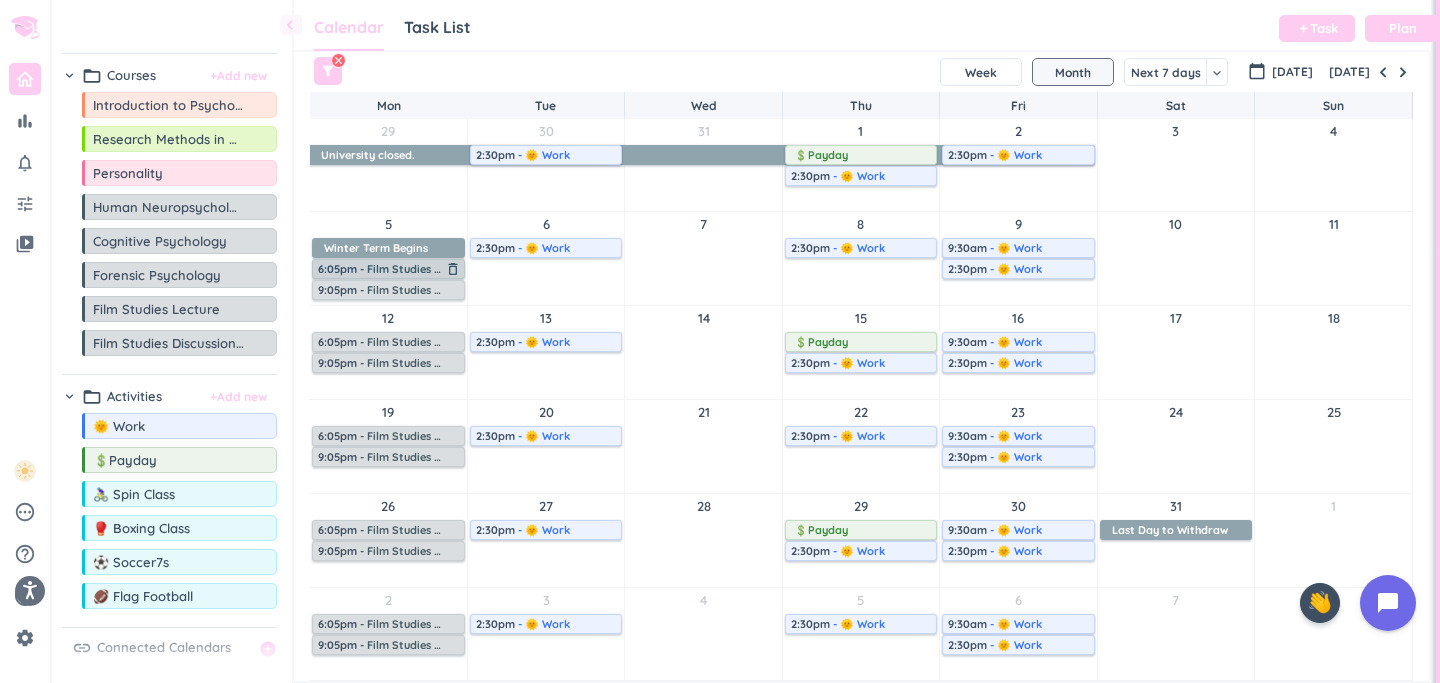 click on "- Film Studies Lecture" at bounding box center (417, 269) 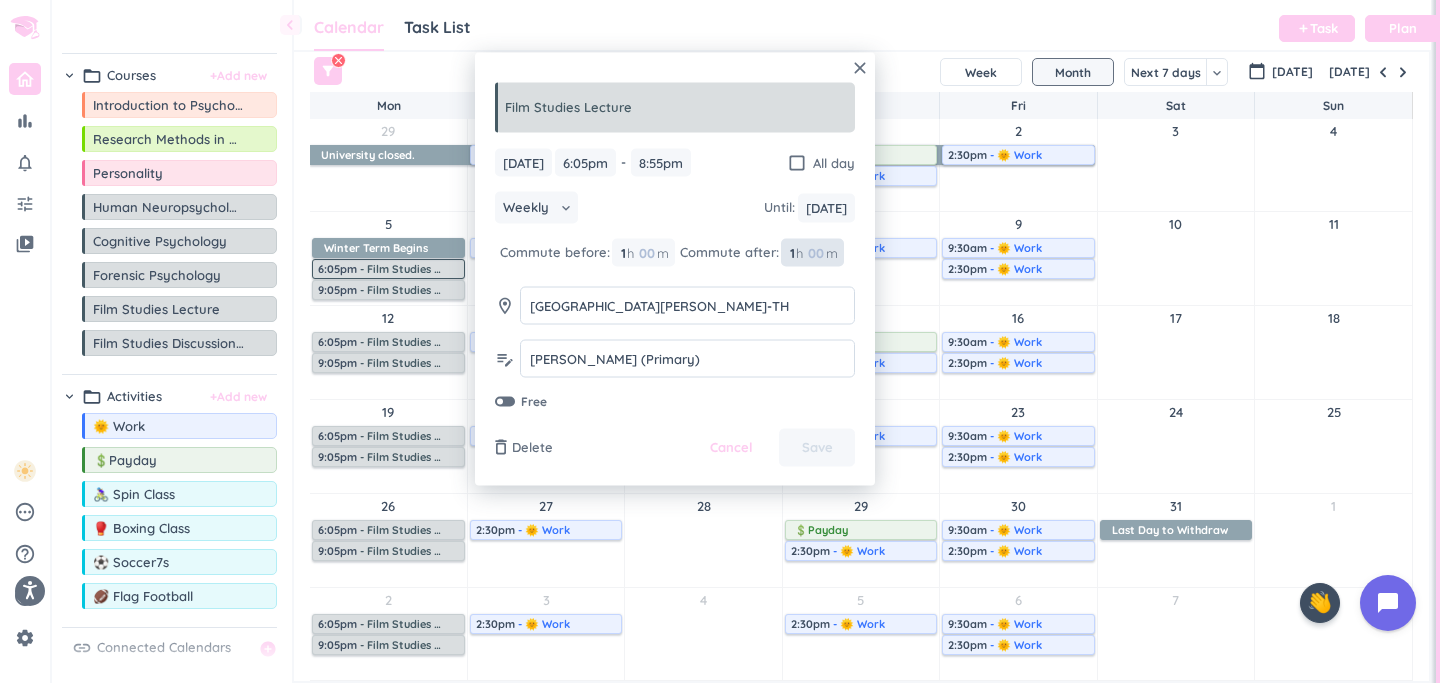 click on "1 1 00" at bounding box center [796, 252] 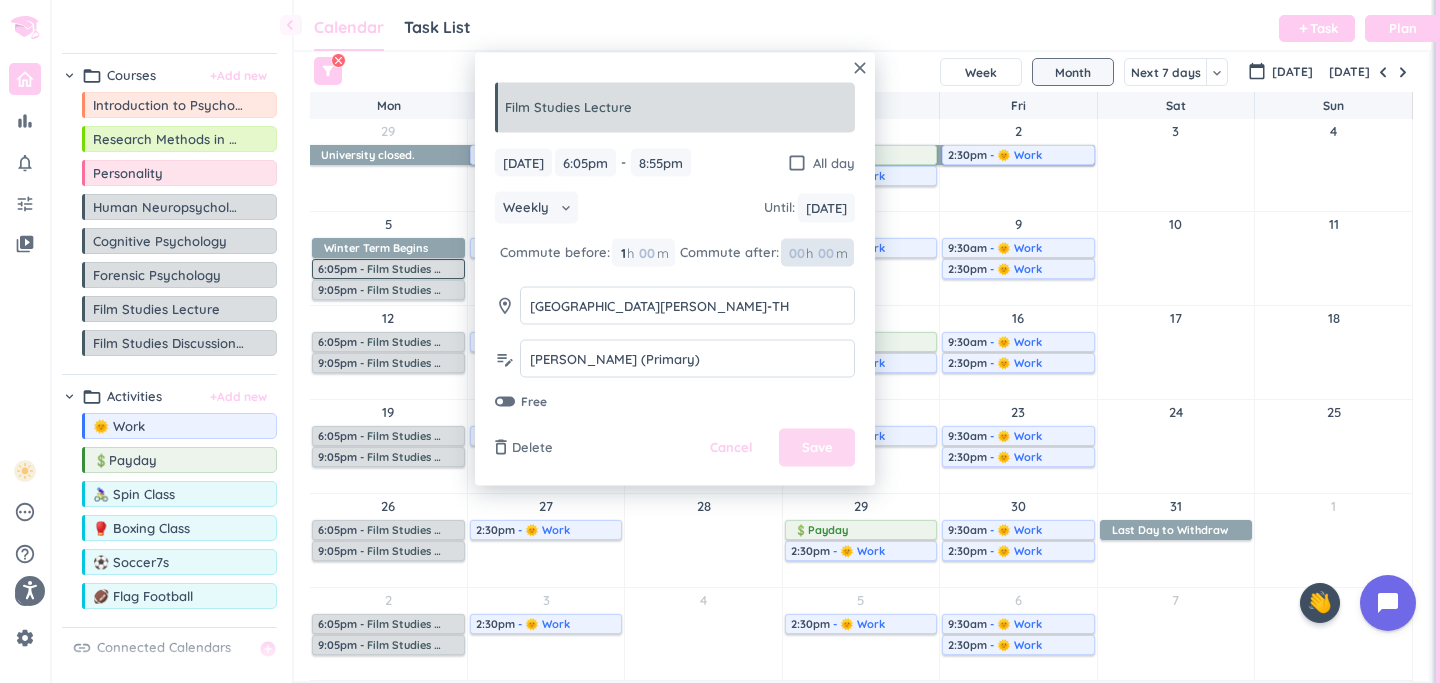 type 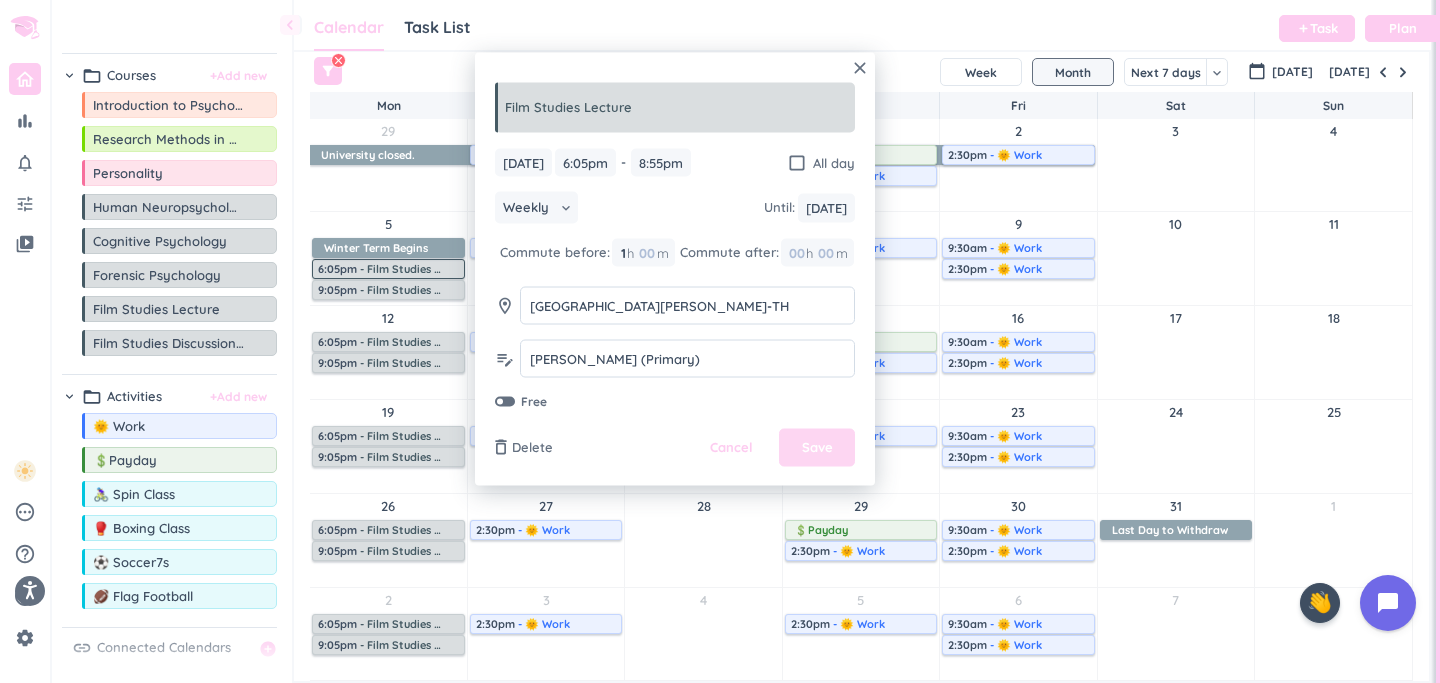 click on "Save" at bounding box center [817, 448] 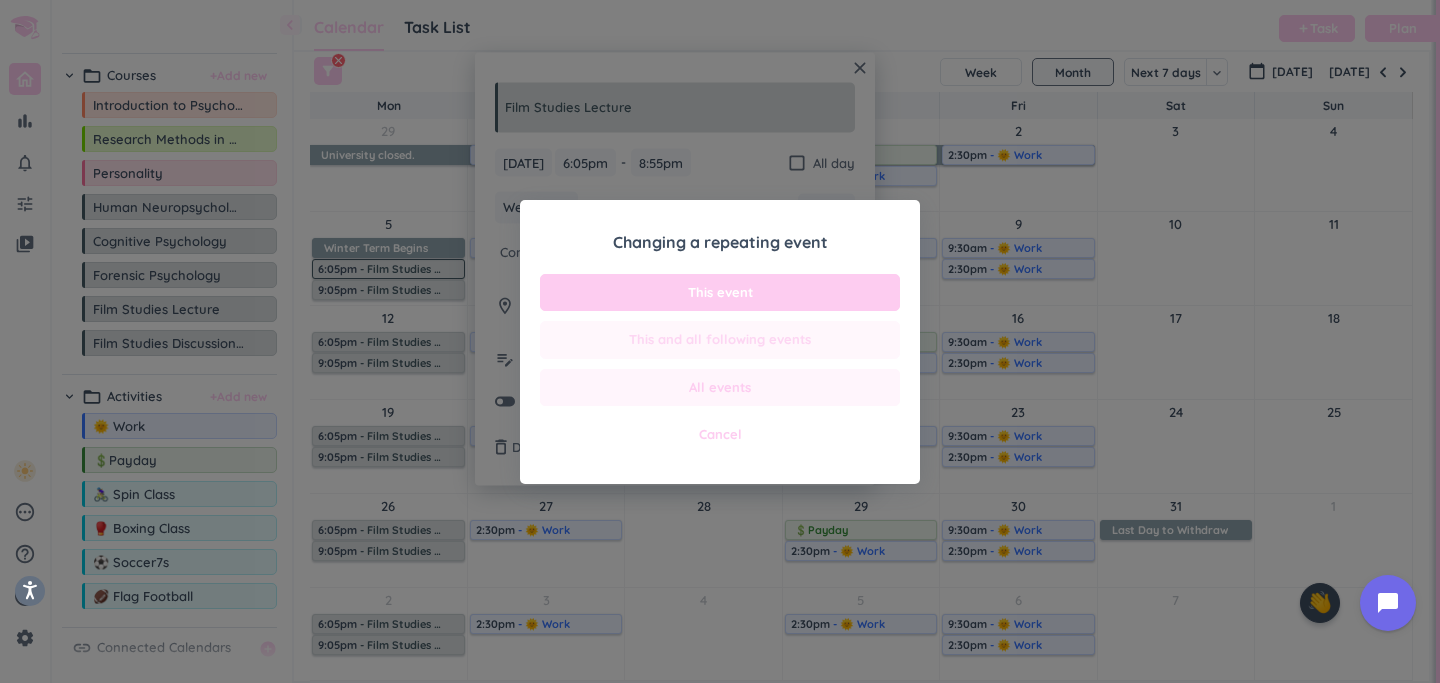click on "This and all following events" at bounding box center (720, 340) 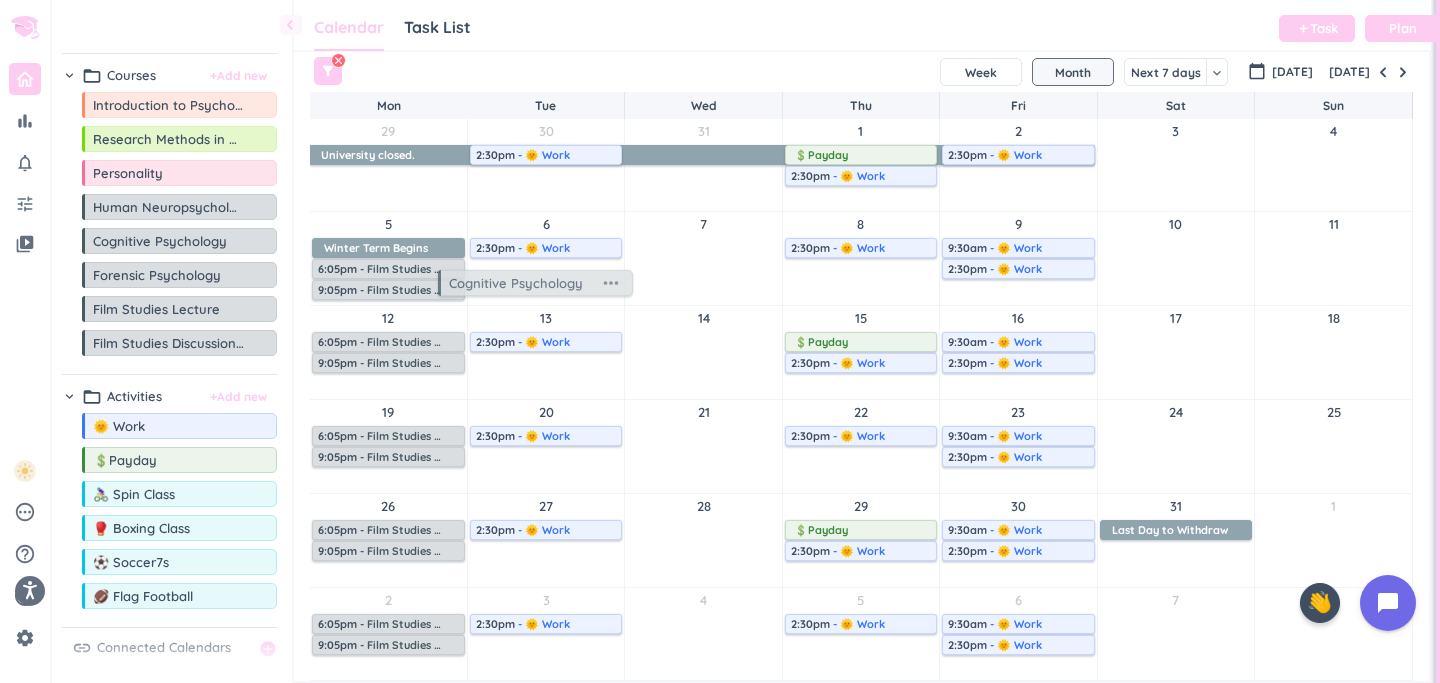 drag, startPoint x: 192, startPoint y: 252, endPoint x: 549, endPoint y: 292, distance: 359.23392 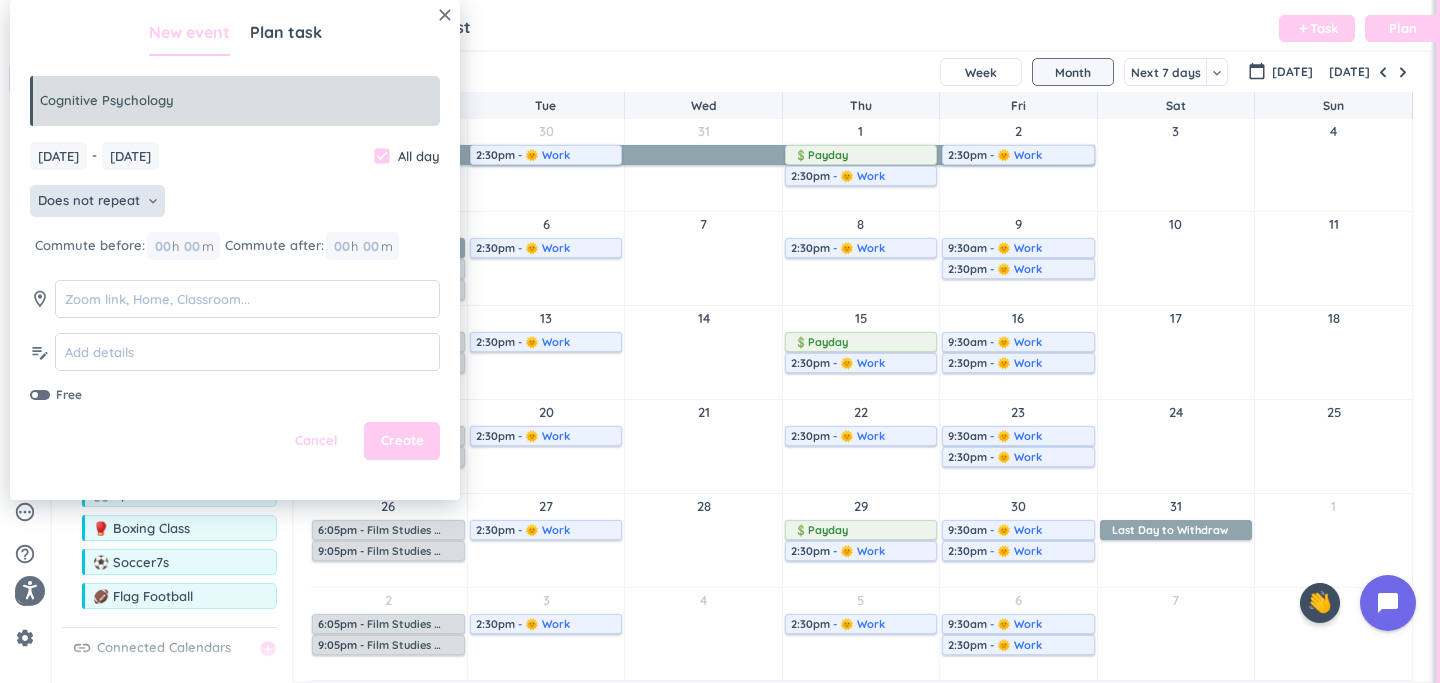click on "Does not repeat" at bounding box center (89, 201) 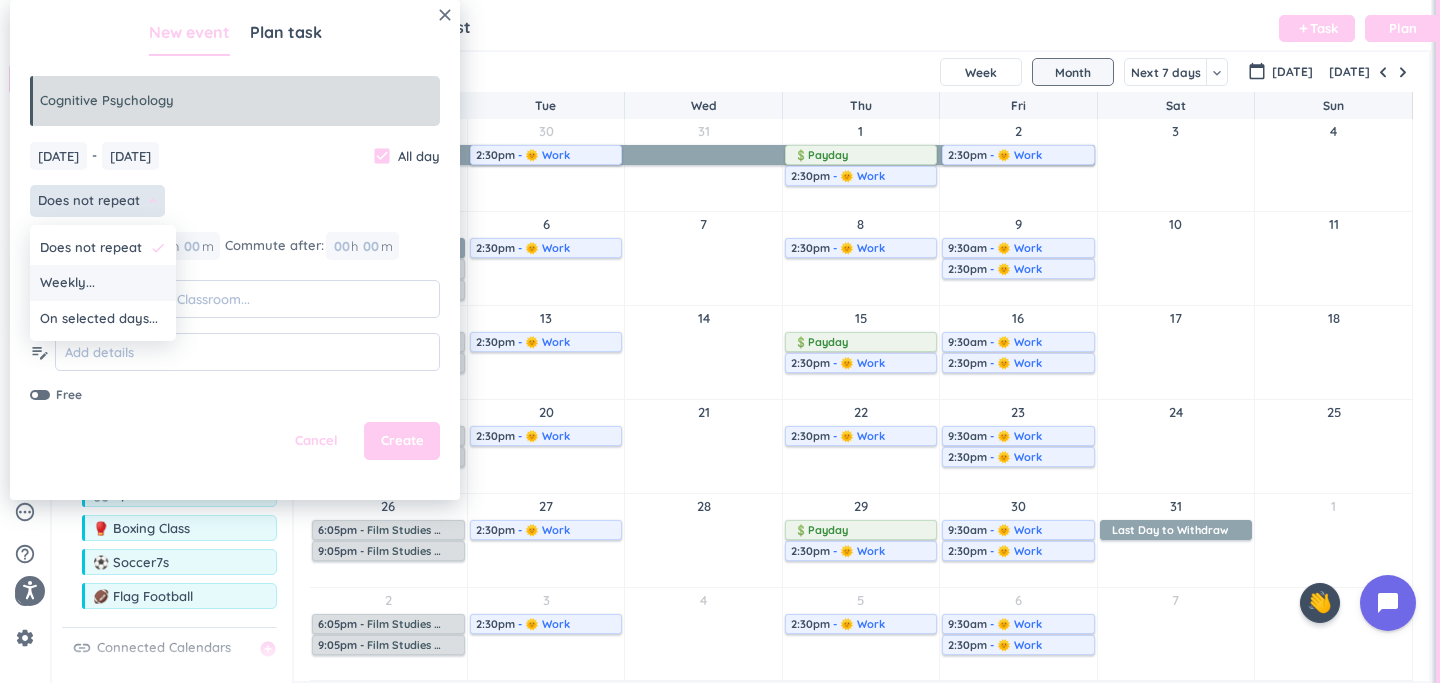 click on "Weekly..." at bounding box center (103, 283) 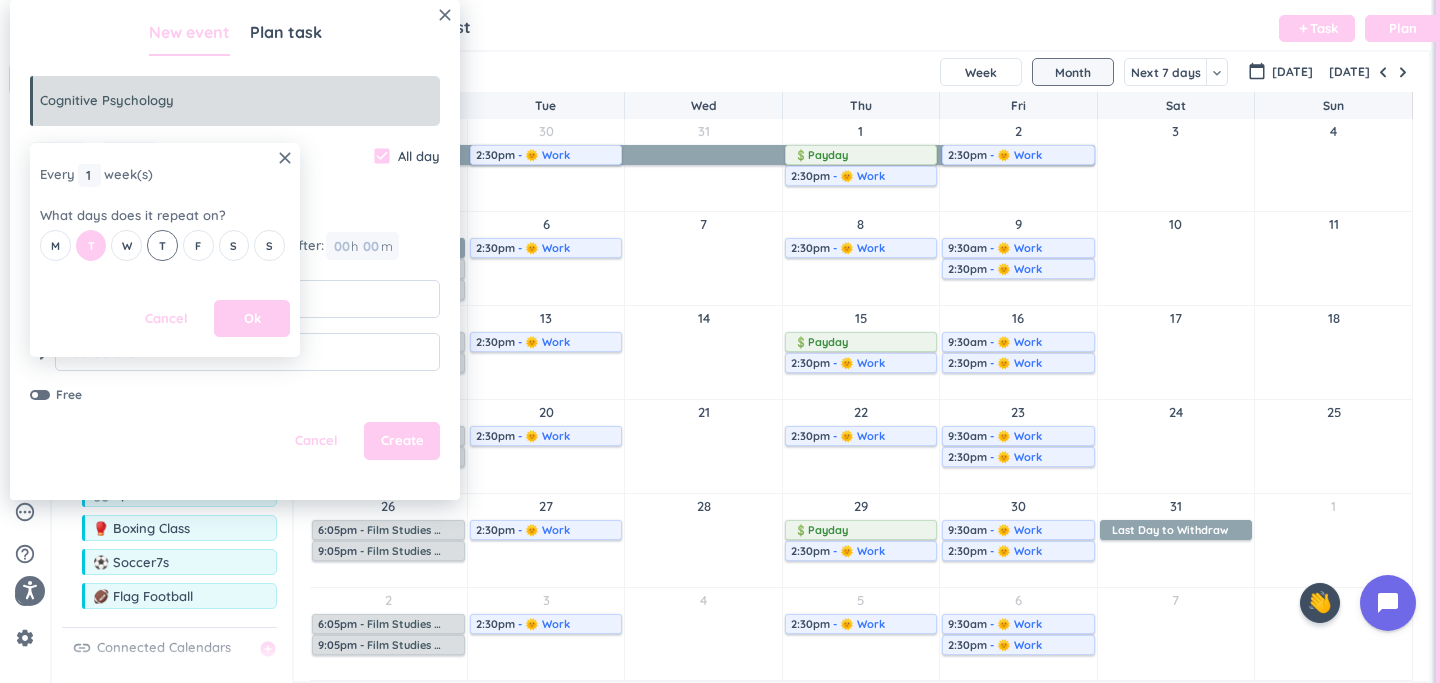 click on "T" at bounding box center [162, 245] 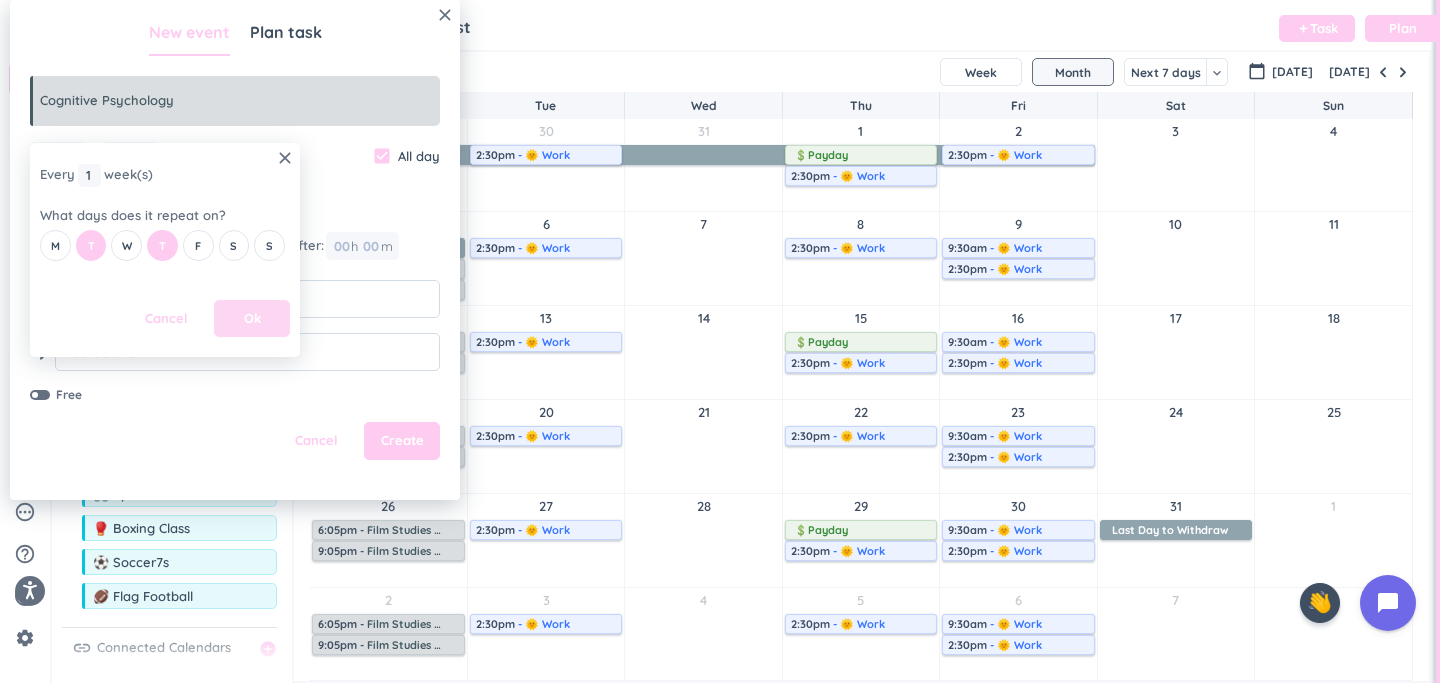 click on "Ok" at bounding box center [252, 319] 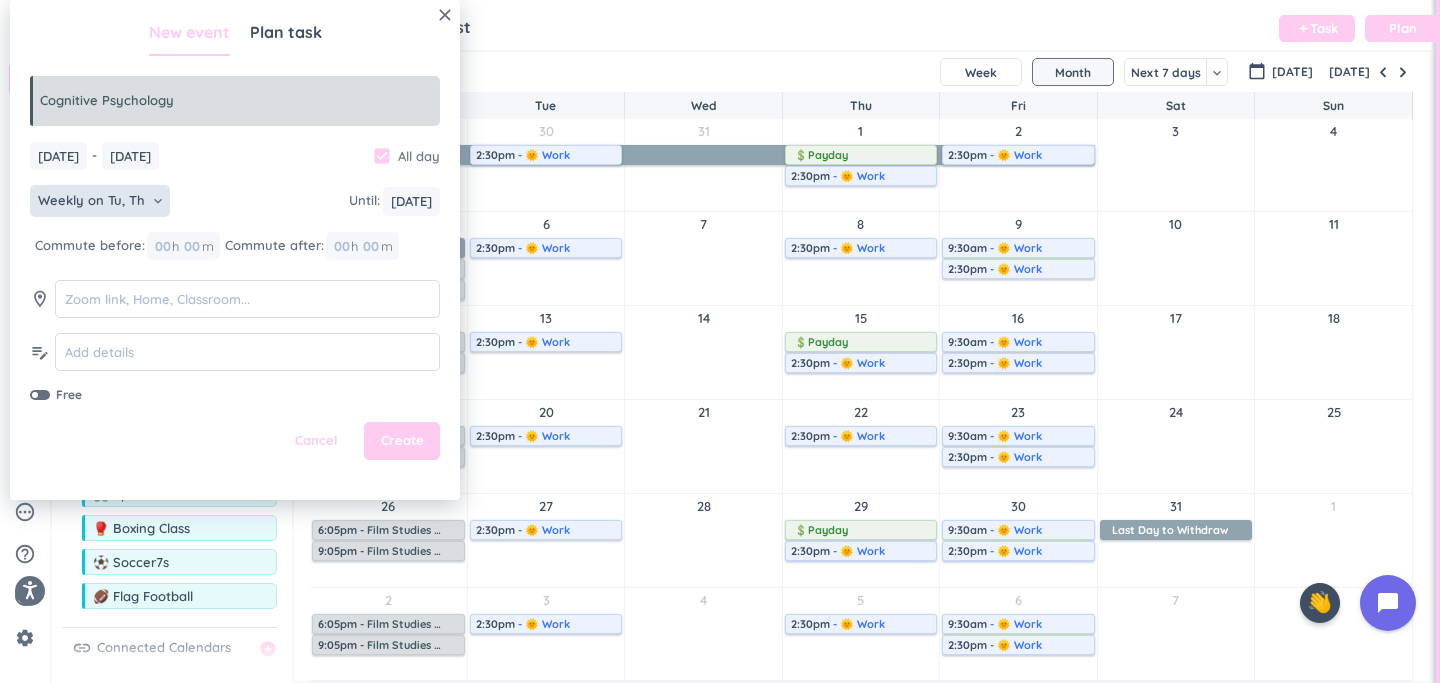 click on "check_box" at bounding box center [382, 156] 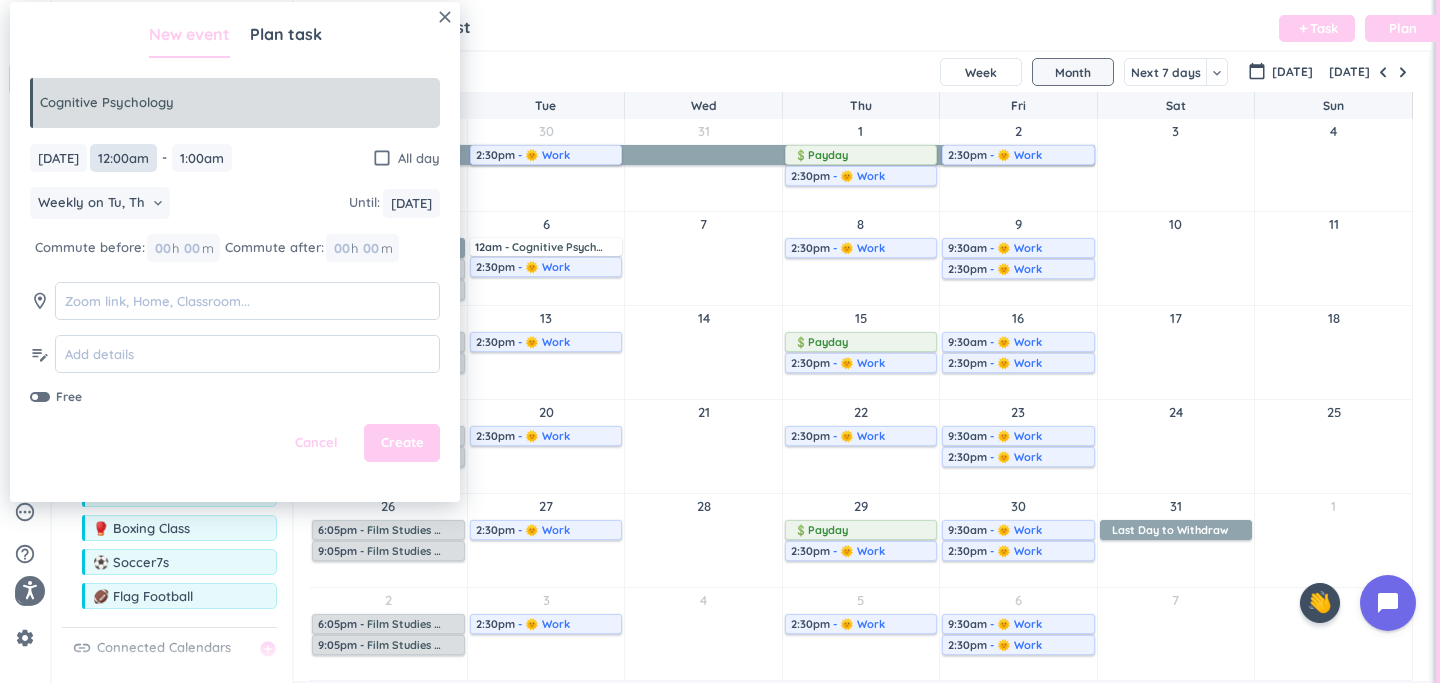 click on "12:00am" at bounding box center [123, 158] 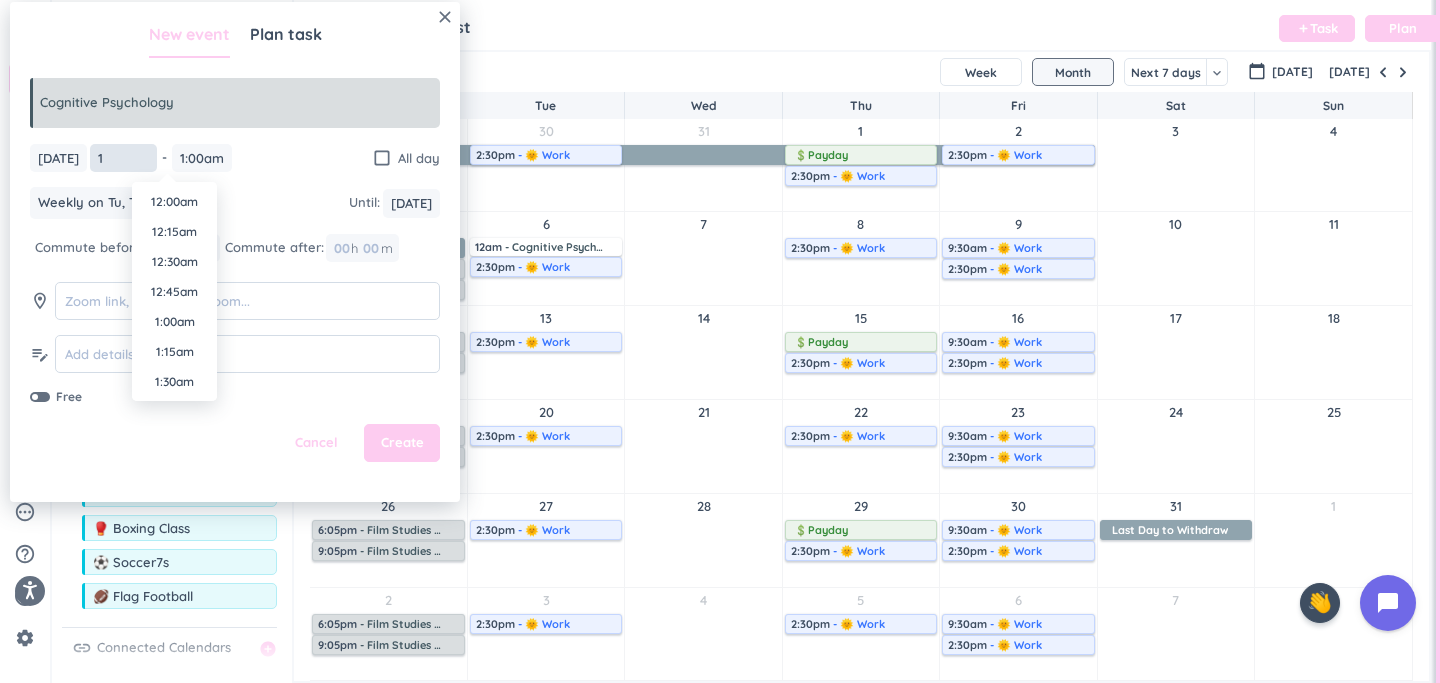 scroll, scrollTop: 1470, scrollLeft: 0, axis: vertical 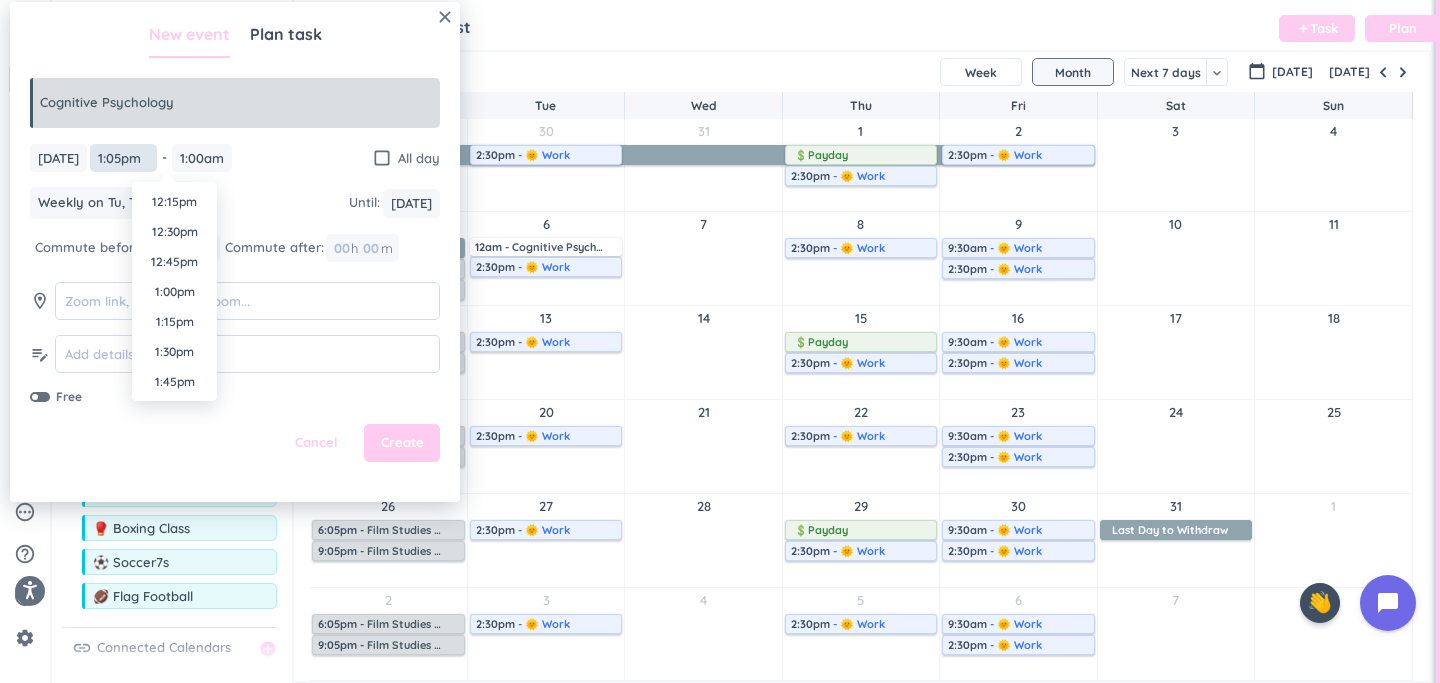type on "1:05pm" 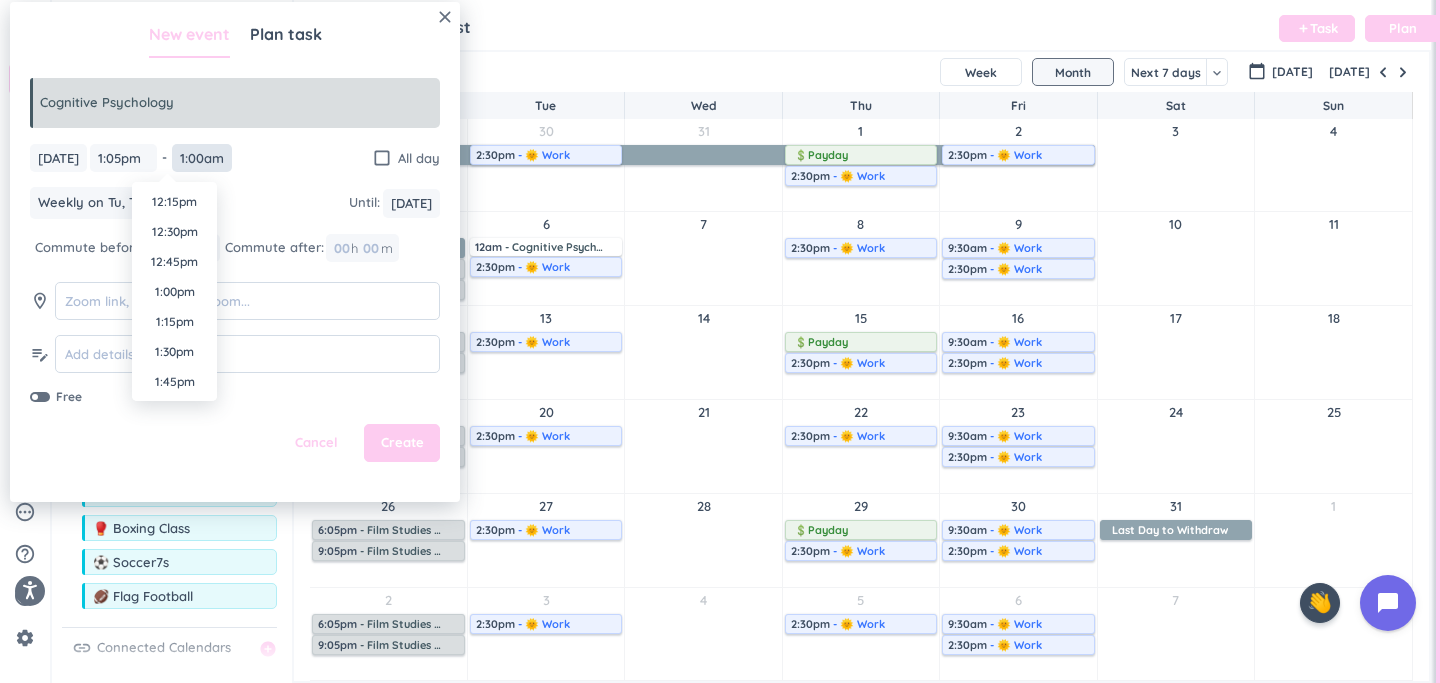 click on "1:00am" at bounding box center (202, 158) 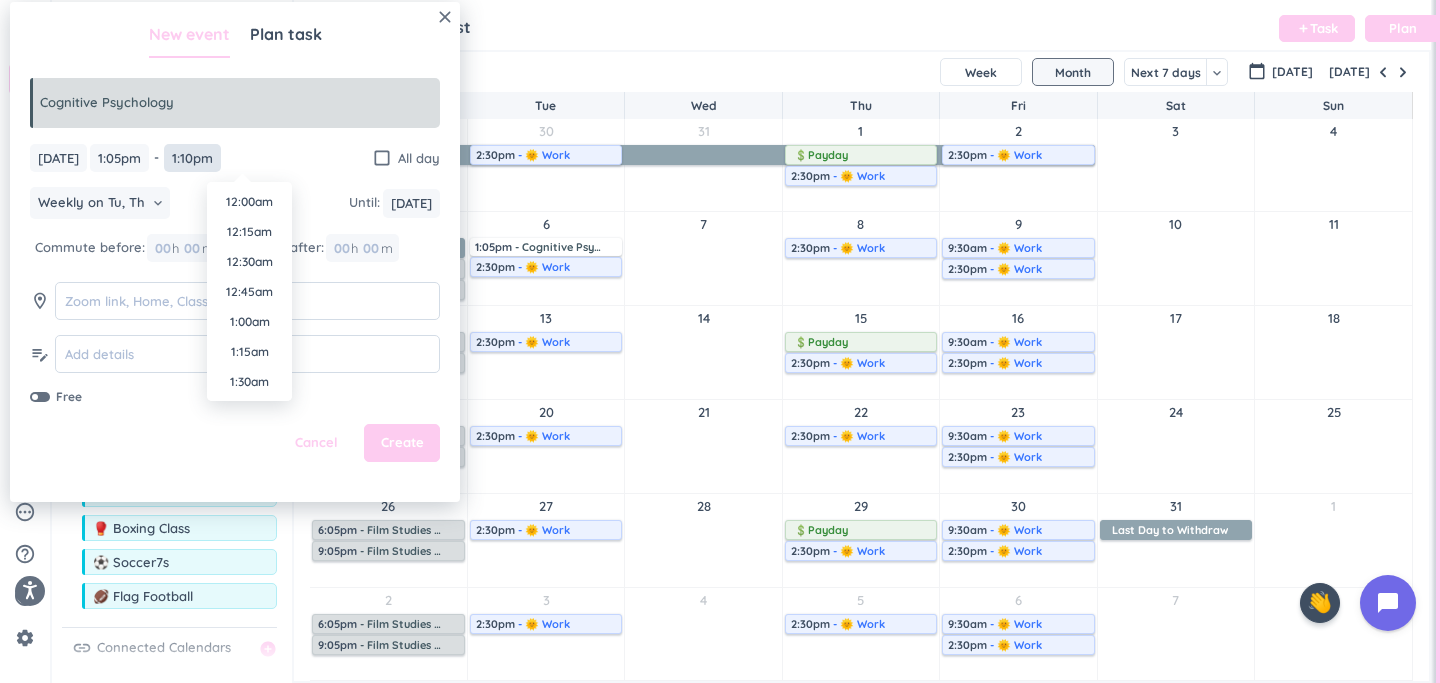 scroll, scrollTop: 1470, scrollLeft: 0, axis: vertical 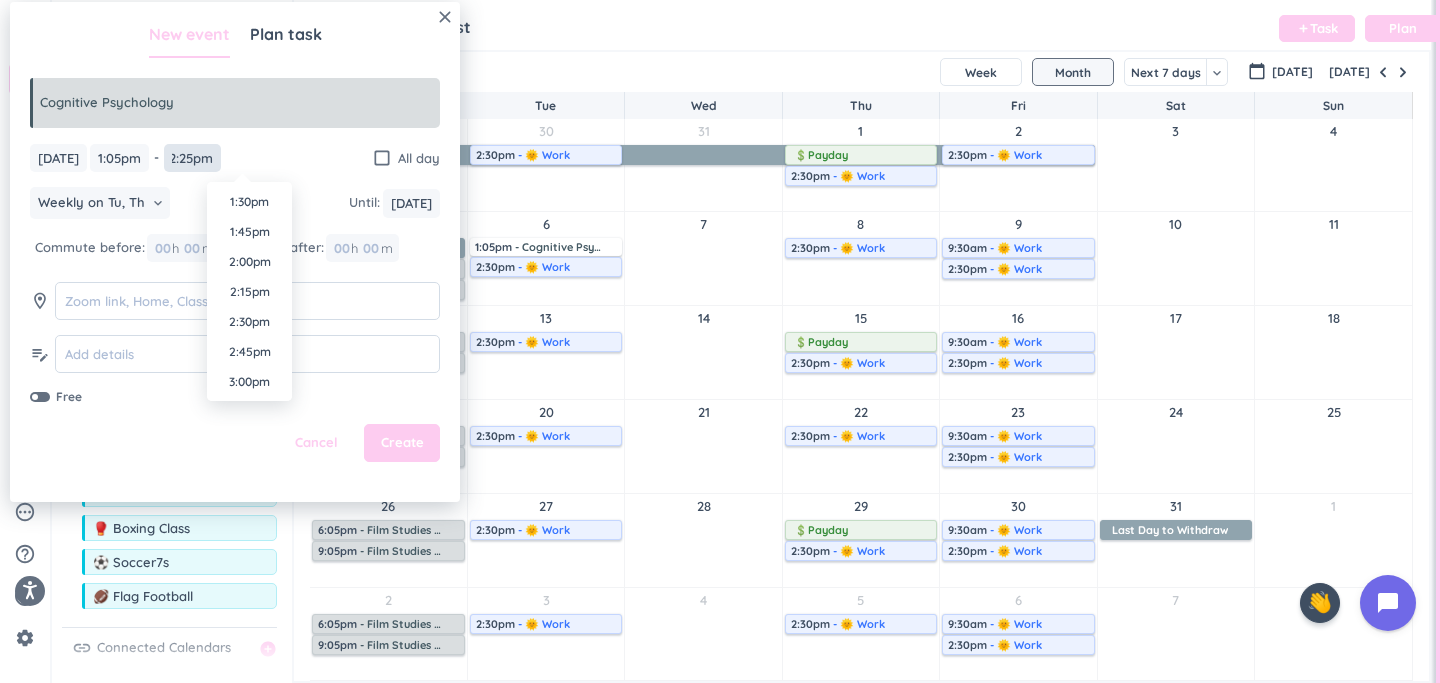 type on "2:25pm" 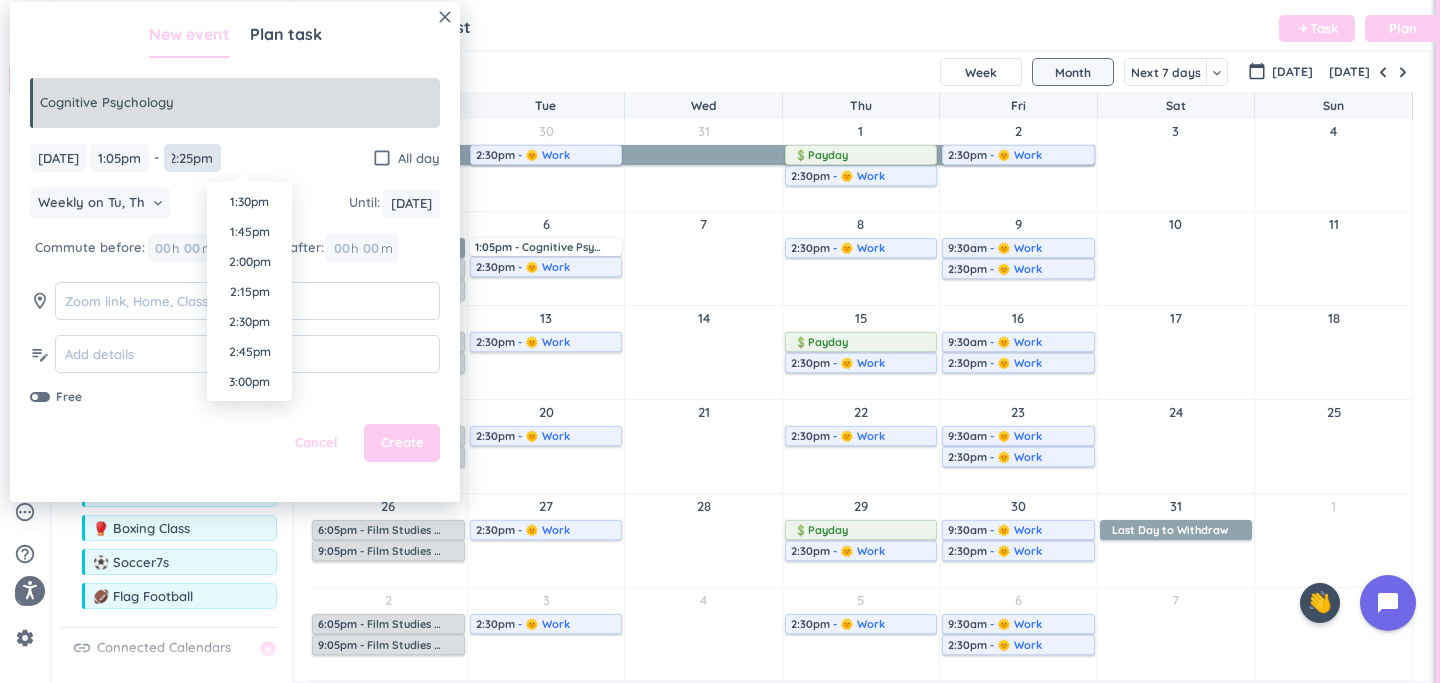 scroll, scrollTop: 0, scrollLeft: 0, axis: both 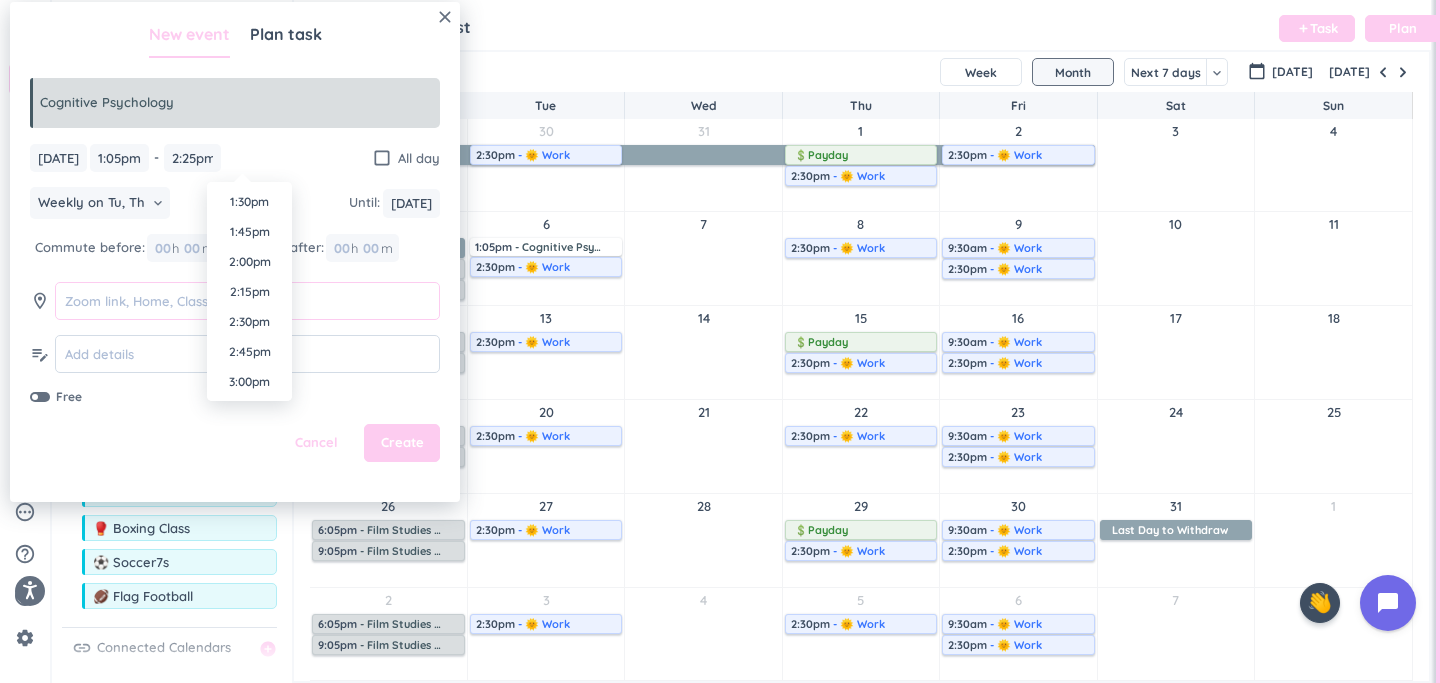 click at bounding box center [247, 301] 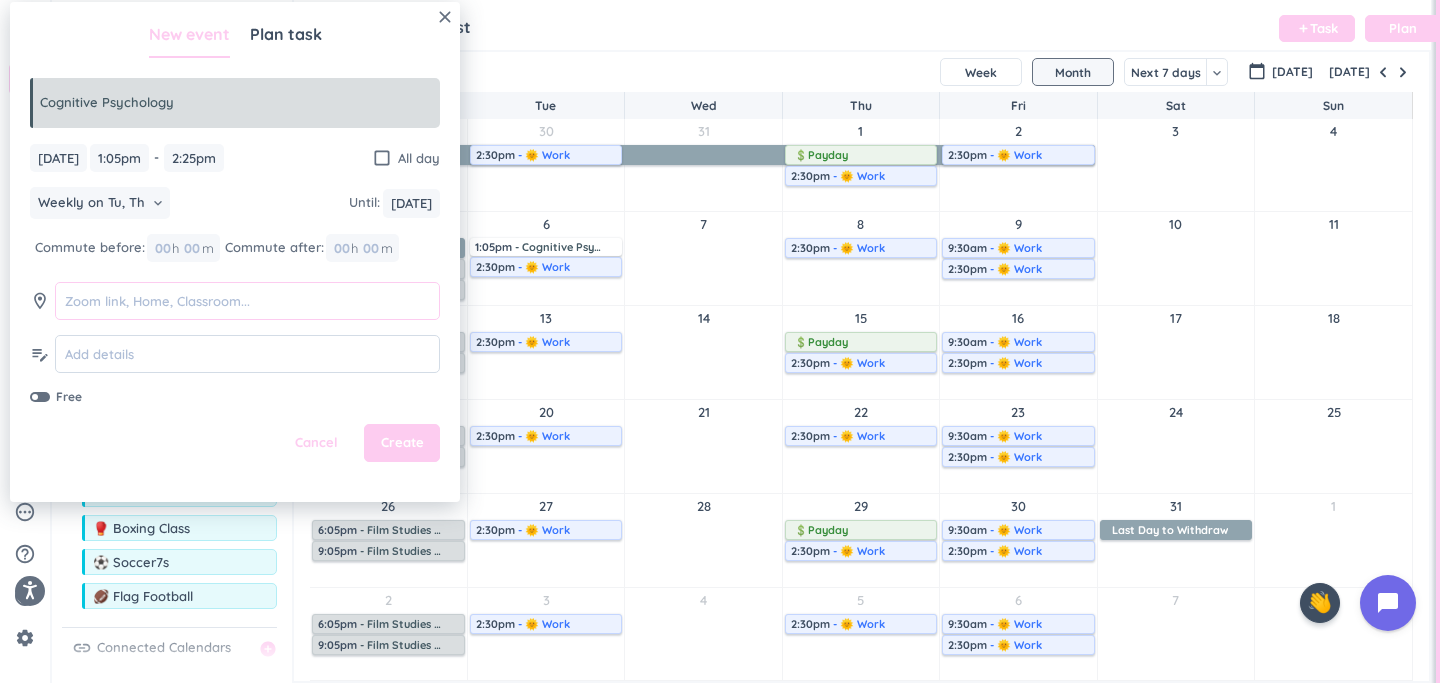 paste on "[PERSON_NAME][GEOGRAPHIC_DATA]	4010" 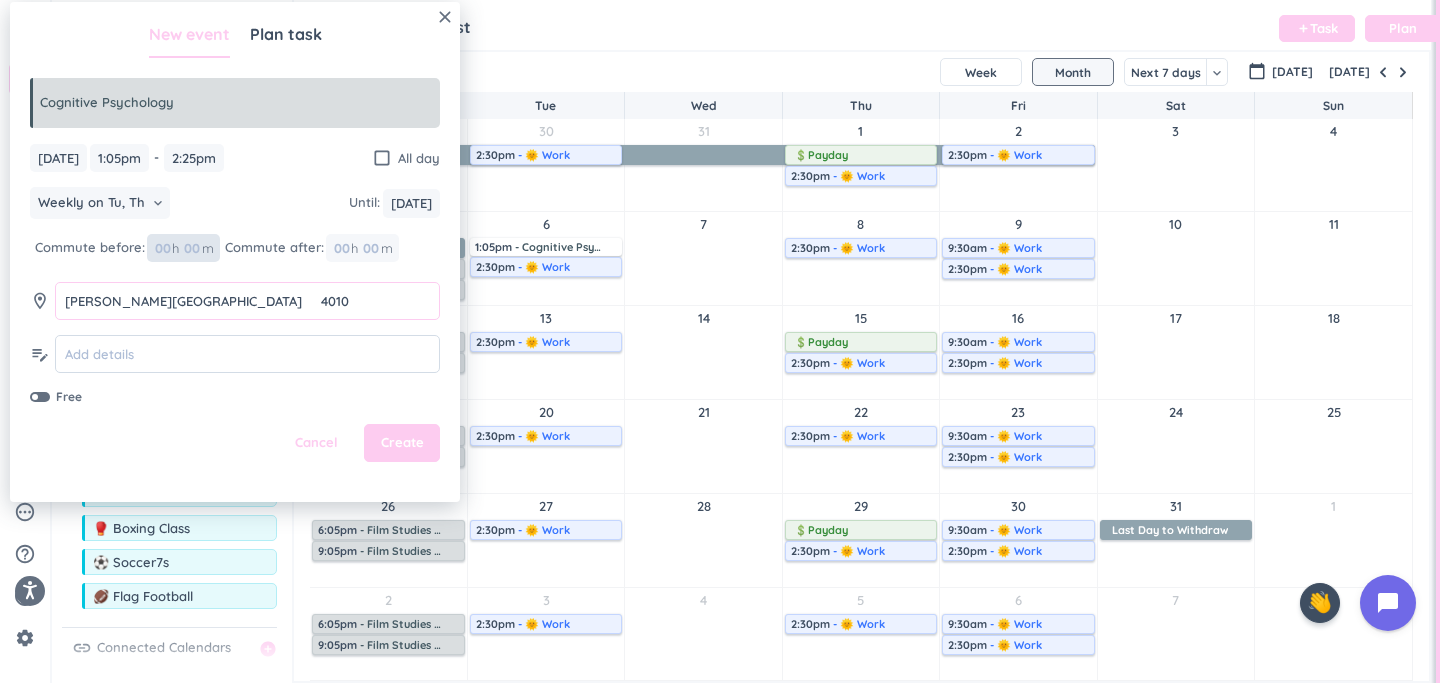 type on "[PERSON_NAME][GEOGRAPHIC_DATA]	4010" 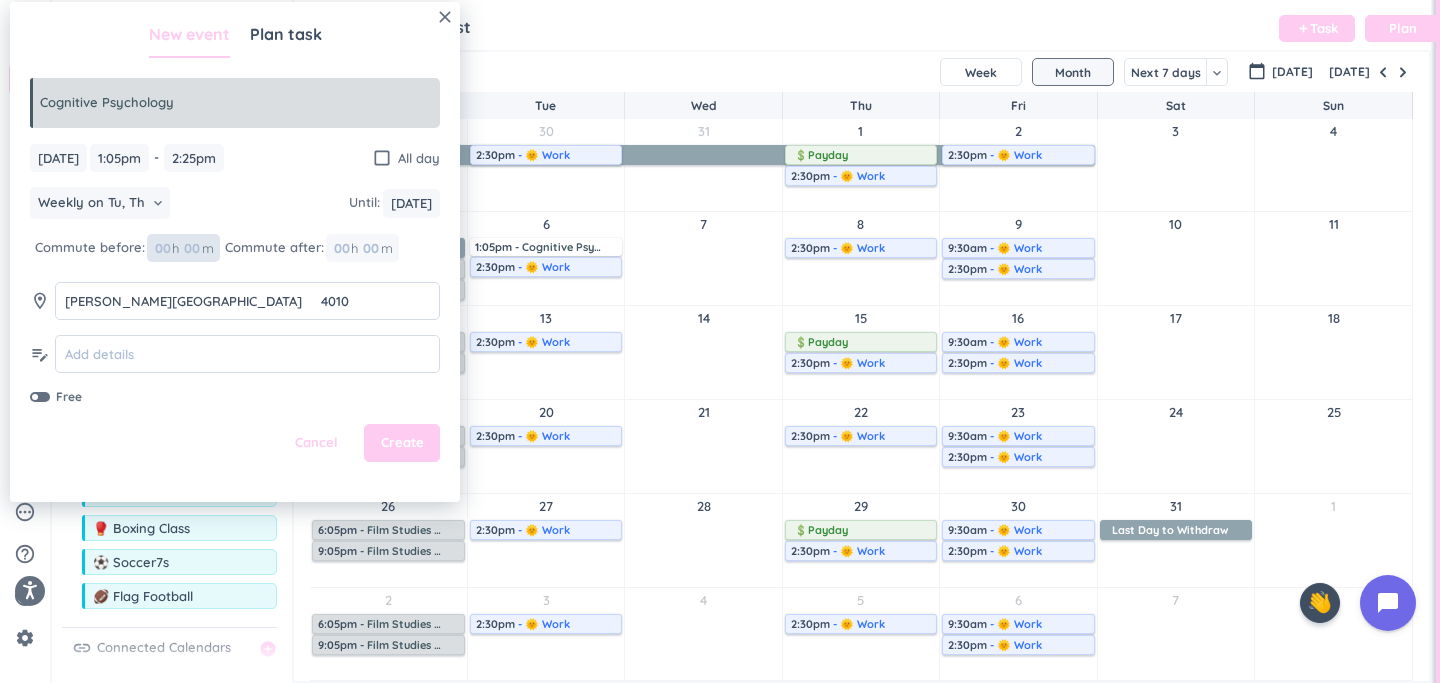 click at bounding box center (162, 248) 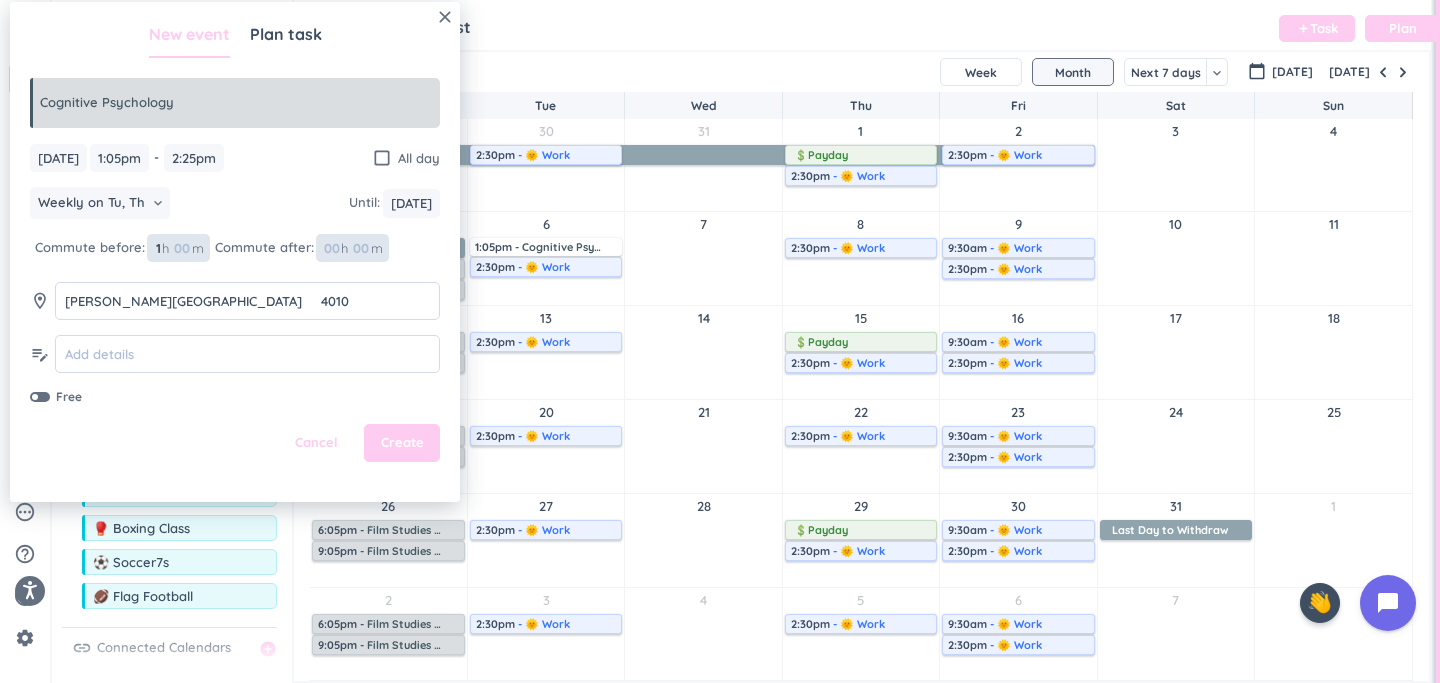 type on "1" 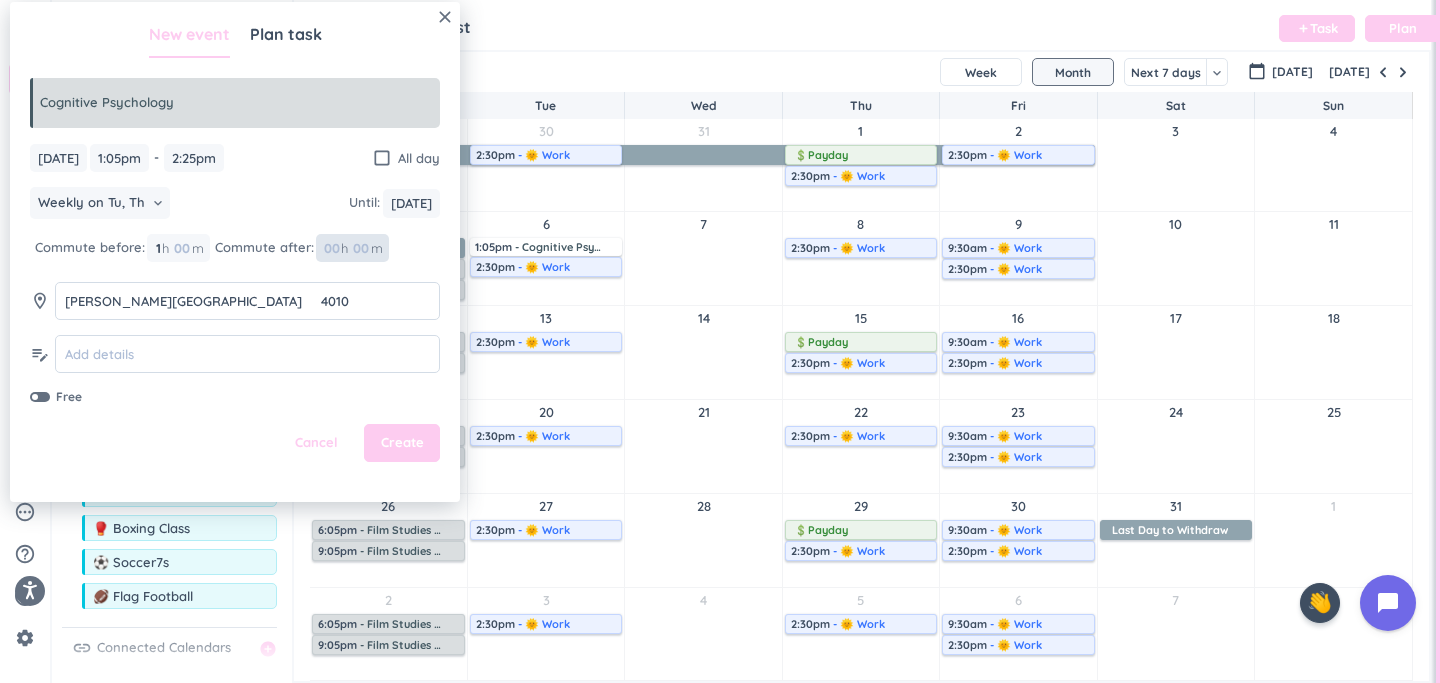 click at bounding box center [331, 248] 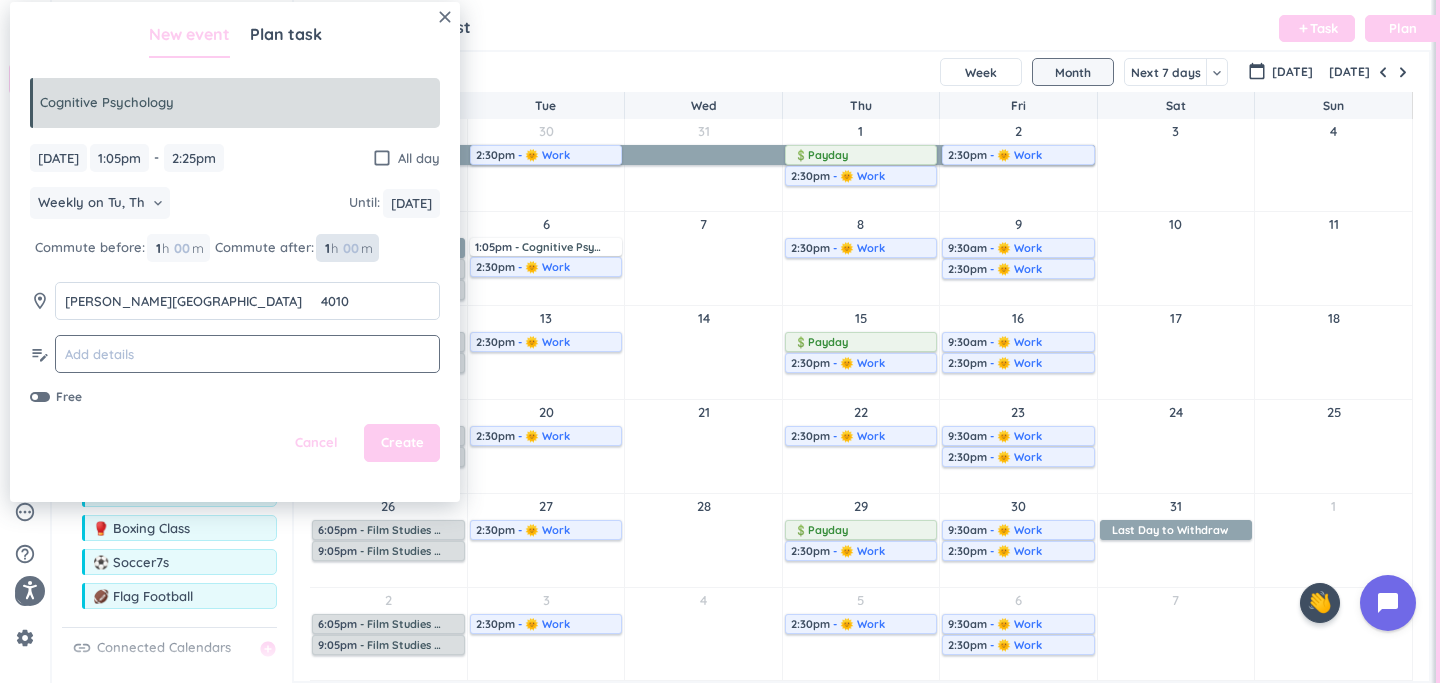 type on "1" 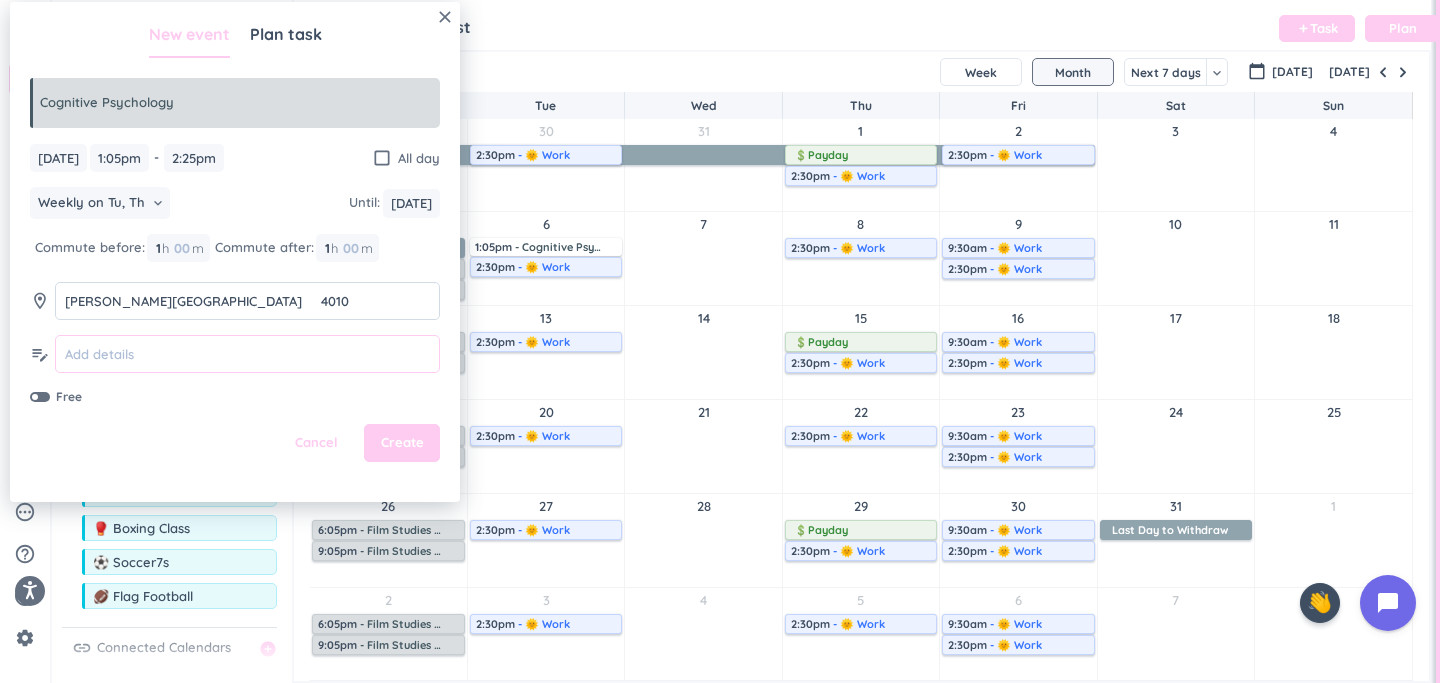 click at bounding box center [247, 354] 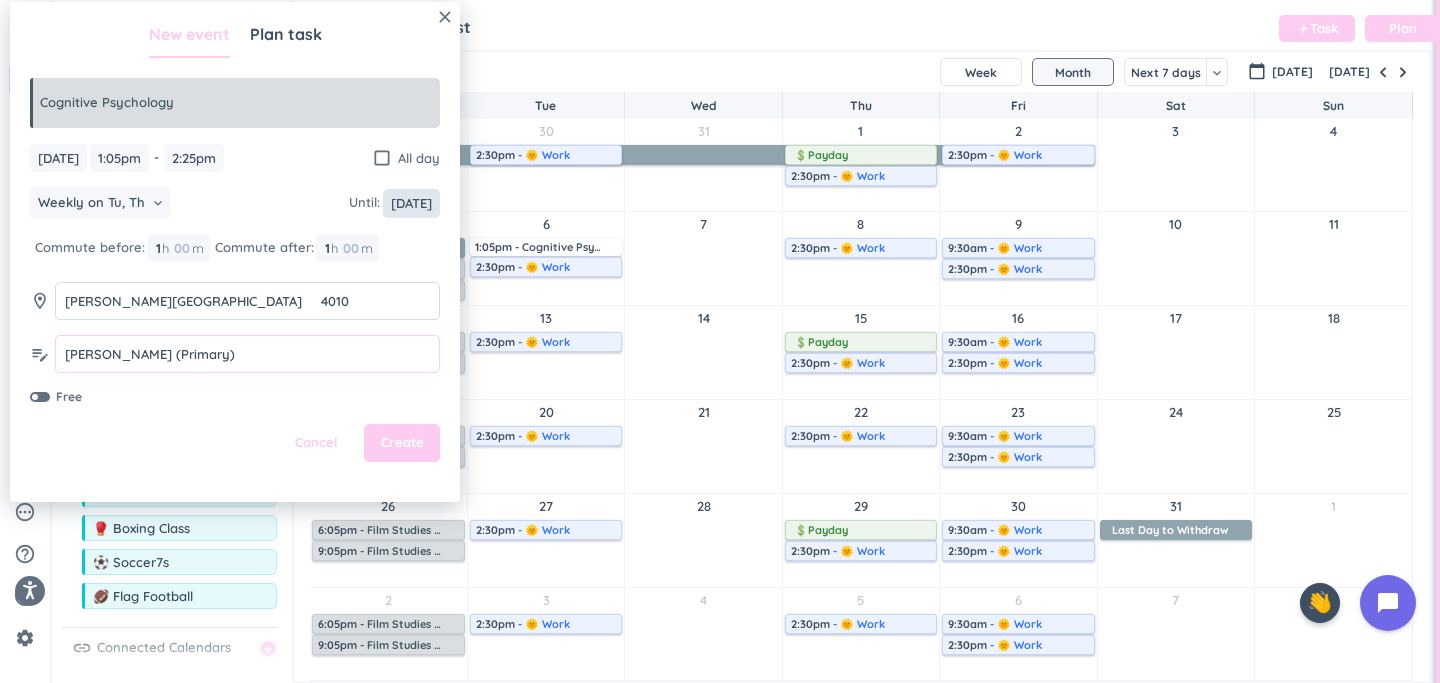 type on "[PERSON_NAME] (Primary)" 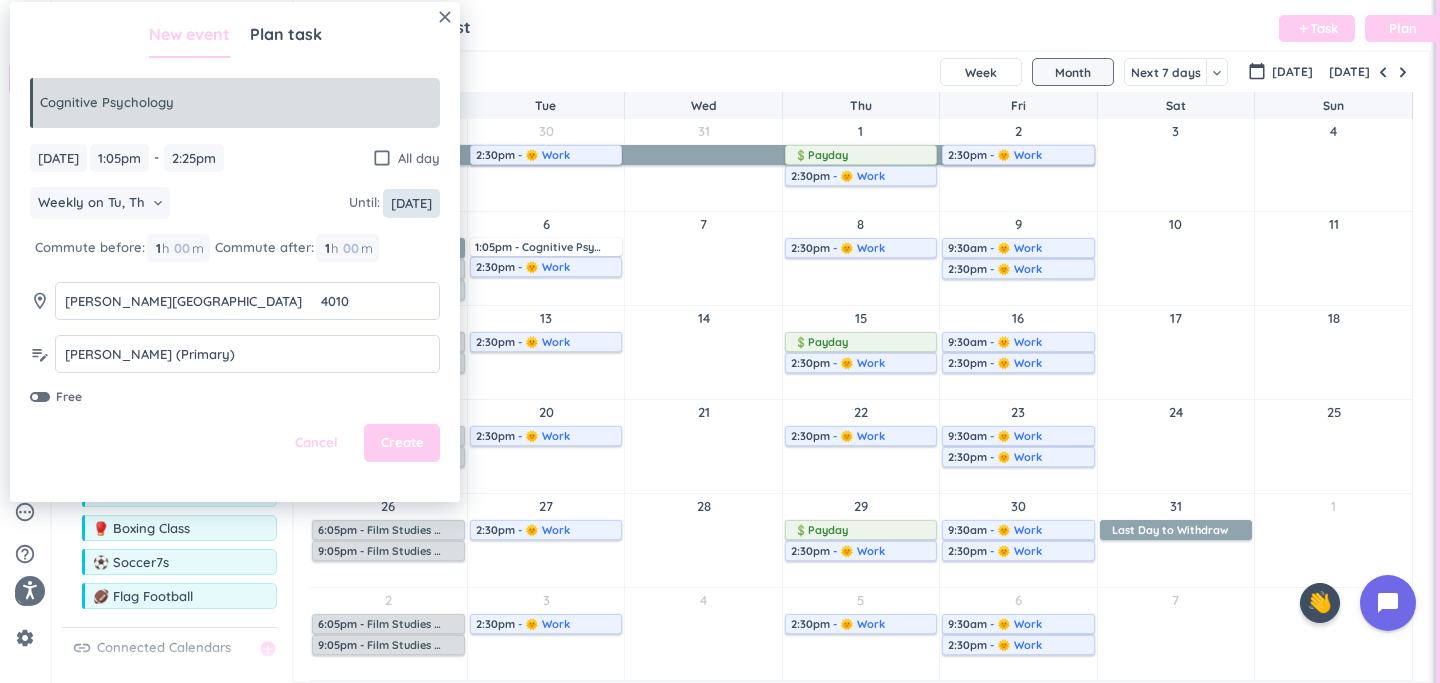 click on "[DATE]" at bounding box center [411, 203] 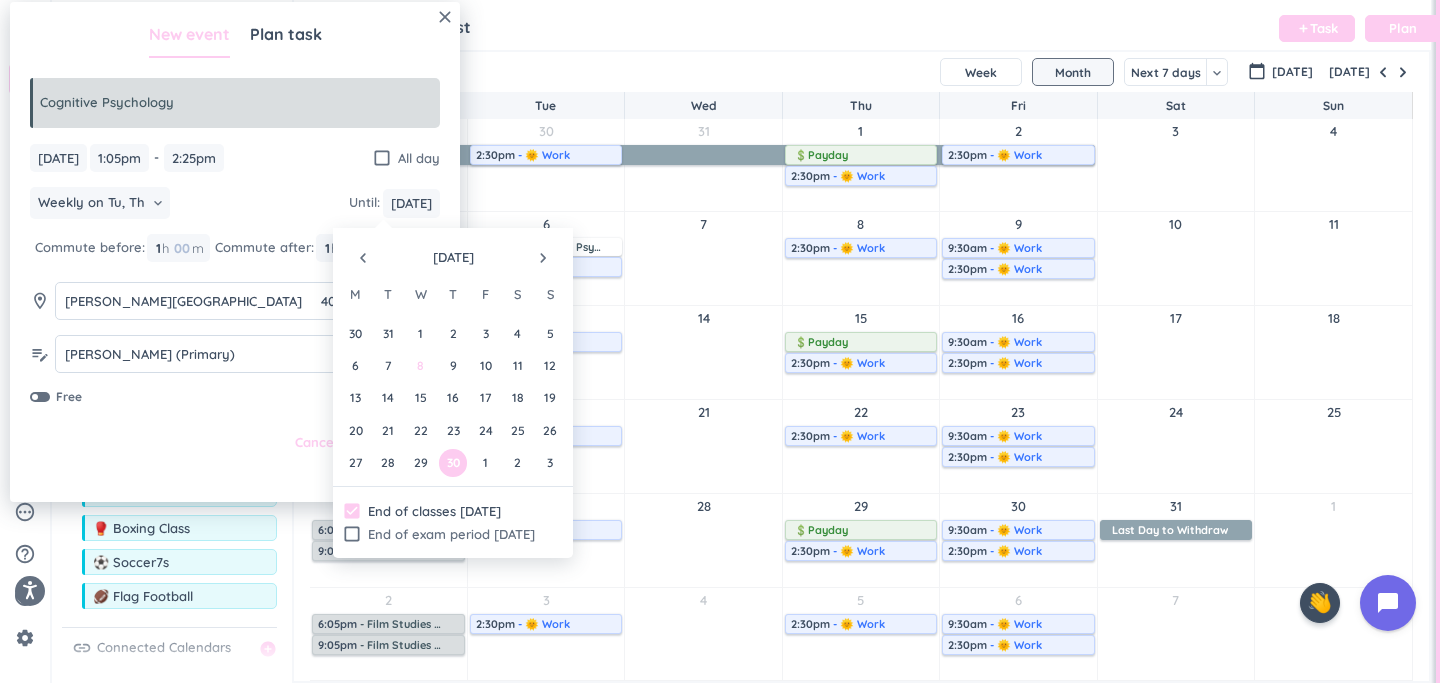 click on "8" at bounding box center (420, 365) 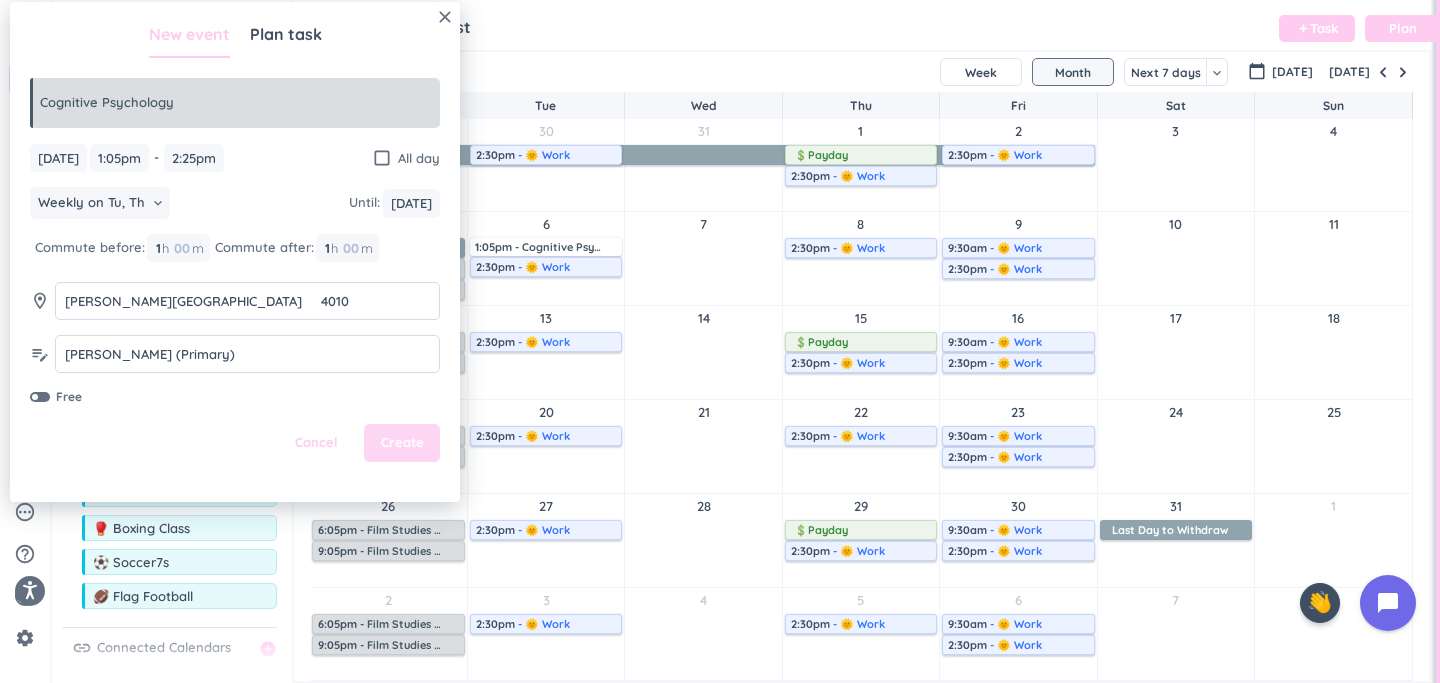 click on "Create" at bounding box center [402, 443] 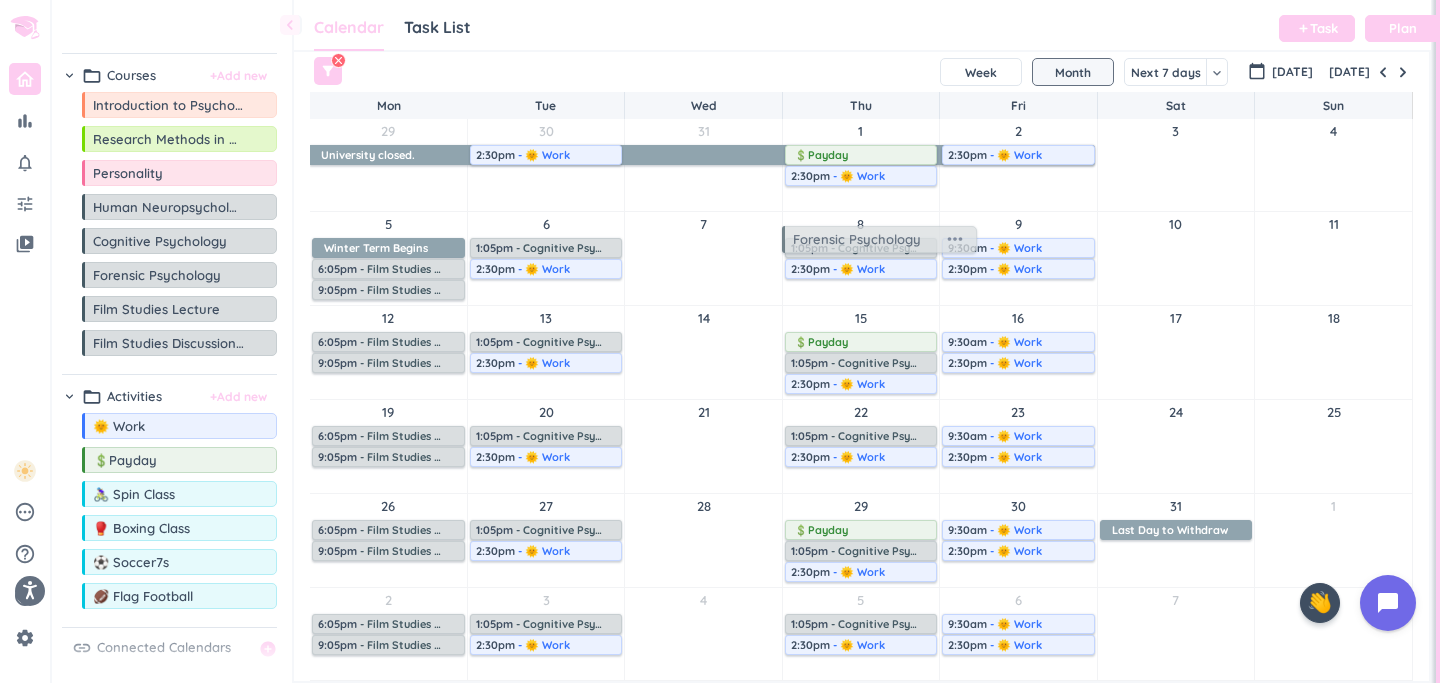 drag, startPoint x: 176, startPoint y: 278, endPoint x: 876, endPoint y: 240, distance: 701.03064 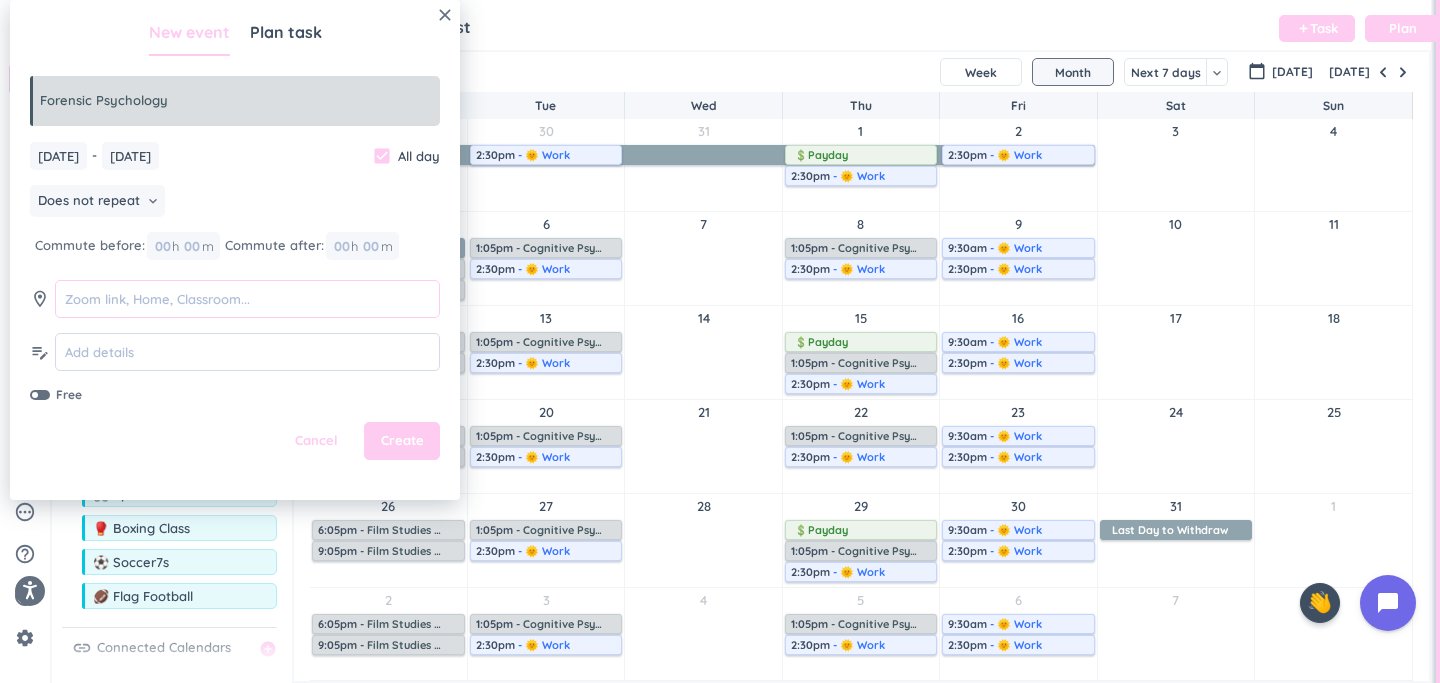 click at bounding box center [247, 299] 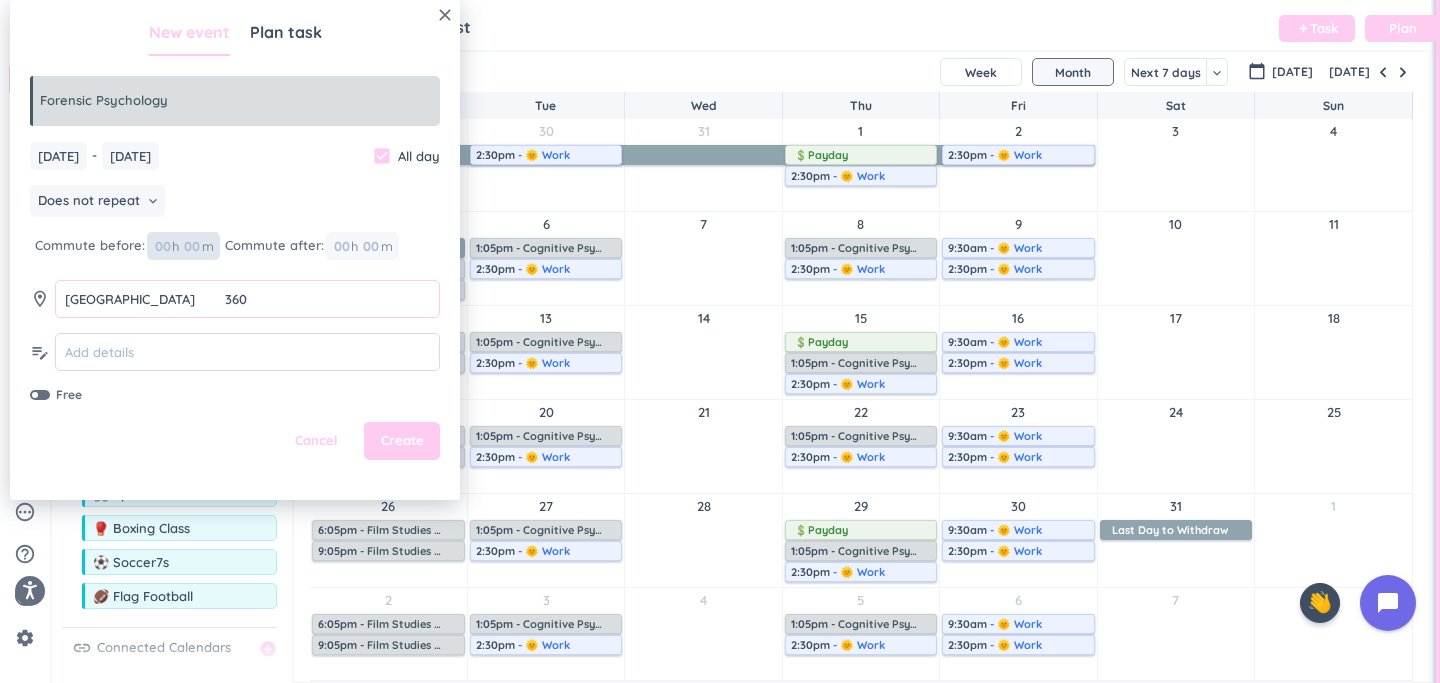 type on "[GEOGRAPHIC_DATA]	360" 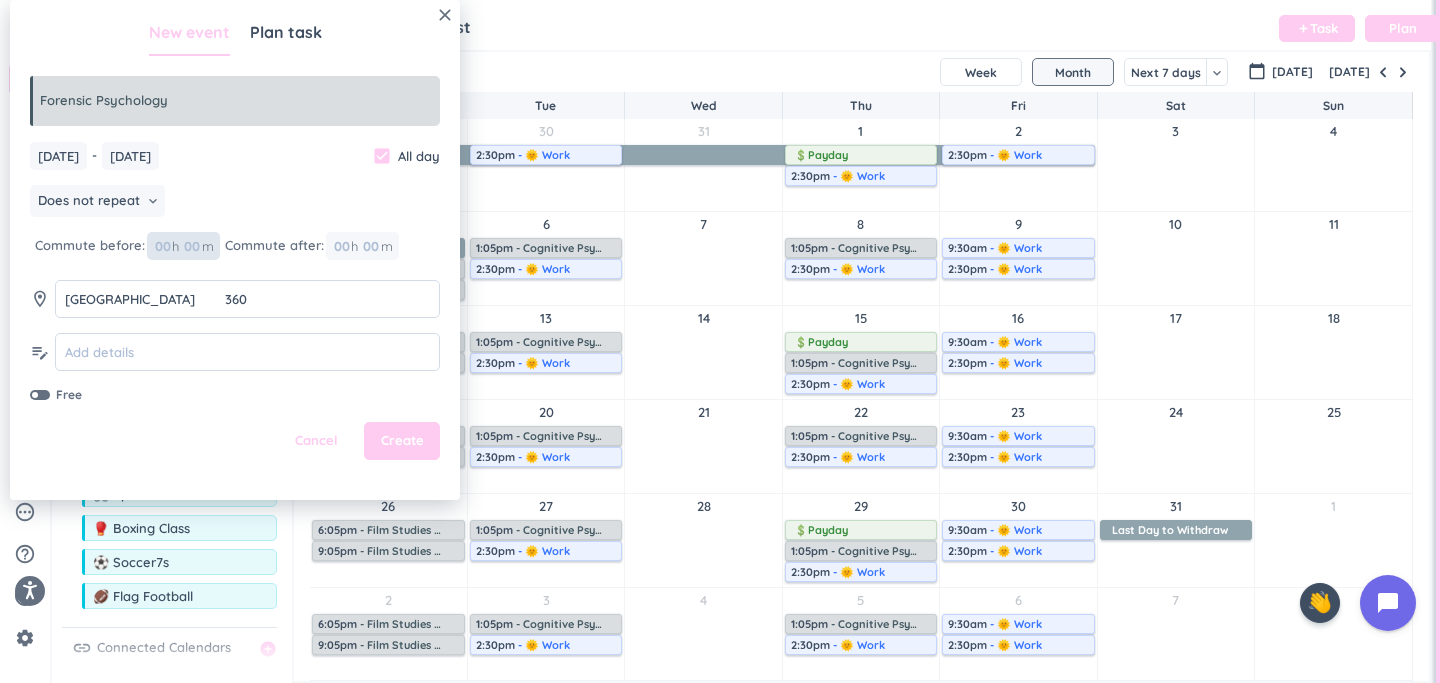 click at bounding box center [162, 246] 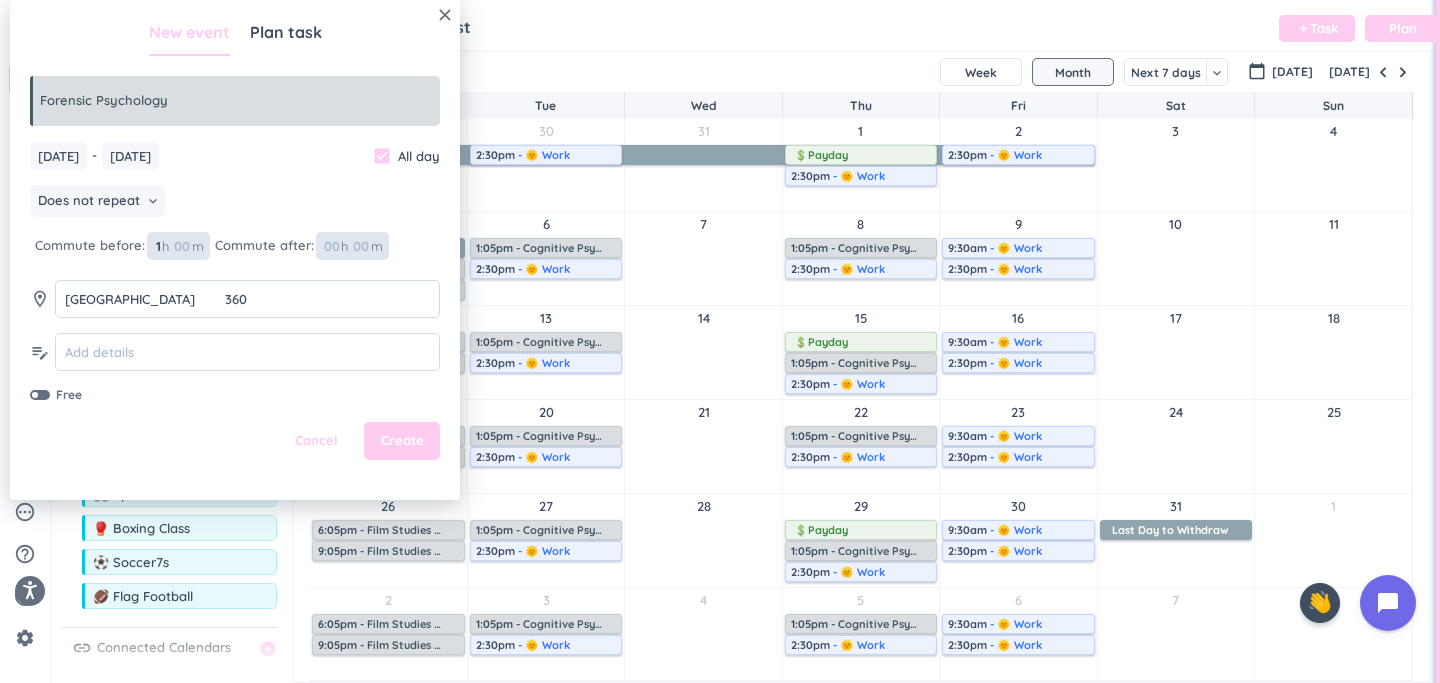 type on "1" 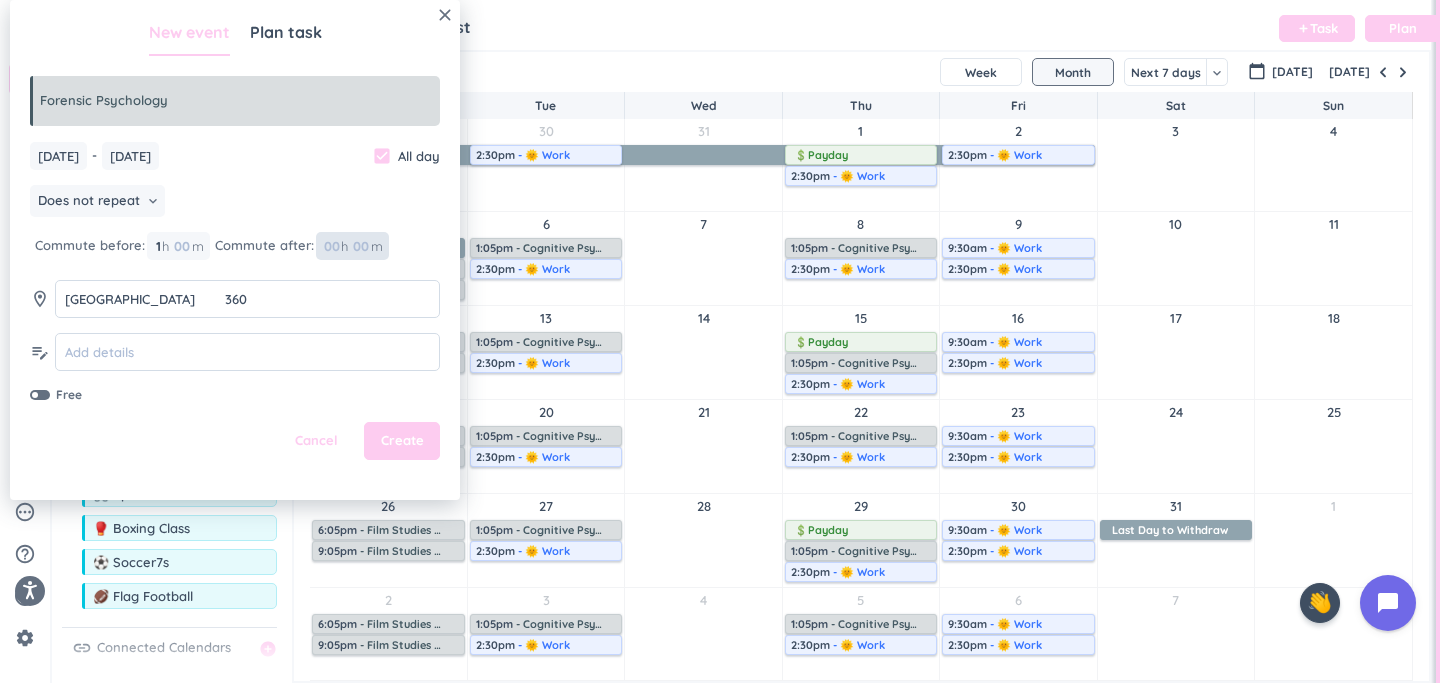 click at bounding box center (331, 246) 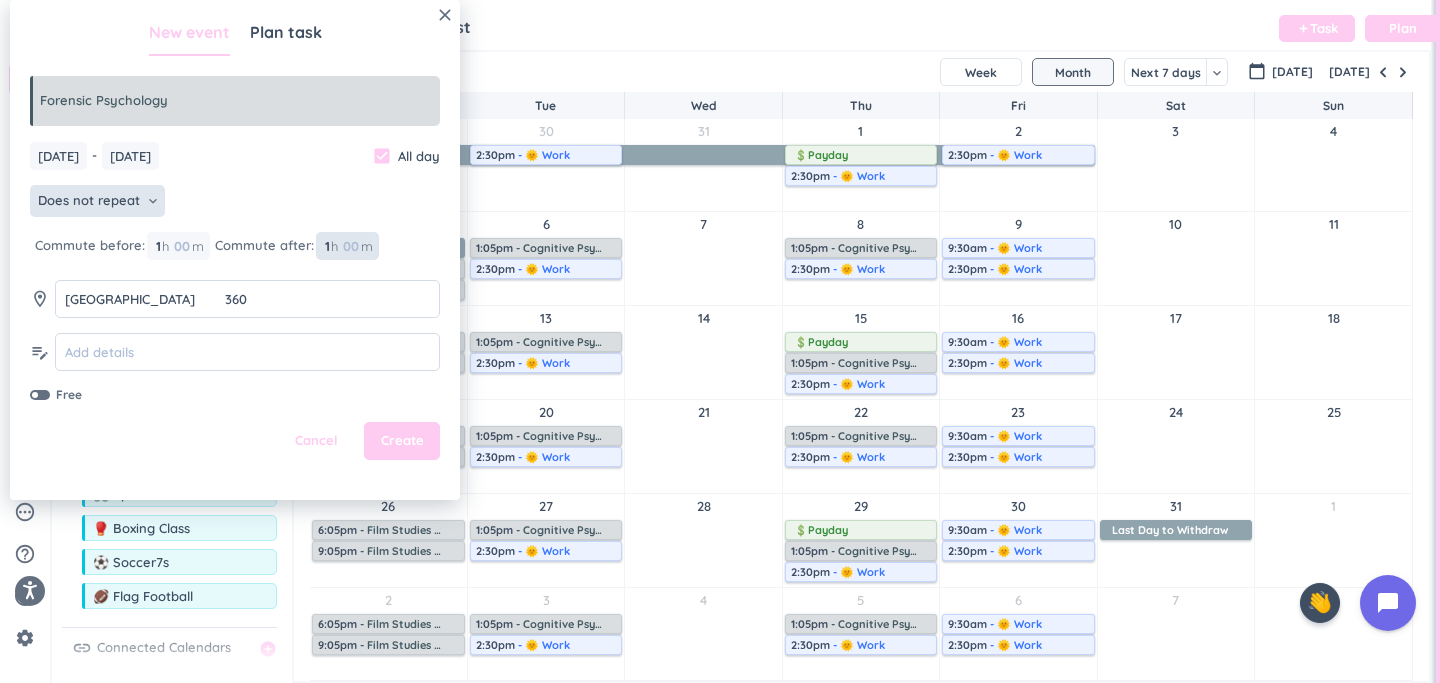 type on "1" 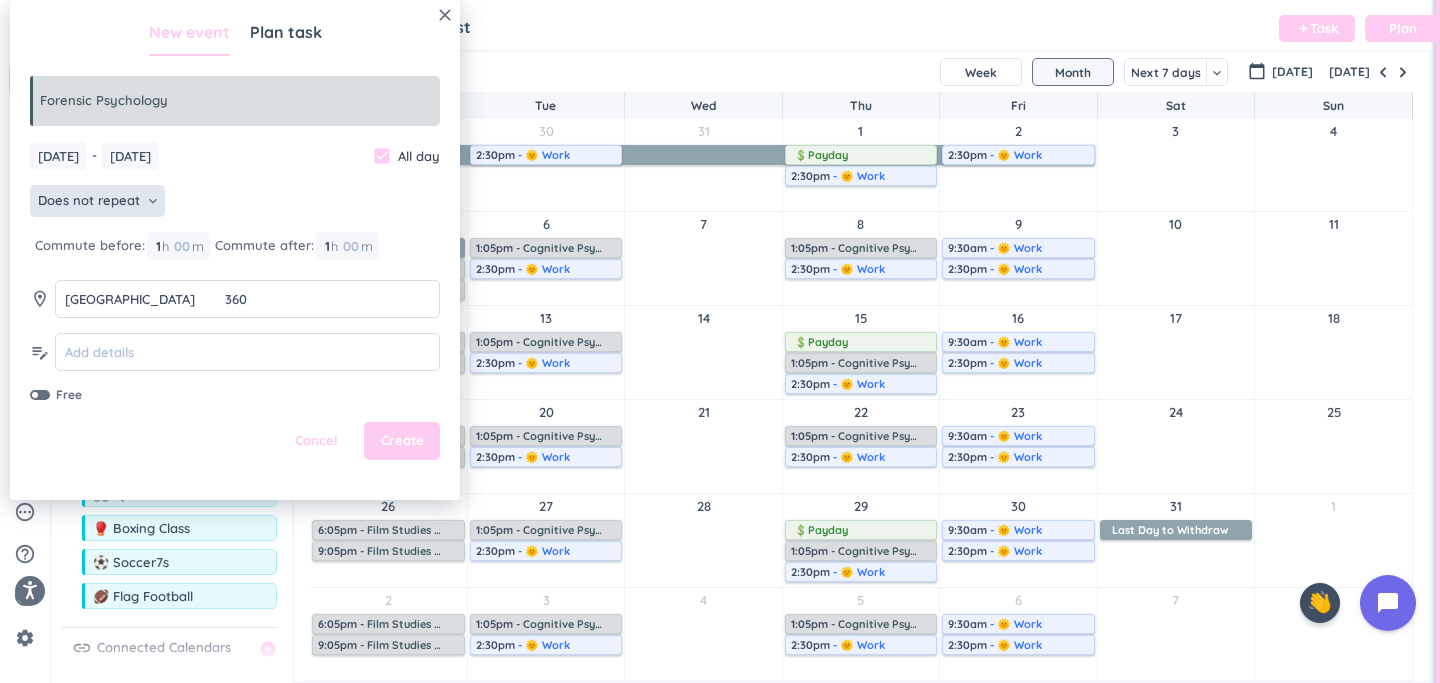 click on "Does not repeat" at bounding box center (89, 201) 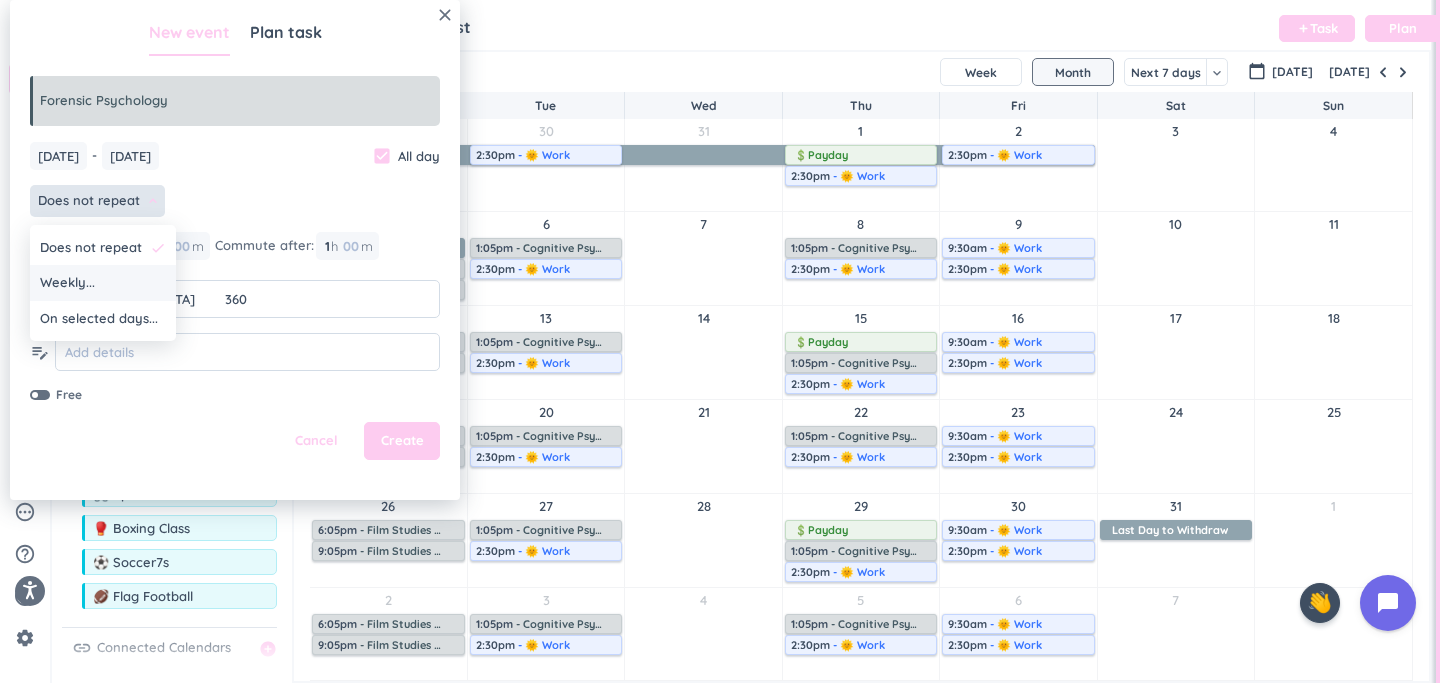 click on "Weekly..." at bounding box center (103, 283) 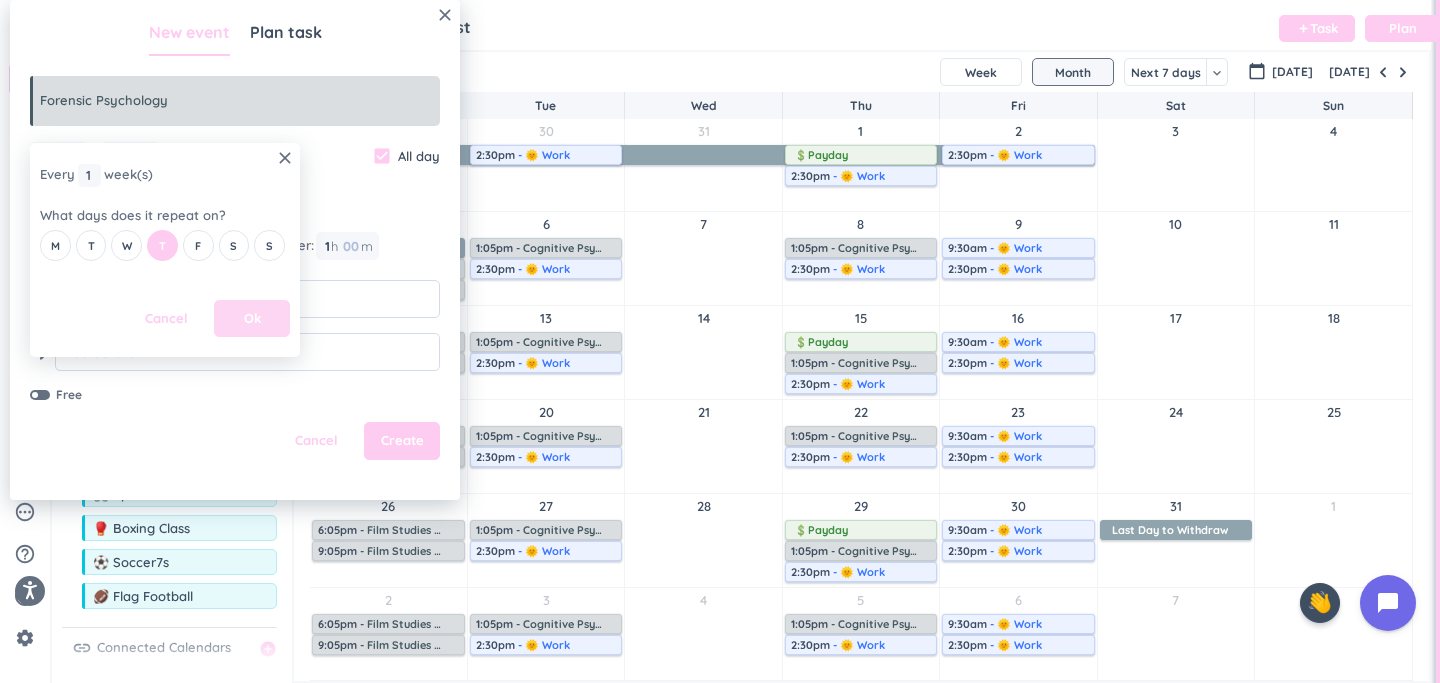 click on "Ok" at bounding box center [252, 319] 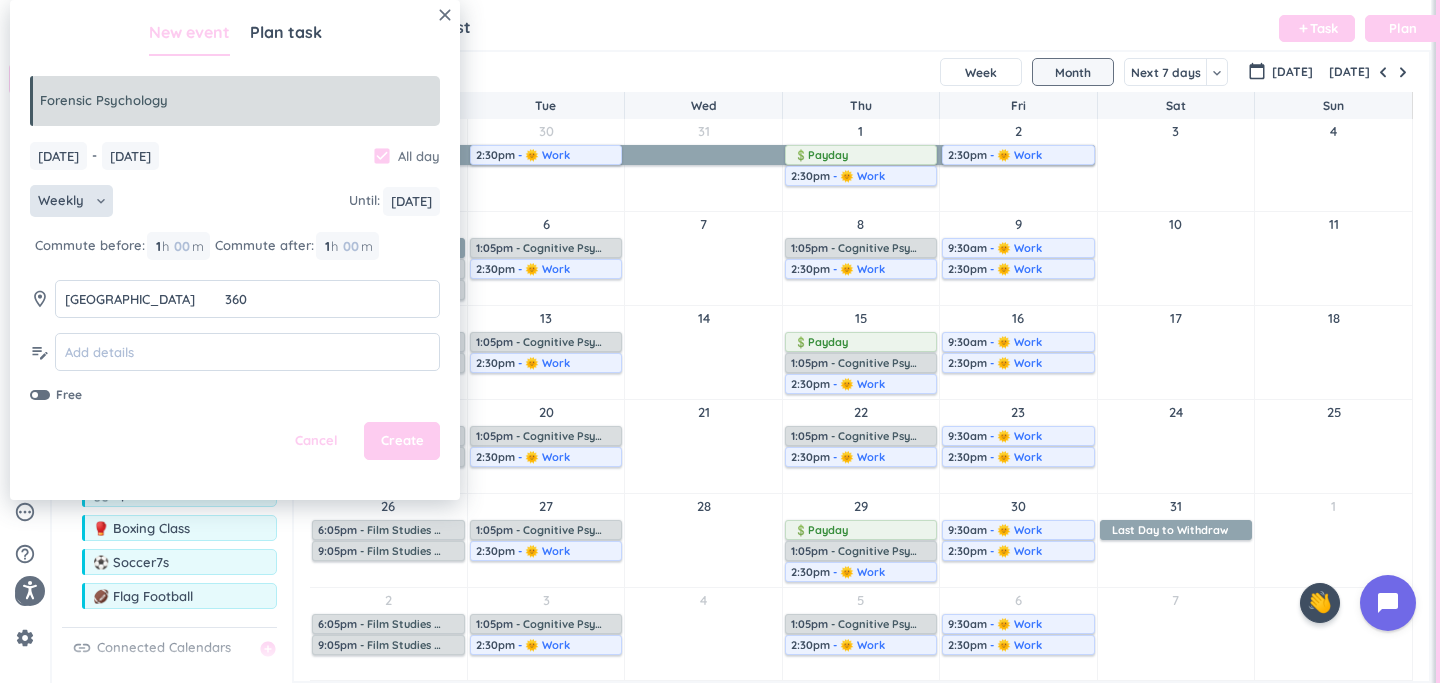 click on "check_box" at bounding box center [382, 156] 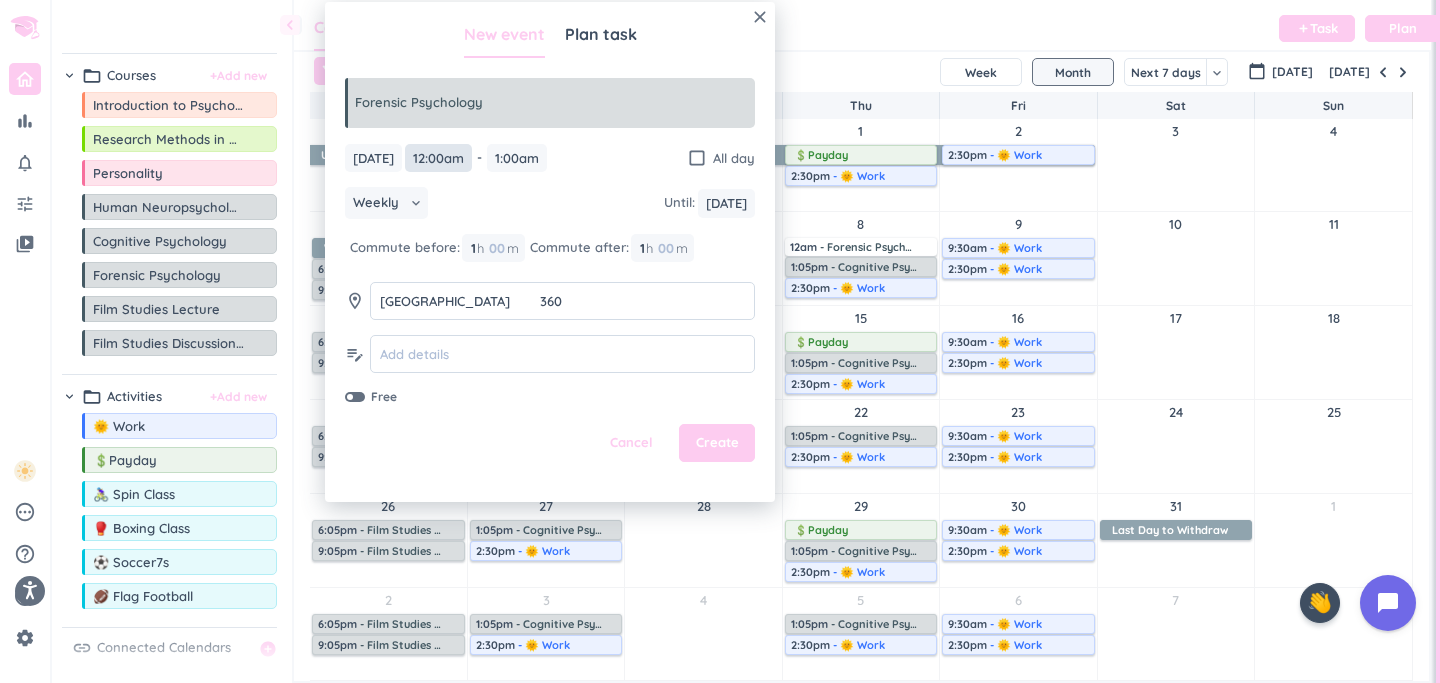 click on "12:00am" at bounding box center [438, 158] 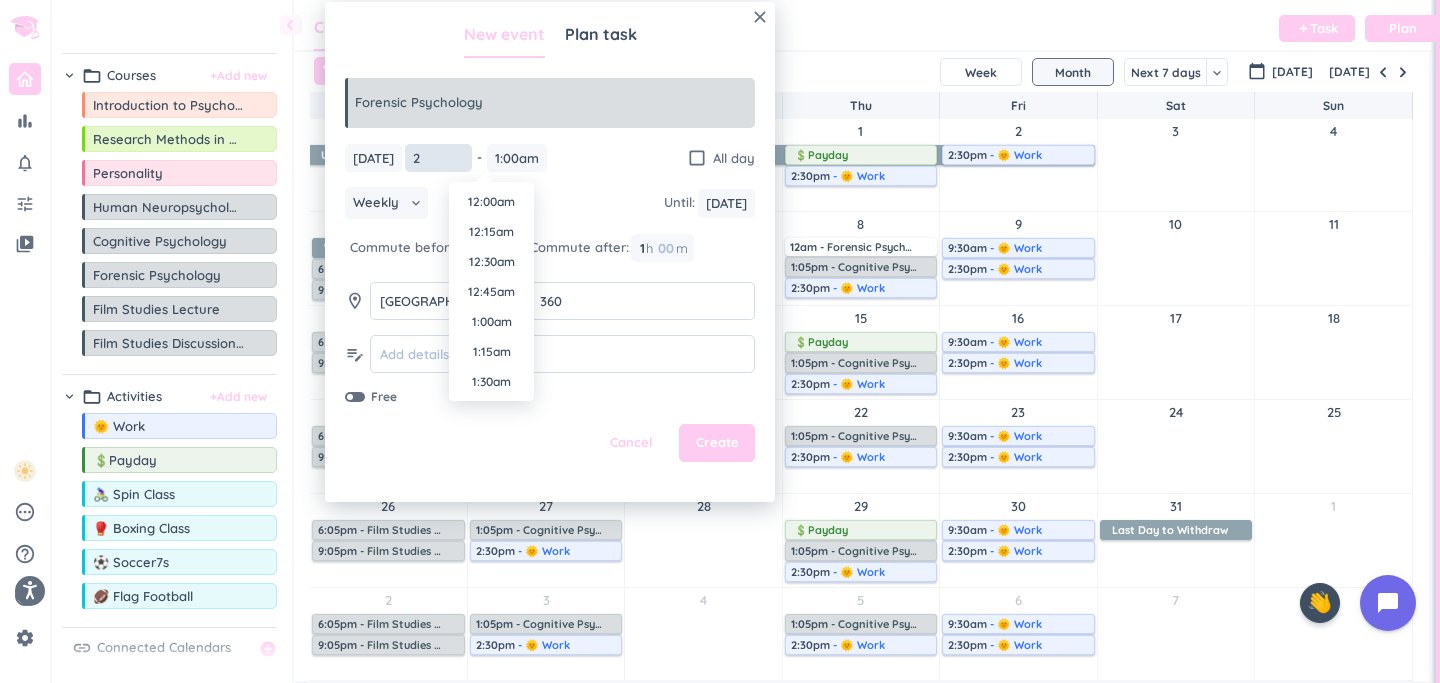 scroll, scrollTop: 1590, scrollLeft: 0, axis: vertical 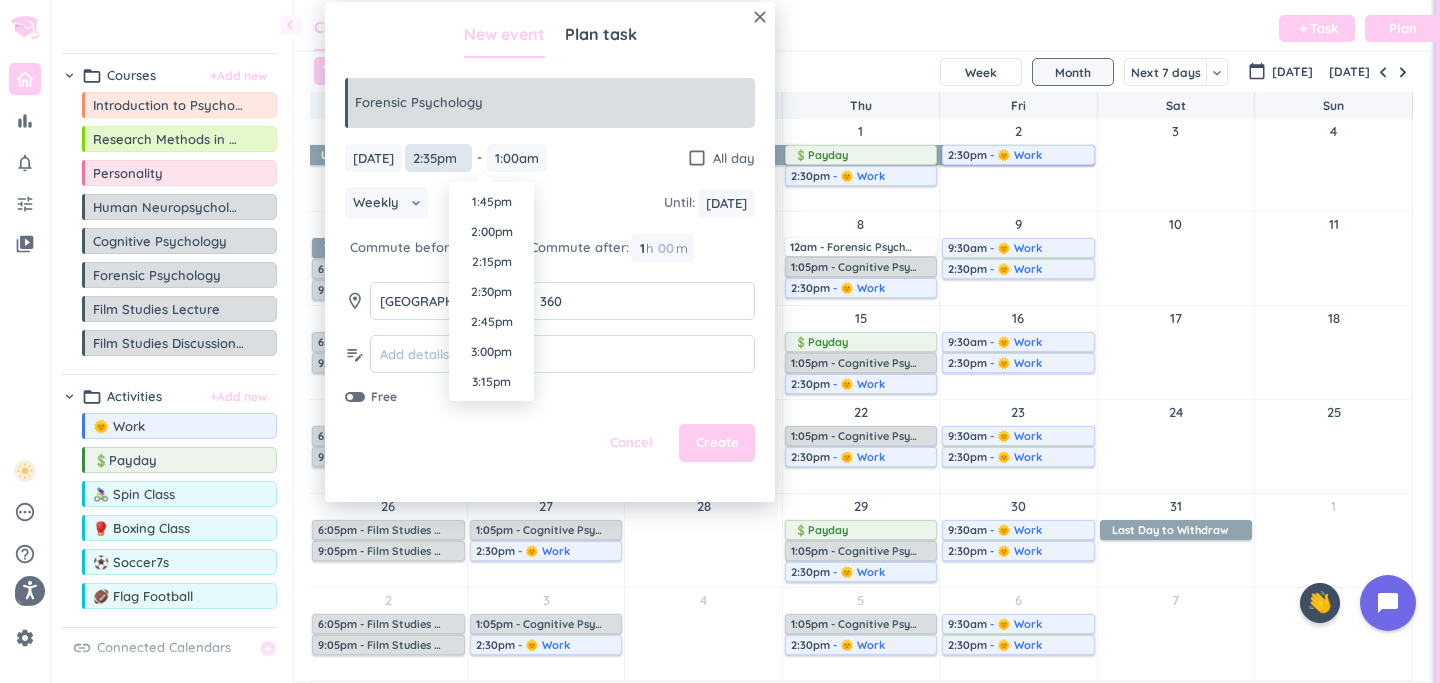 type on "2:35pm" 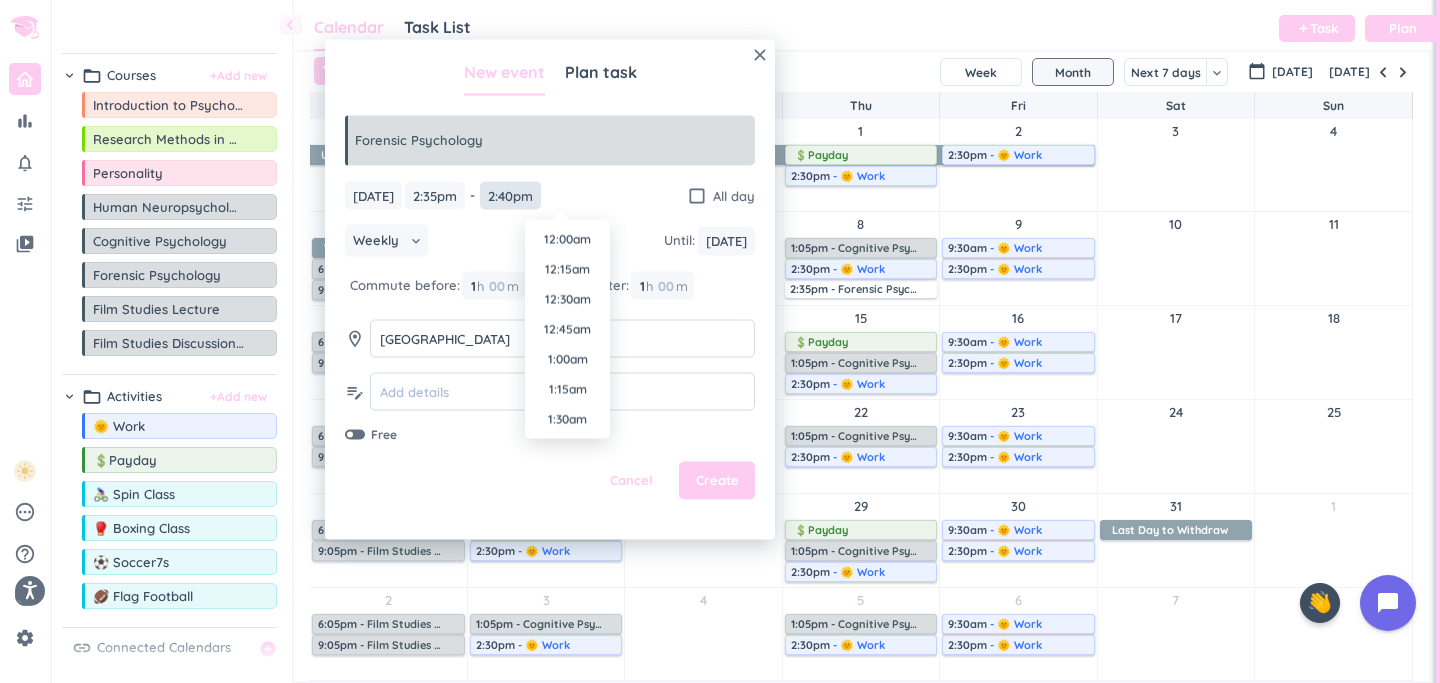 click on "2:40pm" at bounding box center [510, 195] 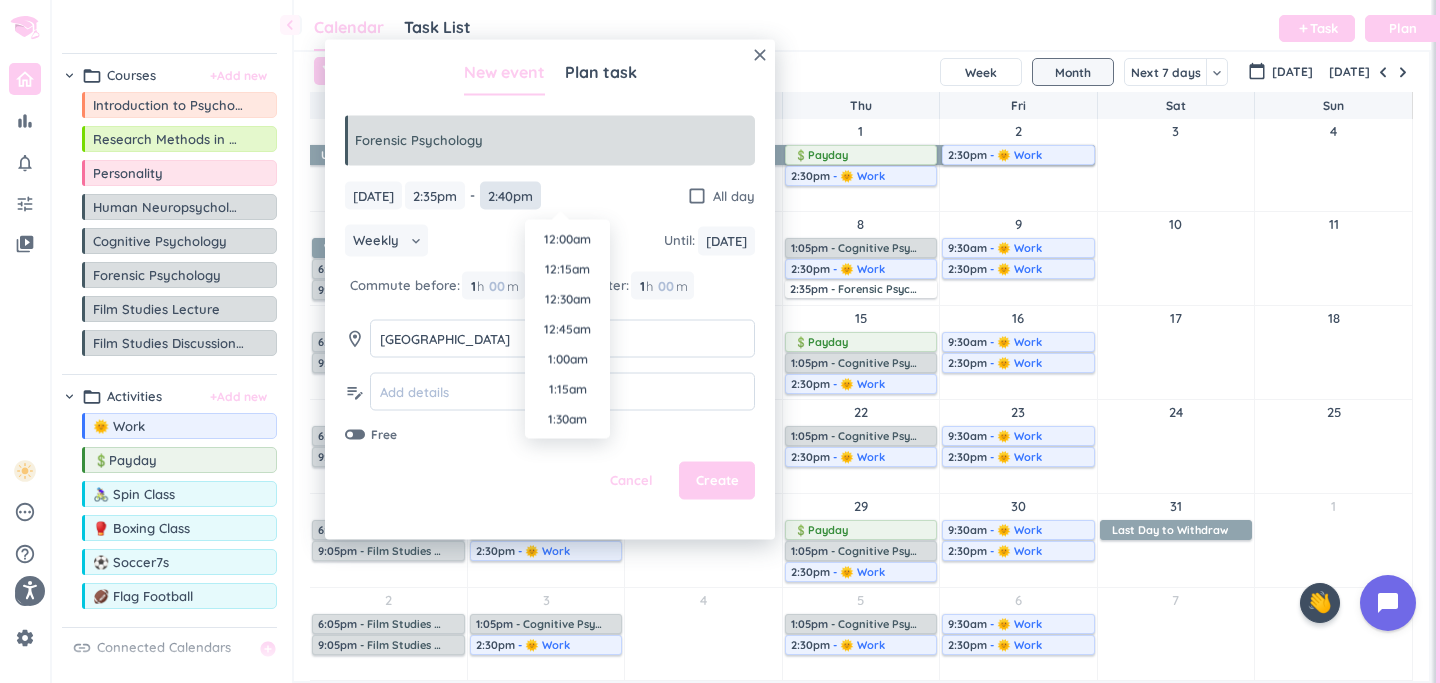scroll, scrollTop: 1650, scrollLeft: 0, axis: vertical 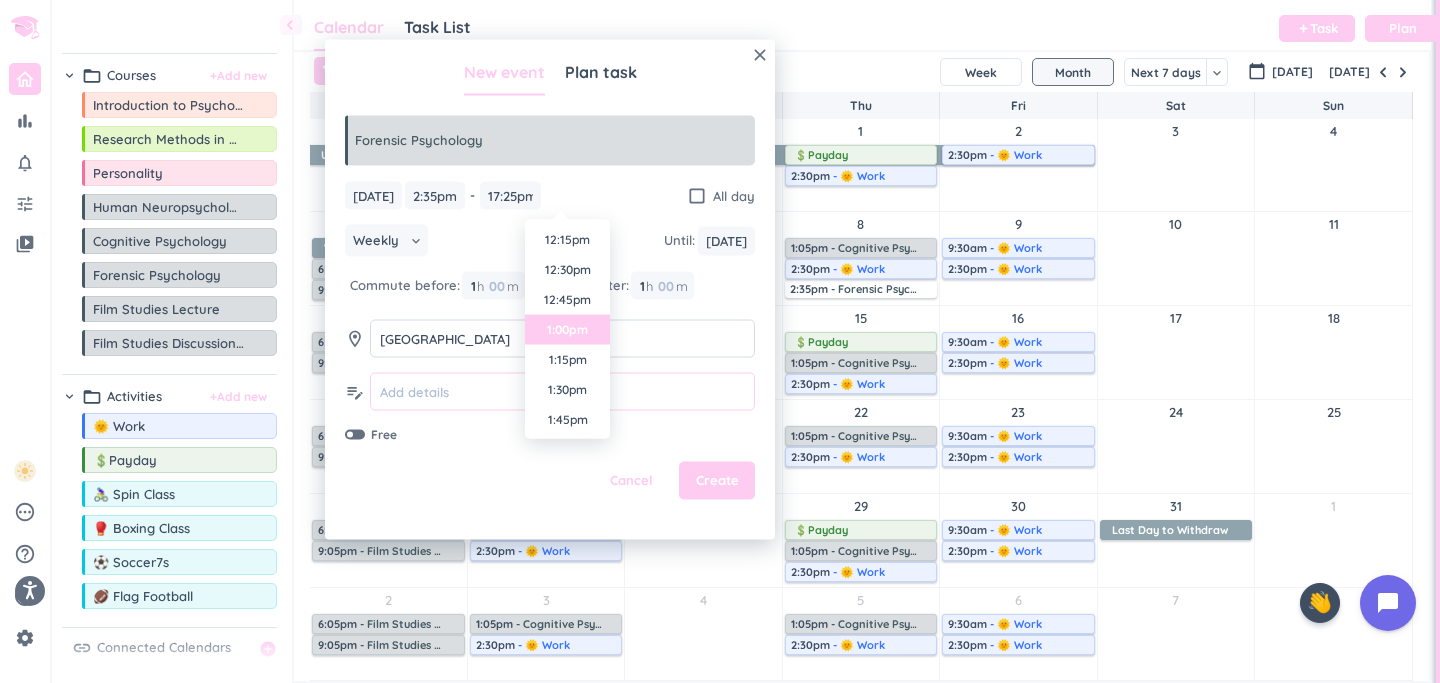 type on "1:00pm" 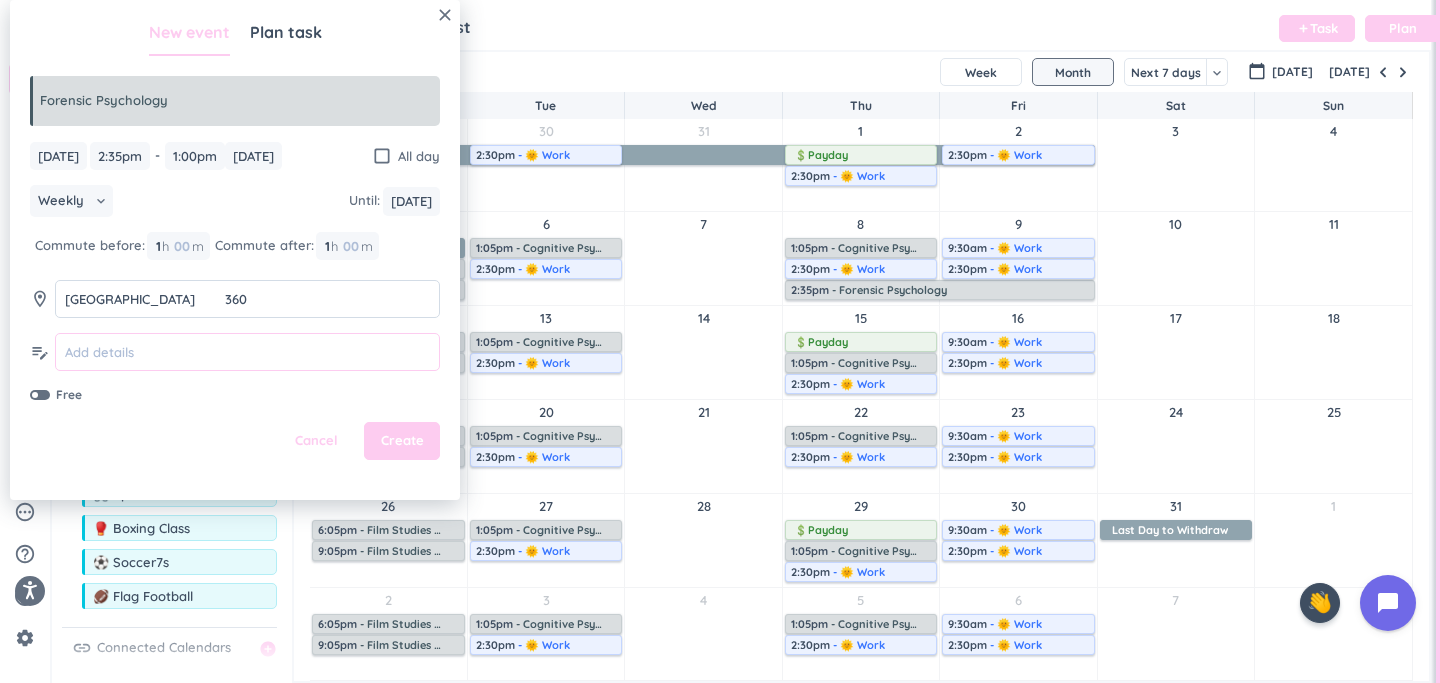 click 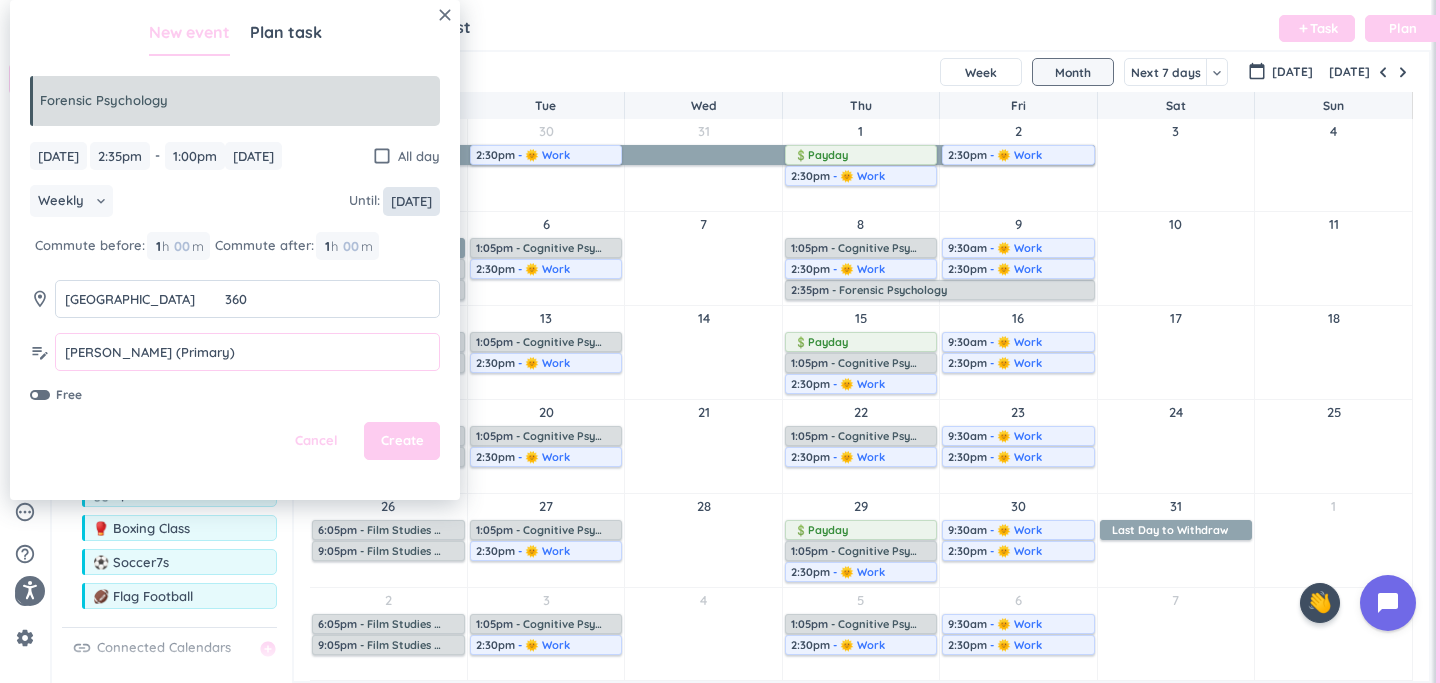 type on "[PERSON_NAME] (Primary)" 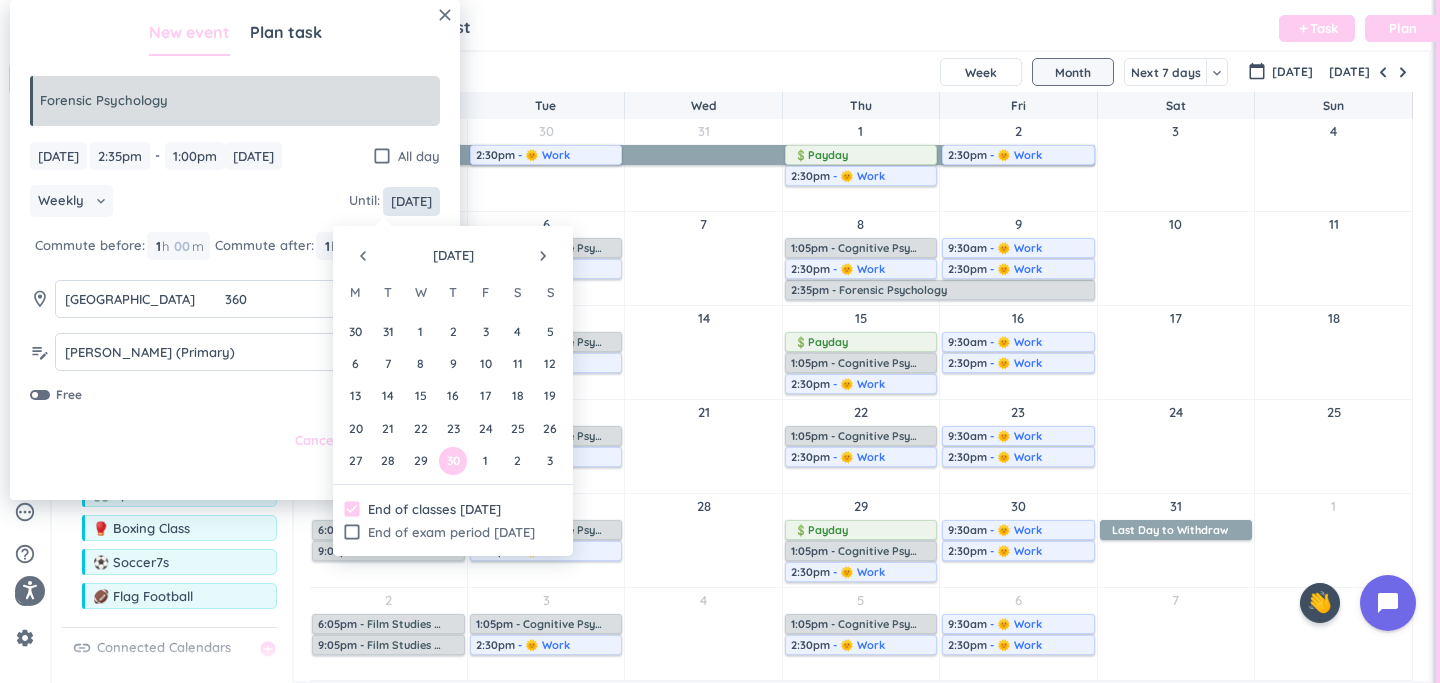 click on "[DATE]" at bounding box center [411, 201] 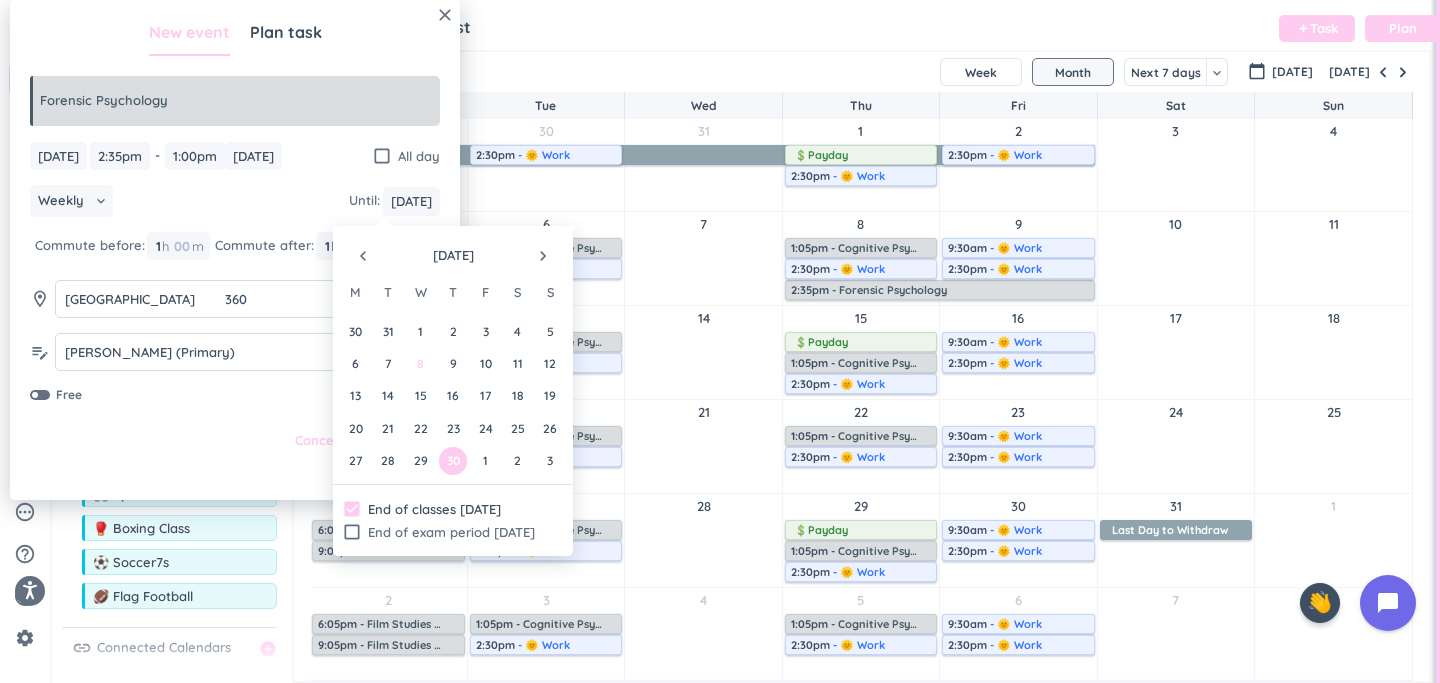 click on "8" at bounding box center [420, 363] 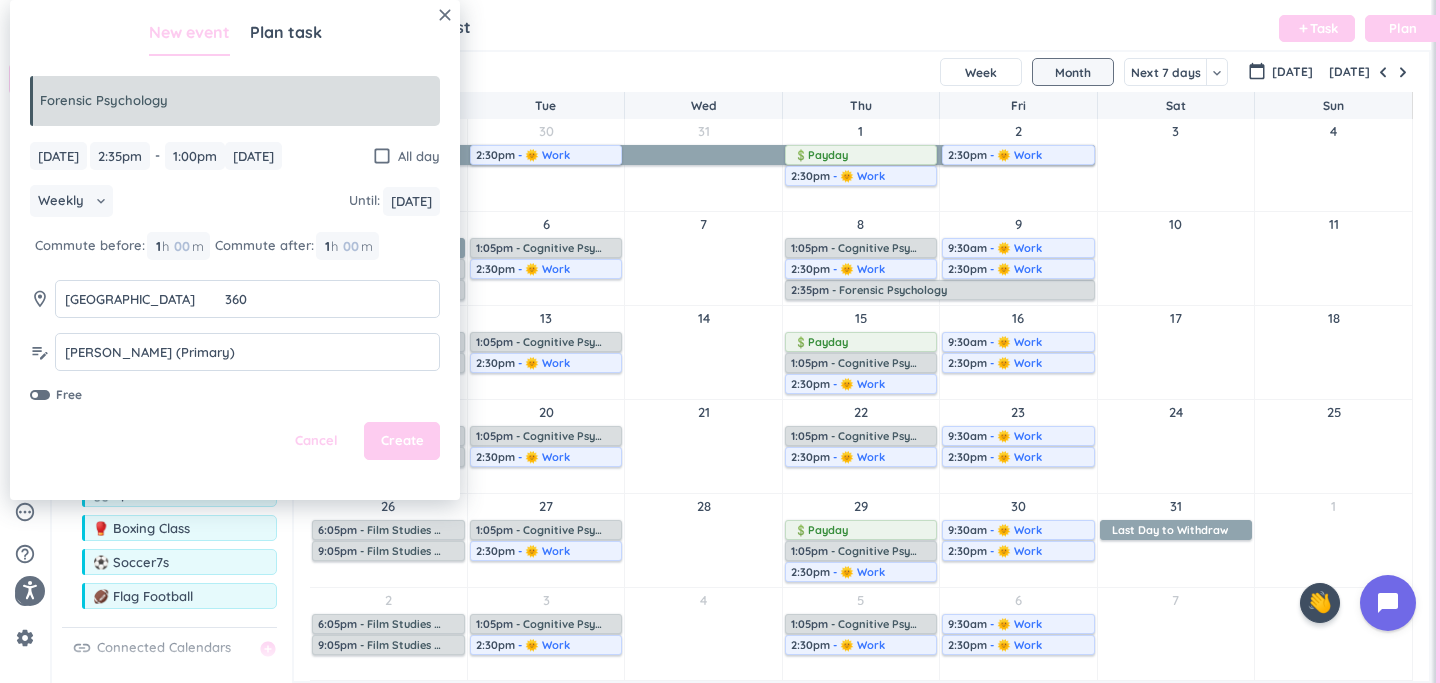 click on "Weekly keyboard_arrow_down Until :  [DATE] [DATE]" at bounding box center (235, 203) 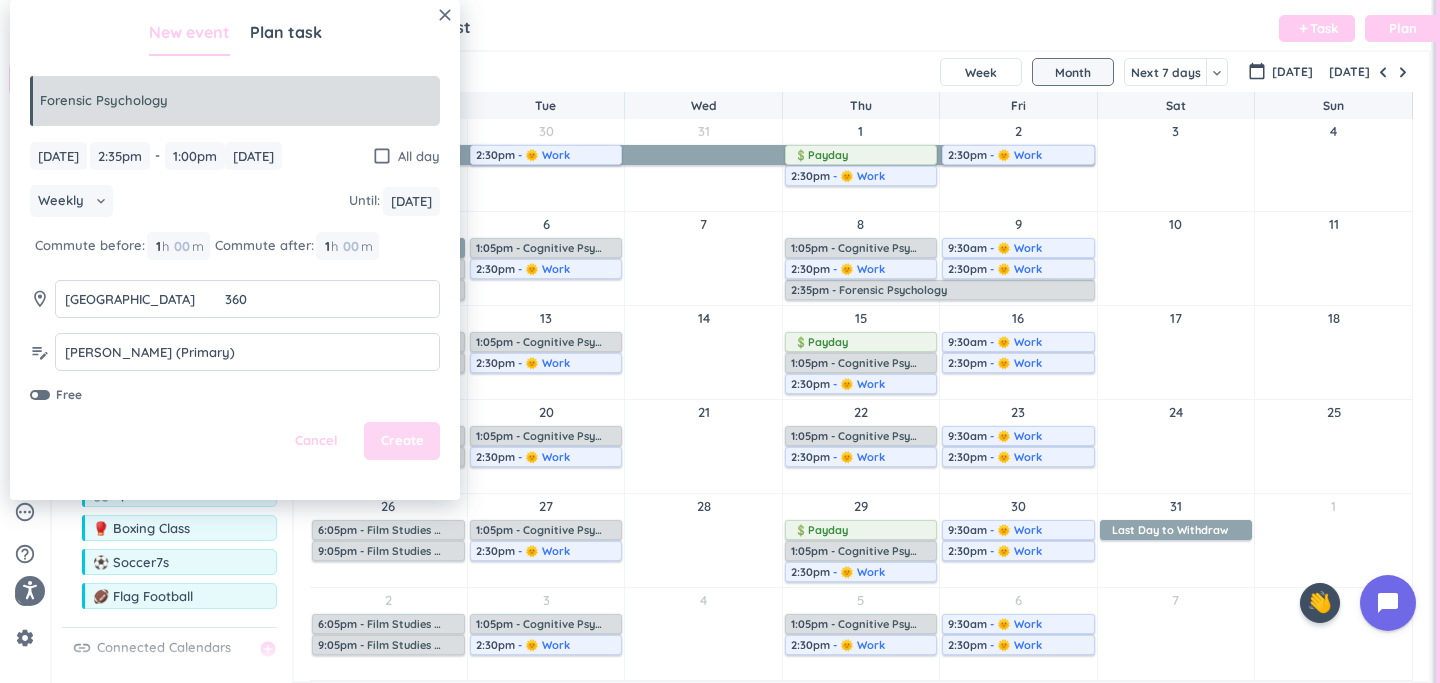 click on "Create" at bounding box center [402, 441] 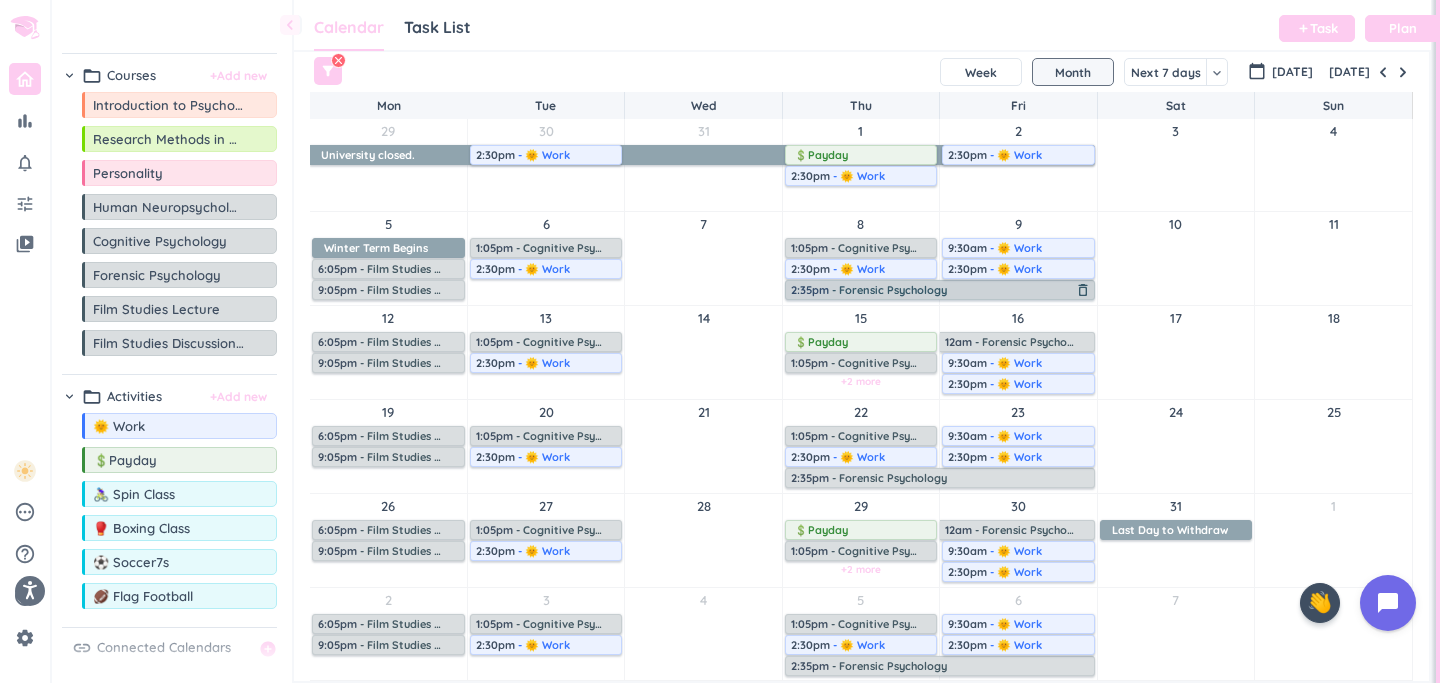 click on "- Forensic Psychology" at bounding box center (889, 290) 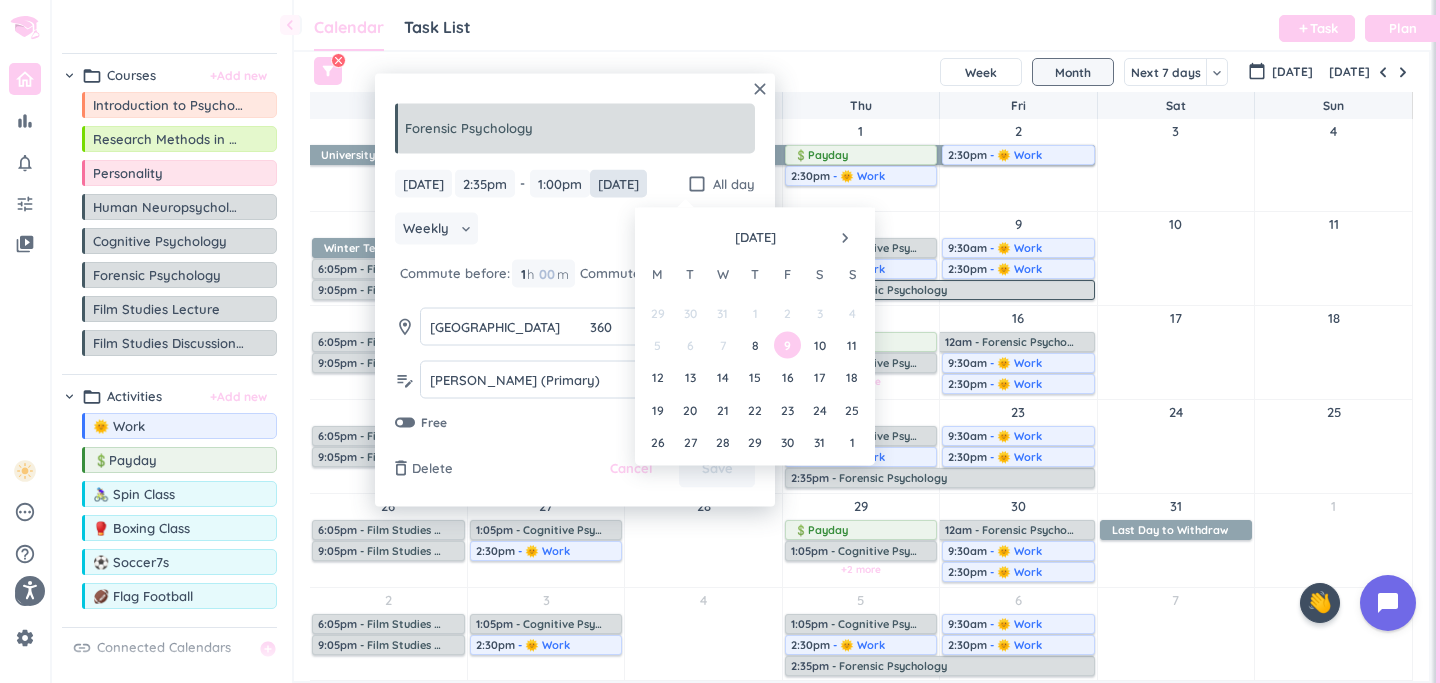 click on "[DATE]" at bounding box center [618, 183] 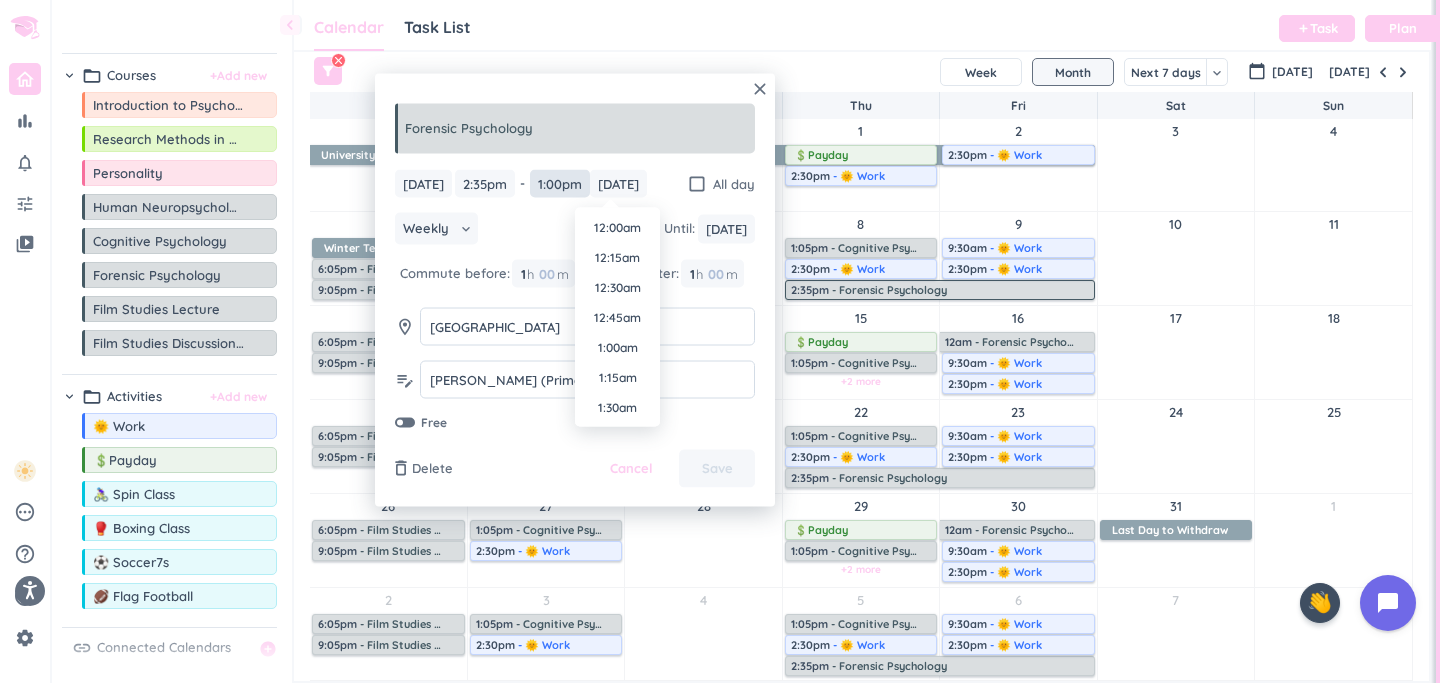 click on "1:00pm" at bounding box center (560, 183) 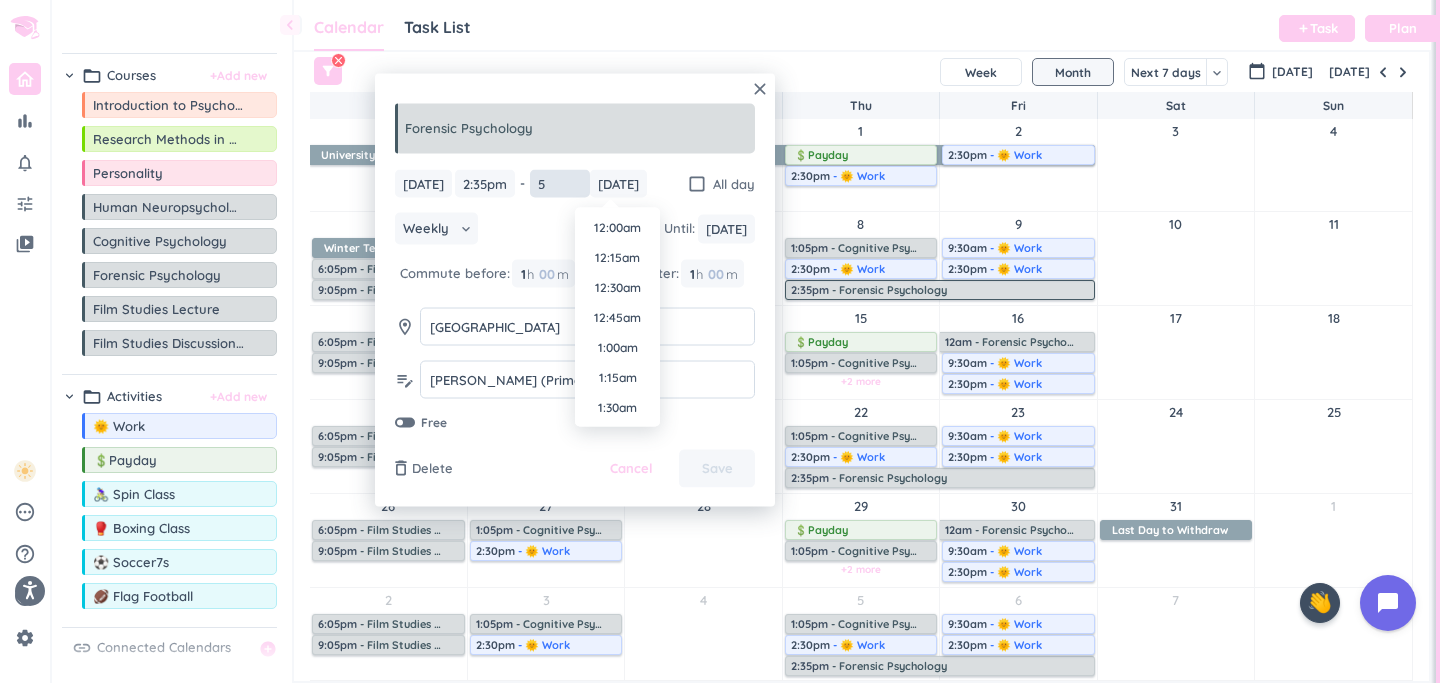 scroll, scrollTop: 1950, scrollLeft: 0, axis: vertical 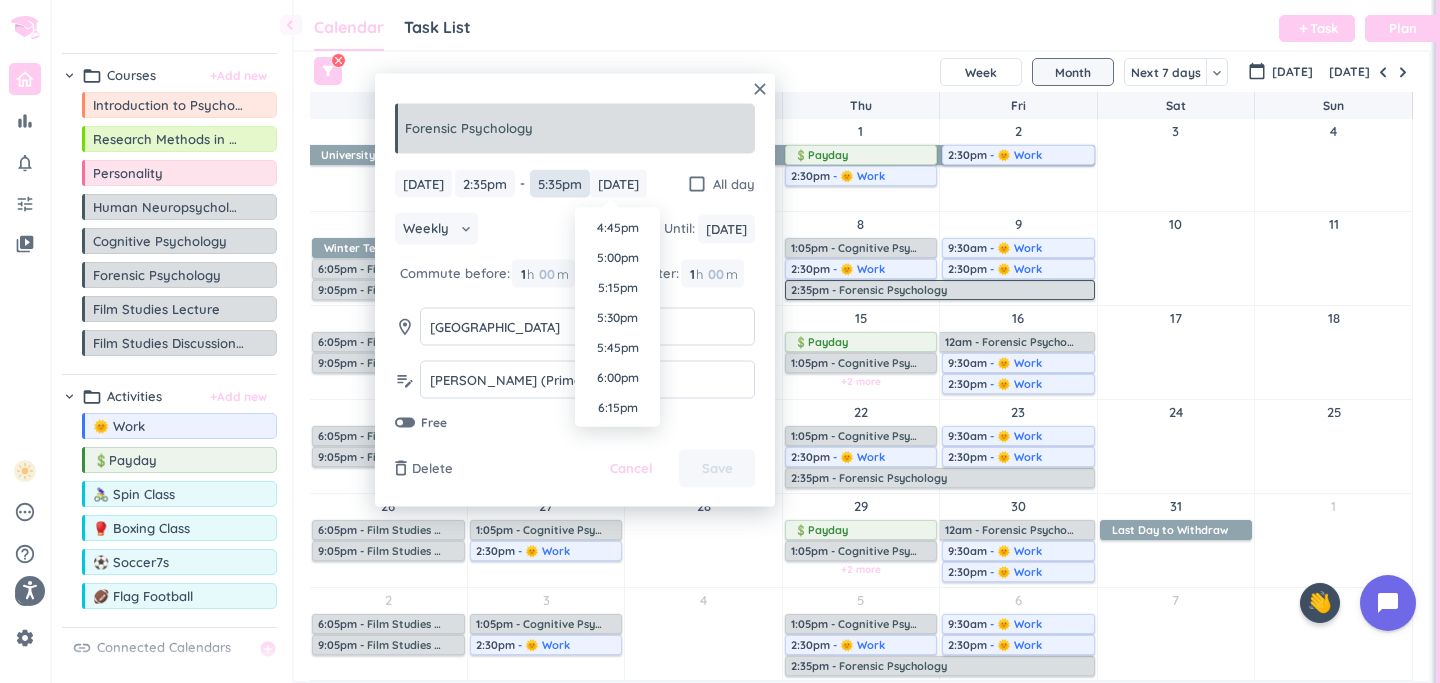 type on "5:35pm" 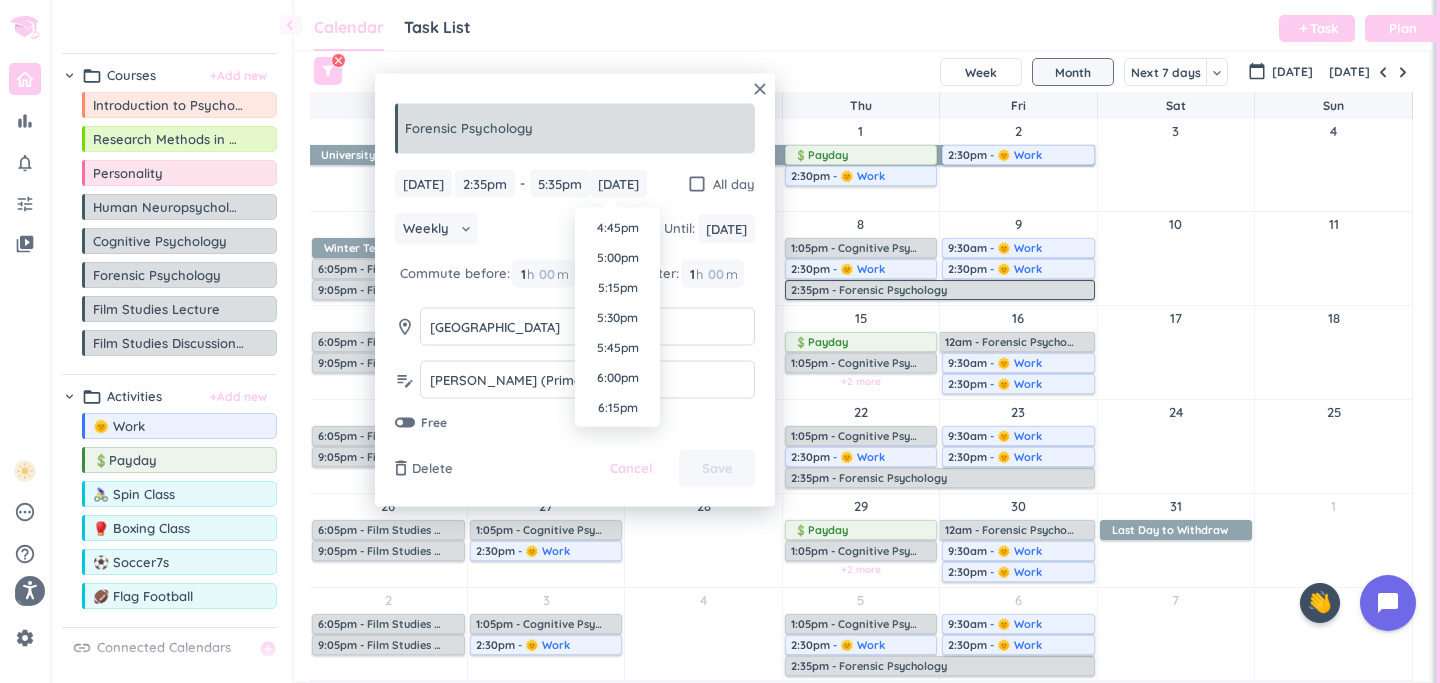 click on "Weekly keyboard_arrow_down Until :  [DATE] [DATE]" at bounding box center [575, 231] 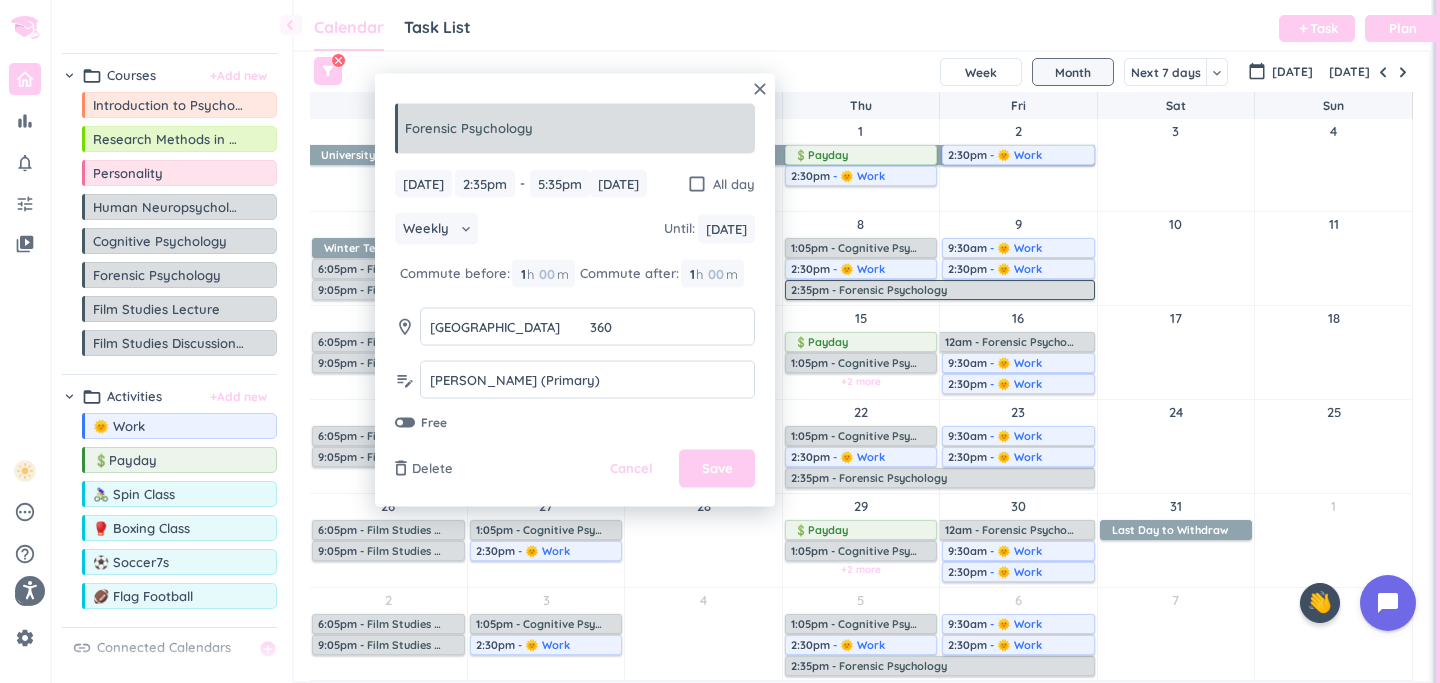 scroll, scrollTop: 0, scrollLeft: 0, axis: both 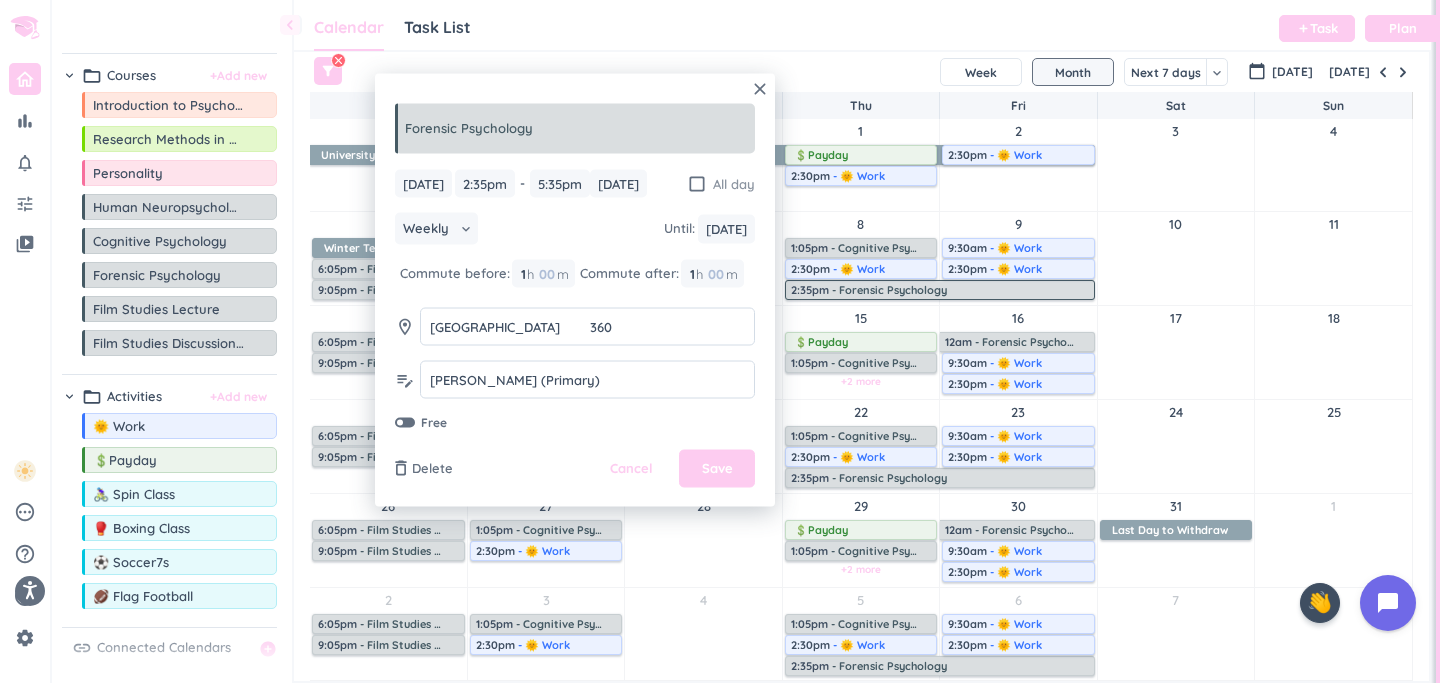 click on "check_box_outline_blank" at bounding box center [697, 183] 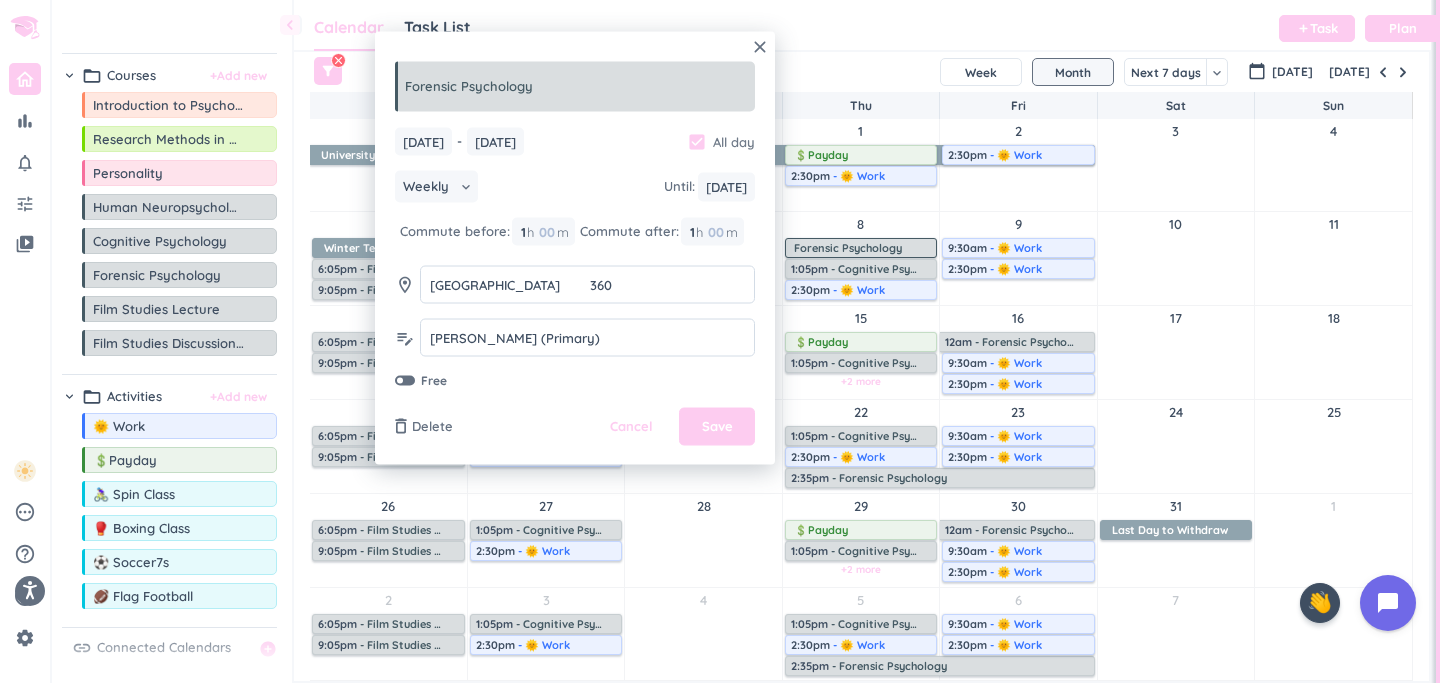 click on "check_box" at bounding box center (697, 141) 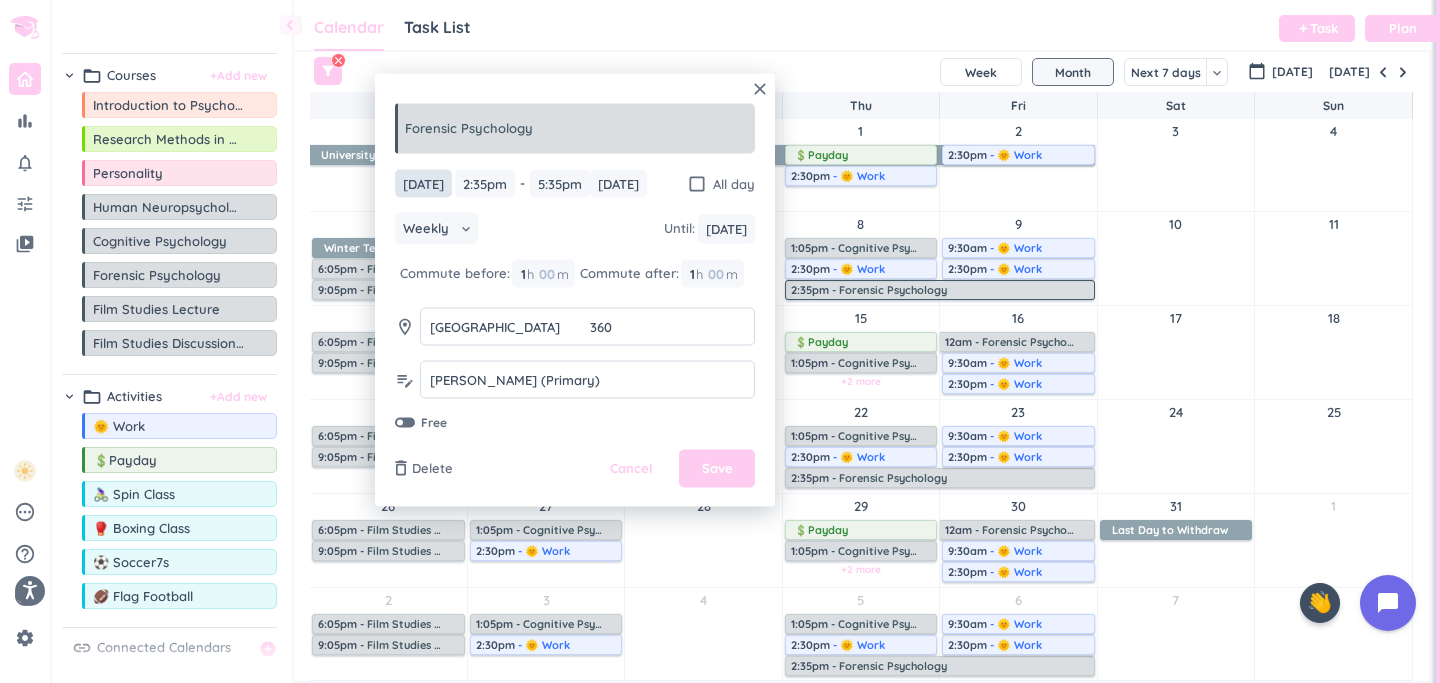 click on "[DATE]" at bounding box center [423, 183] 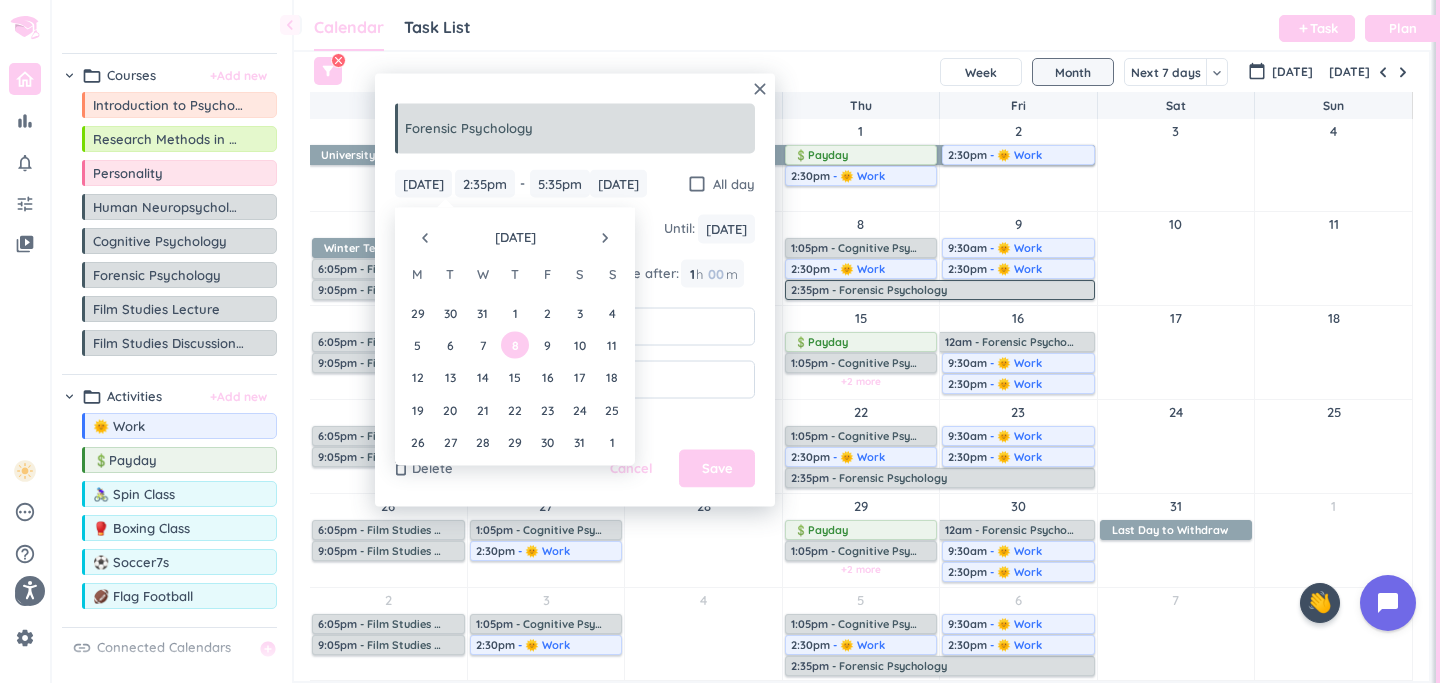 click on "8" at bounding box center [514, 345] 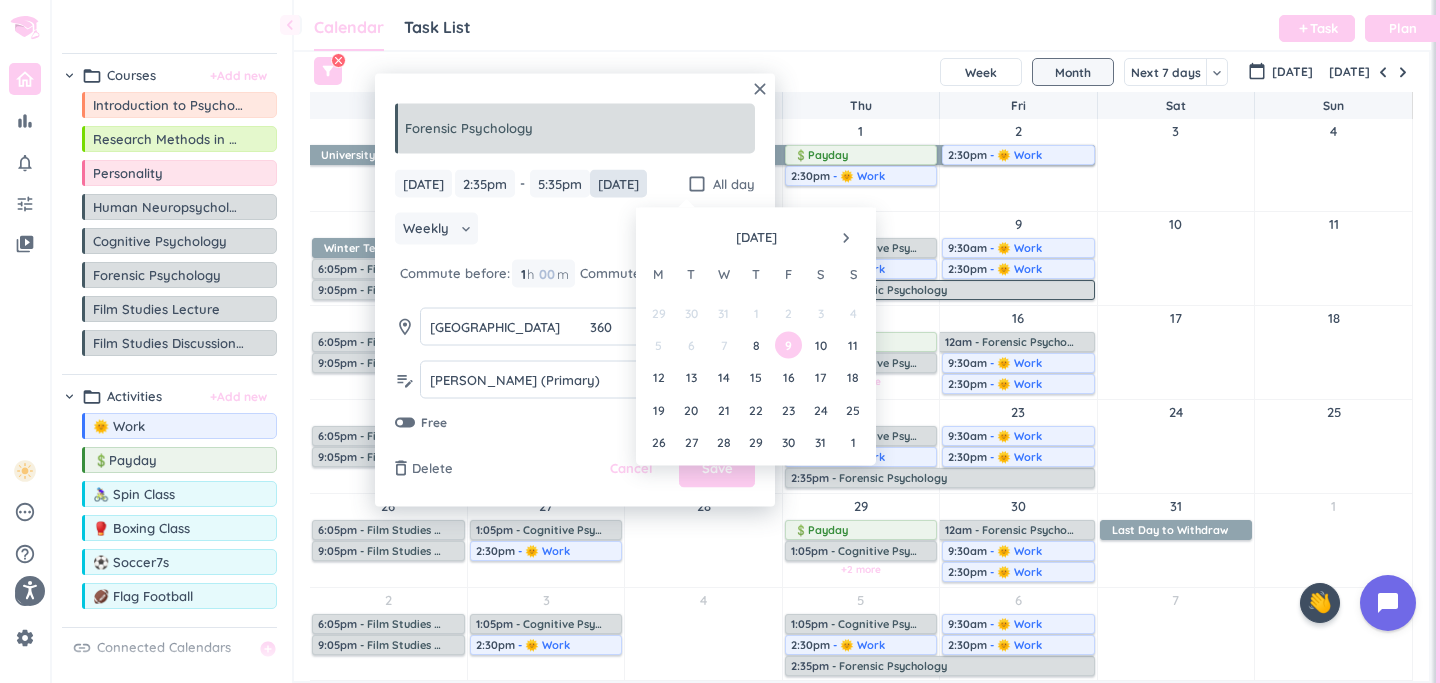 click on "[DATE]" at bounding box center [618, 183] 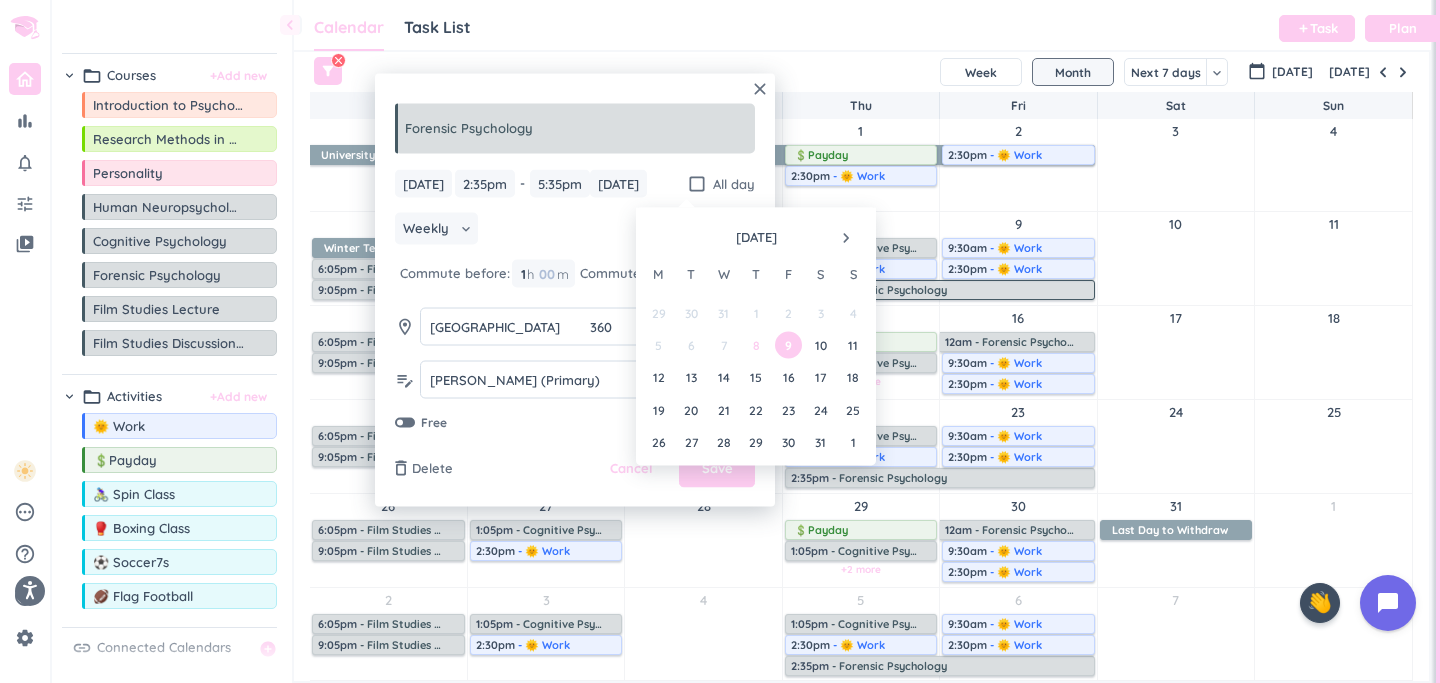 click on "8" at bounding box center (755, 345) 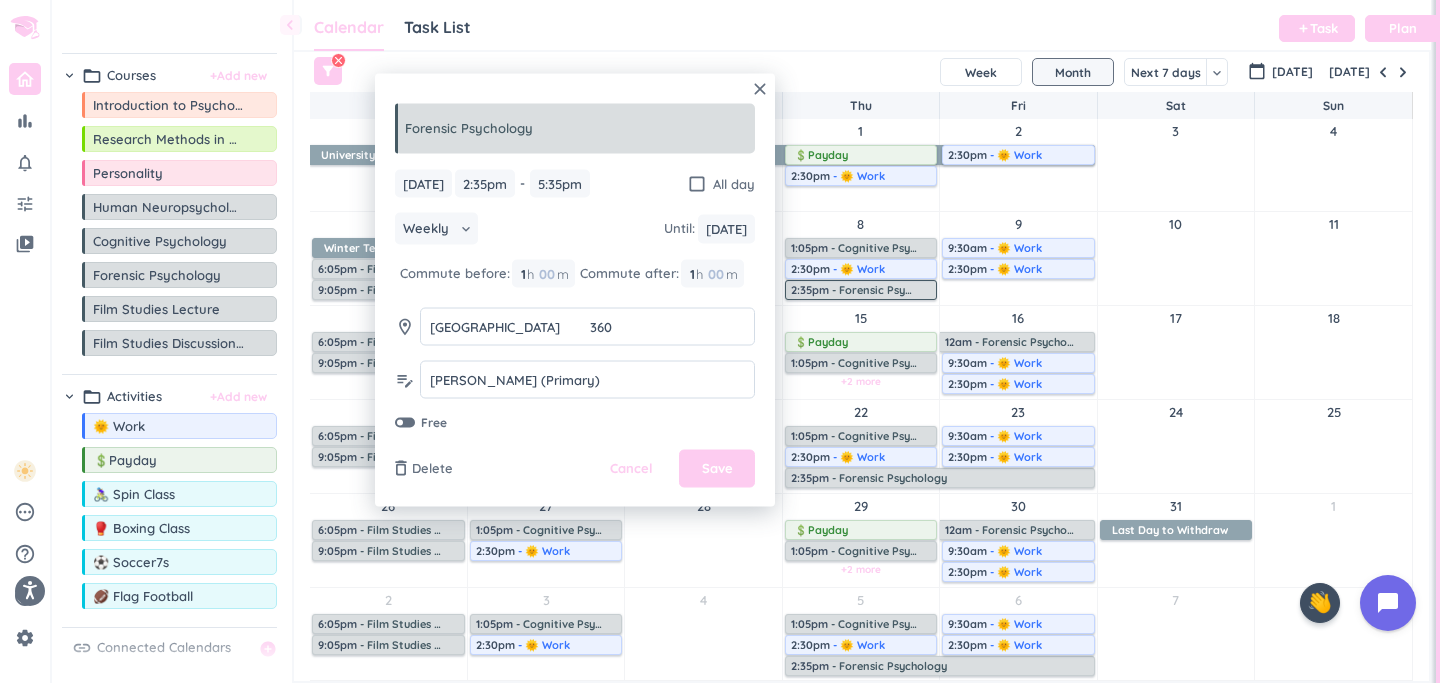 click on "Weekly keyboard_arrow_down Until :  [DATE] [DATE]" at bounding box center [575, 231] 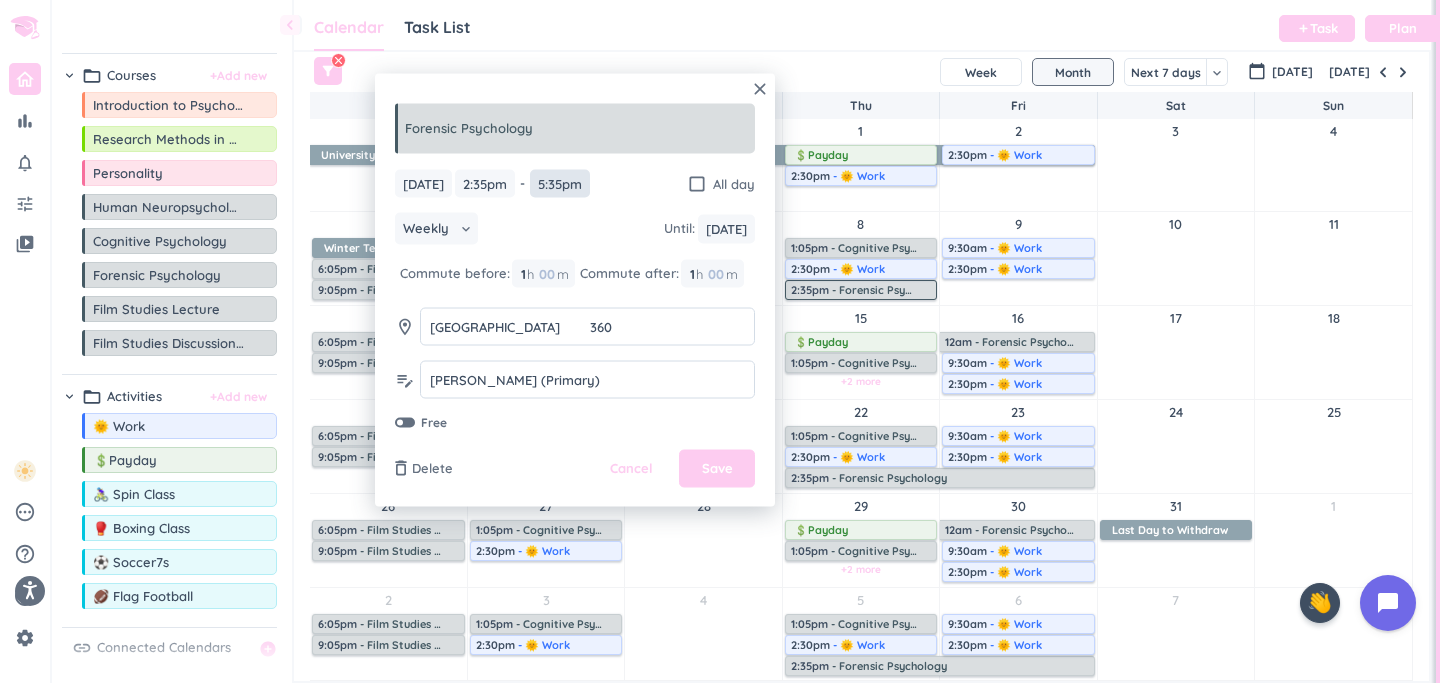 click on "5:35pm" at bounding box center [560, 183] 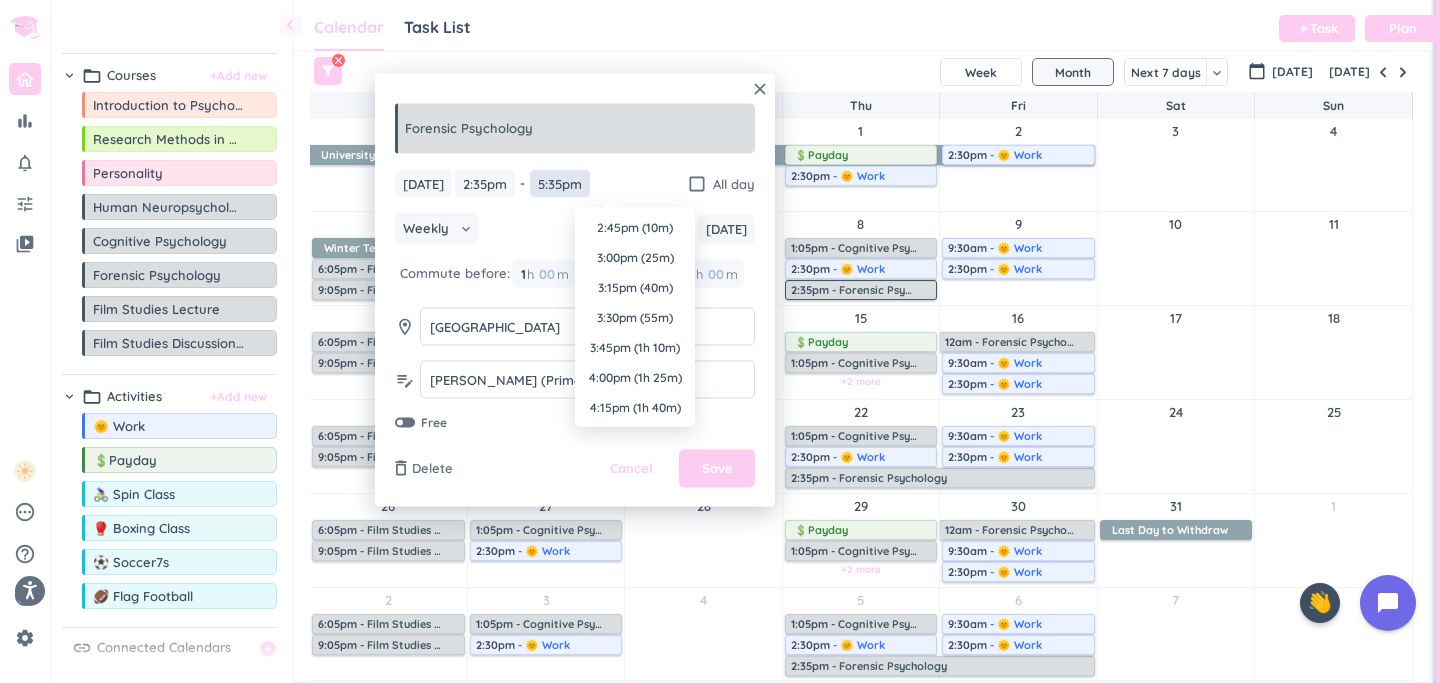 scroll, scrollTop: 2010, scrollLeft: 0, axis: vertical 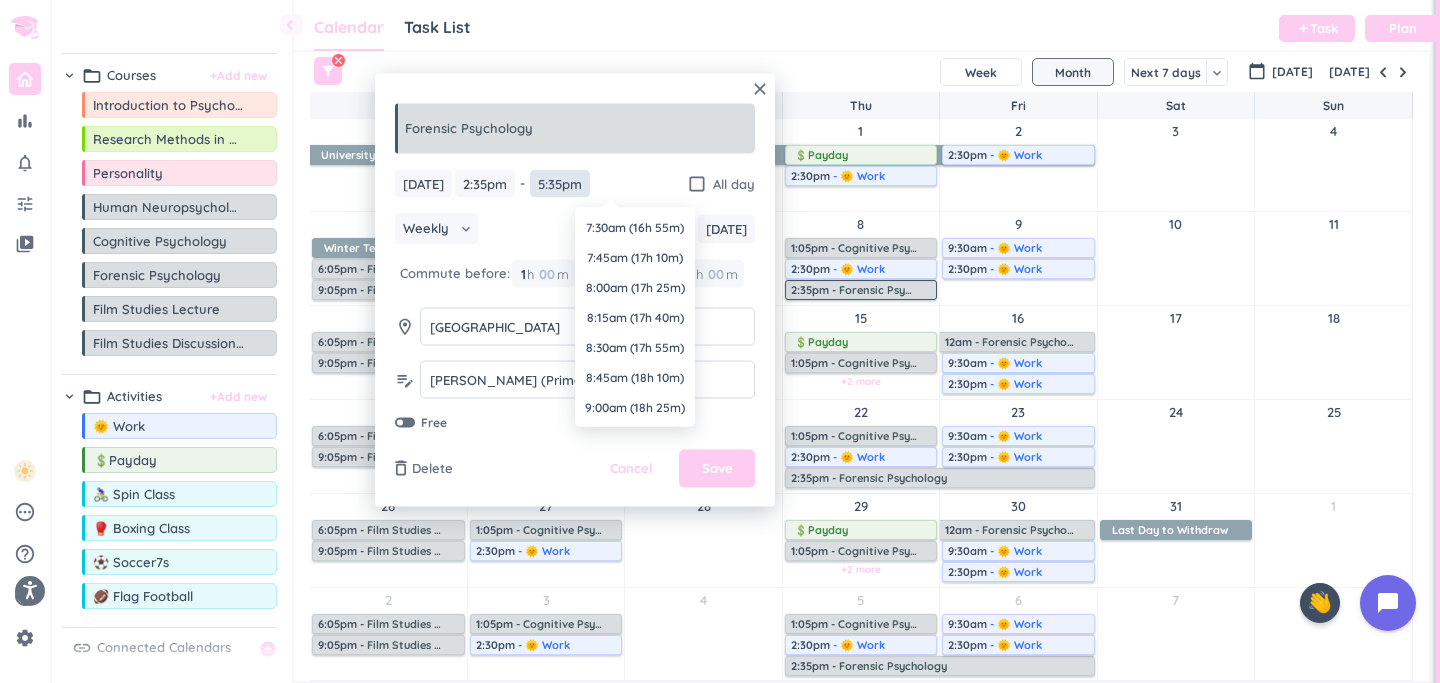 click on "5:35pm" at bounding box center [560, 183] 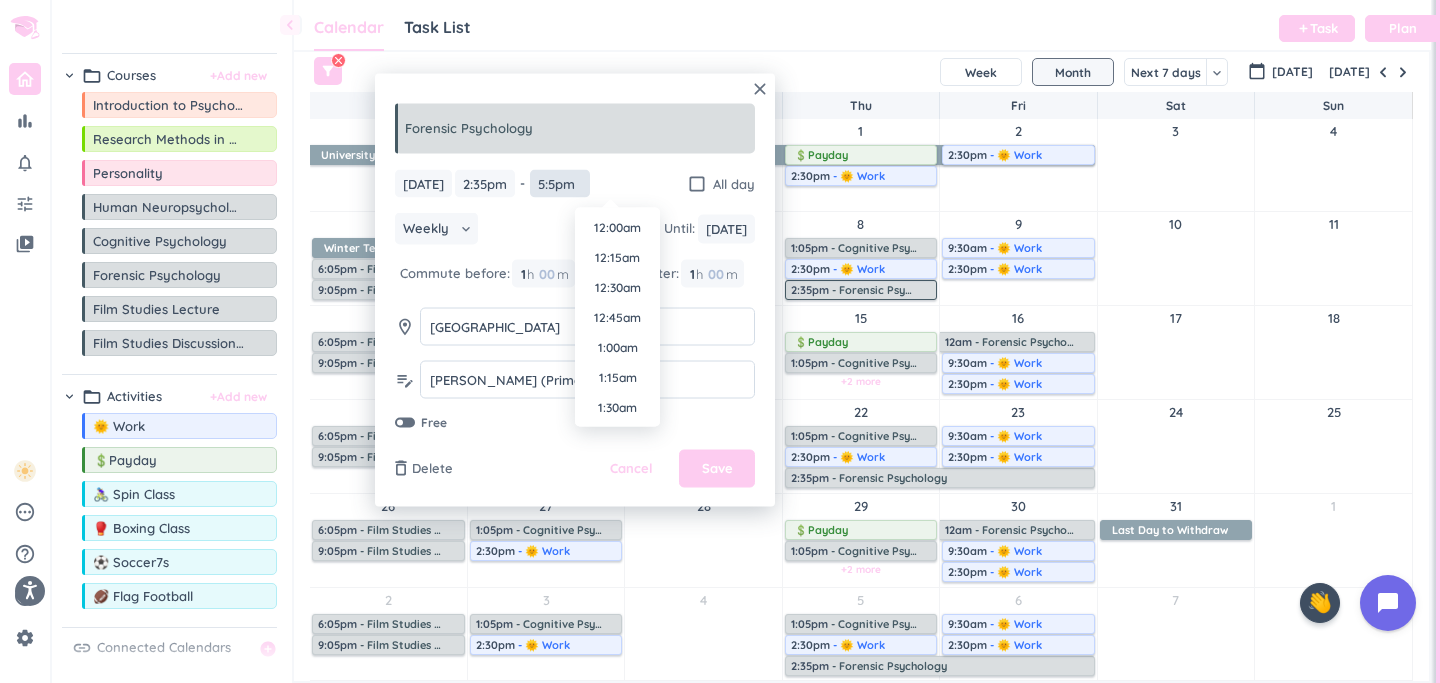 scroll, scrollTop: 1950, scrollLeft: 0, axis: vertical 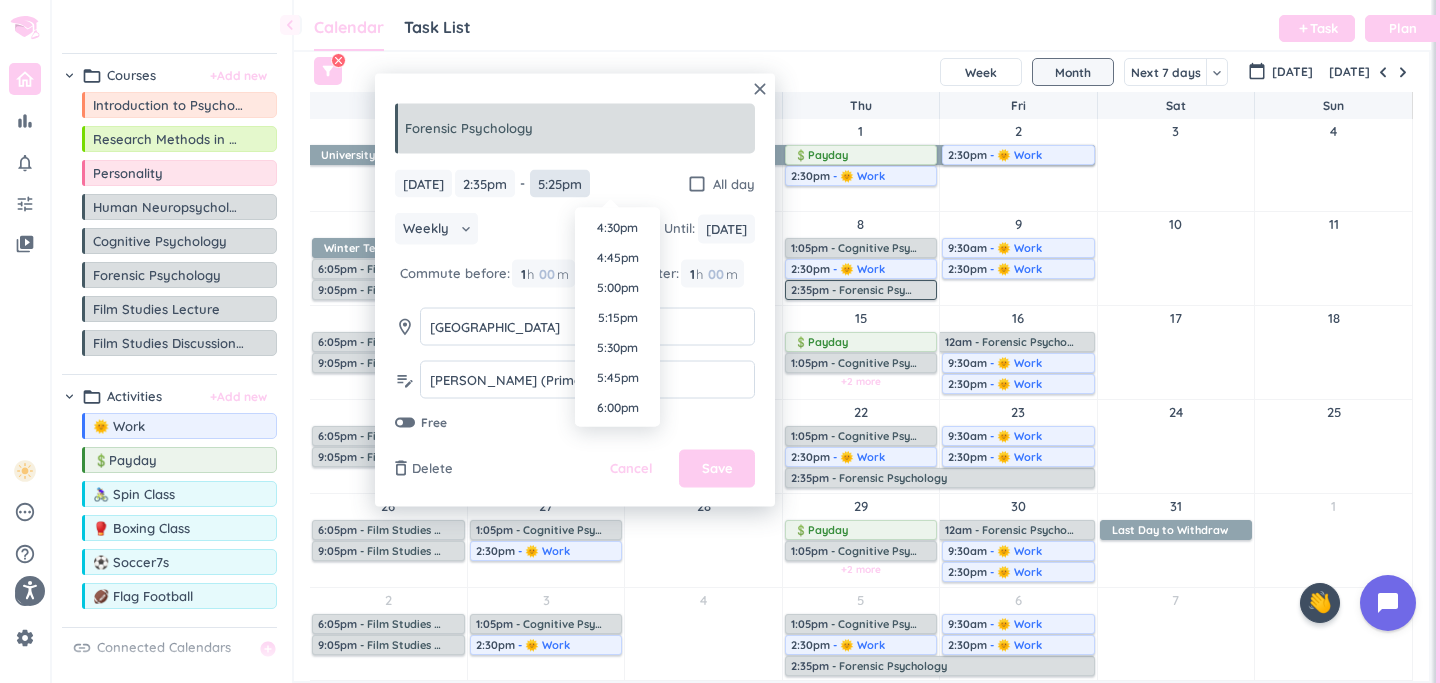 type on "5:25pm" 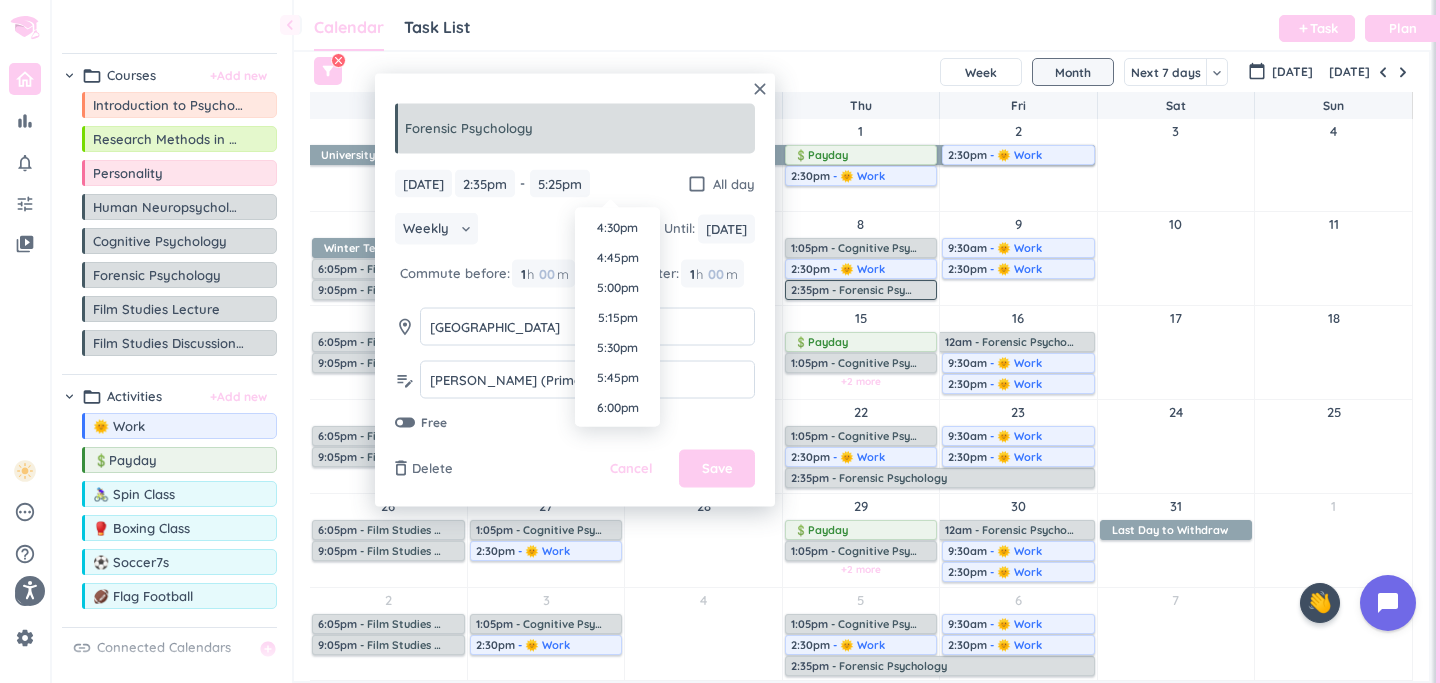 click on "Weekly keyboard_arrow_down Until :  [DATE] [DATE]" at bounding box center [575, 231] 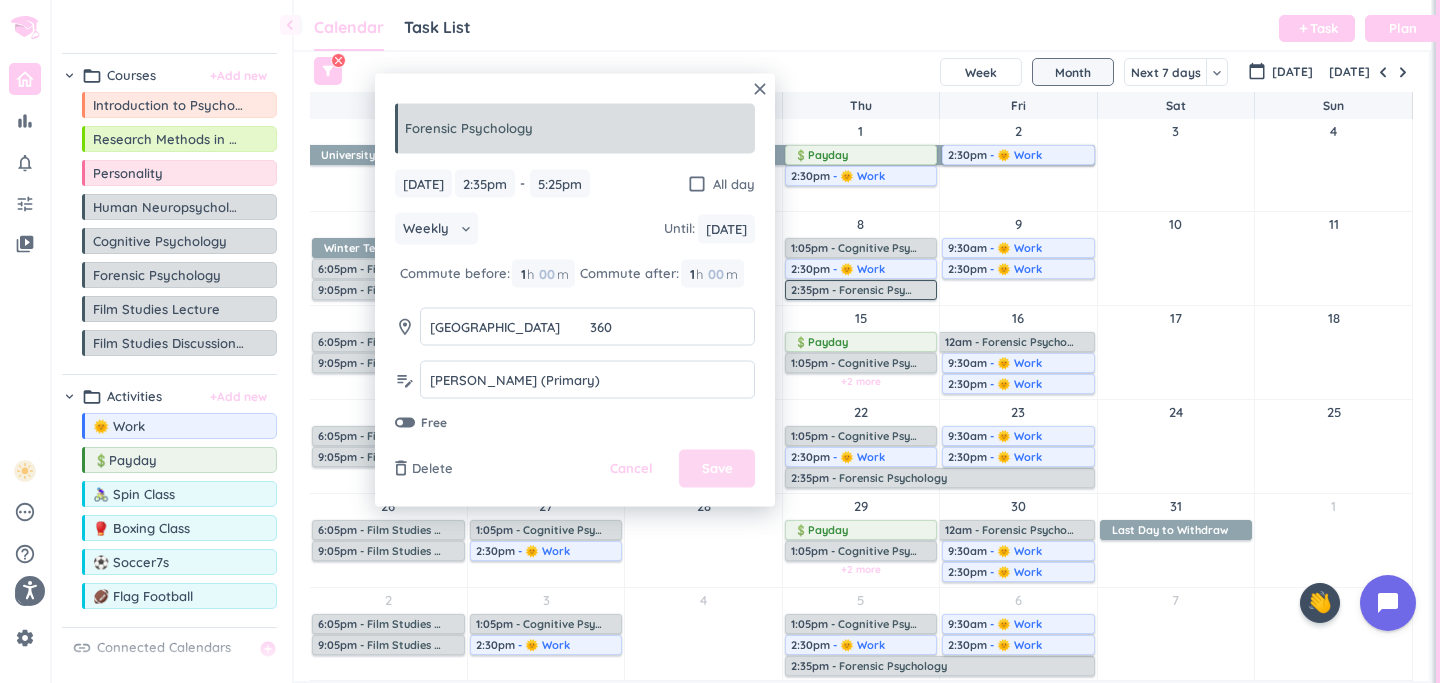 click on "Save" at bounding box center [717, 469] 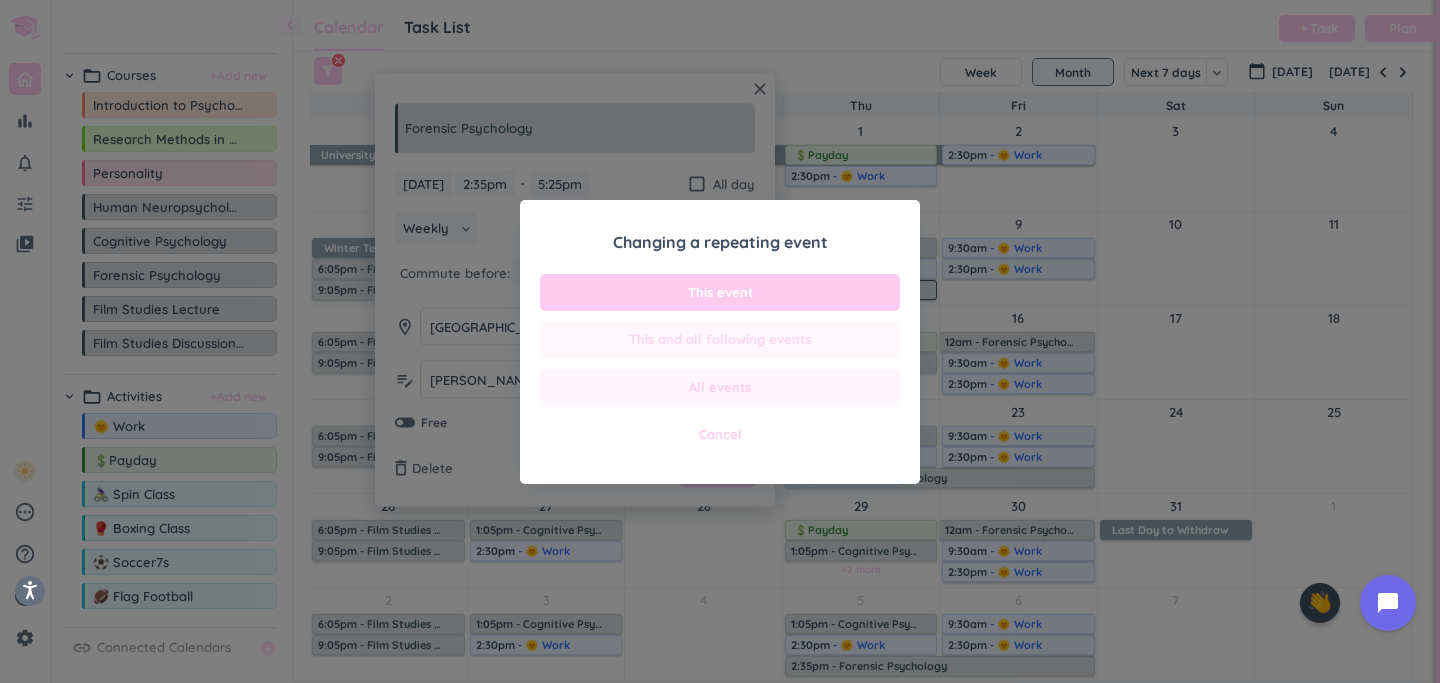 click on "This and all following events" at bounding box center (720, 340) 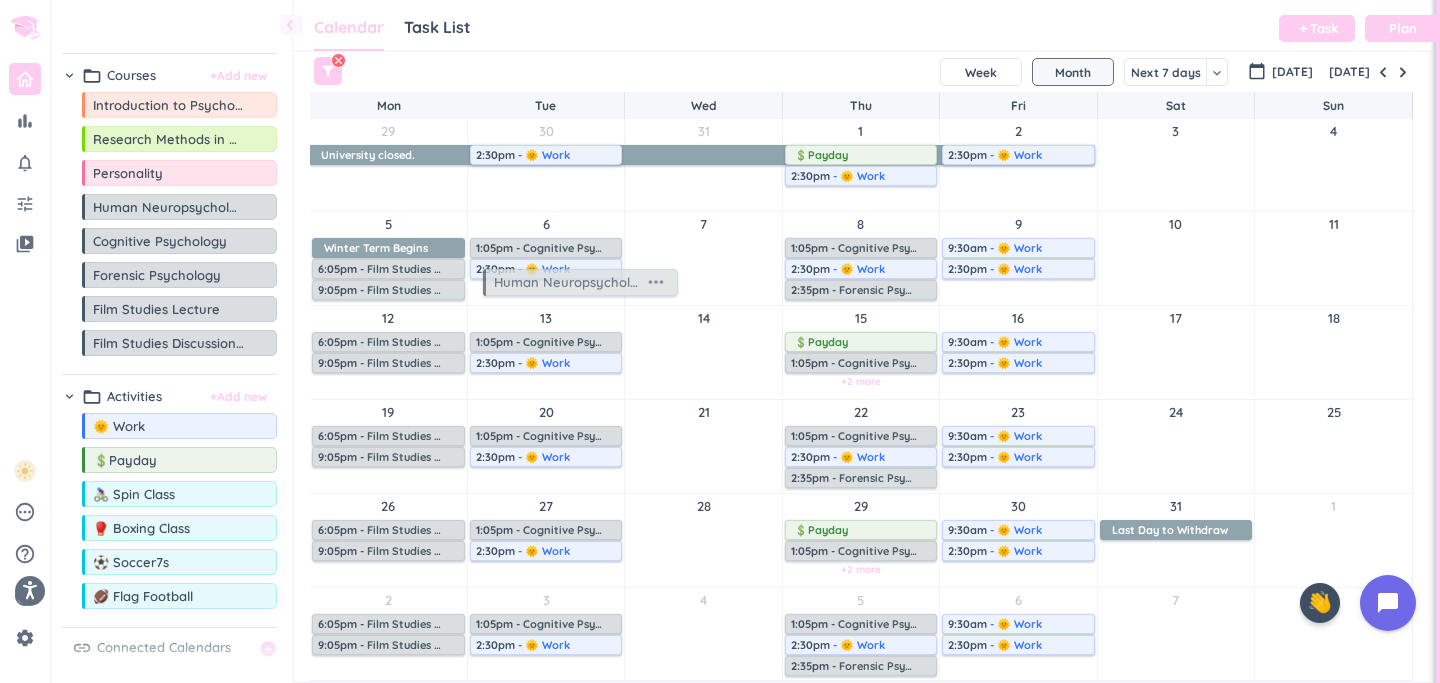 drag, startPoint x: 181, startPoint y: 218, endPoint x: 582, endPoint y: 290, distance: 407.41257 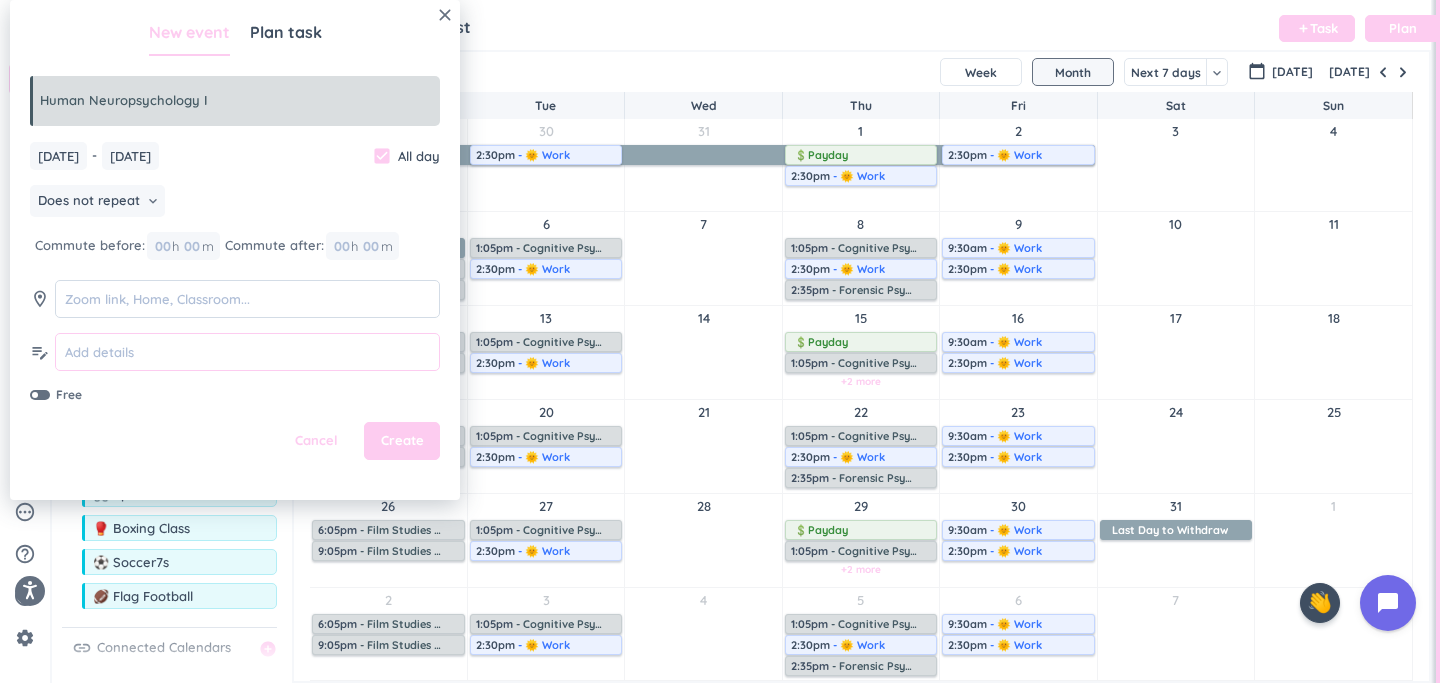 click at bounding box center [247, 352] 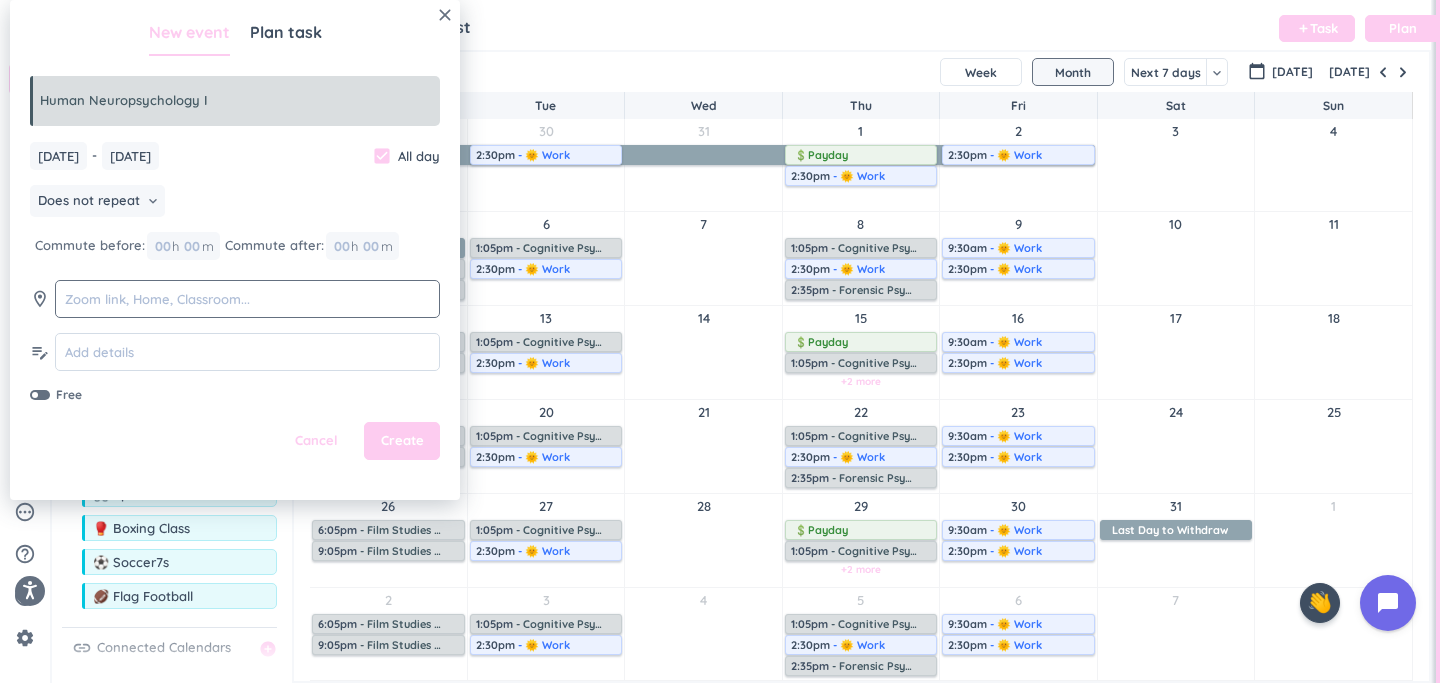 click 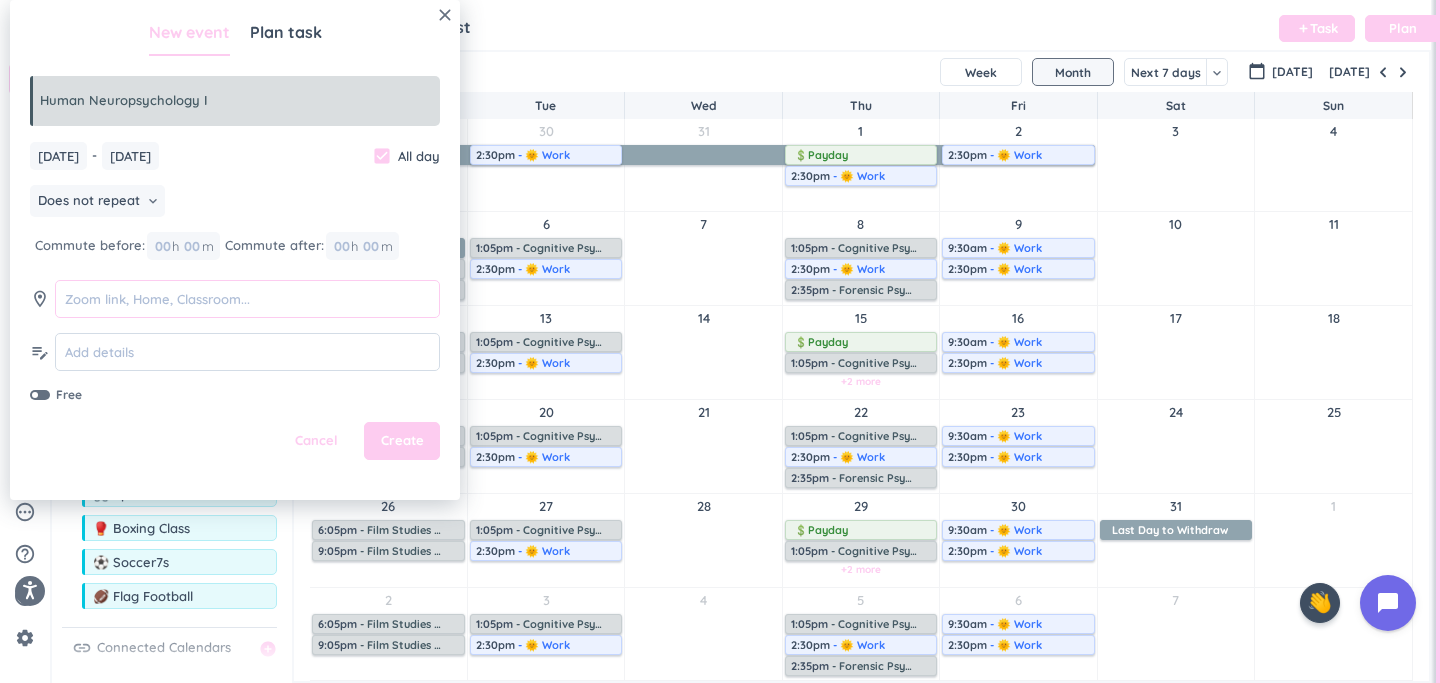 click at bounding box center [247, 299] 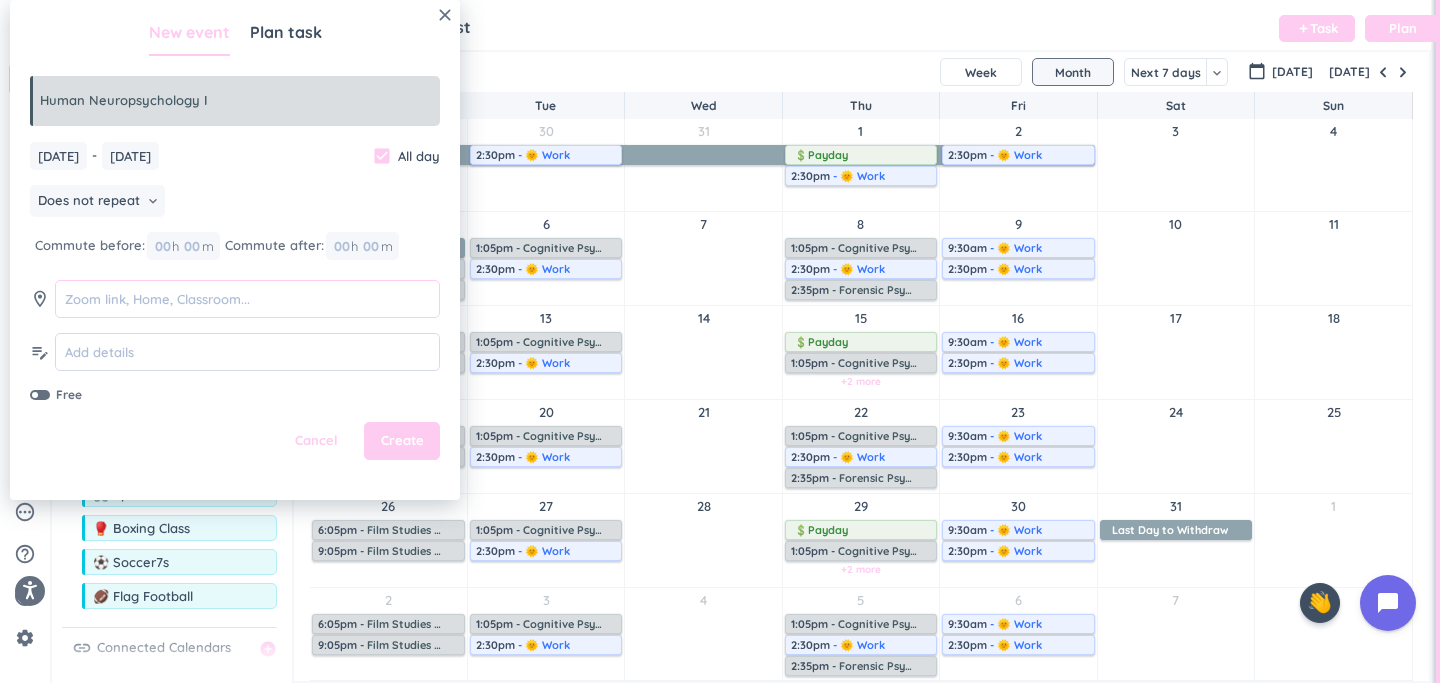 paste on "[GEOGRAPHIC_DATA]	360" 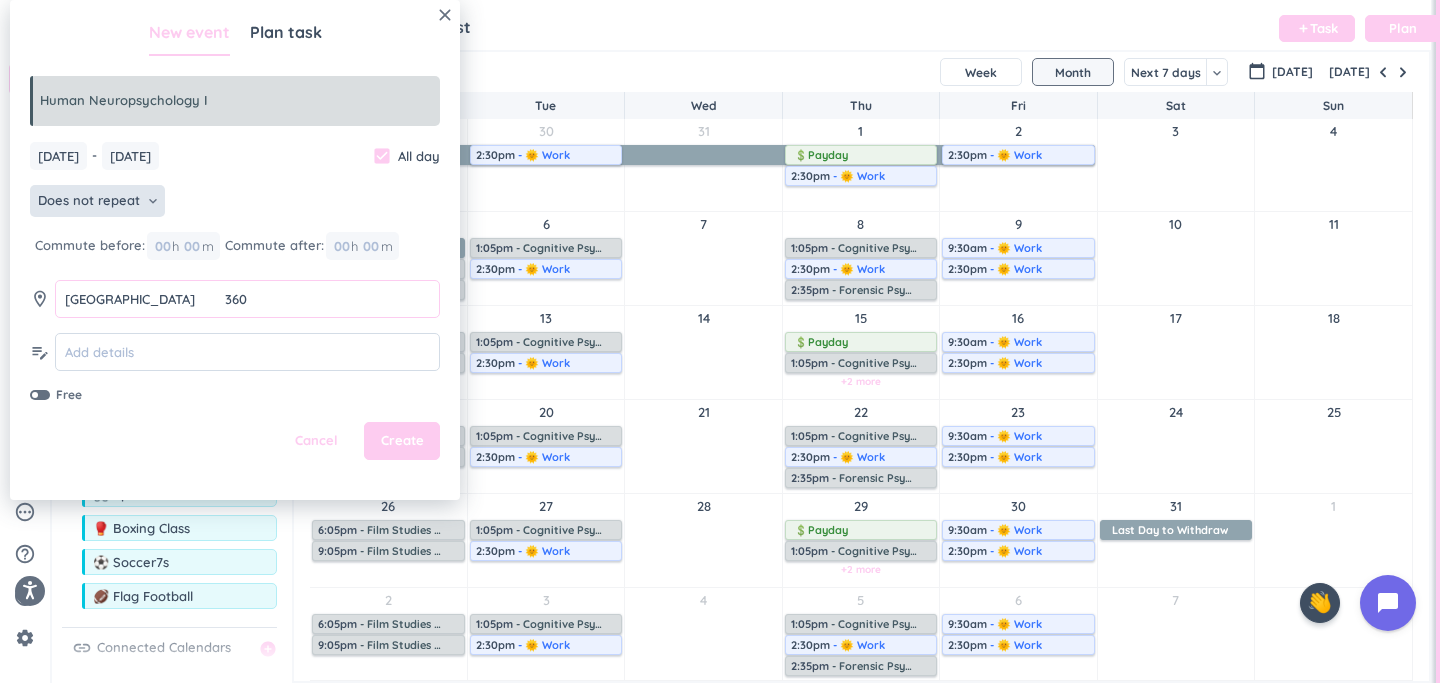 type on "[GEOGRAPHIC_DATA]	360" 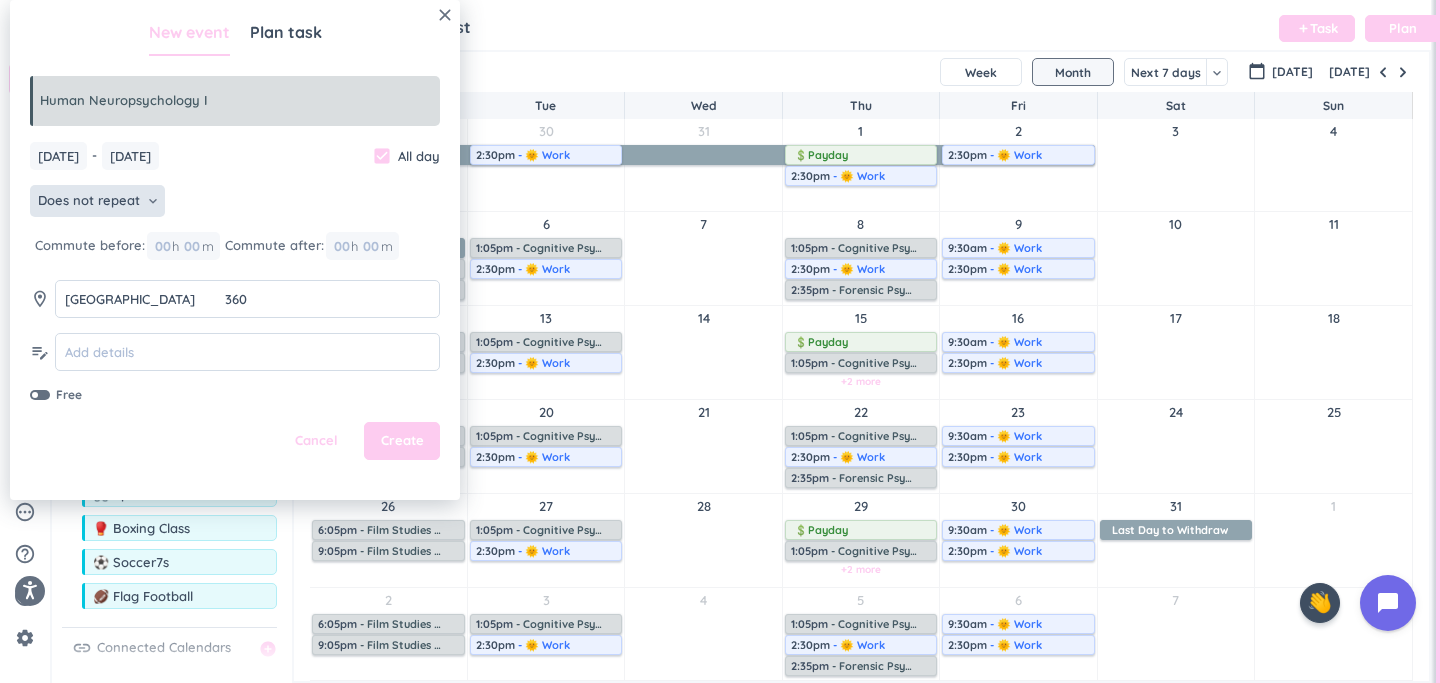 click on "Does not repeat" at bounding box center (89, 201) 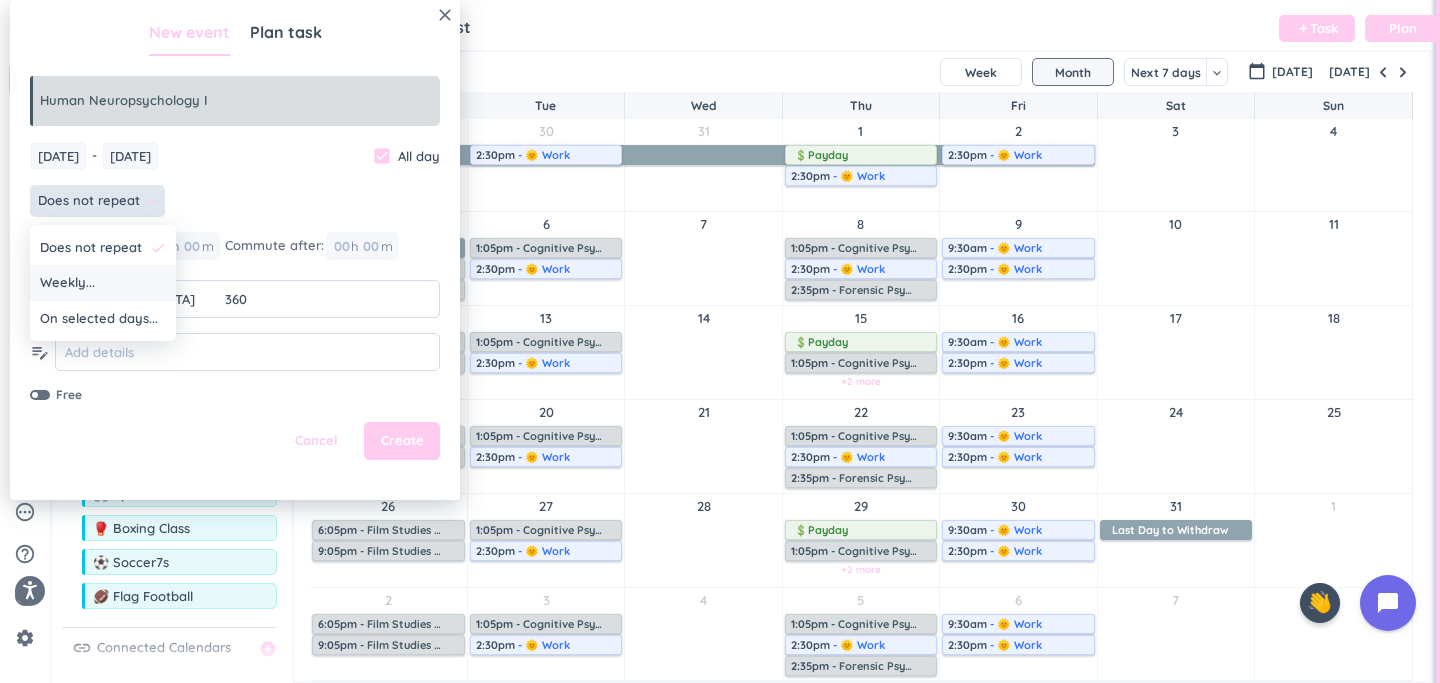 click on "Weekly..." at bounding box center [103, 283] 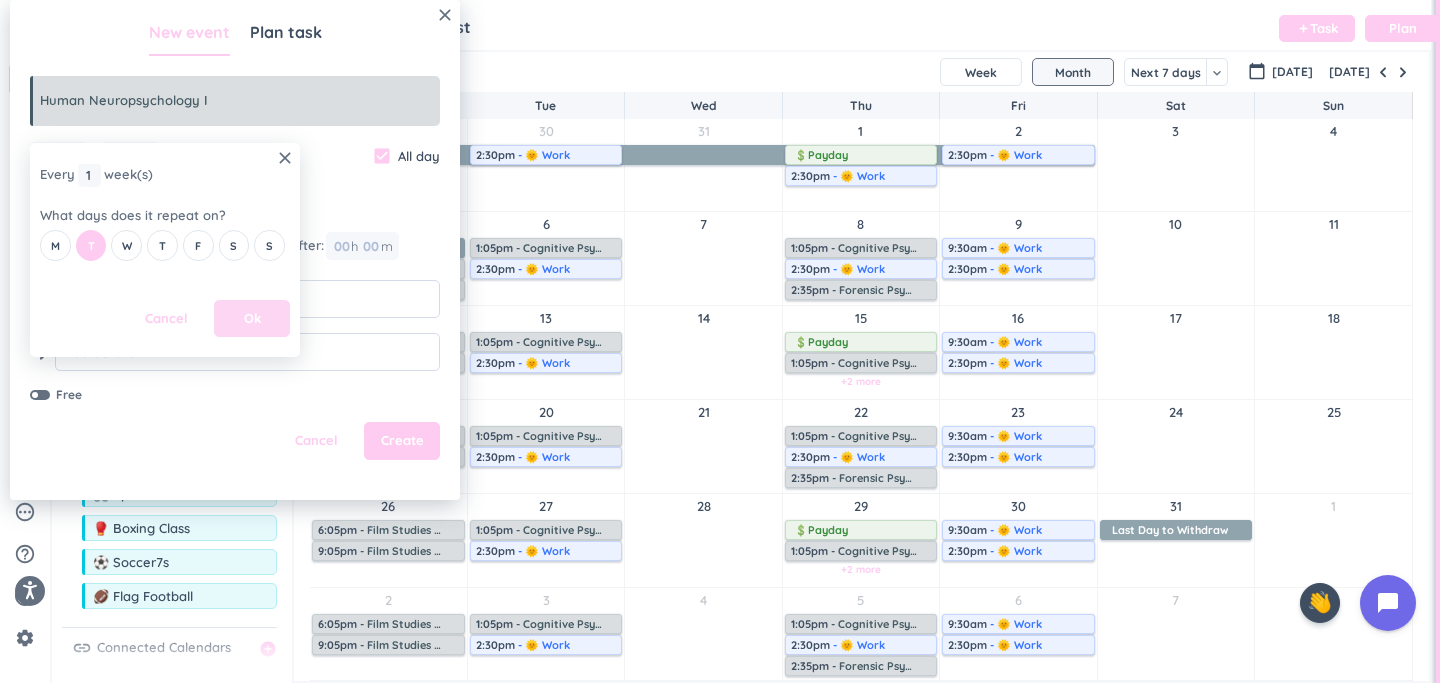 click on "Ok" at bounding box center (252, 319) 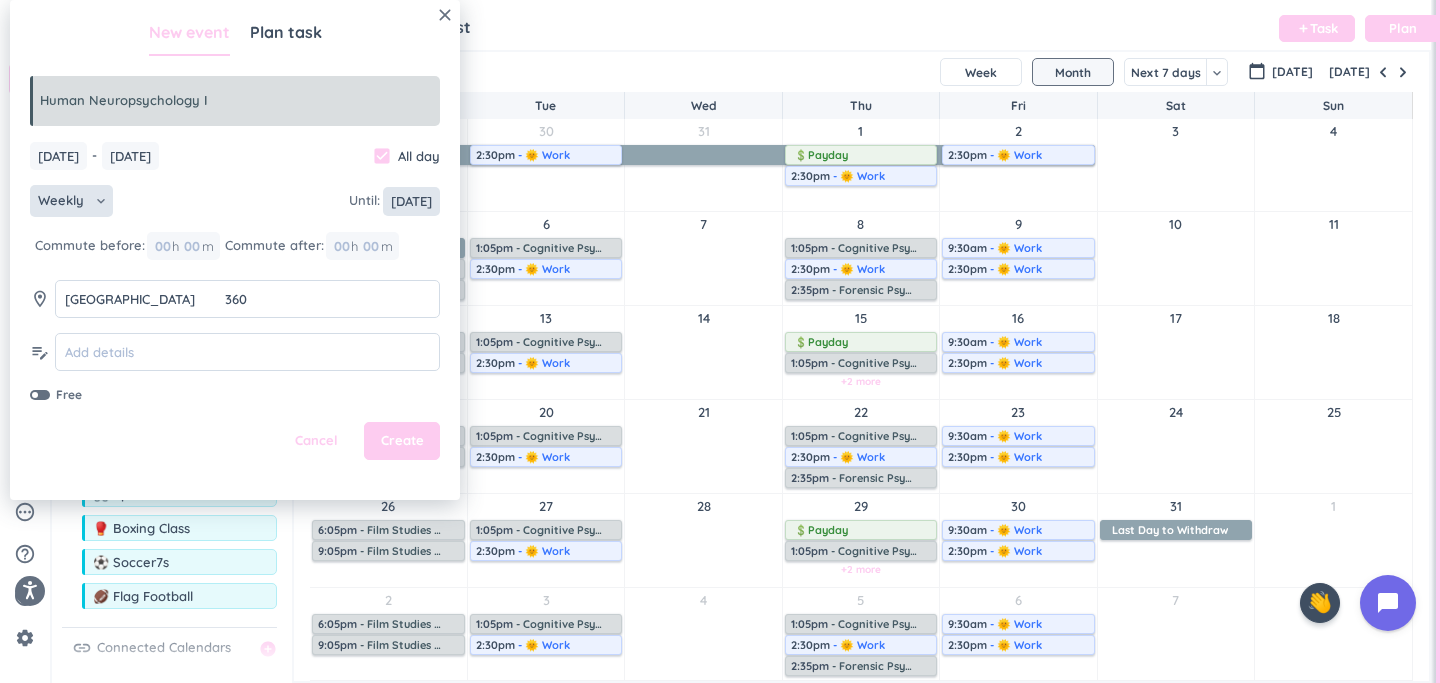 click on "[DATE]" at bounding box center (411, 201) 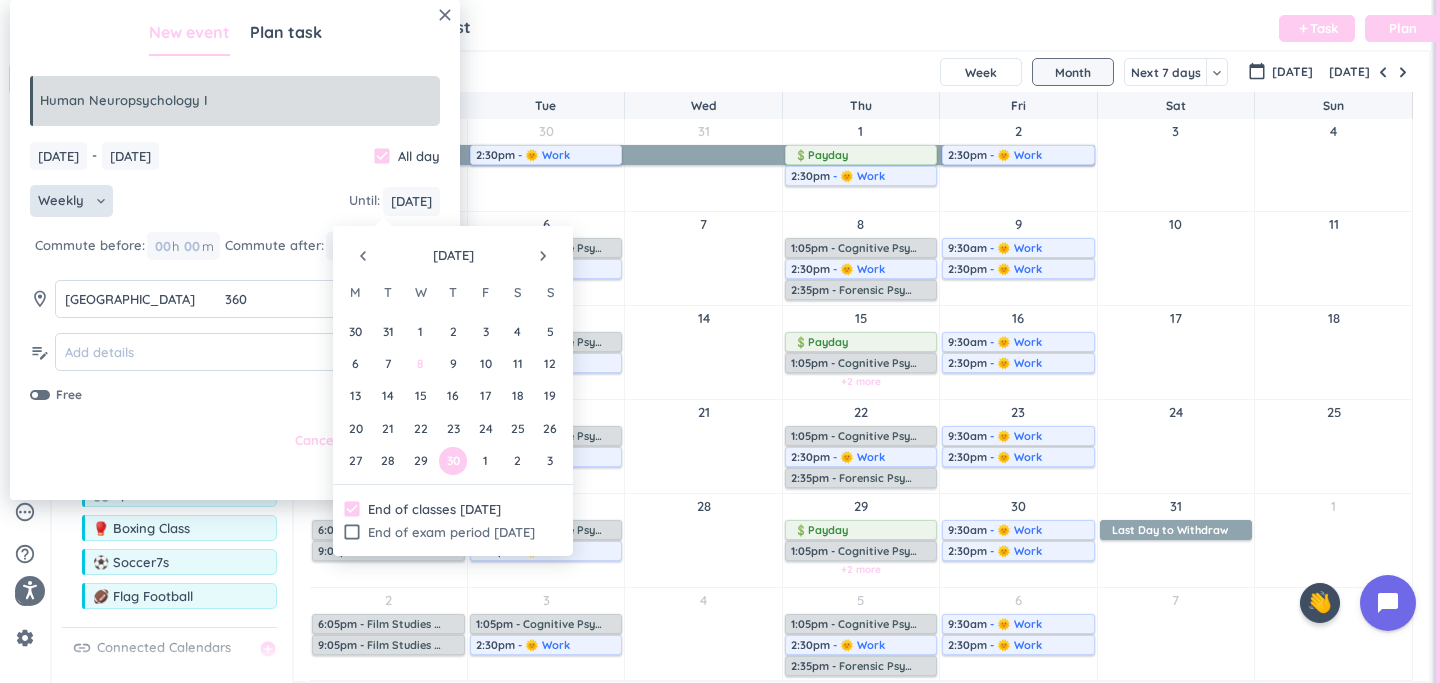 click on "8" at bounding box center [420, 363] 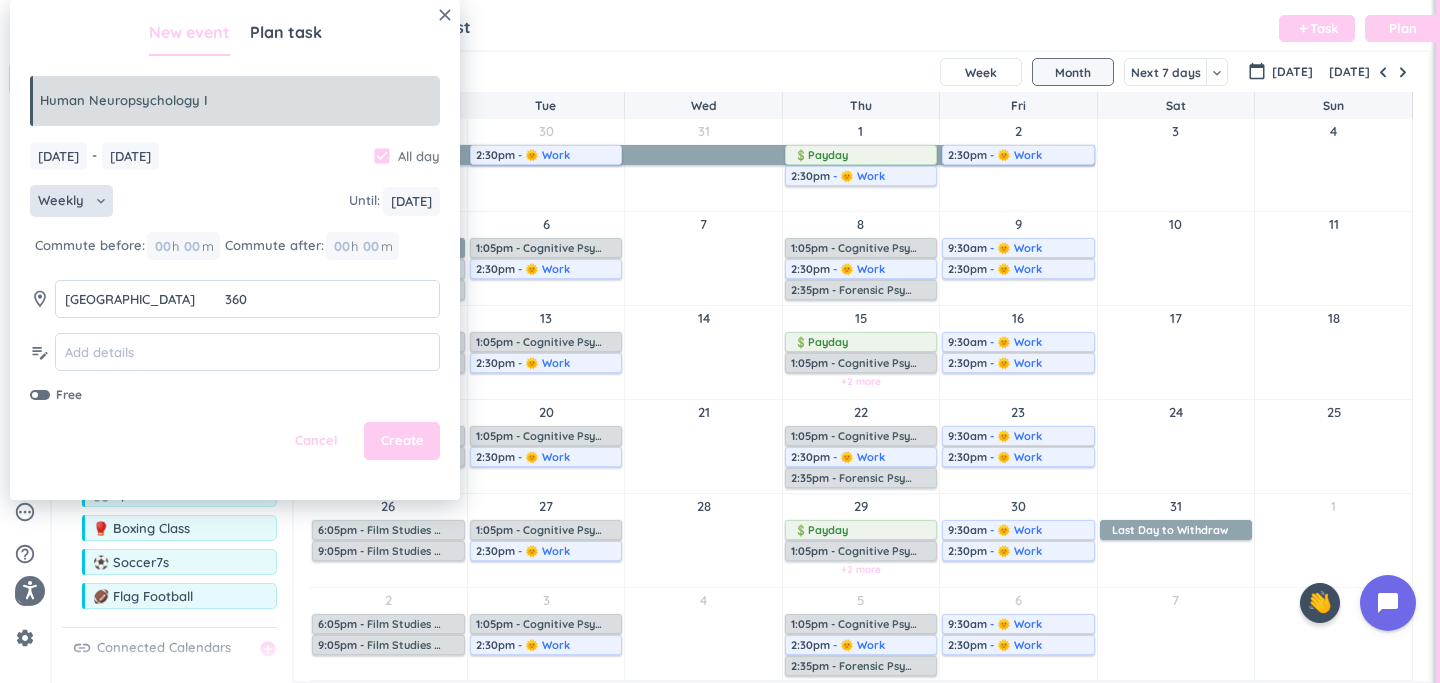 click on "check_box" at bounding box center [382, 156] 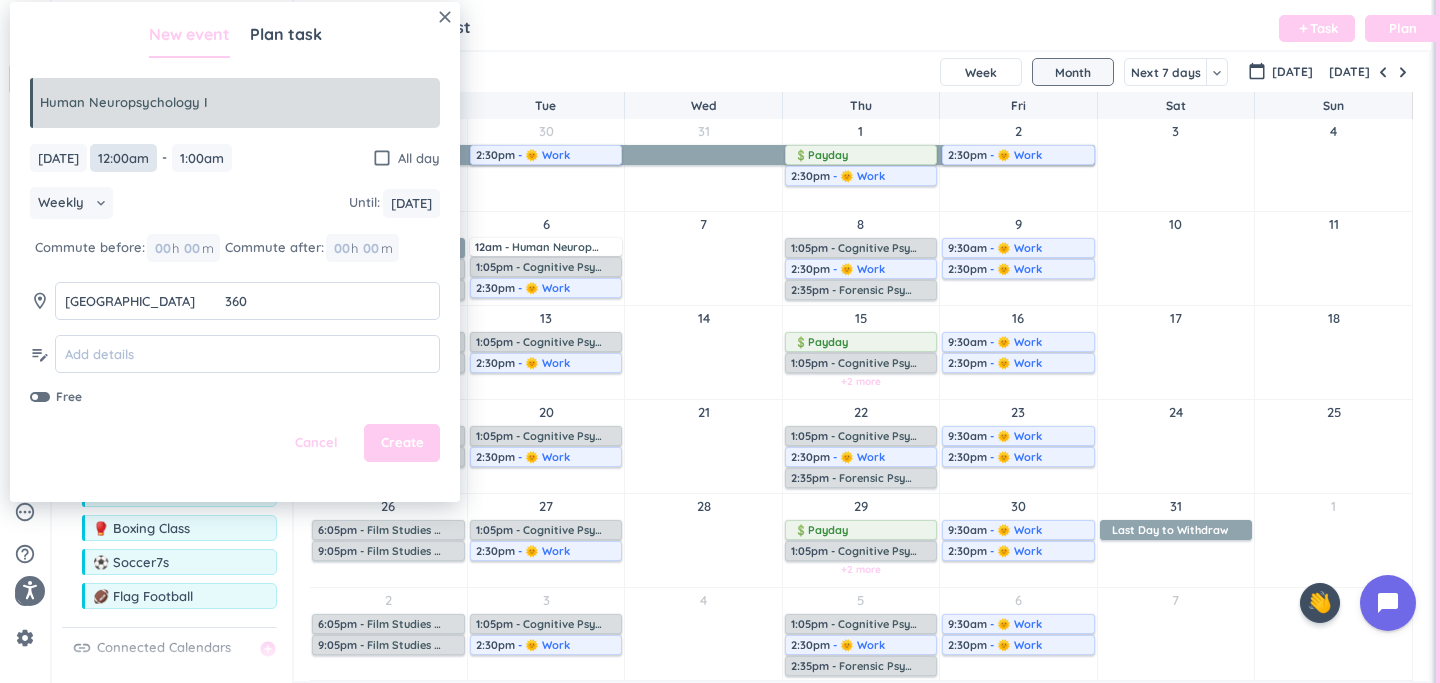 click on "12:00am" at bounding box center (123, 158) 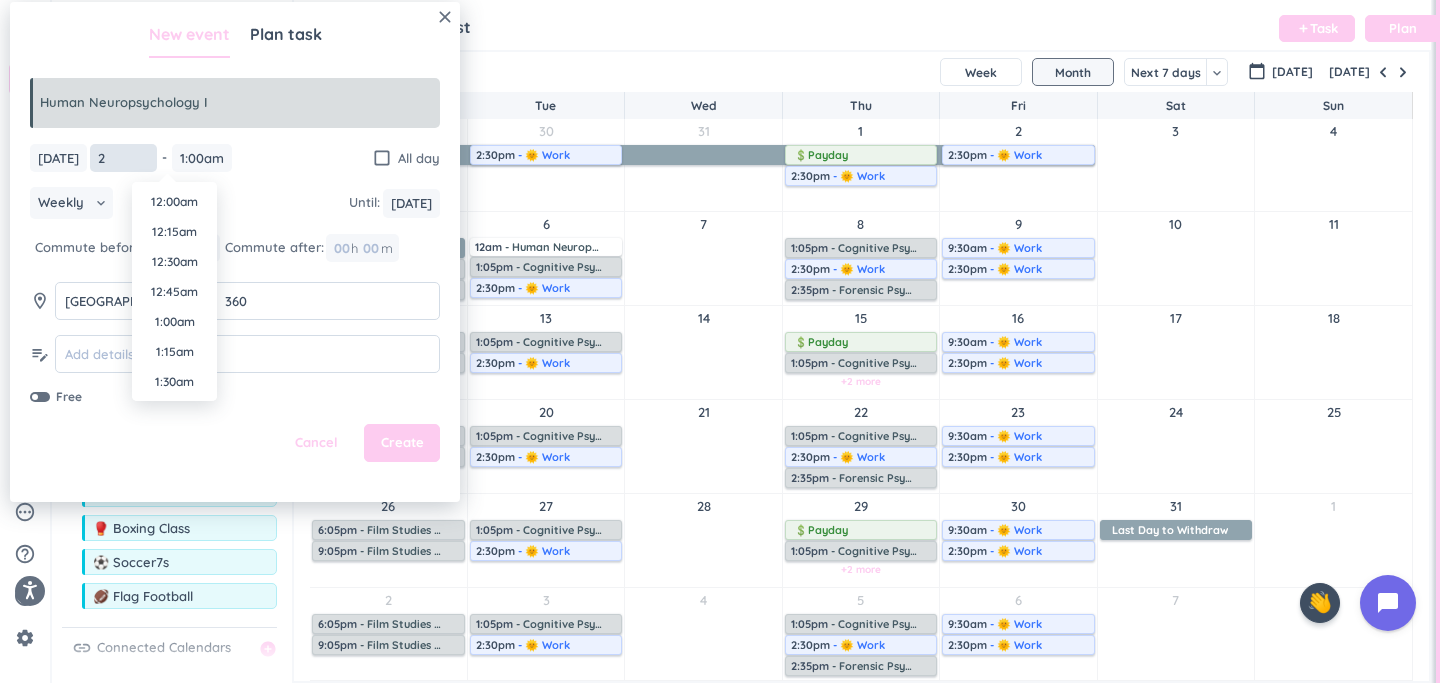 scroll, scrollTop: 1590, scrollLeft: 0, axis: vertical 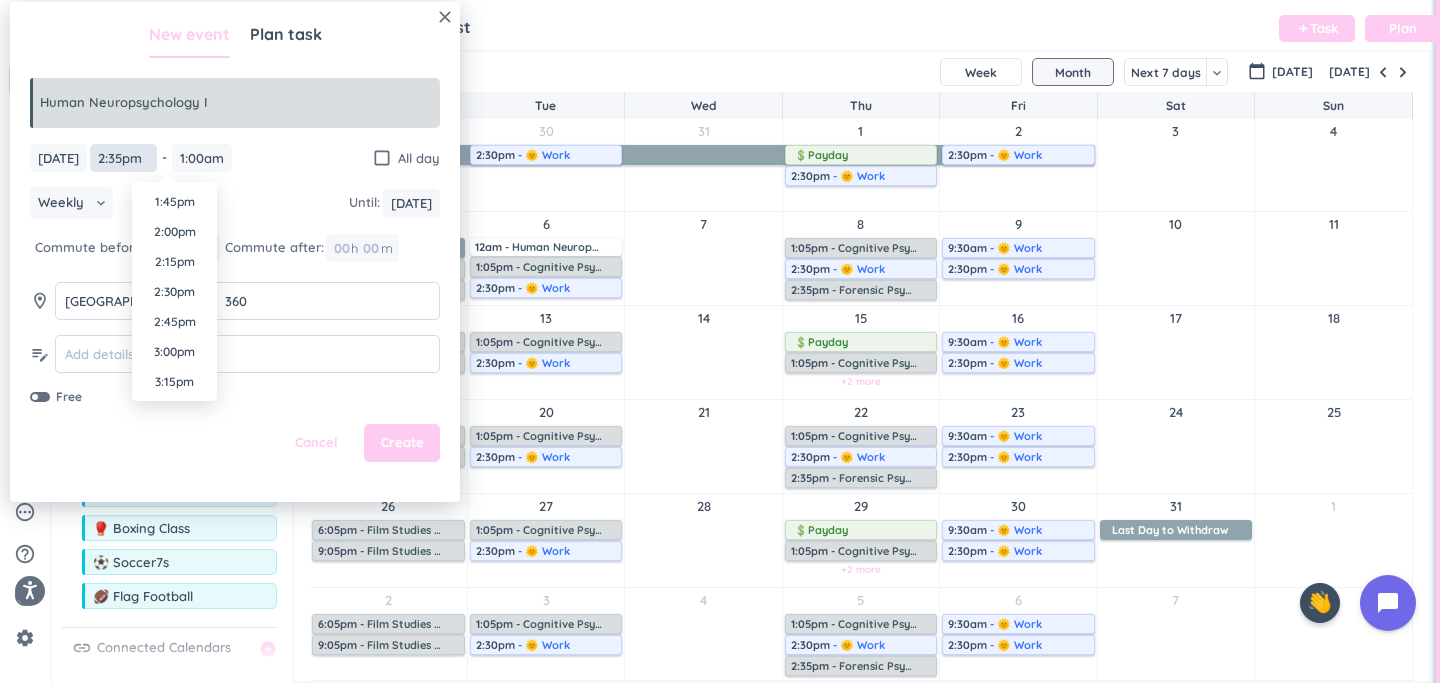 type on "2:35pm" 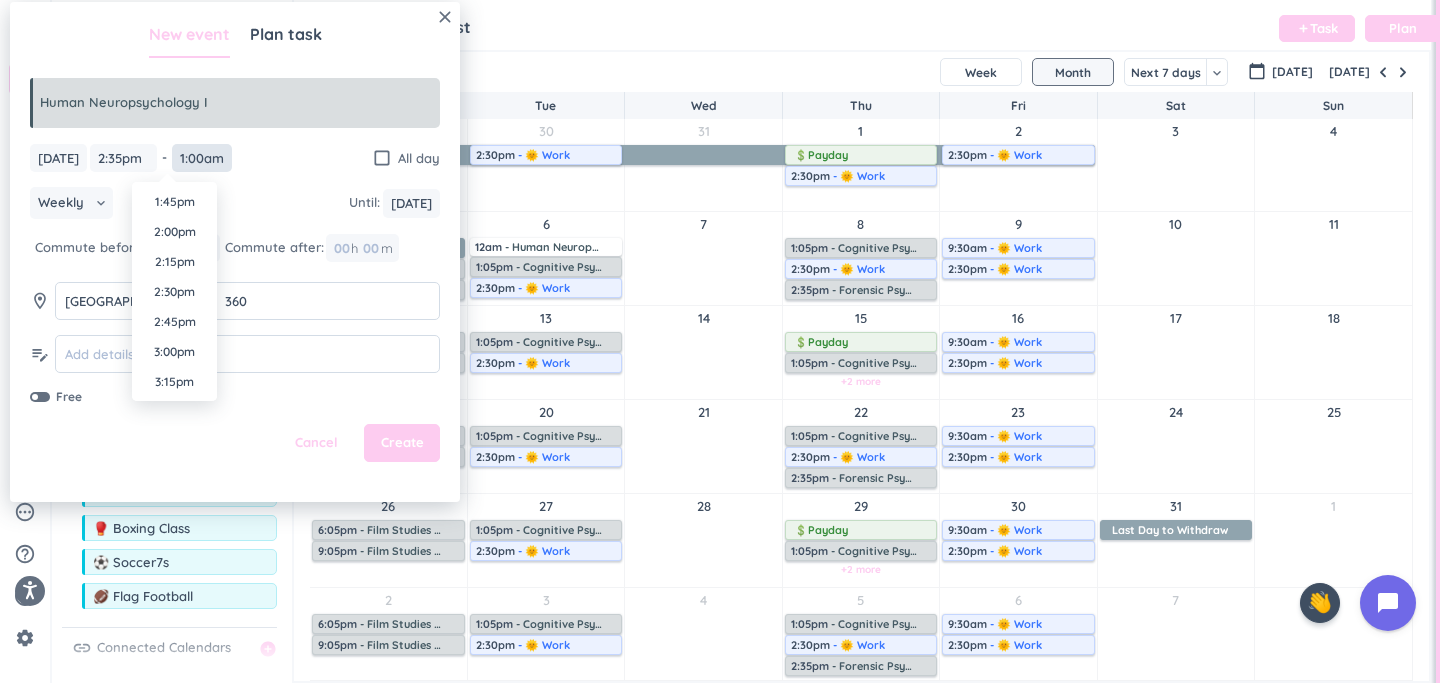 click on "1:00am" at bounding box center (202, 158) 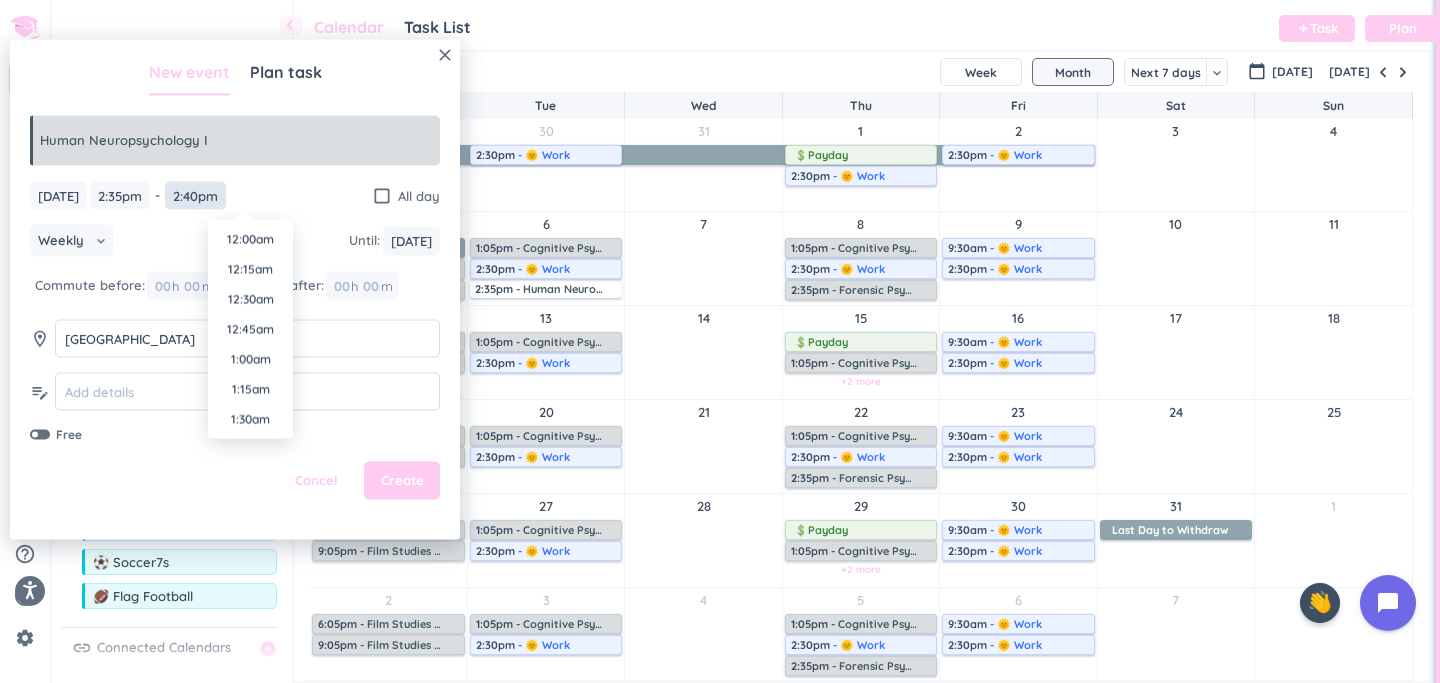 scroll, scrollTop: 1650, scrollLeft: 0, axis: vertical 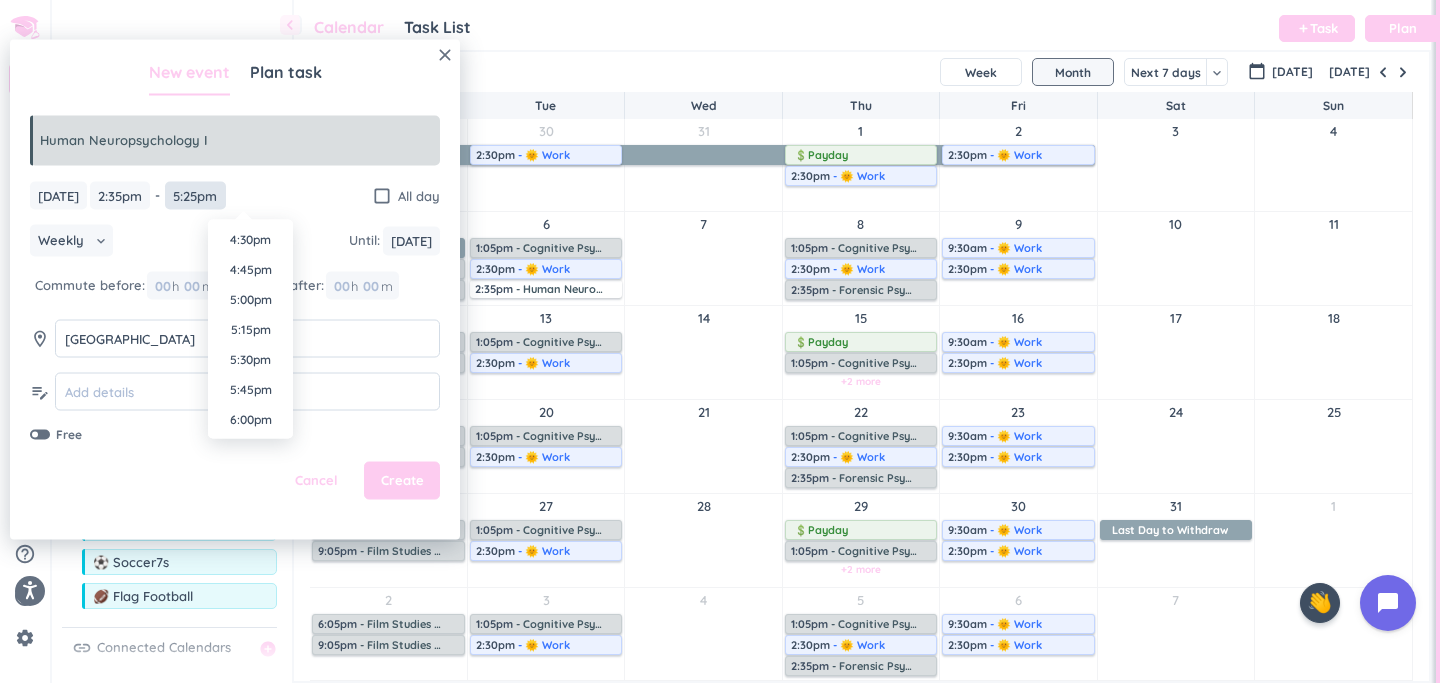type on "5:25pm" 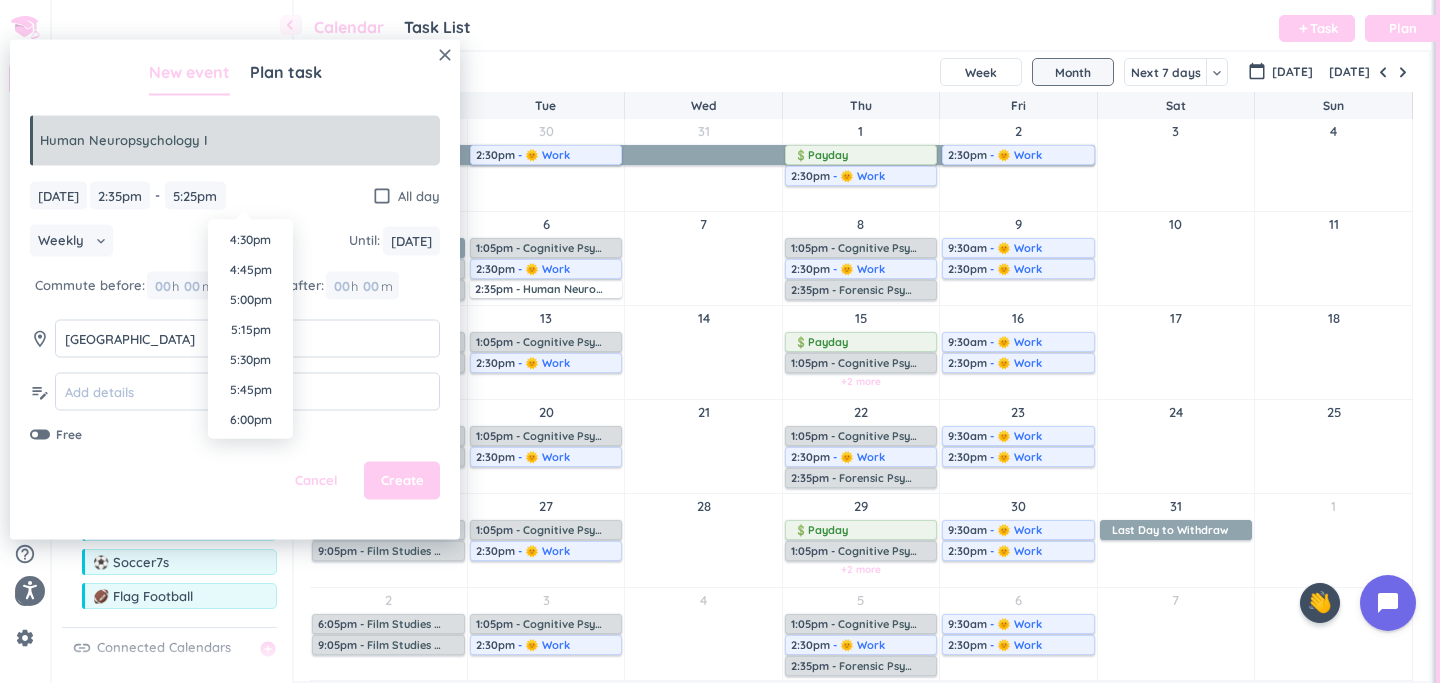 click on "Weekly keyboard_arrow_down Until :  [DATE] [DATE]" at bounding box center (235, 243) 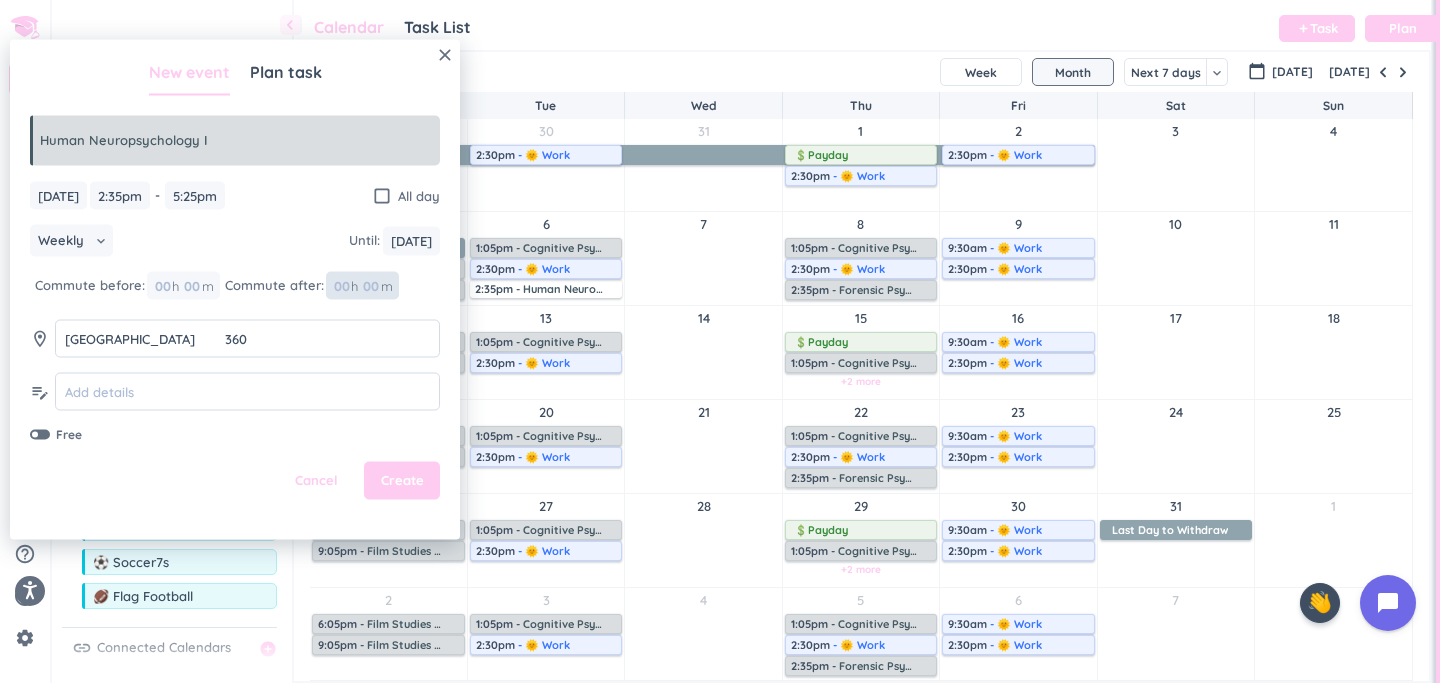 click at bounding box center [341, 285] 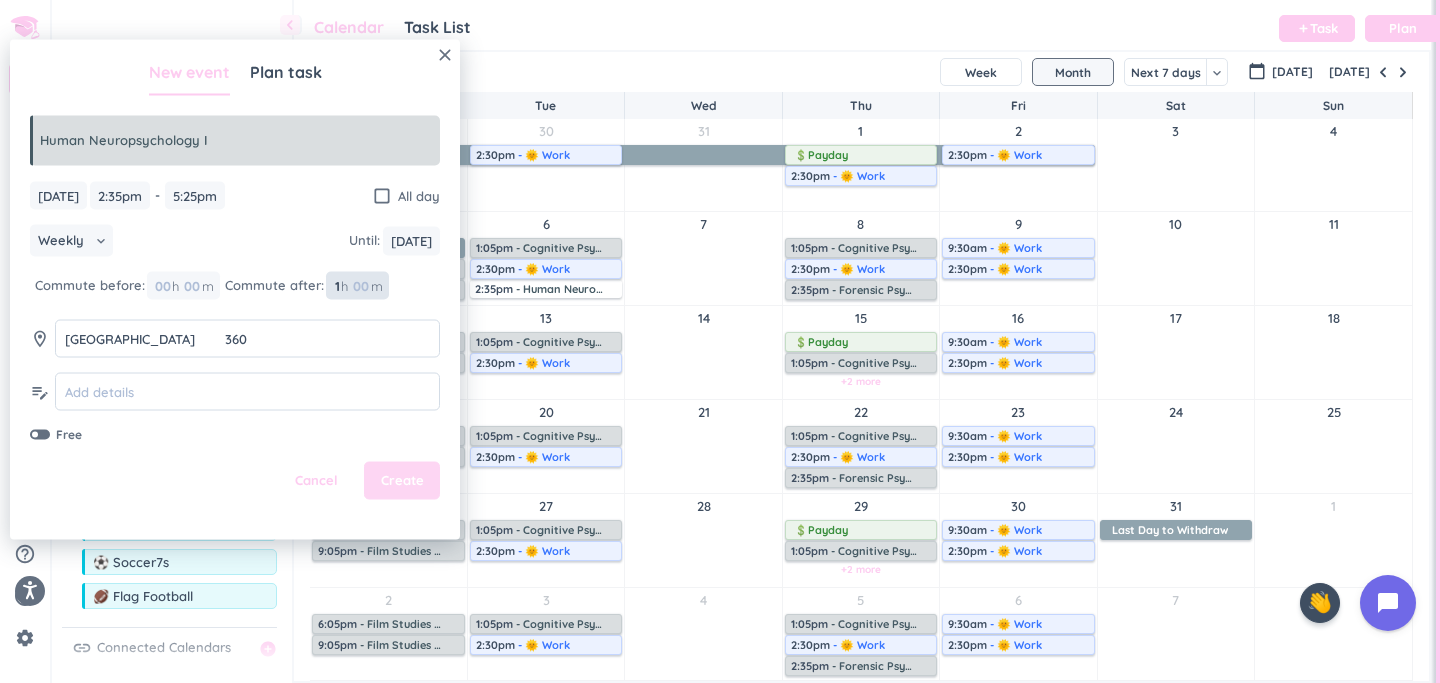type on "1" 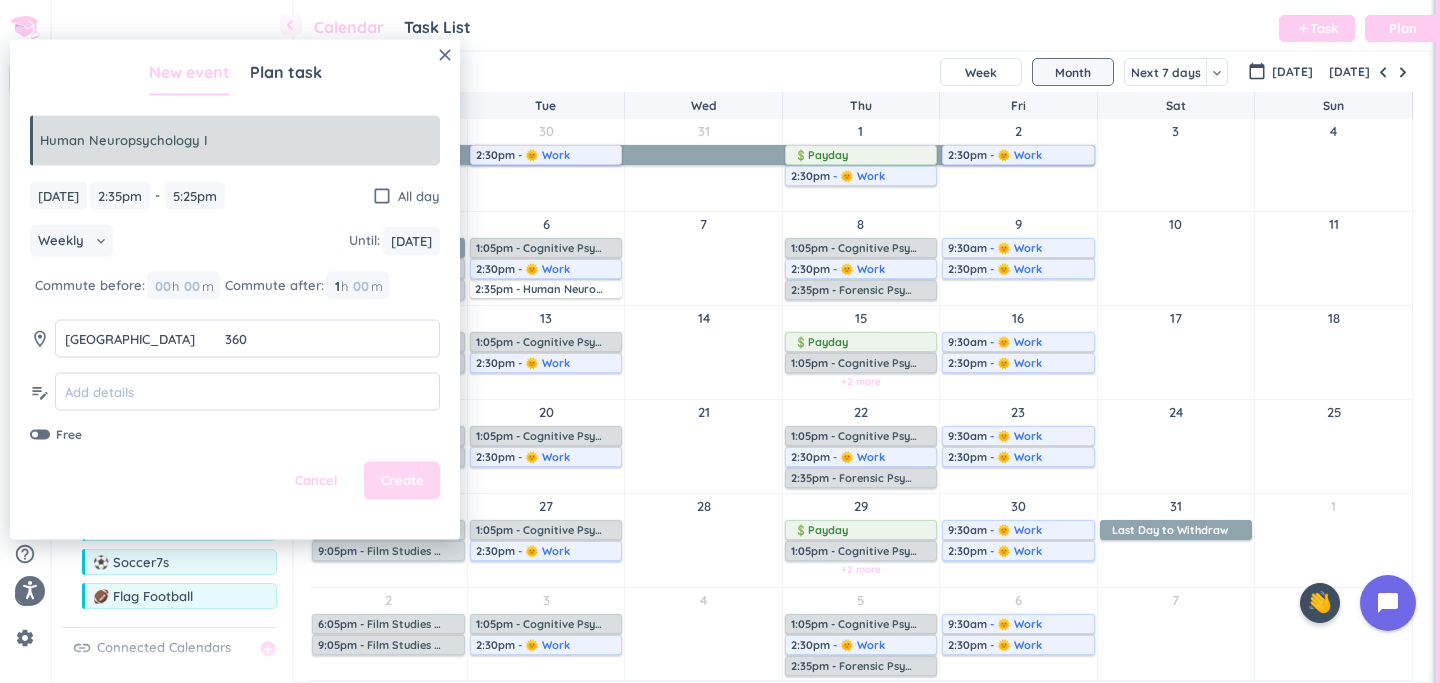 click on "Create" at bounding box center (402, 481) 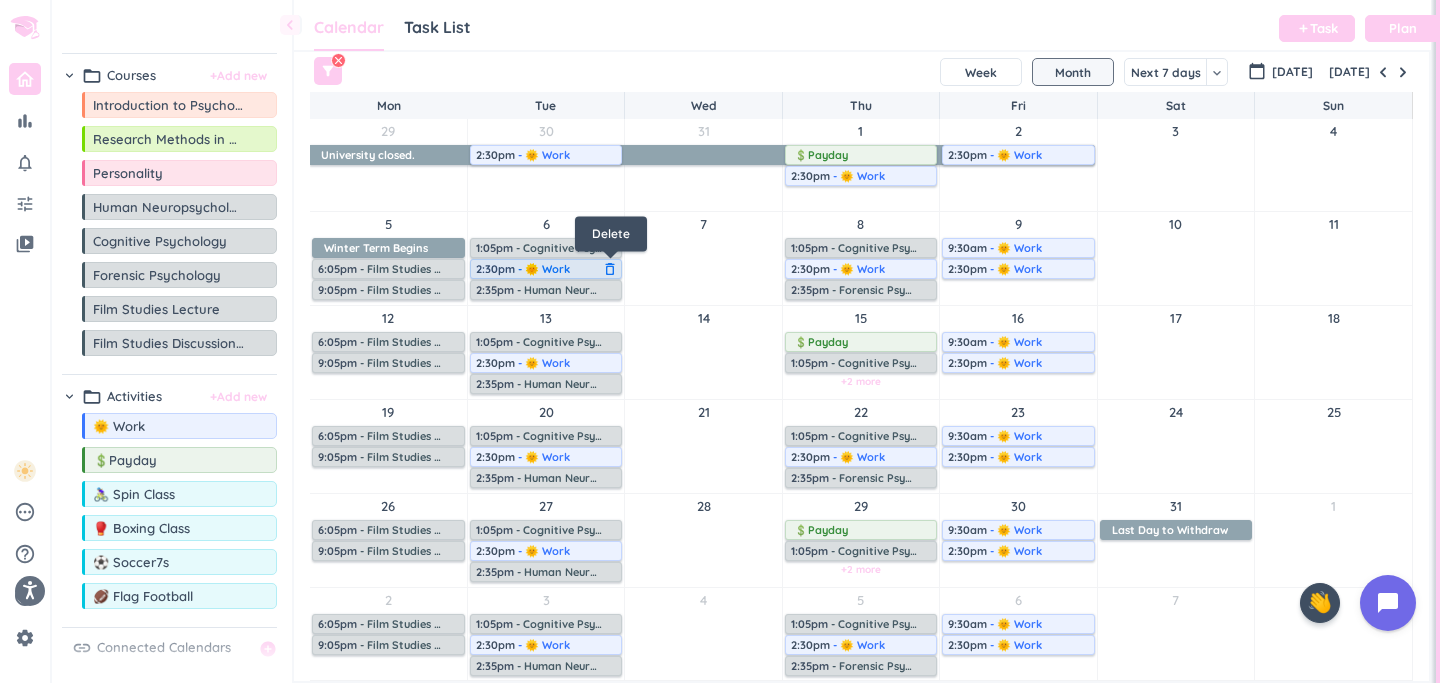click on "delete_outline" at bounding box center (610, 269) 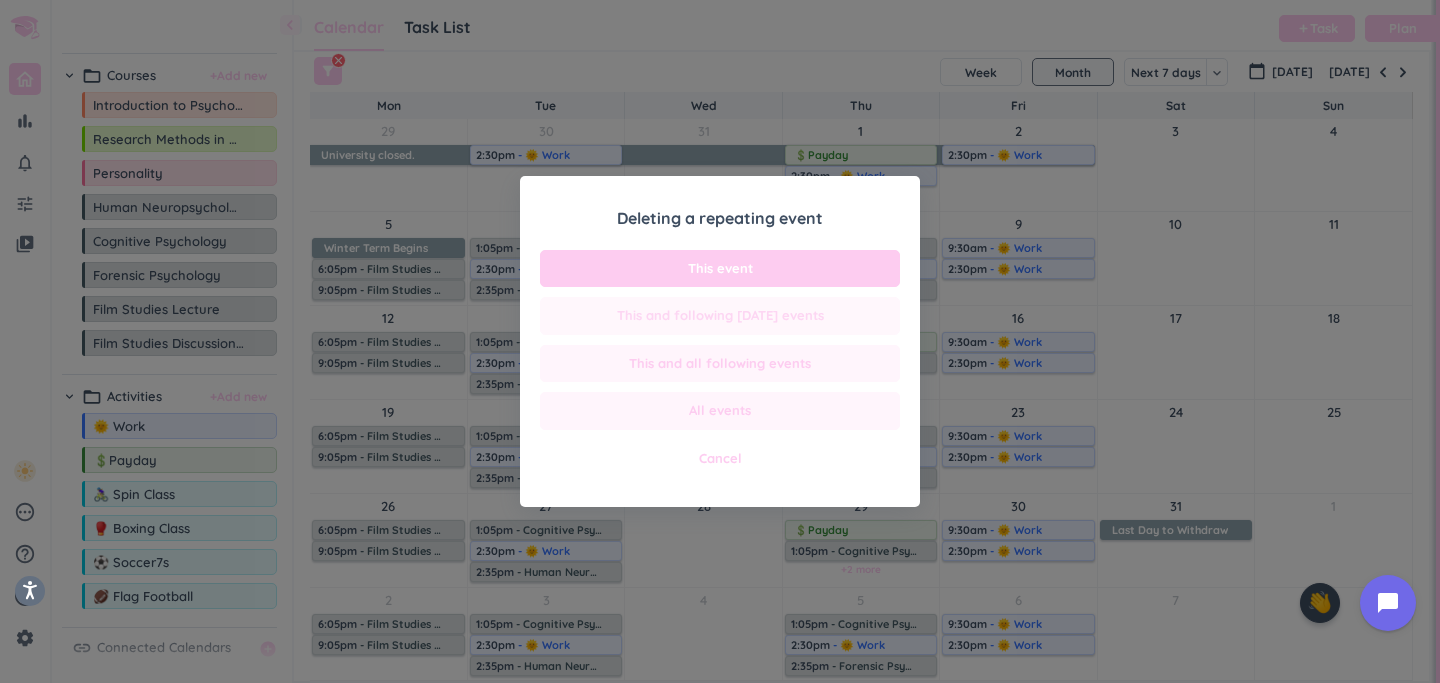 click on "This and following [DATE] events" at bounding box center (720, 316) 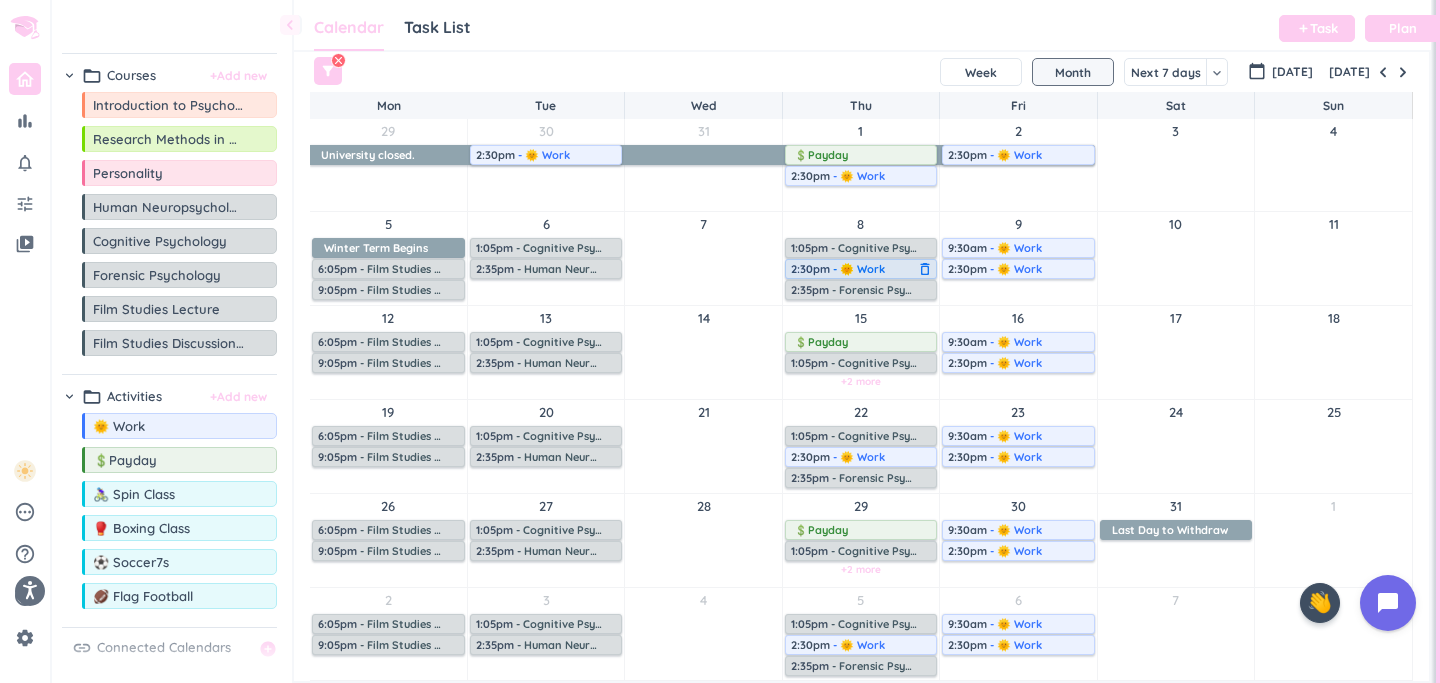 click on "delete_outline" at bounding box center (925, 269) 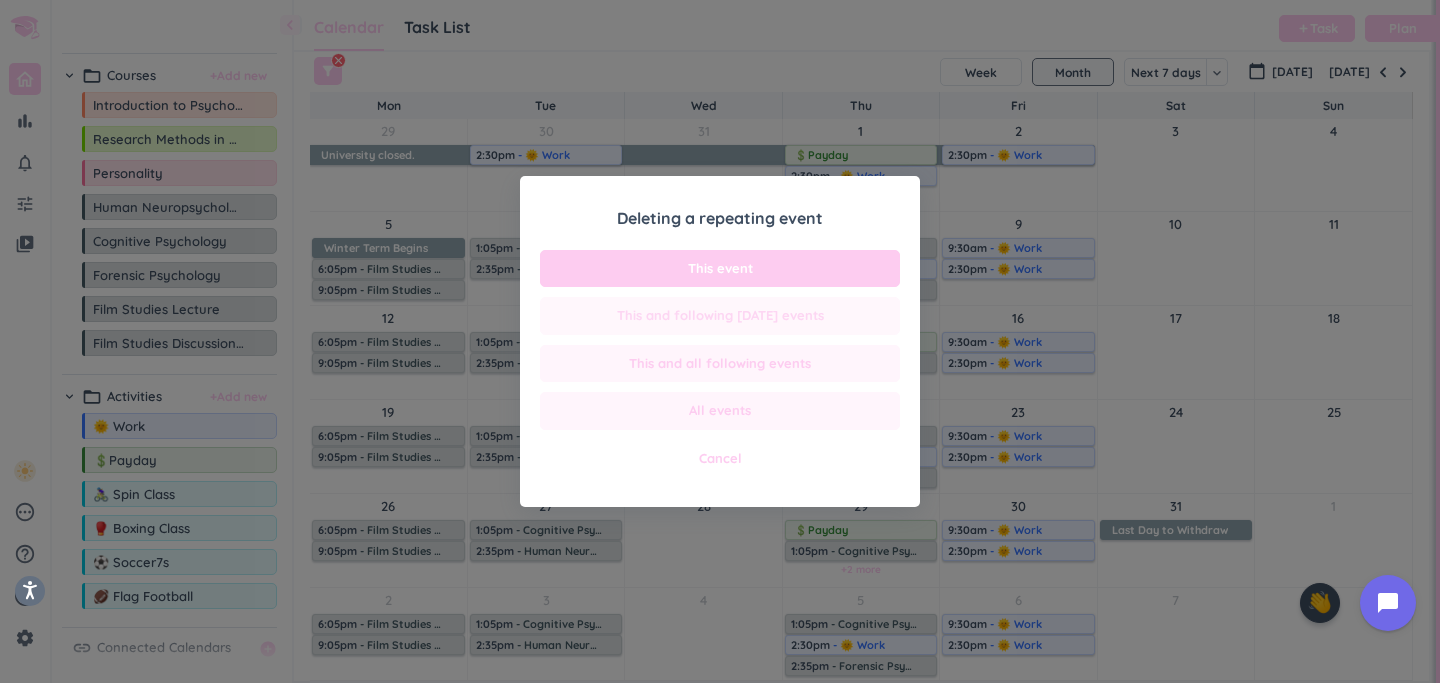 click on "This and following [DATE] events" at bounding box center [720, 316] 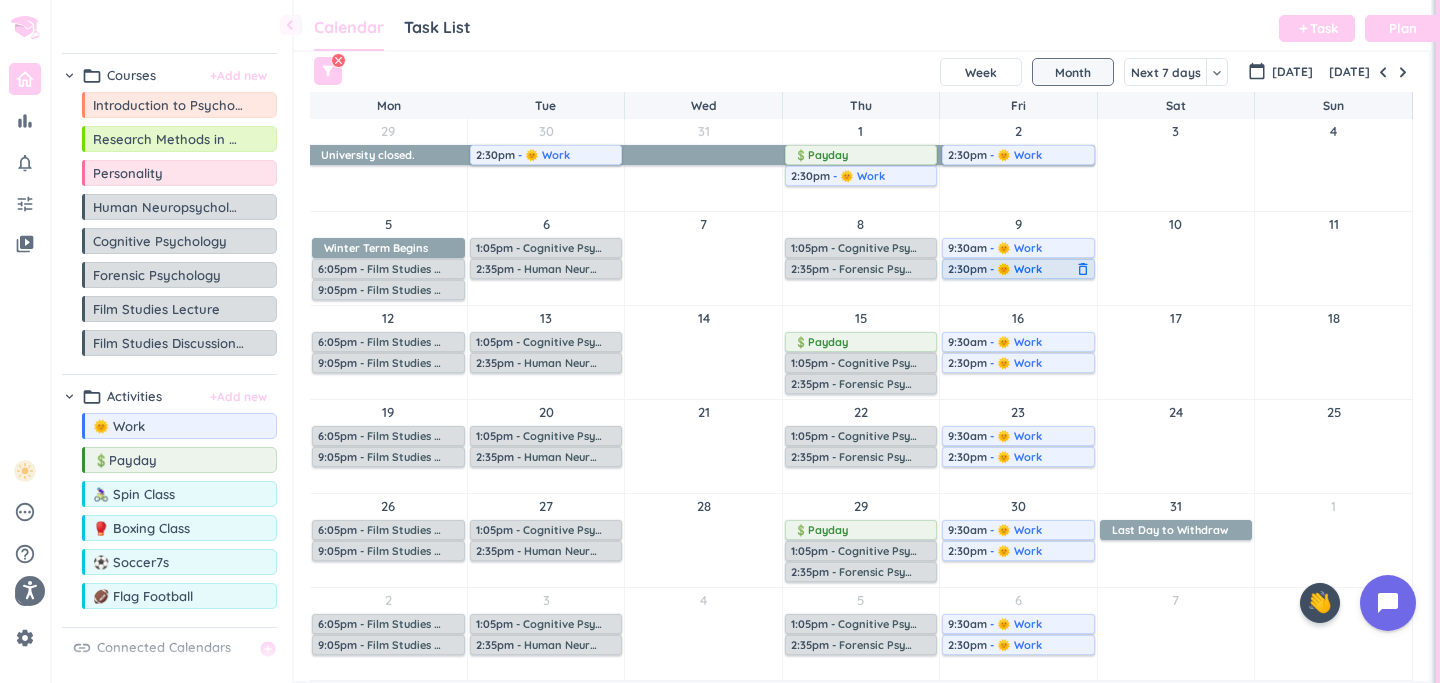 click on "delete_outline" at bounding box center (1083, 269) 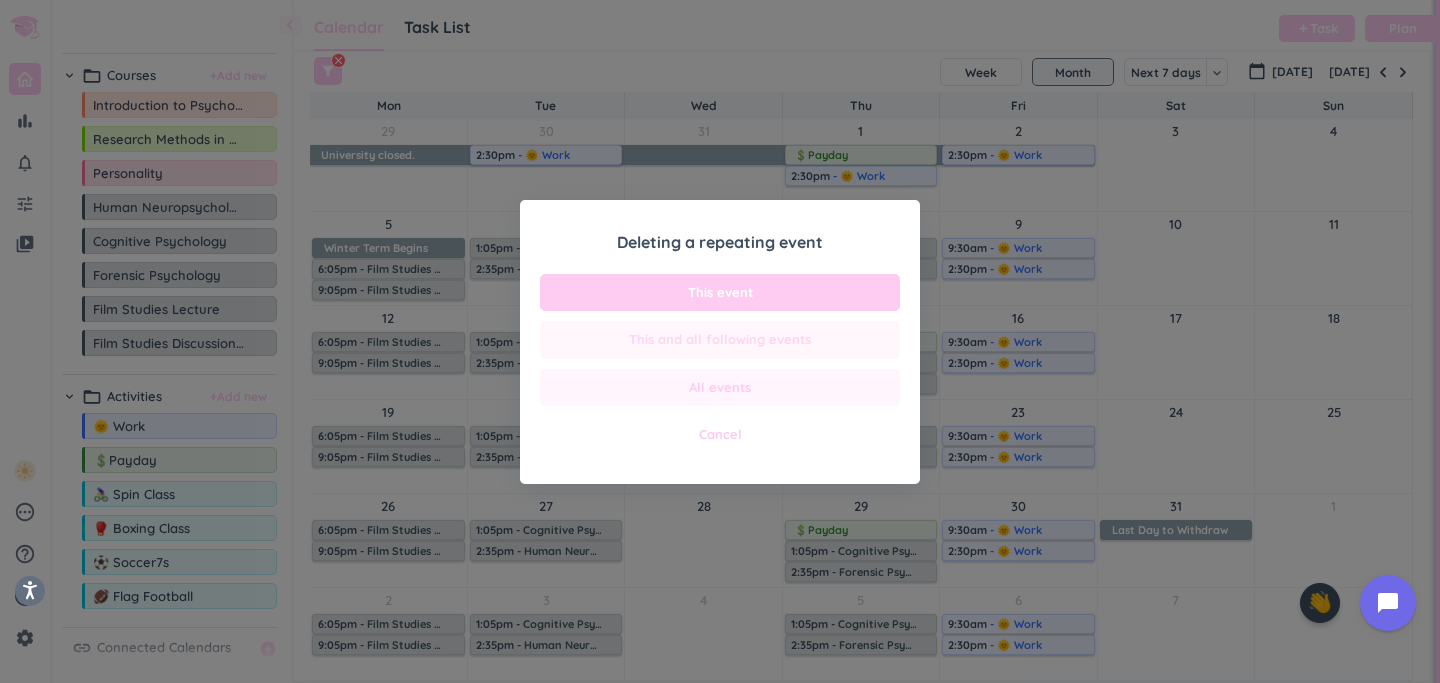 click on "This and all following events" at bounding box center [720, 340] 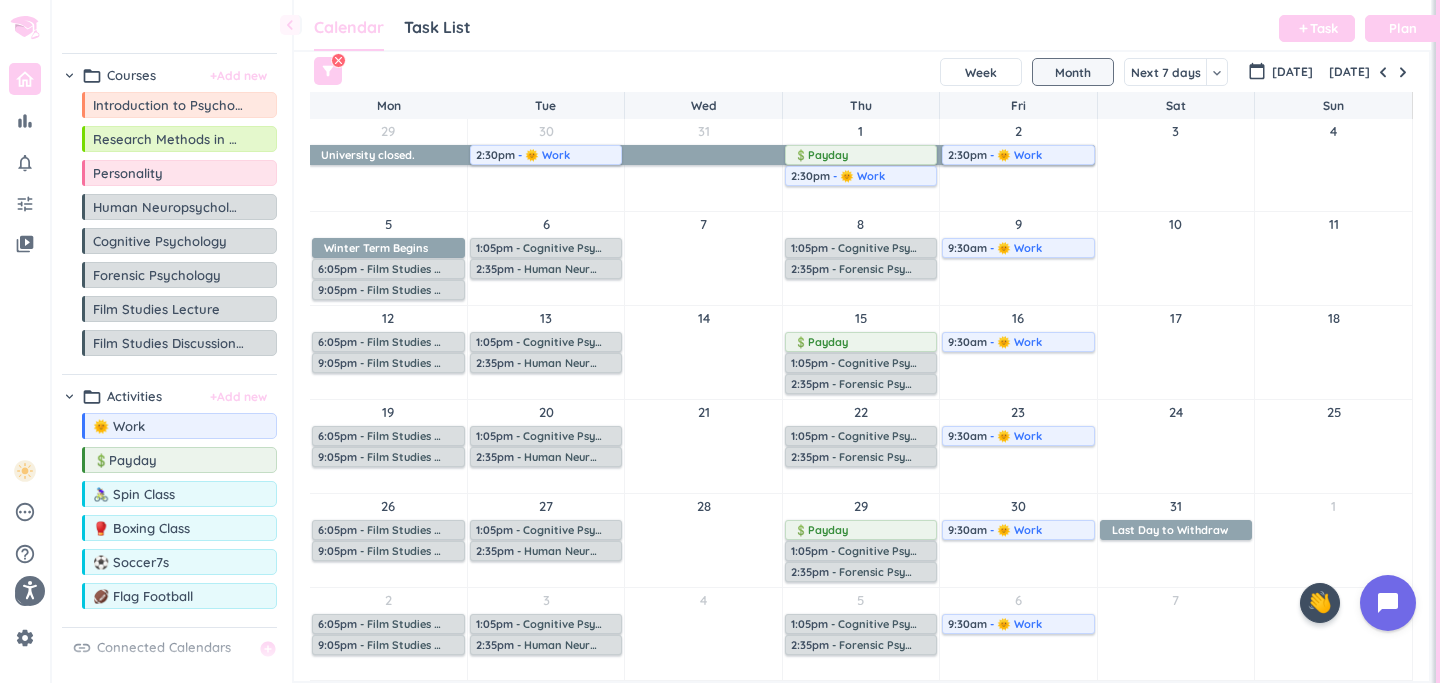 click on "[DATE]" at bounding box center (861, 72) 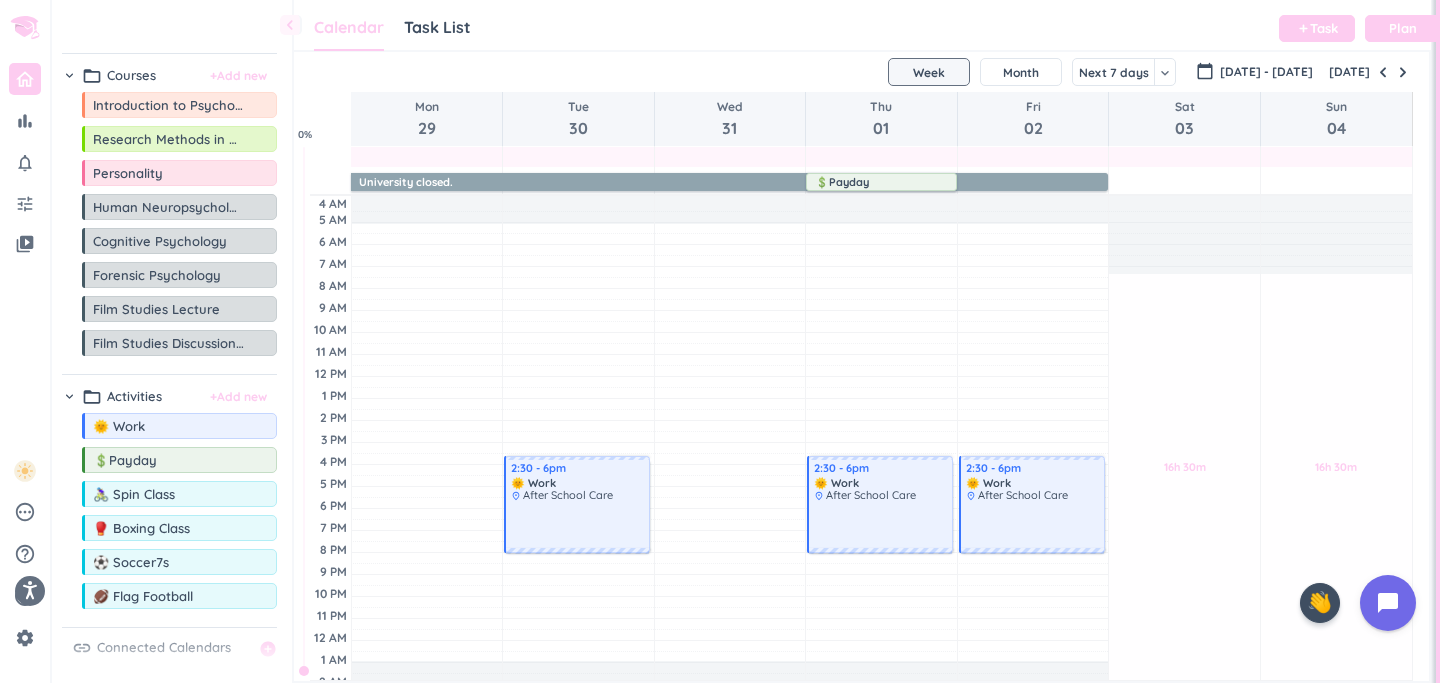 scroll, scrollTop: 79, scrollLeft: 0, axis: vertical 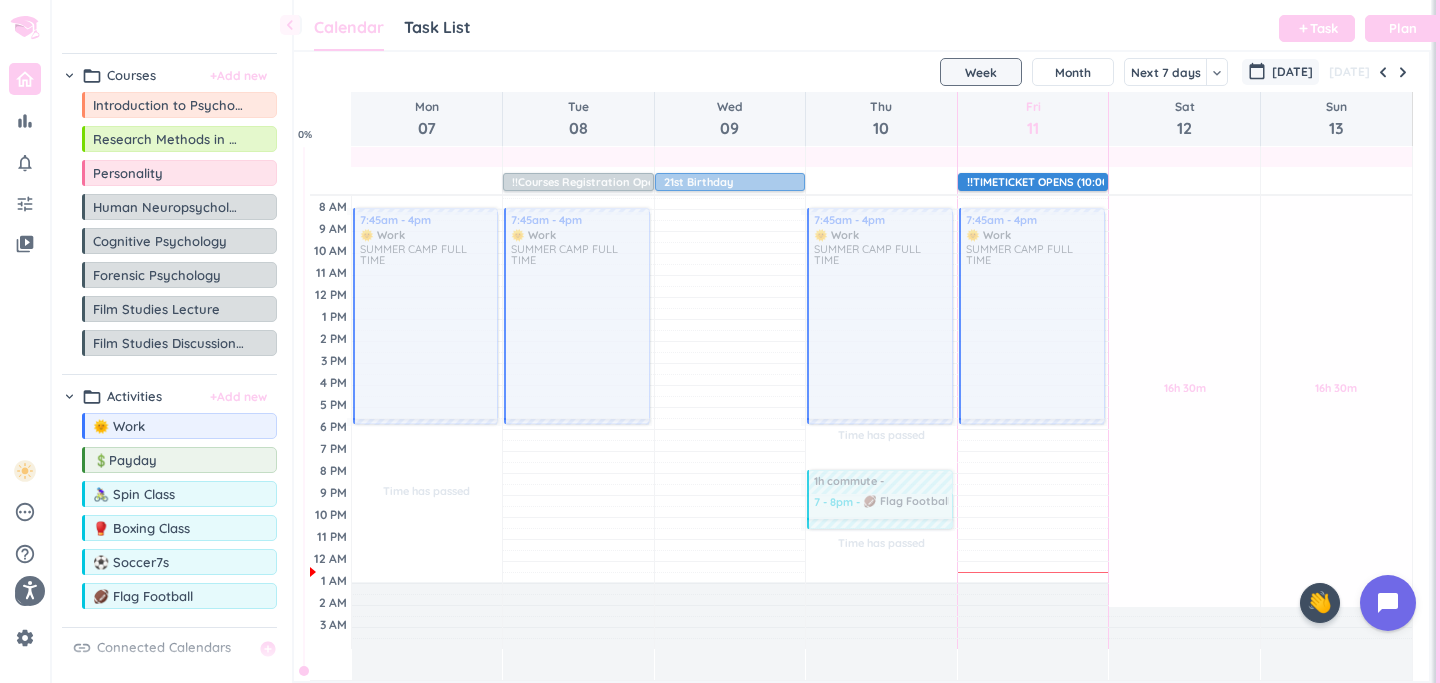 click on "[DATE]" at bounding box center (1292, 72) 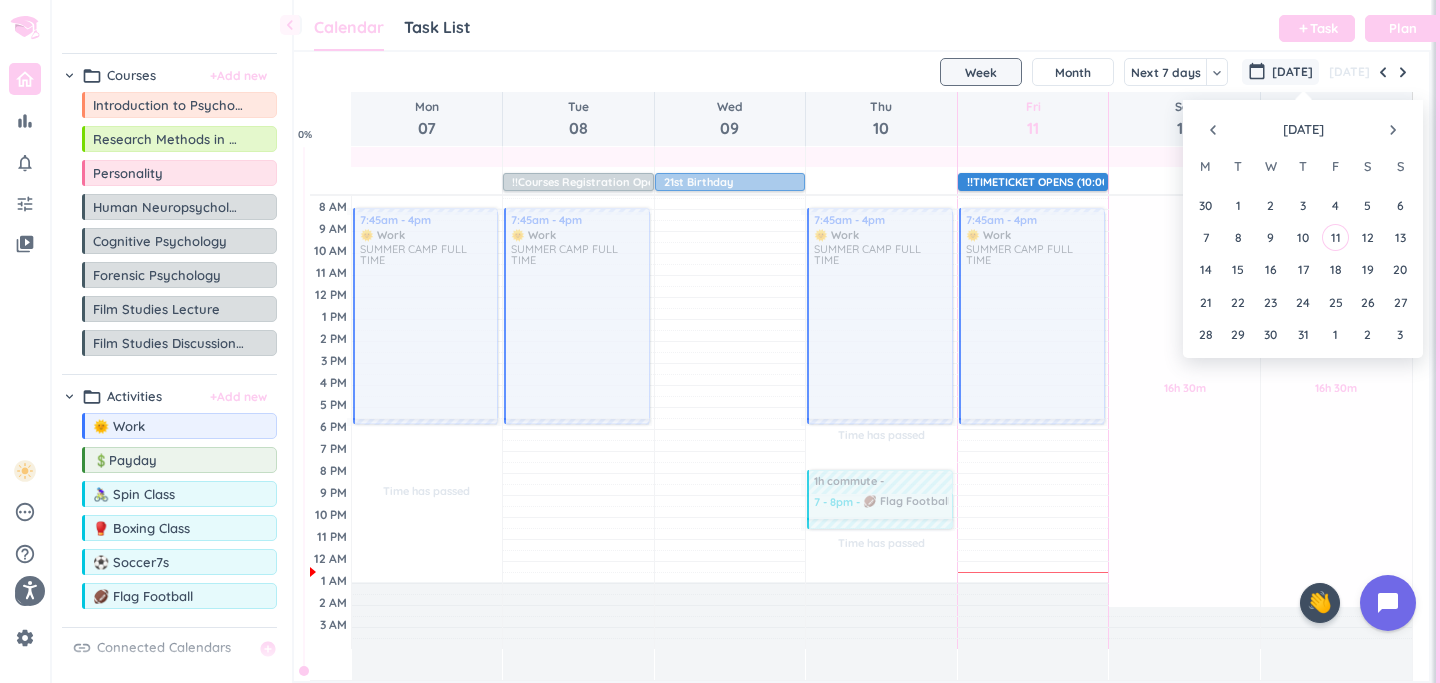 click on "navigate_next" at bounding box center (1393, 130) 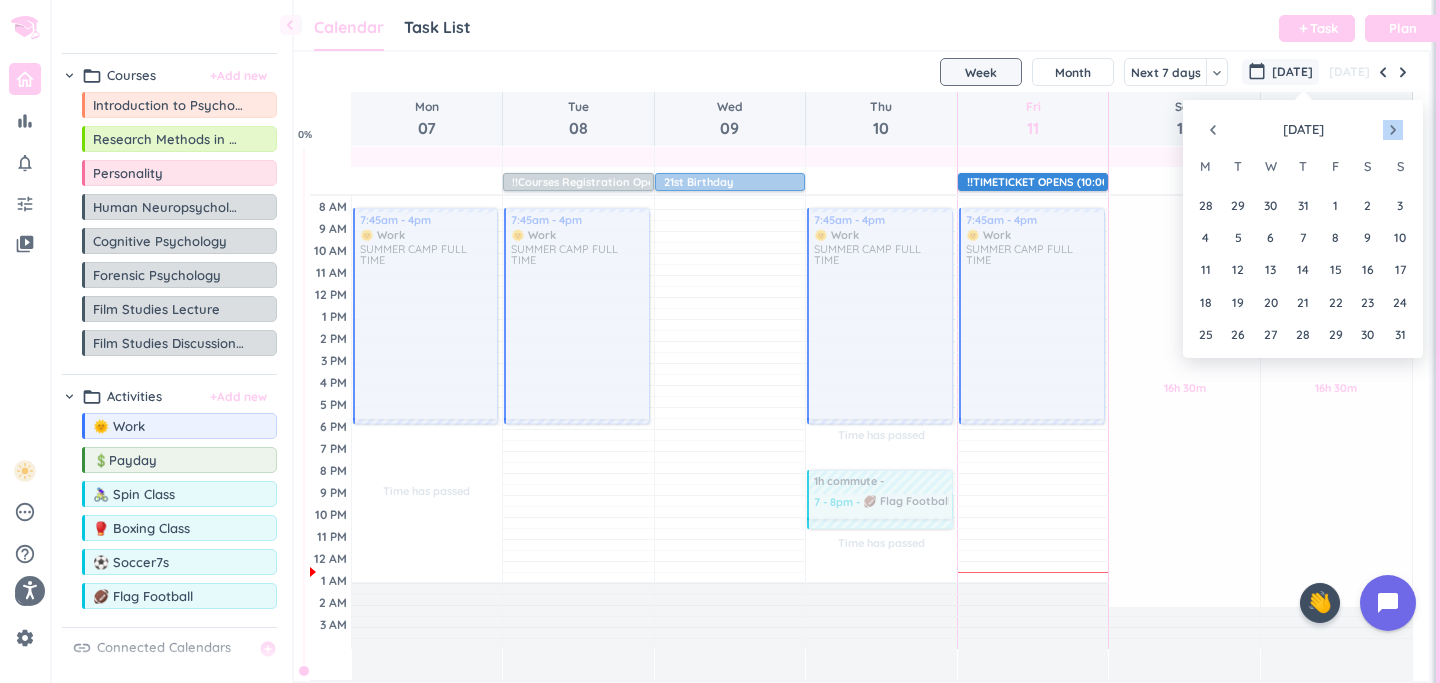 click on "navigate_next" at bounding box center [1393, 130] 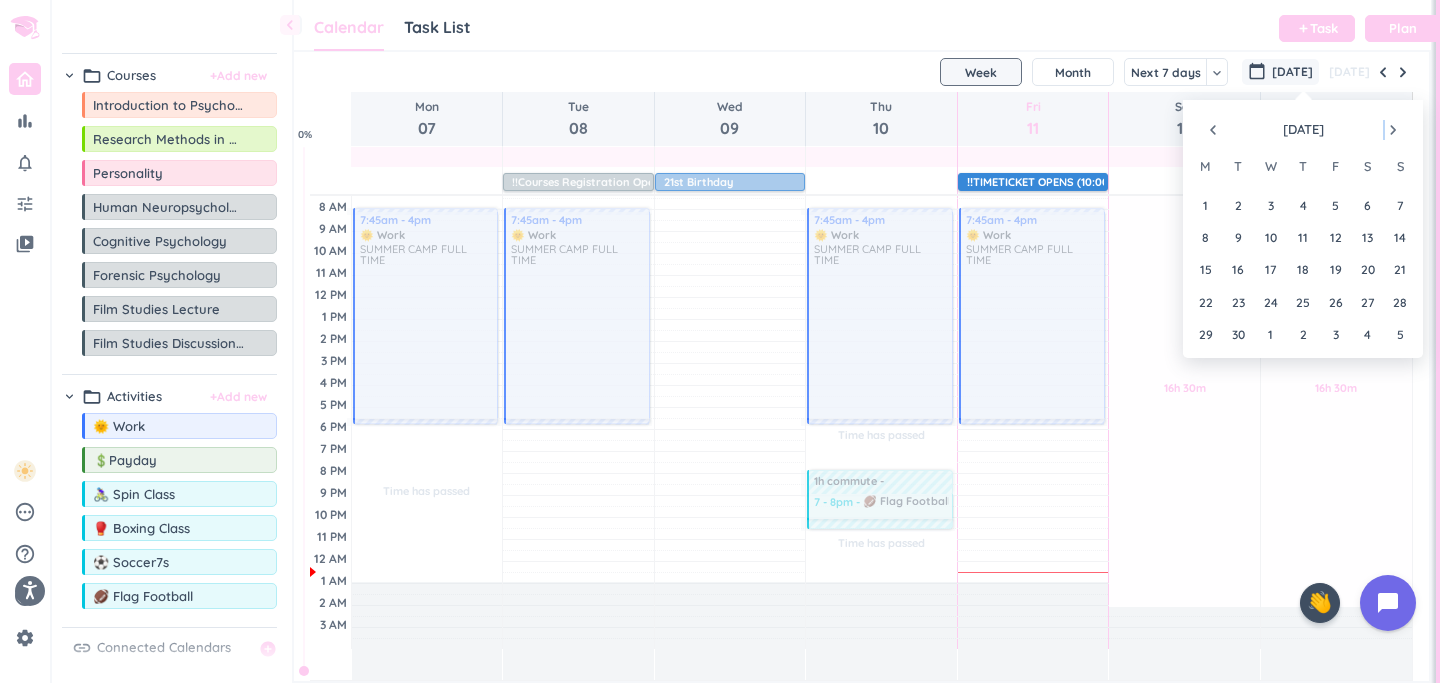 click on "navigate_next" at bounding box center (1393, 130) 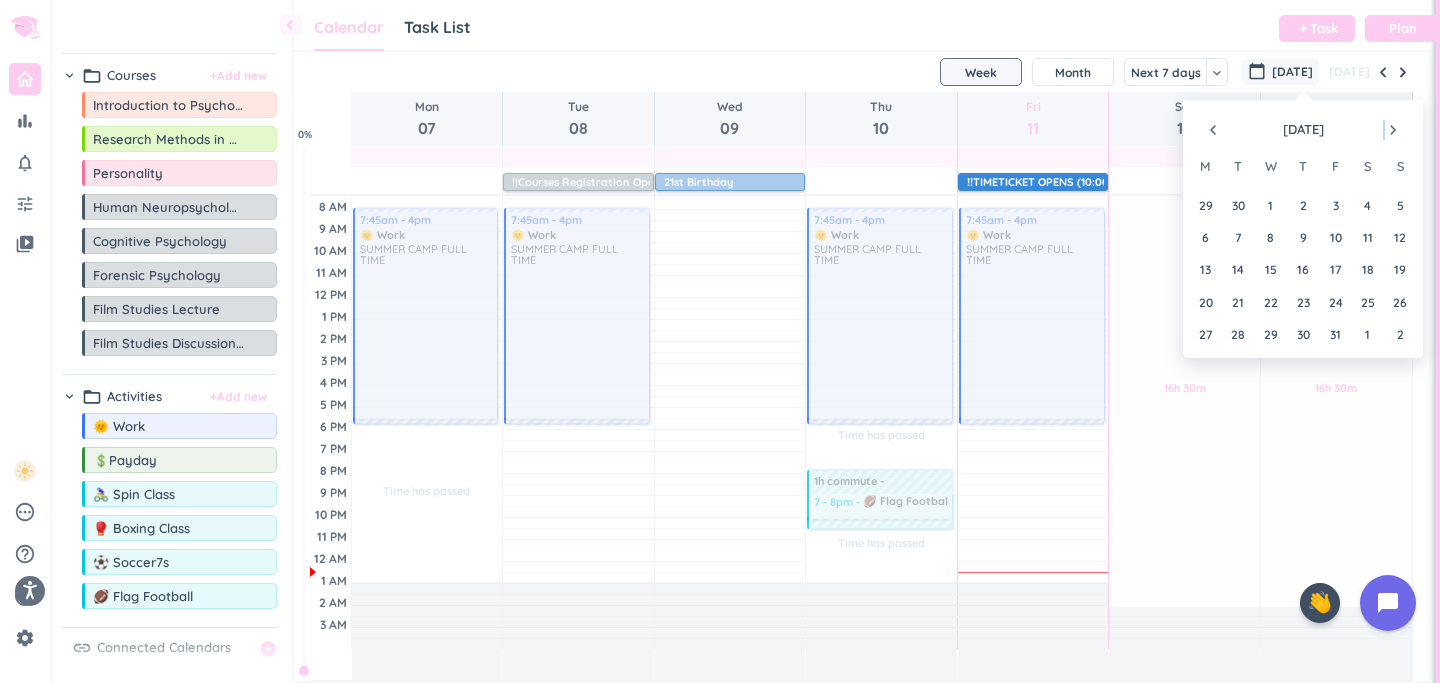 click on "navigate_next" at bounding box center (1393, 130) 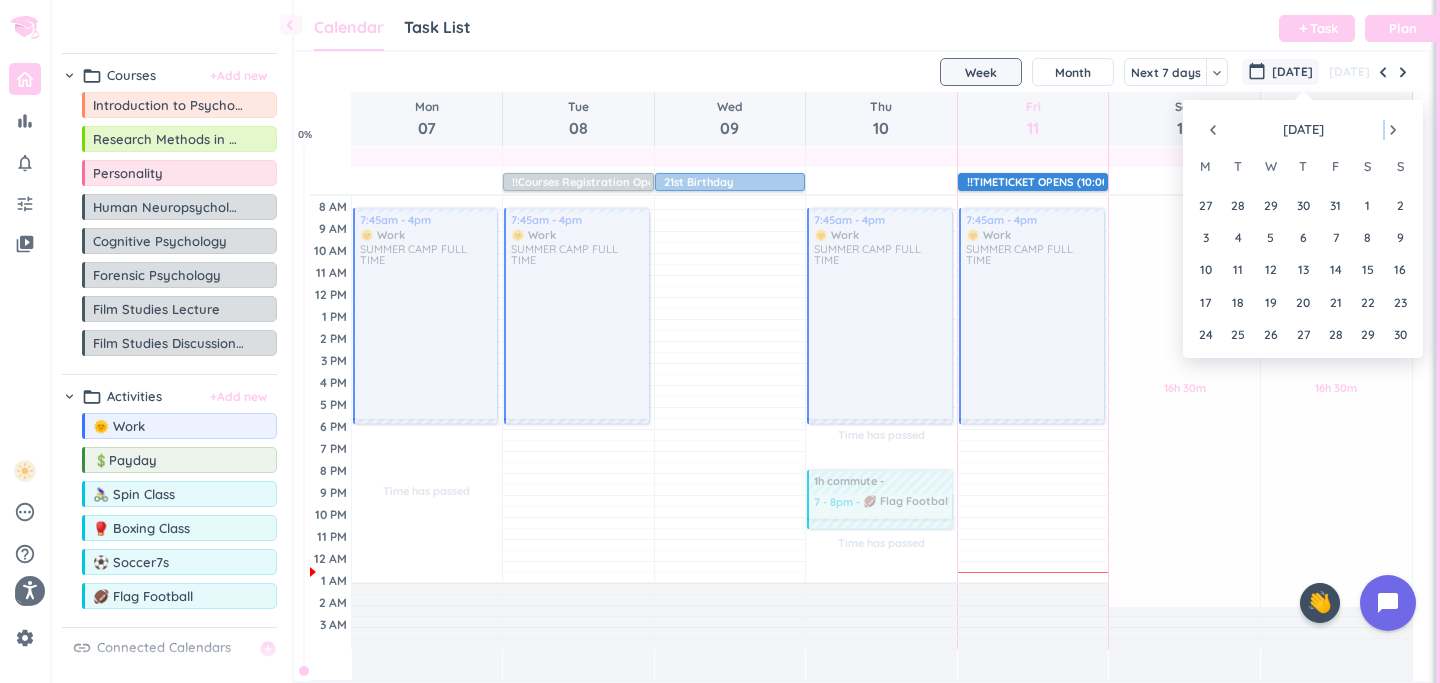 click on "navigate_next" at bounding box center (1393, 130) 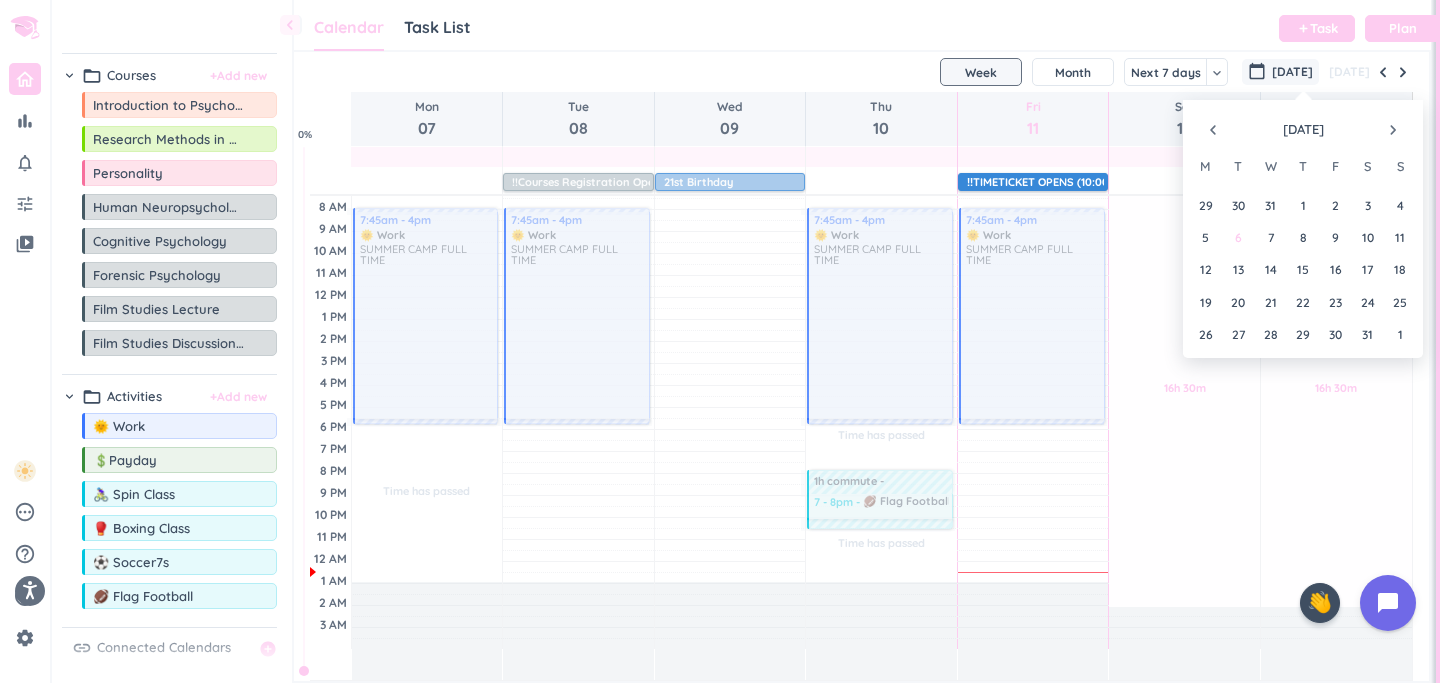 click on "6" at bounding box center [1238, 237] 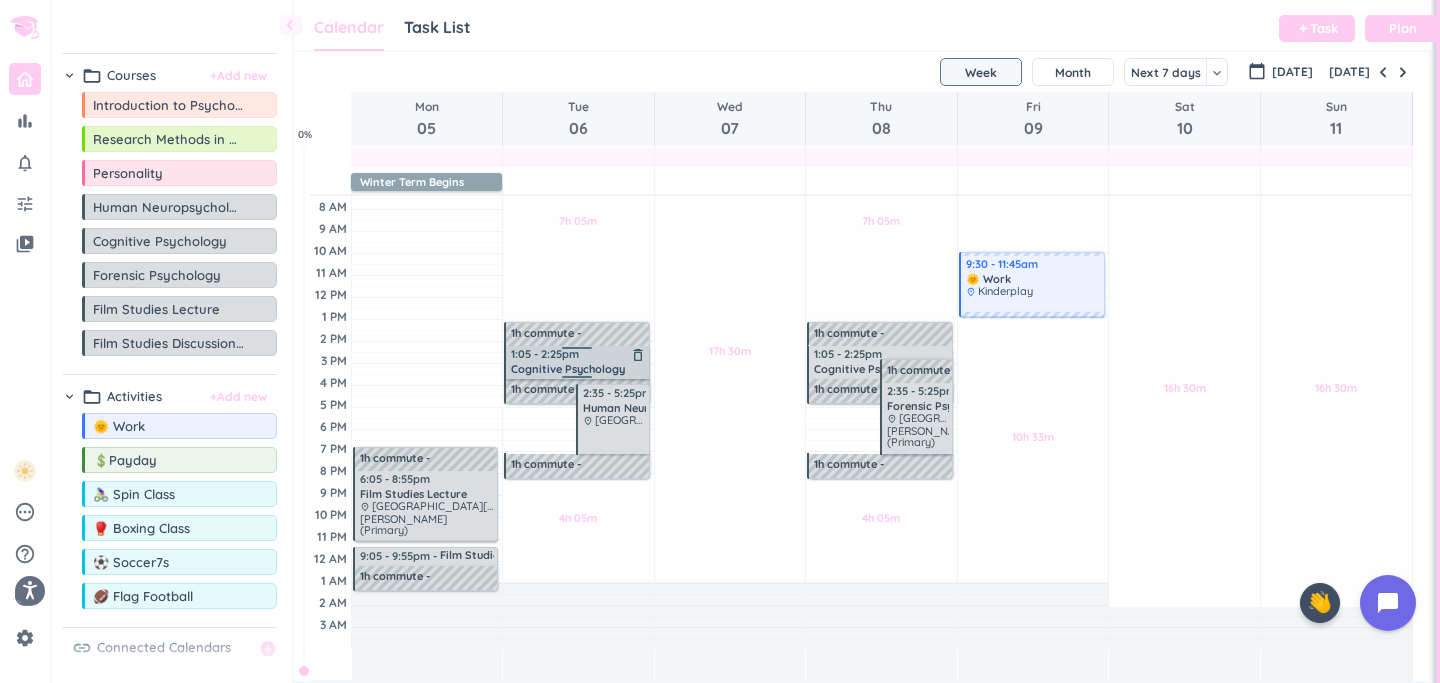 click on "Cognitive Psychology" at bounding box center (568, 369) 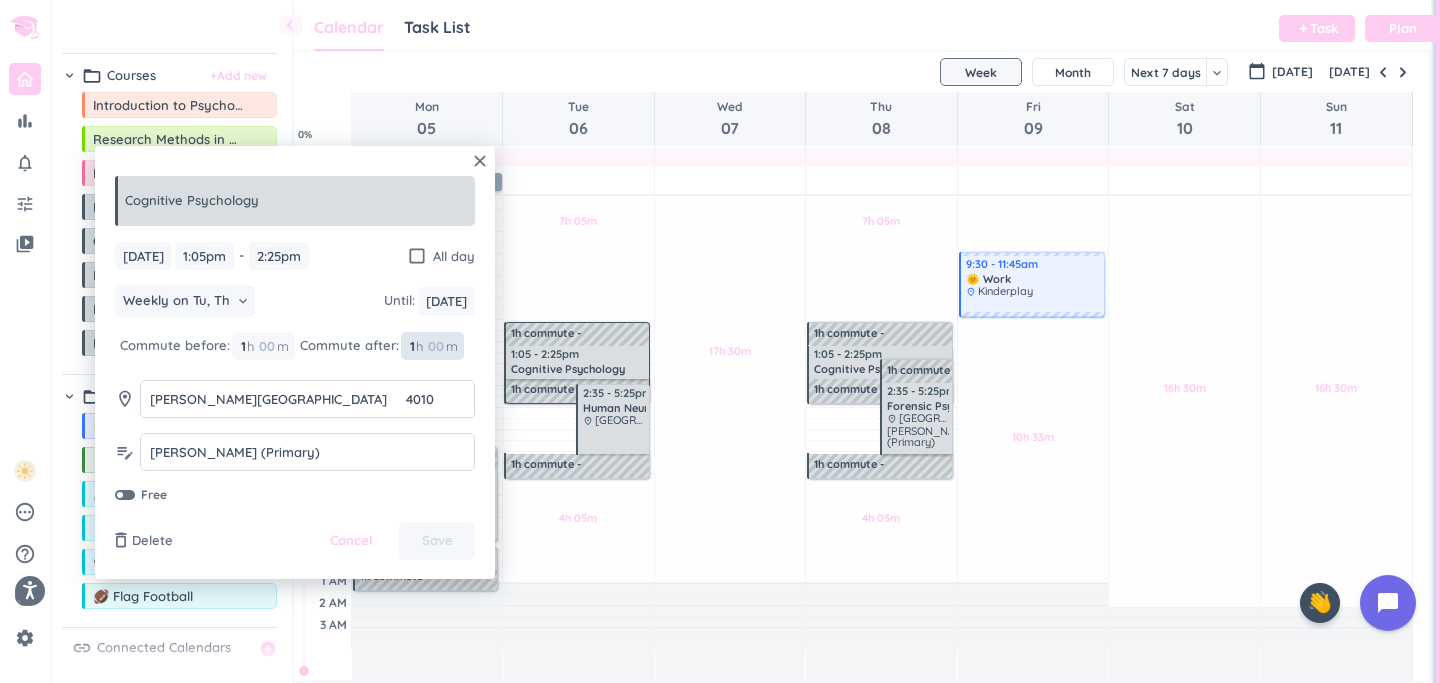 click on "1" at bounding box center (411, 346) 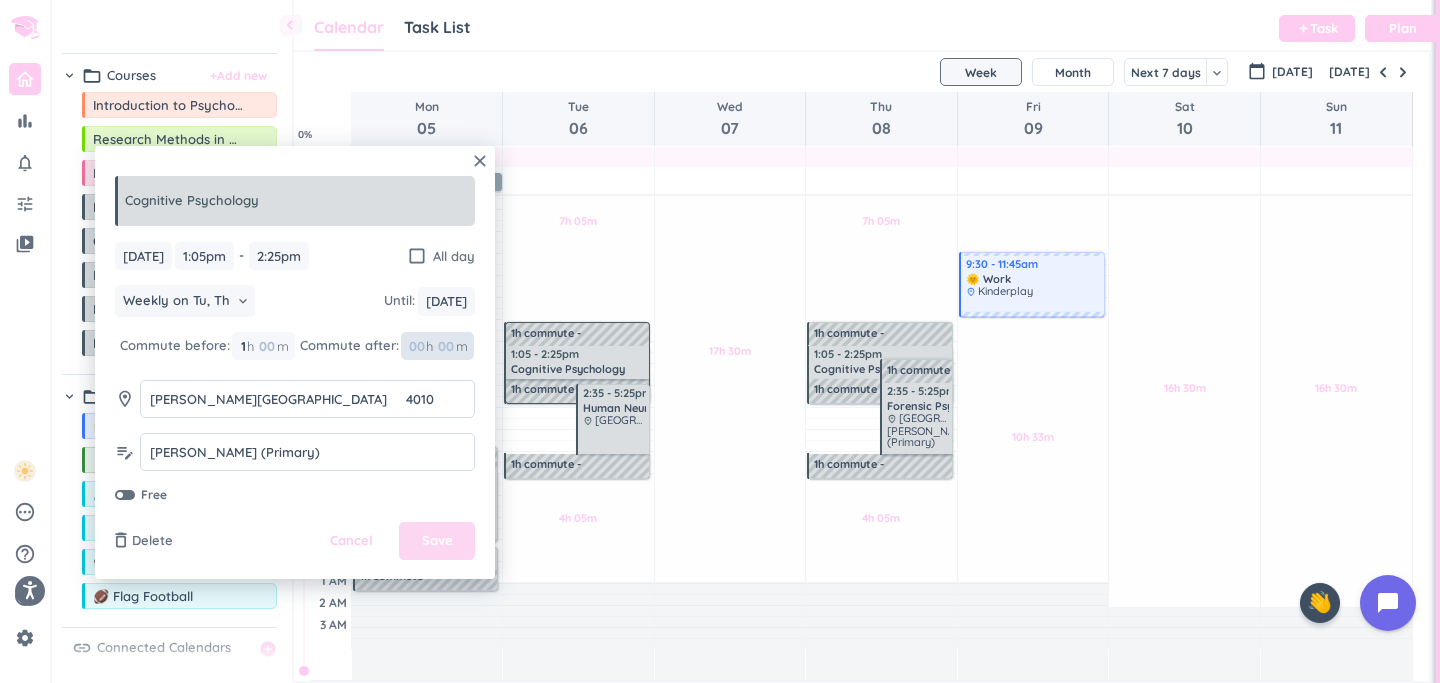 type 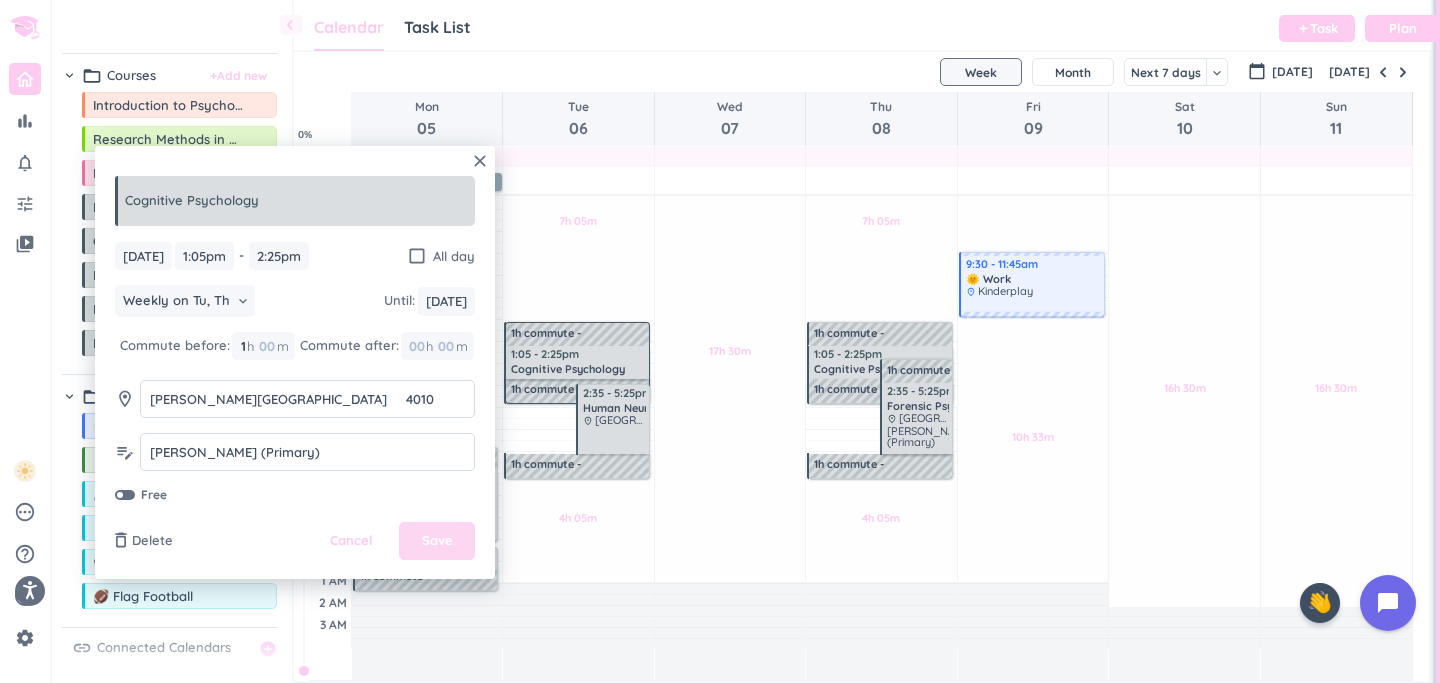 click on "Save" at bounding box center [437, 541] 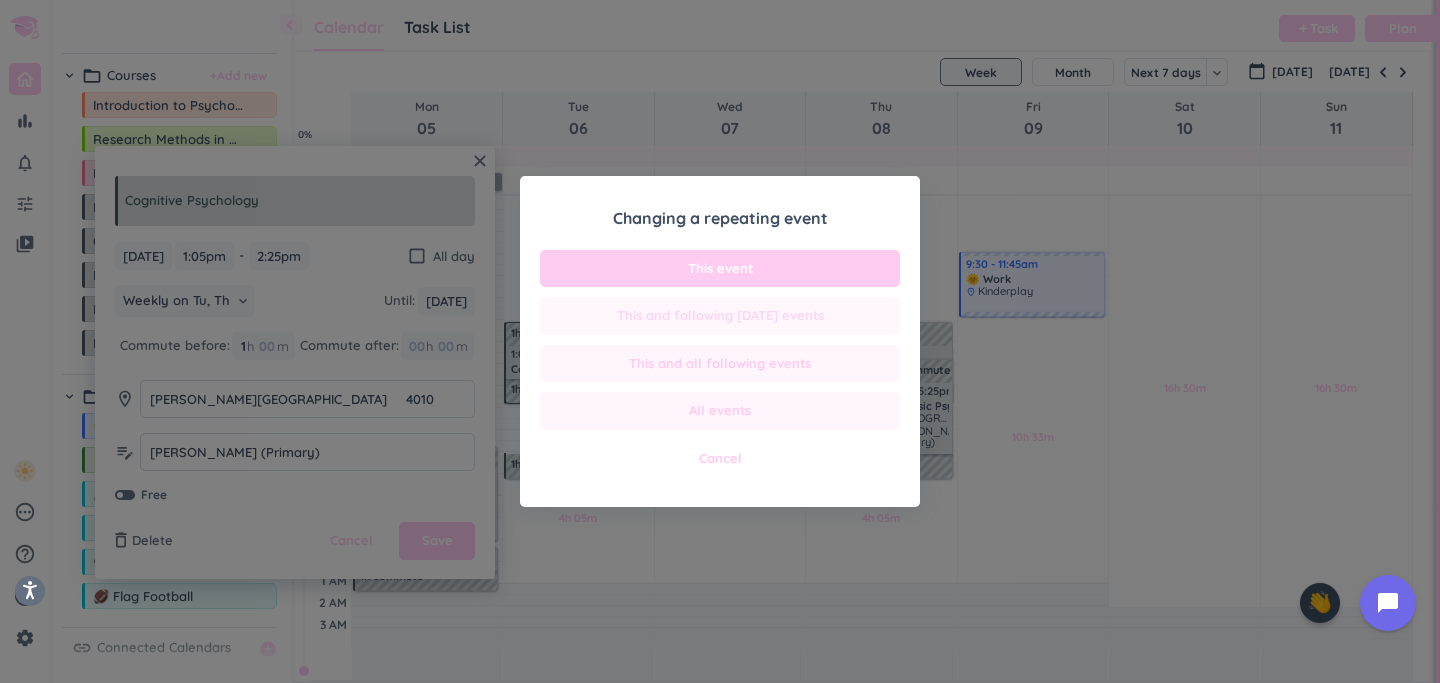 click on "This and following [DATE] events" at bounding box center (720, 316) 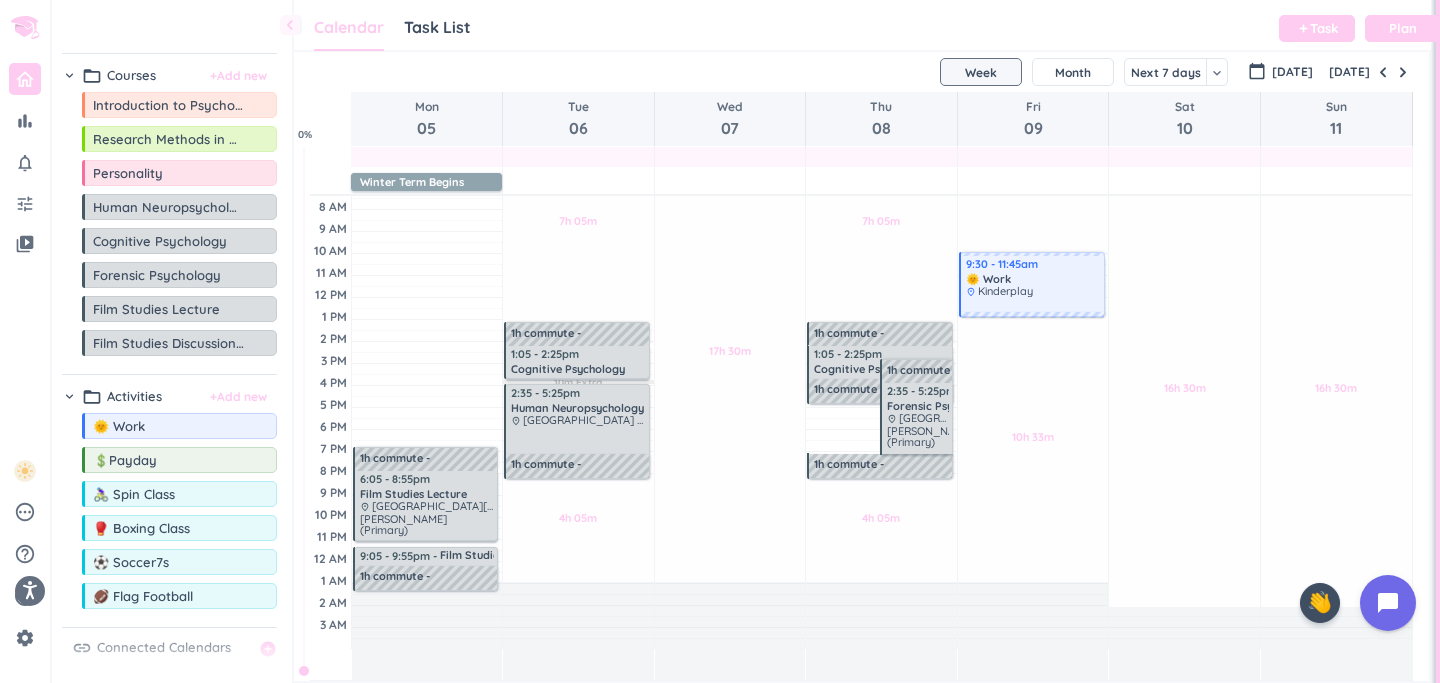 click on "1h commute" at bounding box center (850, 390) 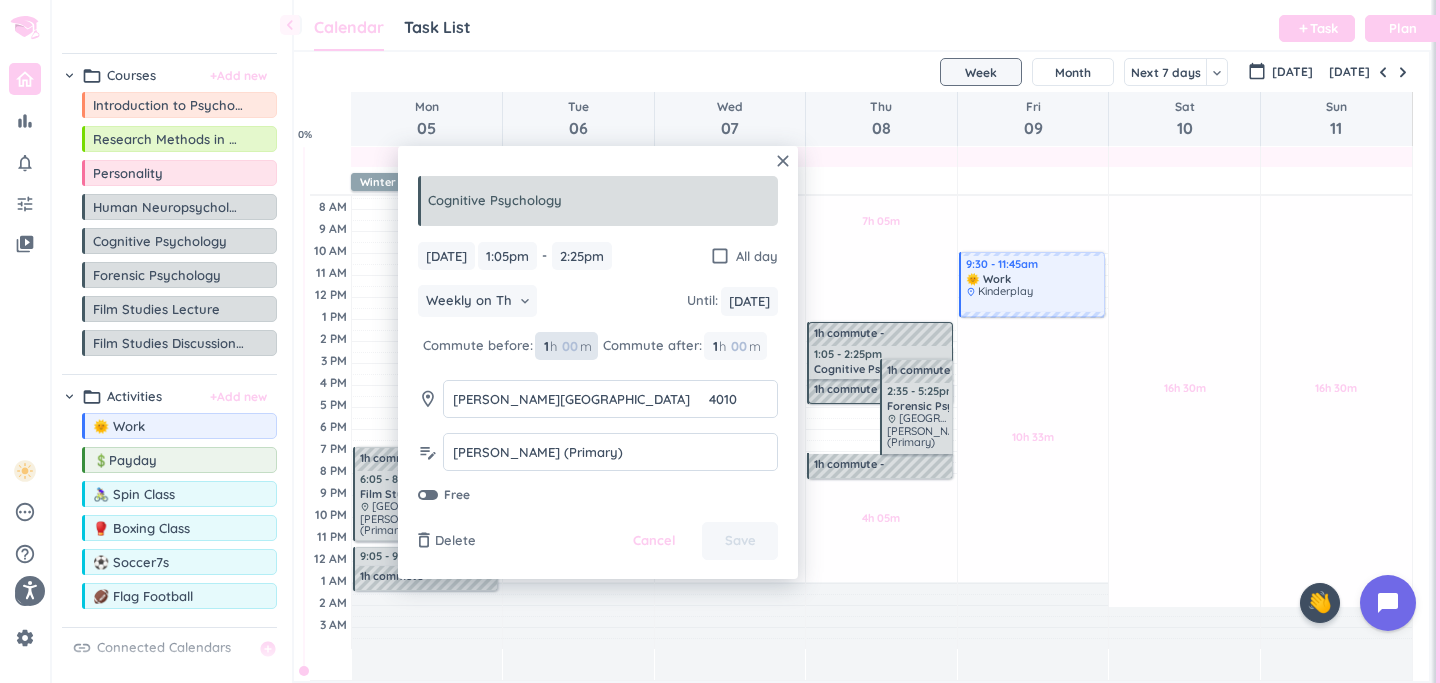 click on "1" at bounding box center (545, 346) 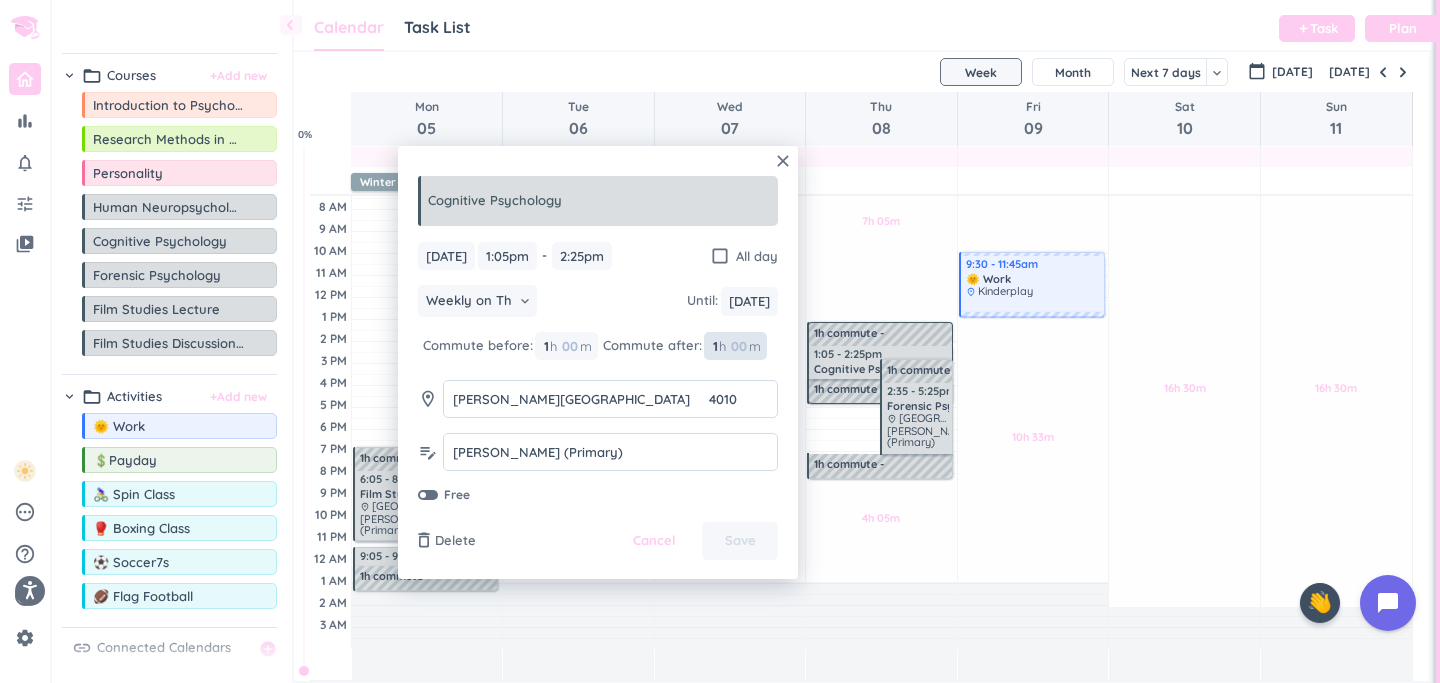 click on "1" at bounding box center [714, 346] 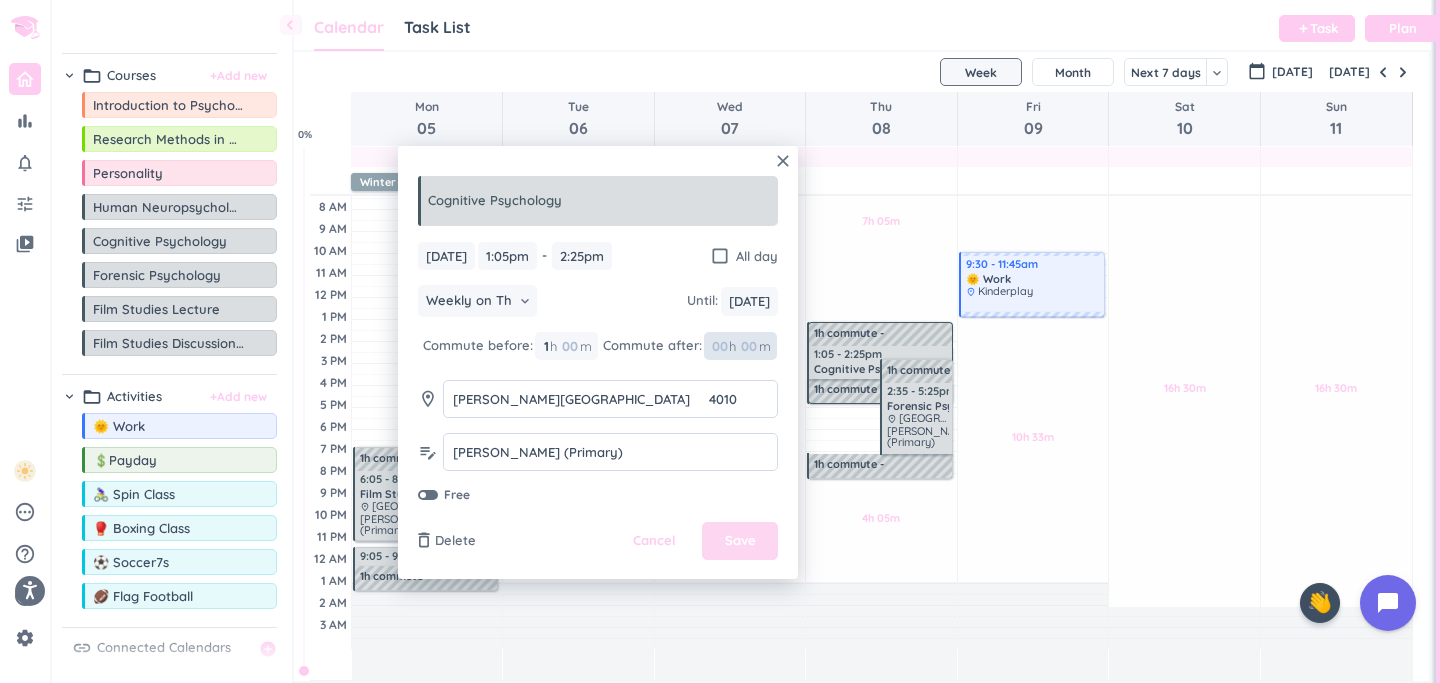 type 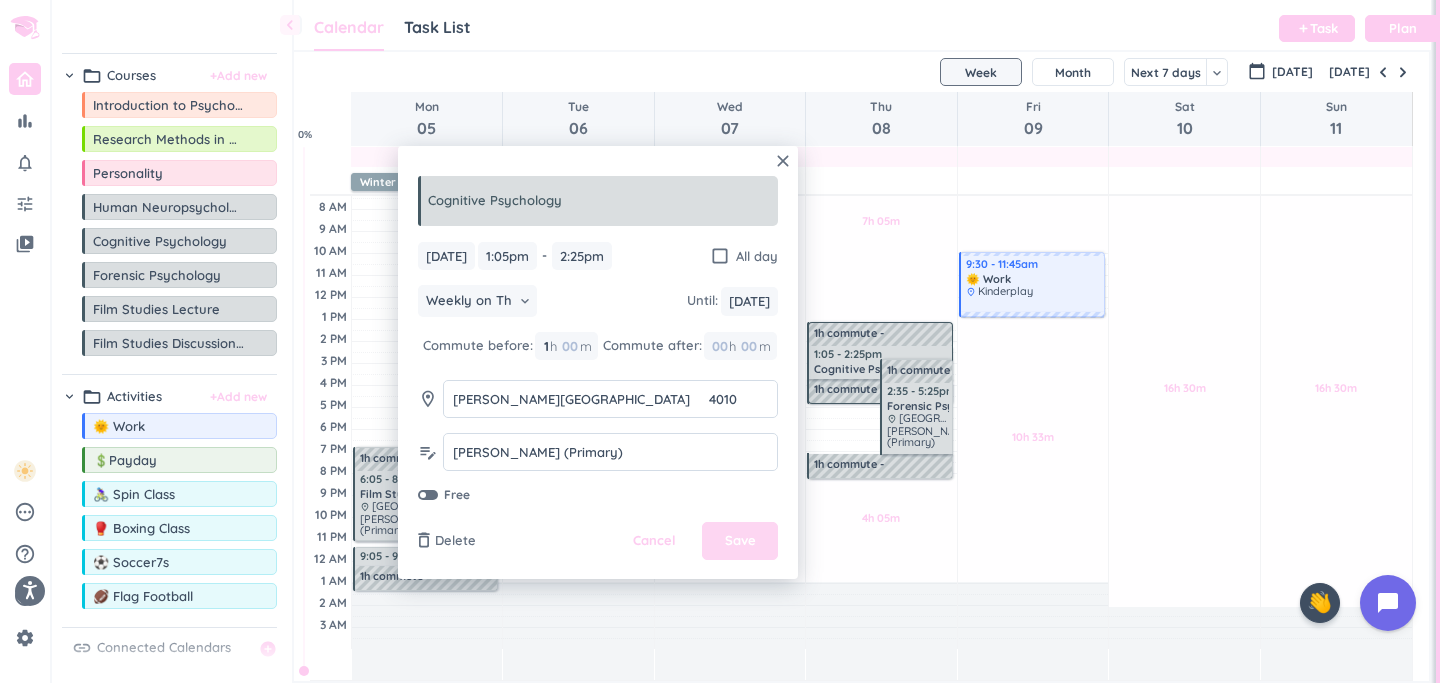 click on "Save" at bounding box center (740, 541) 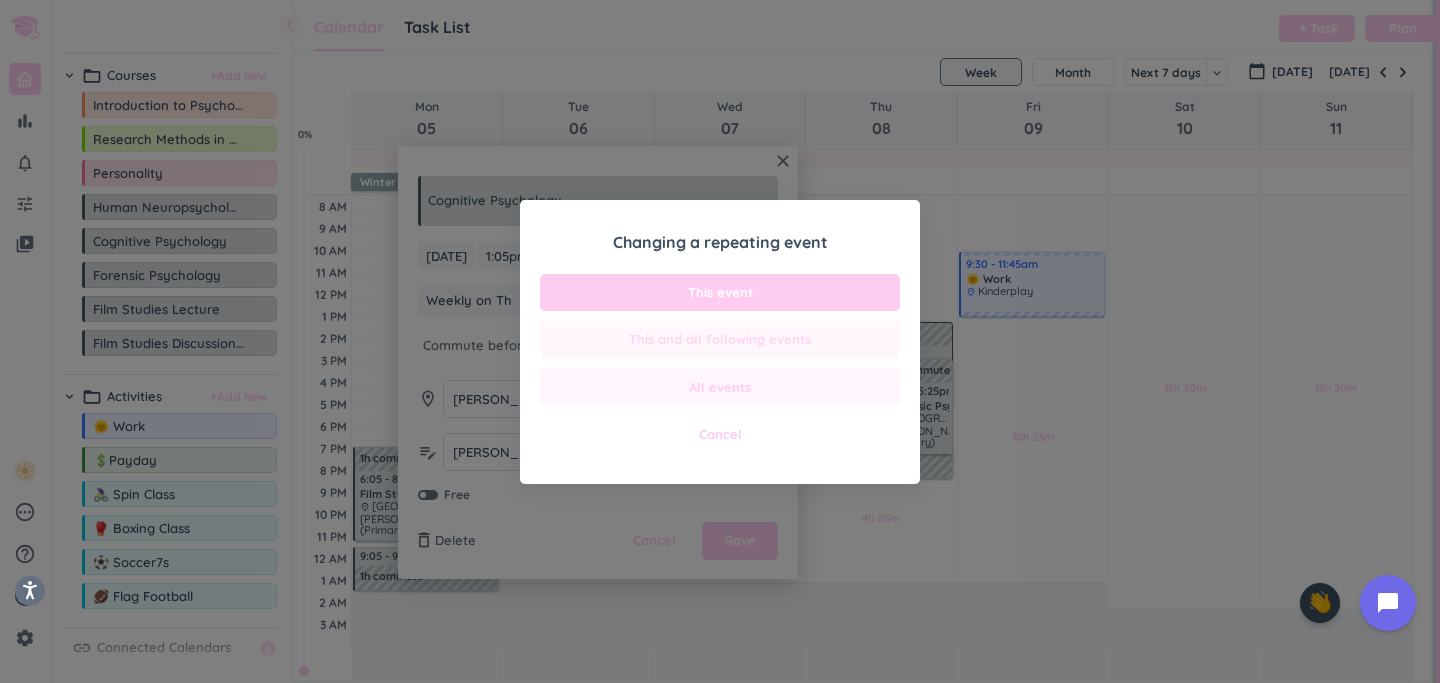 click on "This and all following events" at bounding box center (720, 340) 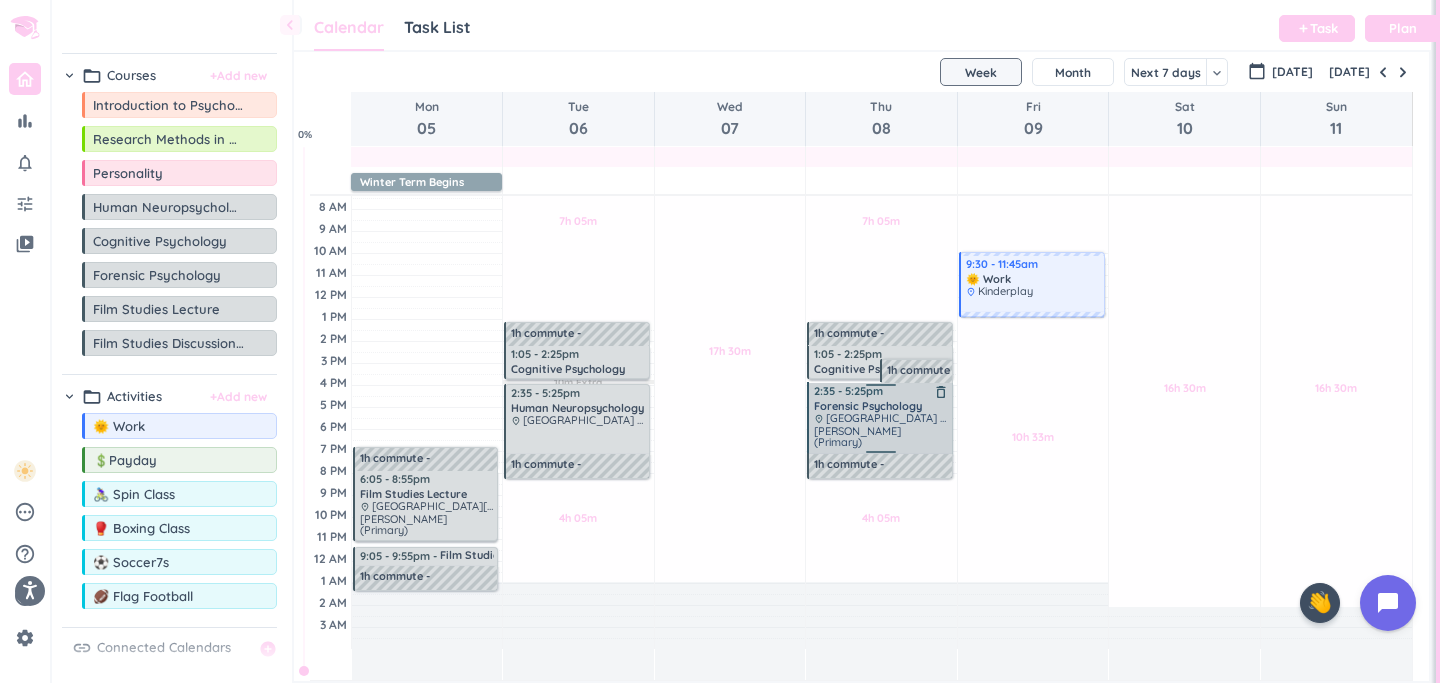 click on "[GEOGRAPHIC_DATA]	360" at bounding box center (892, 418) 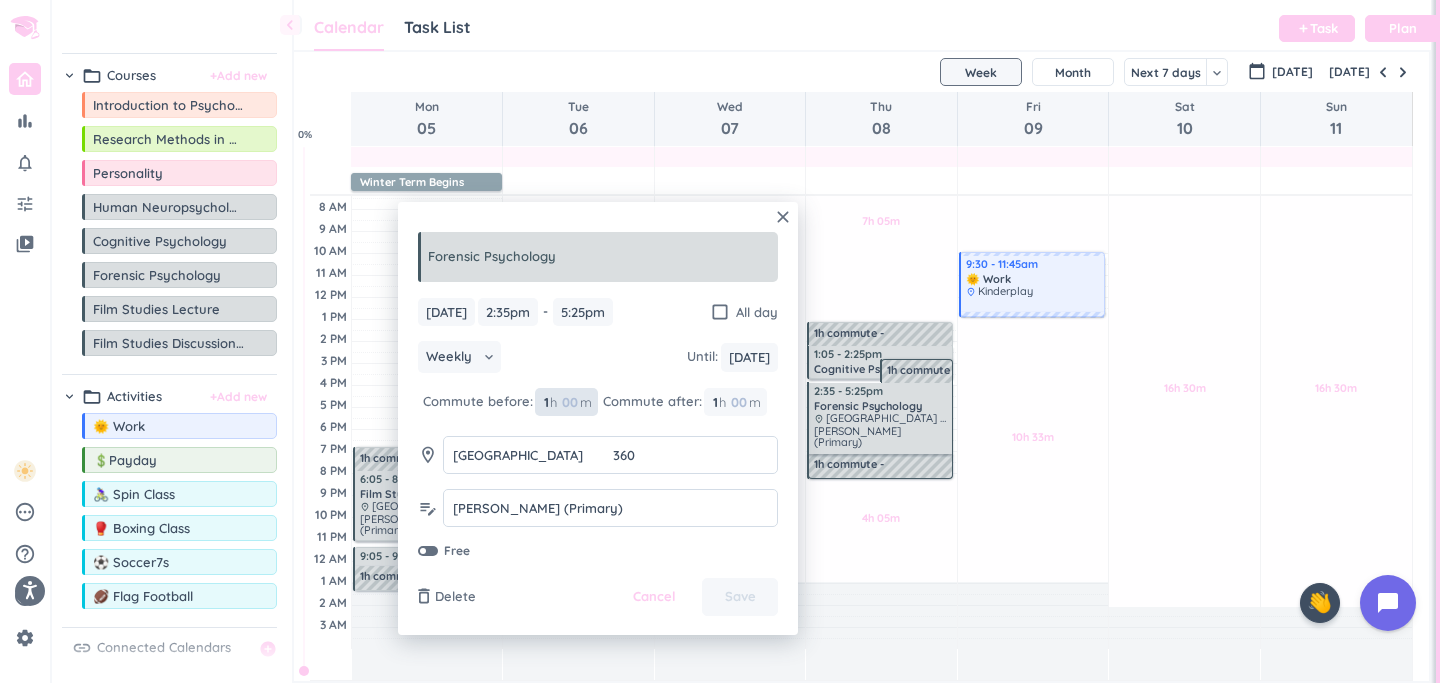 click on "1 1 00" at bounding box center [550, 402] 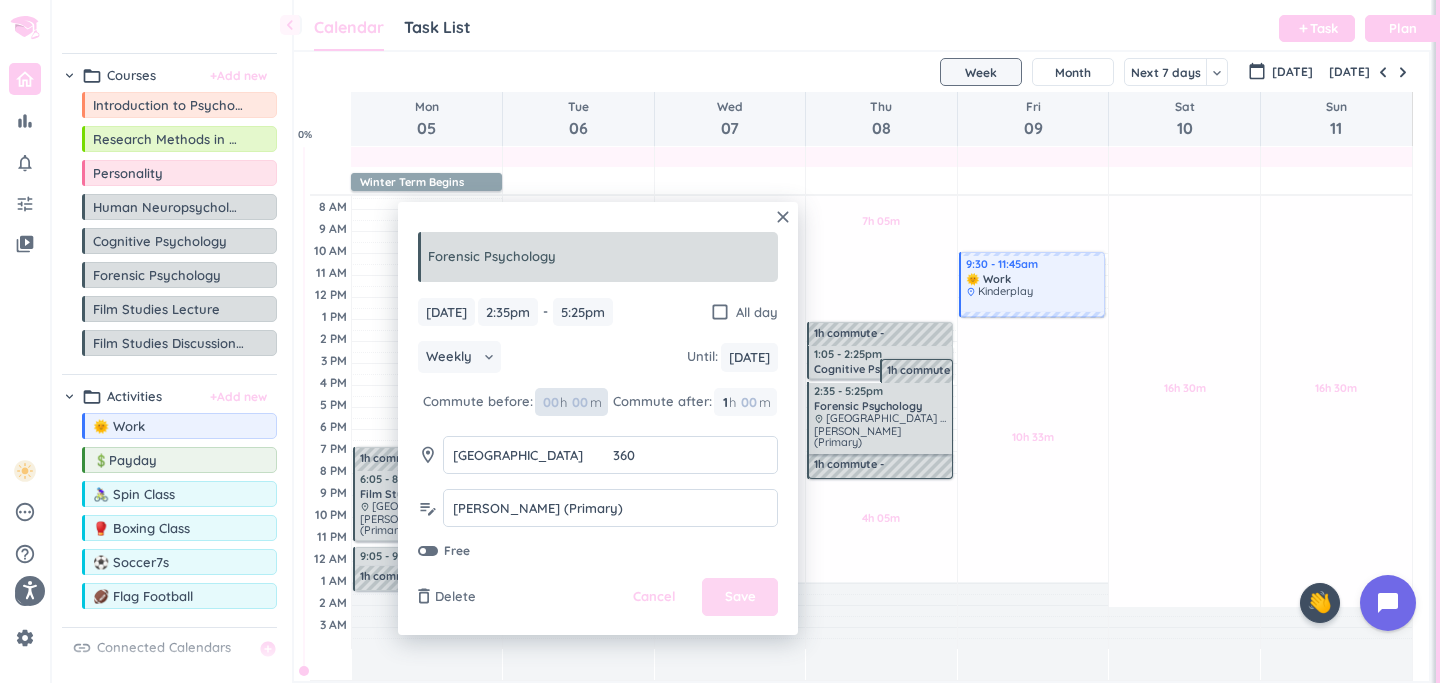 type 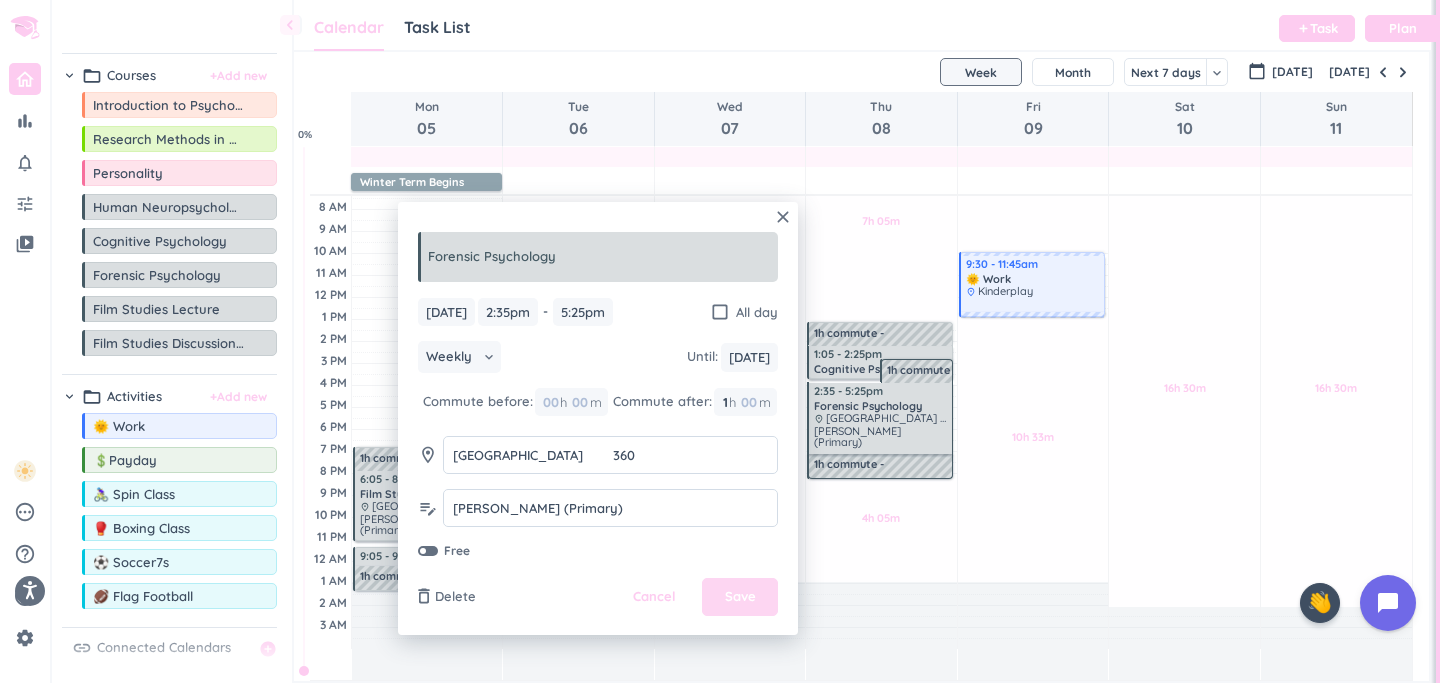 click on "Save" at bounding box center (740, 597) 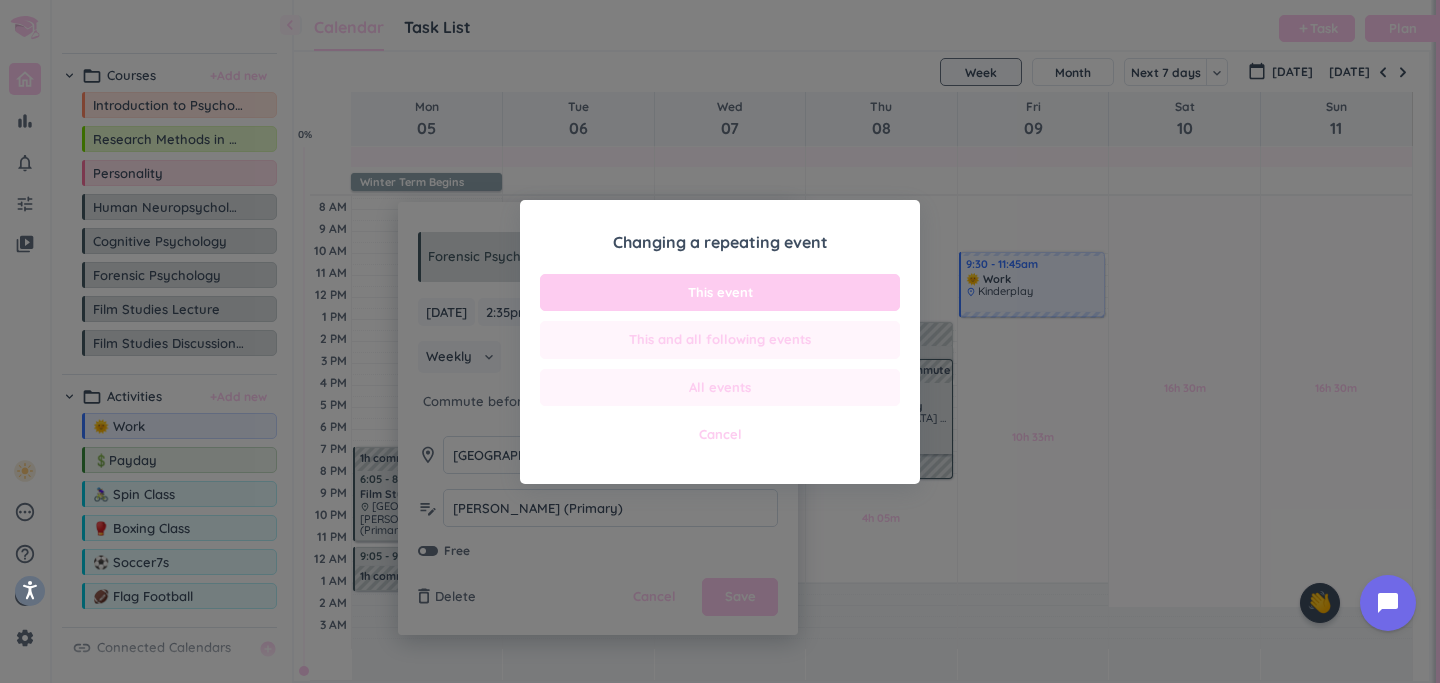 click on "This and all following events" at bounding box center [720, 340] 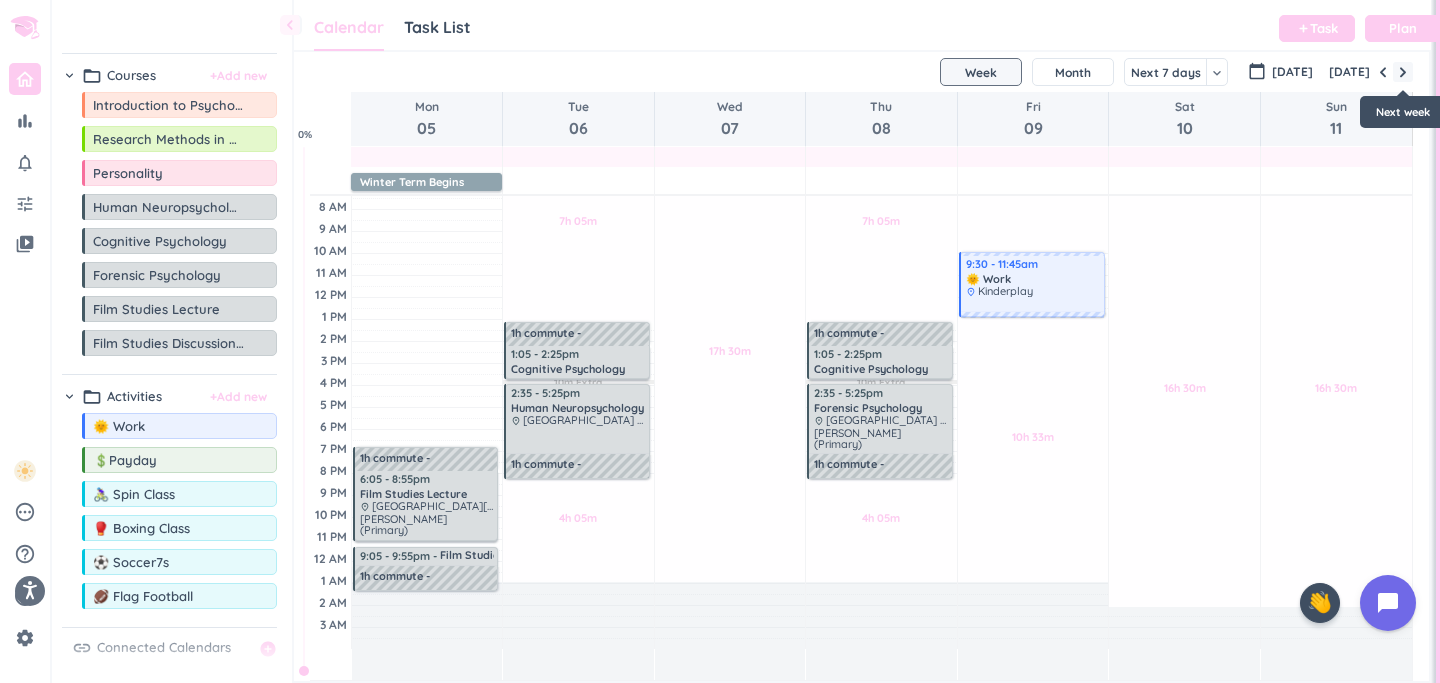 click at bounding box center [1403, 72] 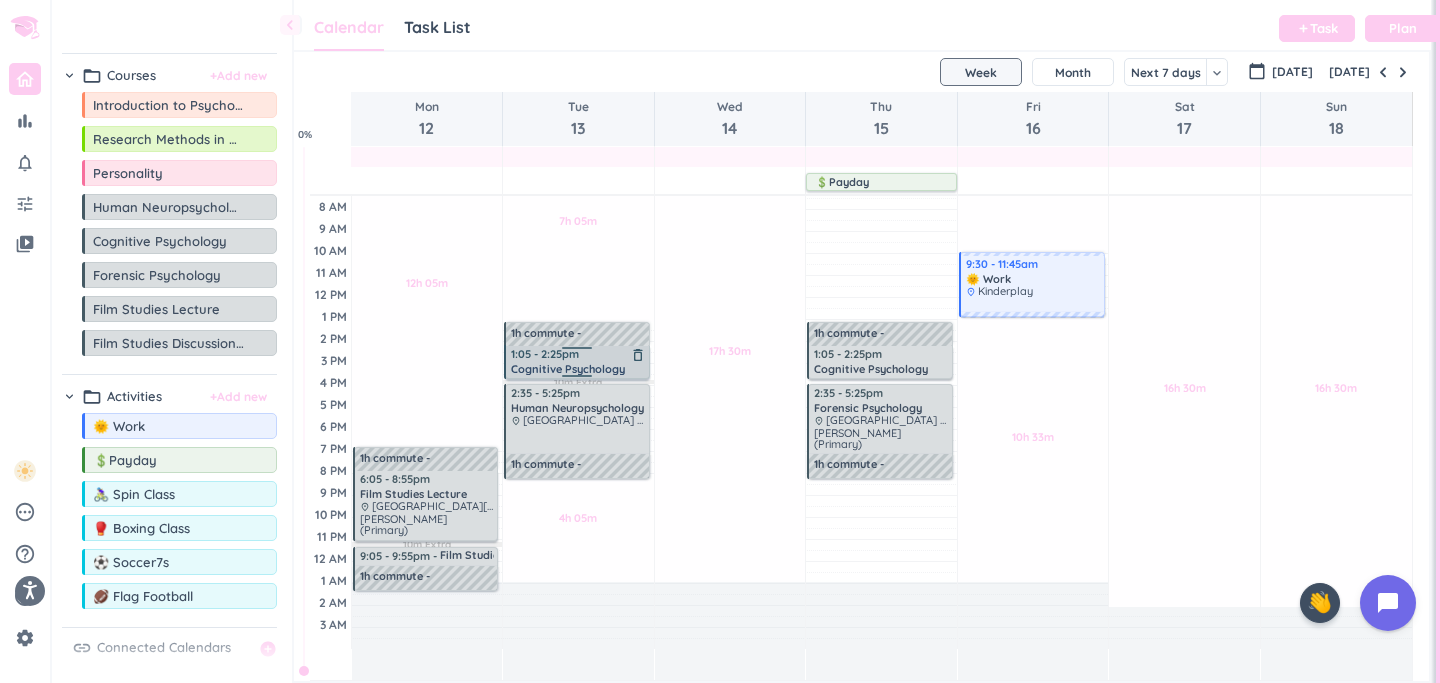 click on "Cognitive Psychology" at bounding box center [568, 368] 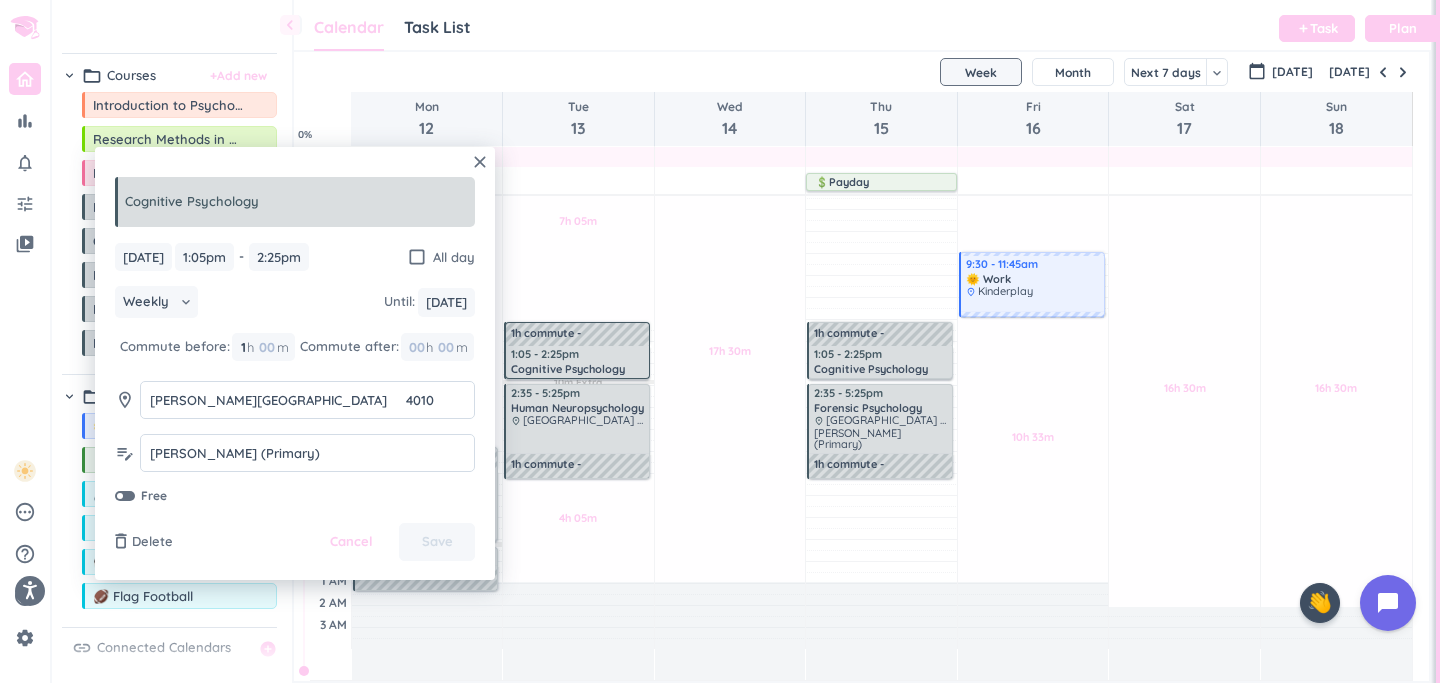 click on "[DATE]" at bounding box center (861, 72) 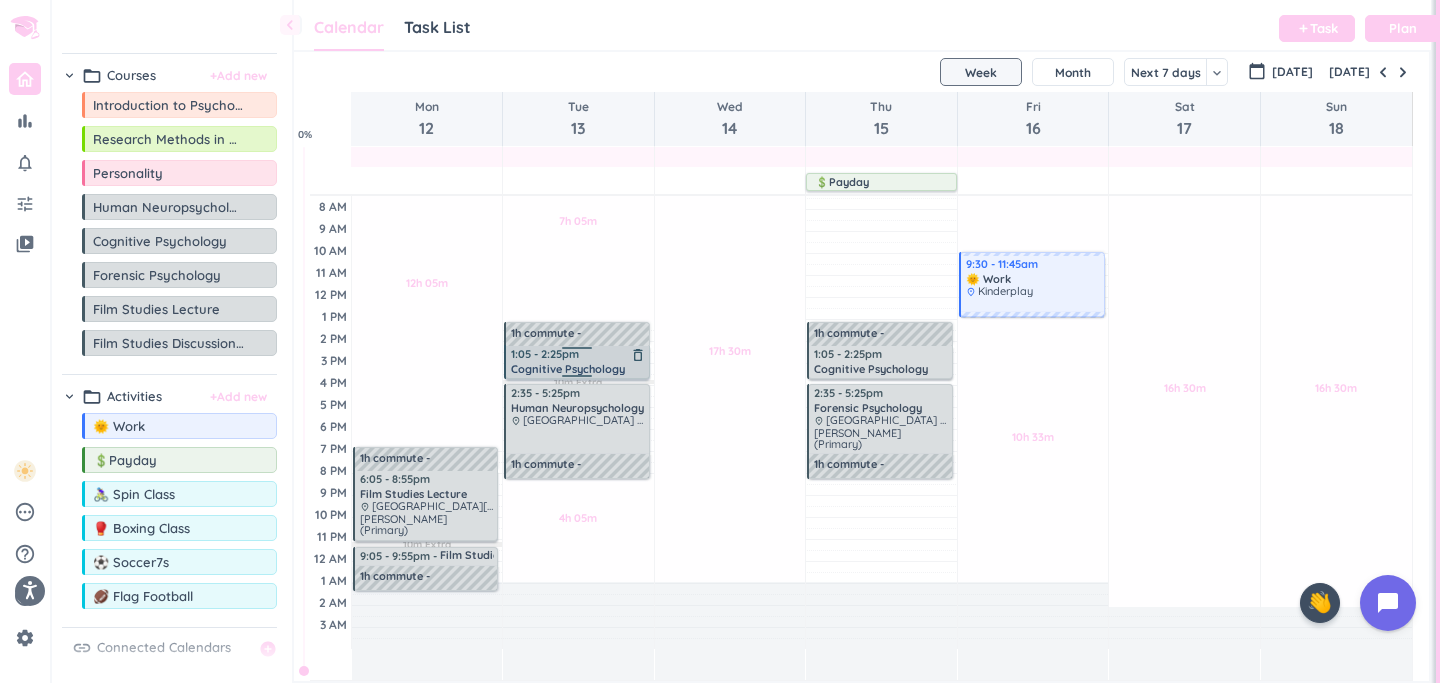 click on "Cognitive Psychology" at bounding box center (568, 368) 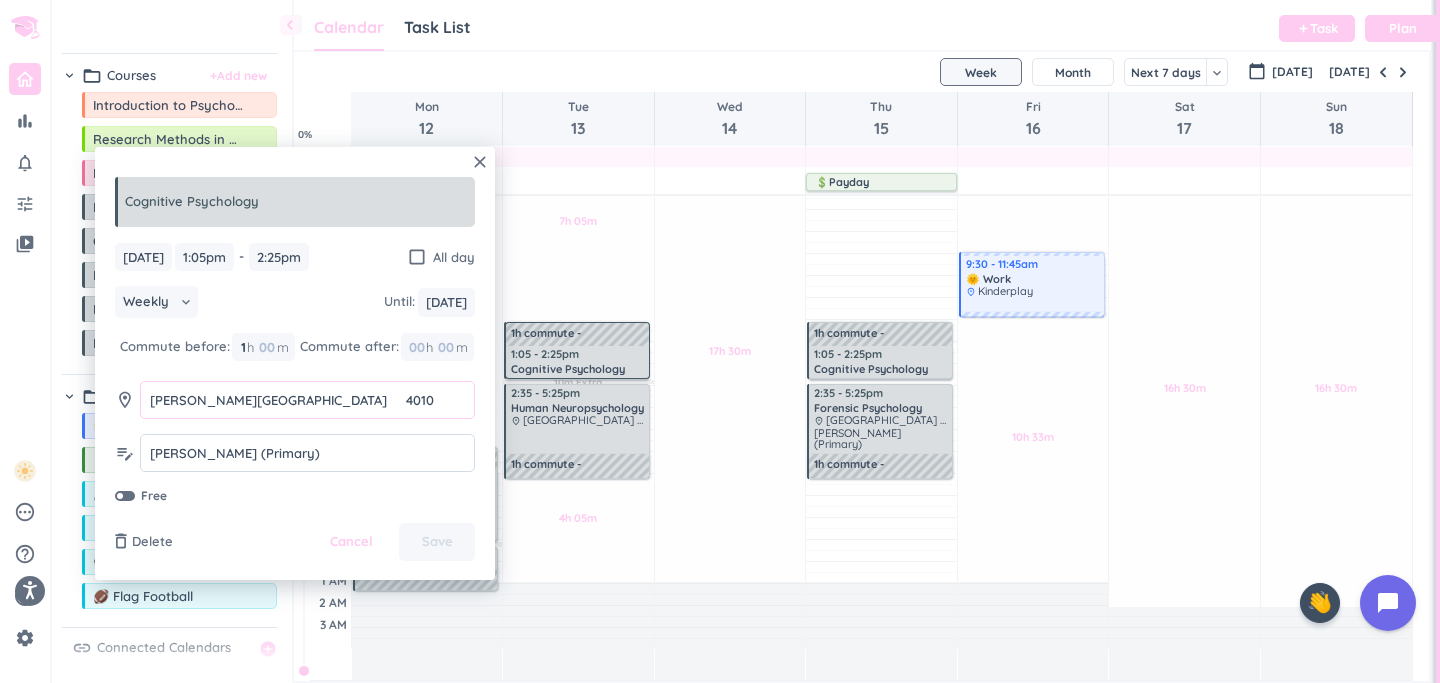 click on "[PERSON_NAME][GEOGRAPHIC_DATA]	4010" at bounding box center (307, 400) 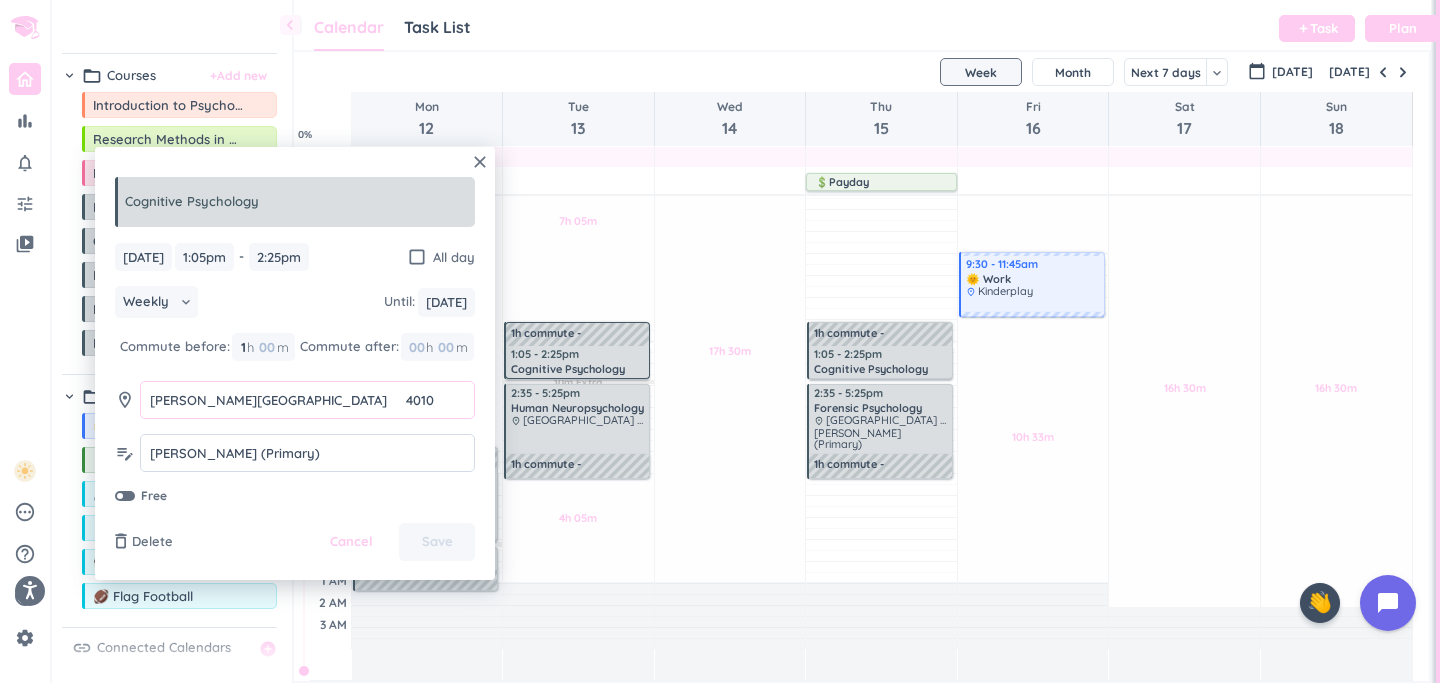 click on "[PERSON_NAME][GEOGRAPHIC_DATA]	4010" at bounding box center (307, 400) 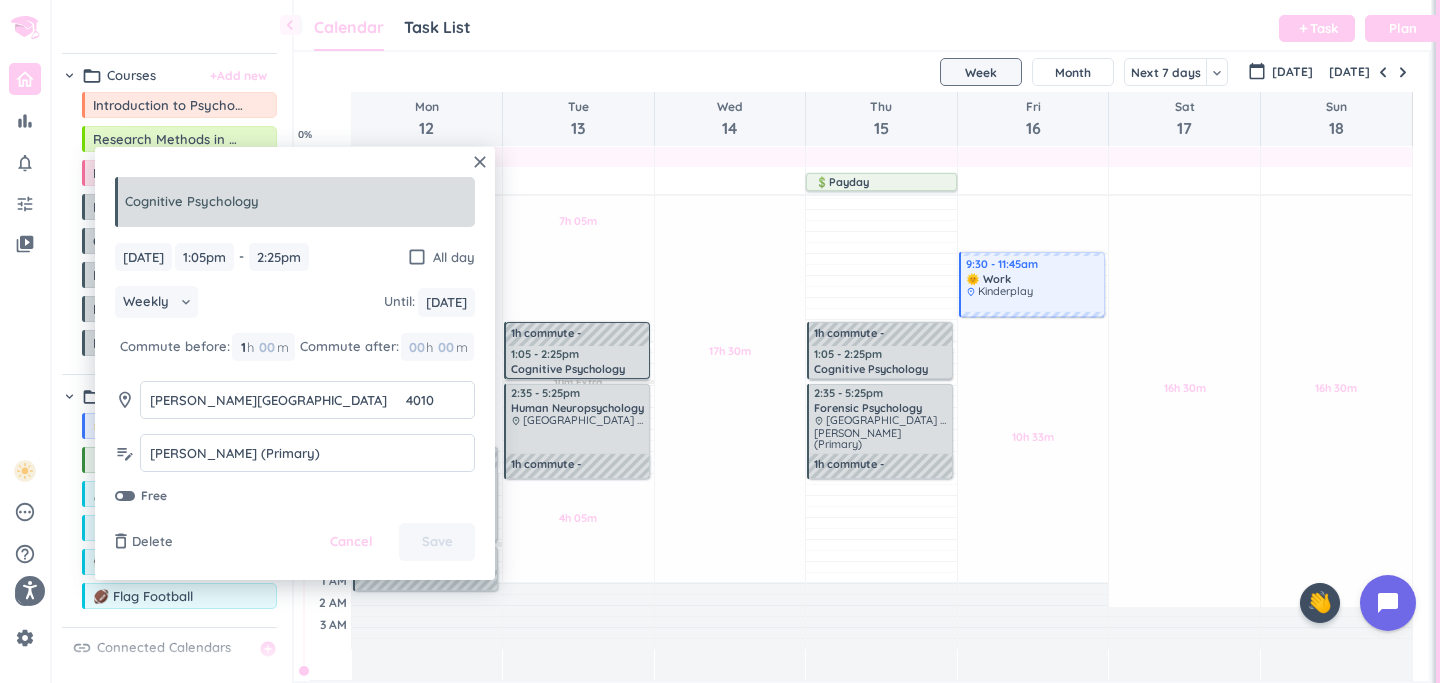 click on "[DATE]" at bounding box center (861, 72) 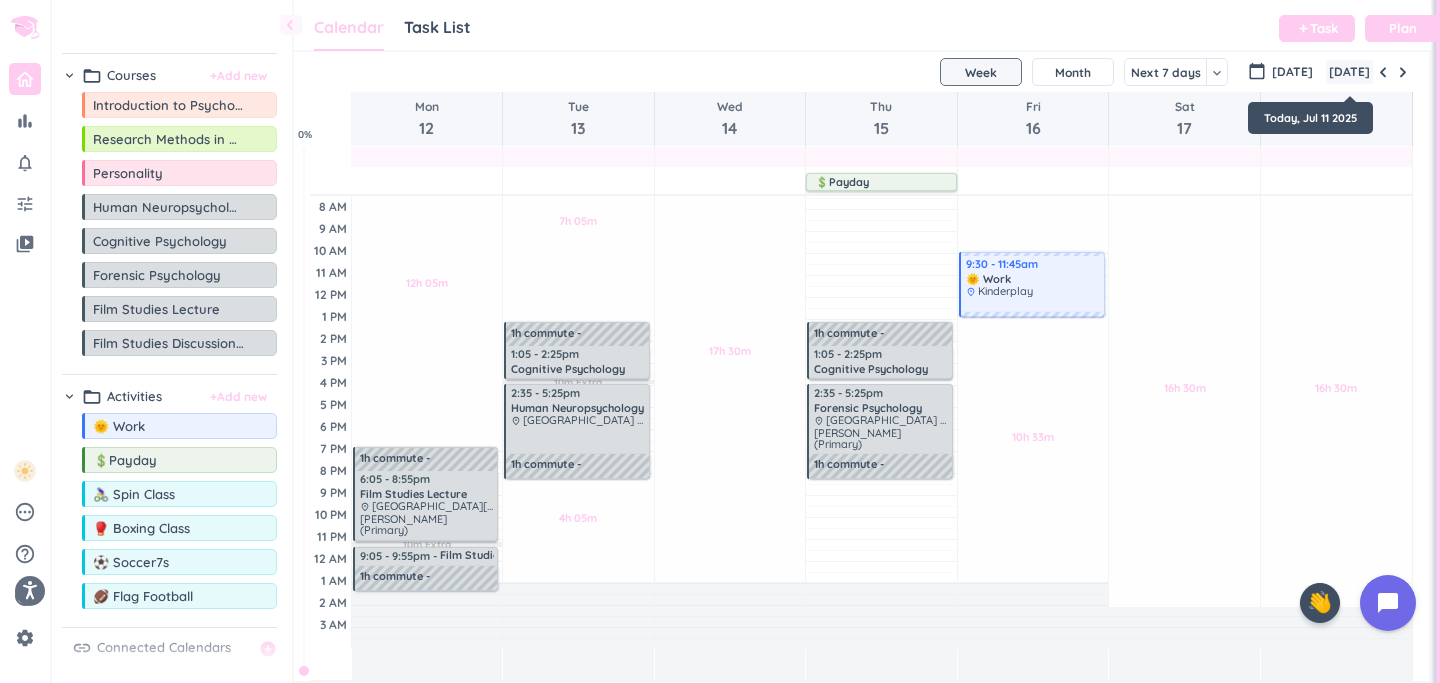 click on "[DATE]" at bounding box center (1349, 72) 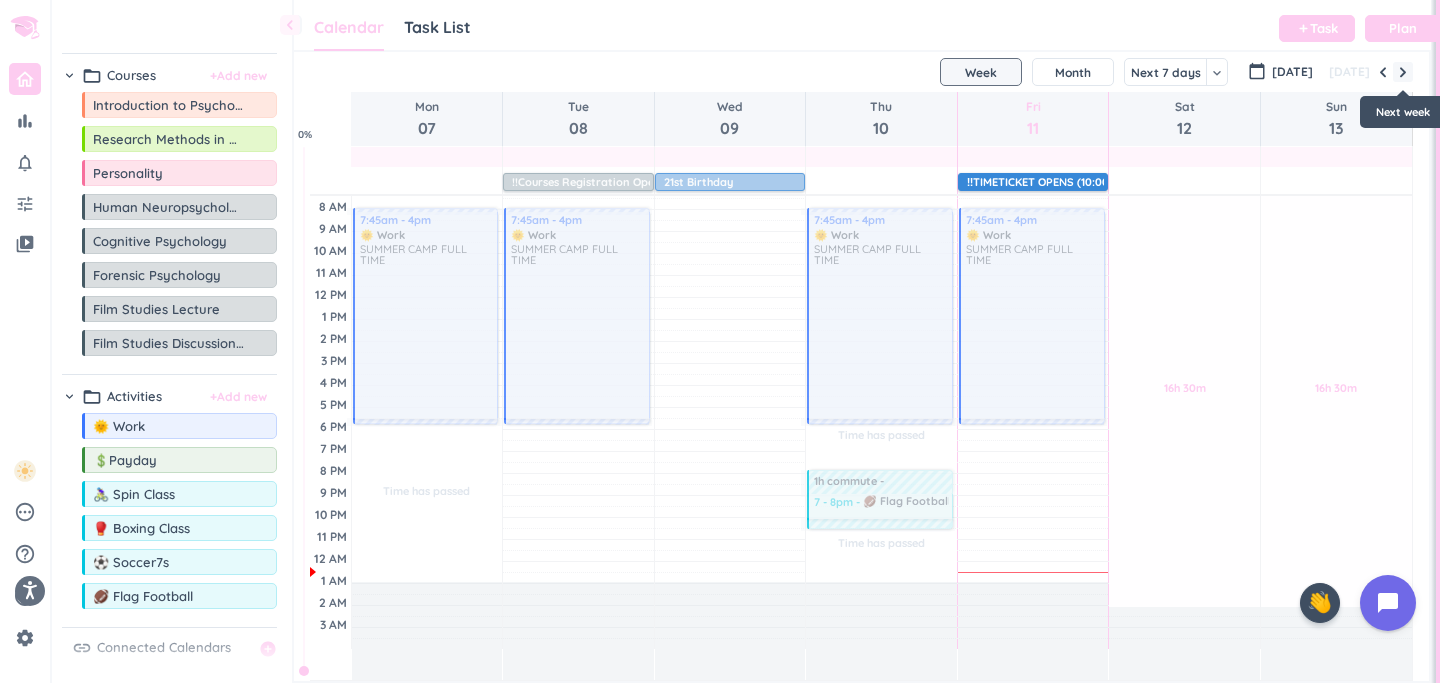 click at bounding box center [1403, 72] 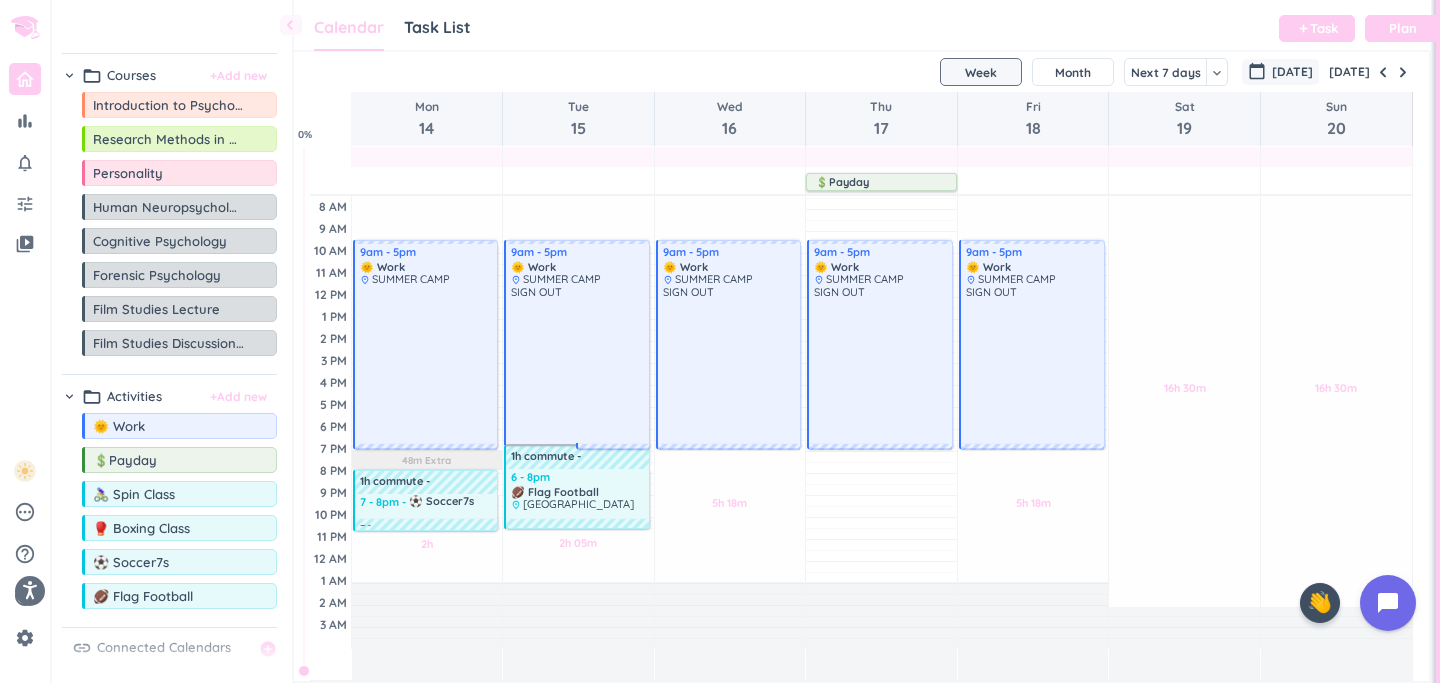 click on "[DATE]" at bounding box center (1292, 72) 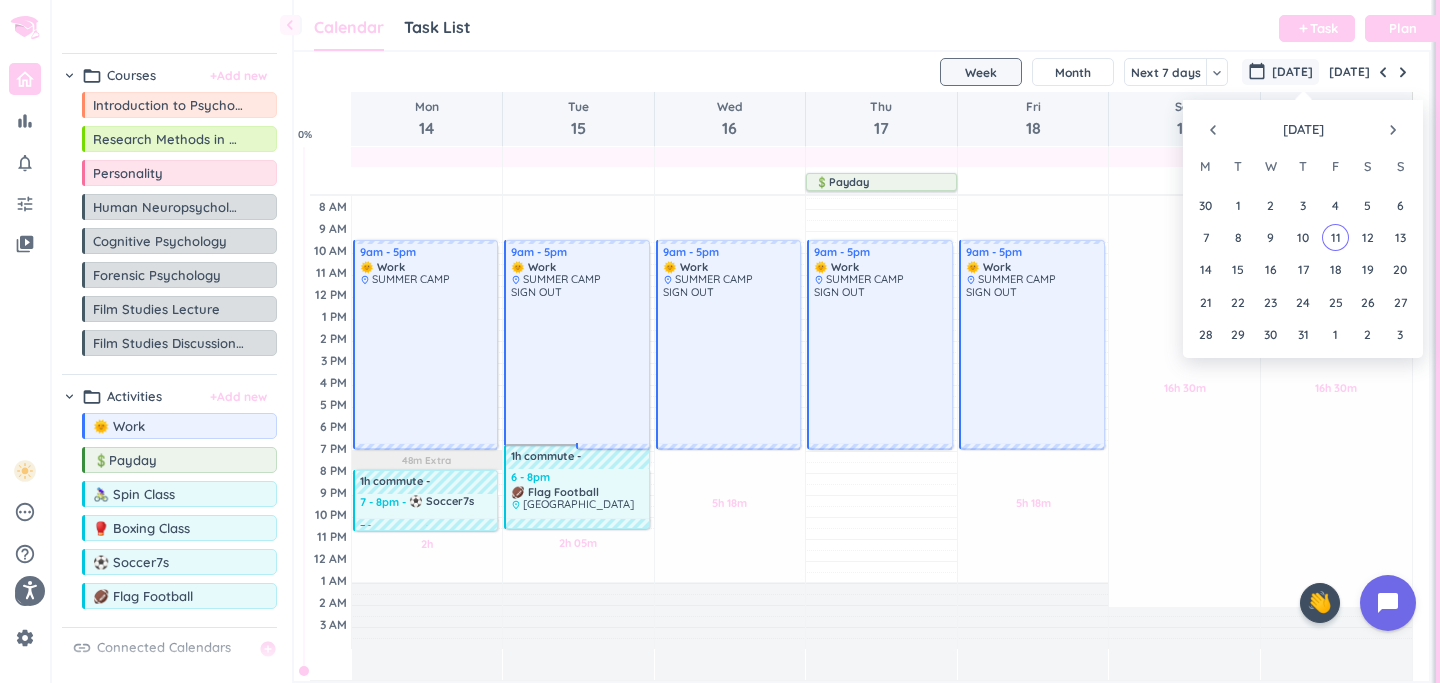 click on "navigate_next" at bounding box center (1393, 130) 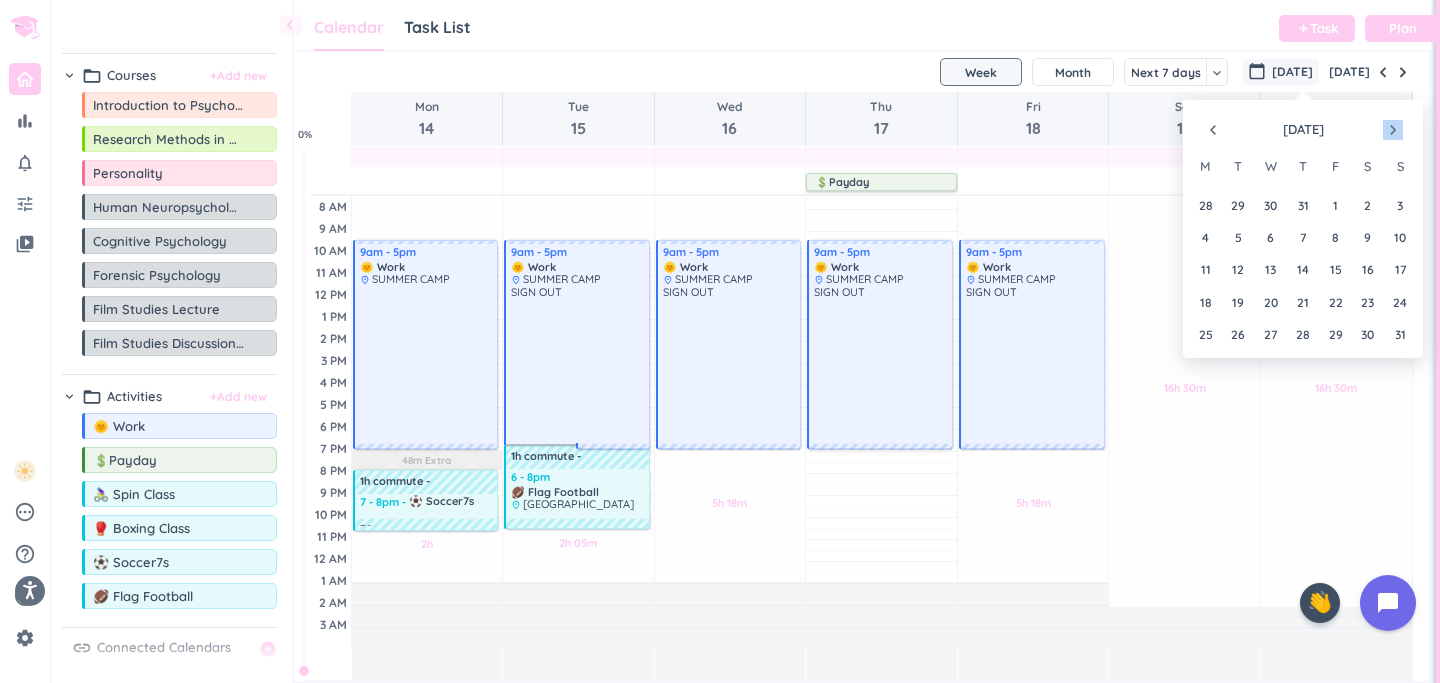 click on "navigate_next" at bounding box center [1393, 130] 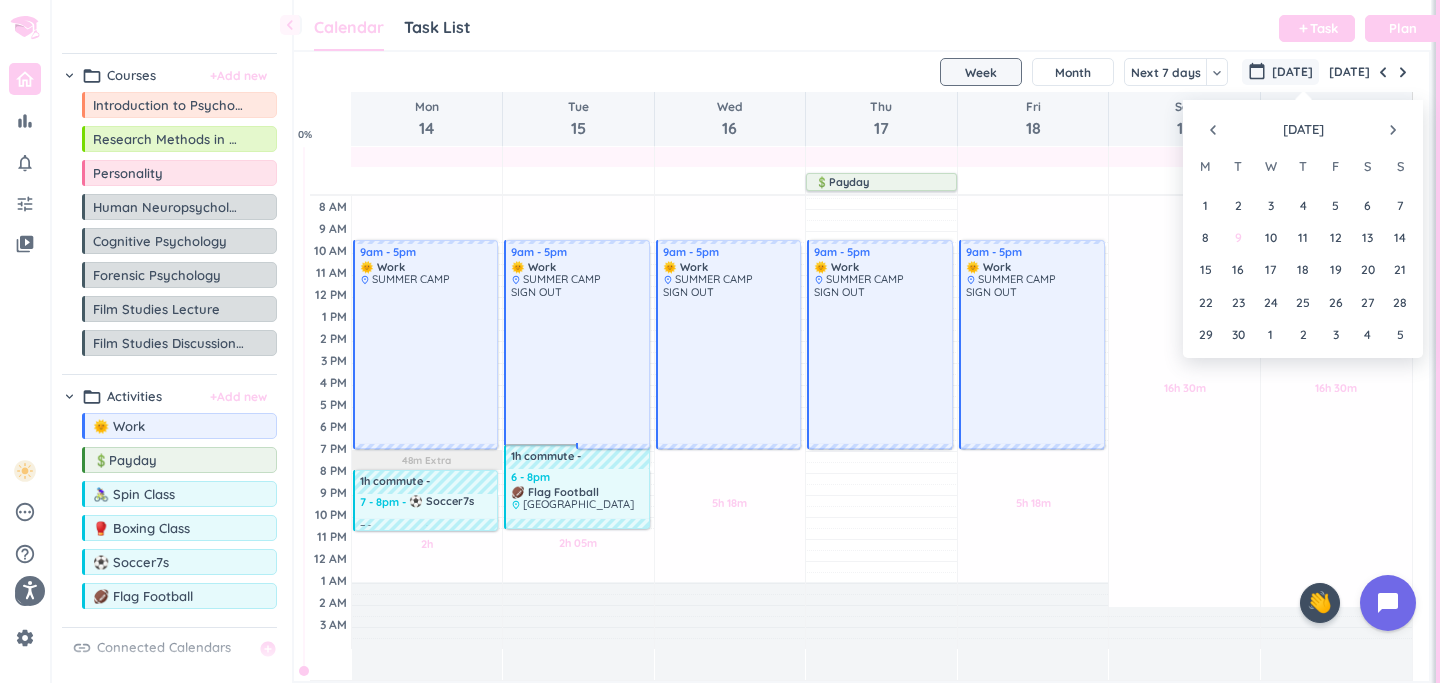click on "9" at bounding box center (1238, 237) 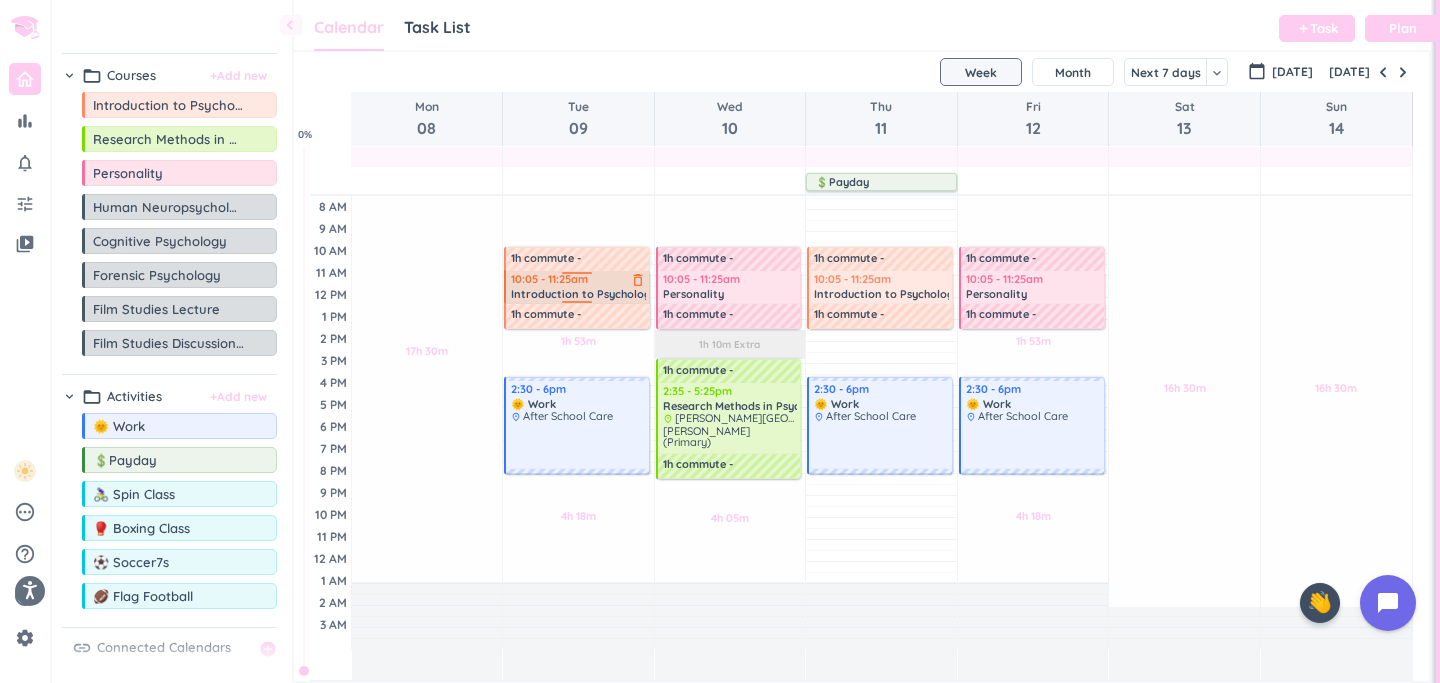 click on "Introduction to Psychology" at bounding box center (584, 294) 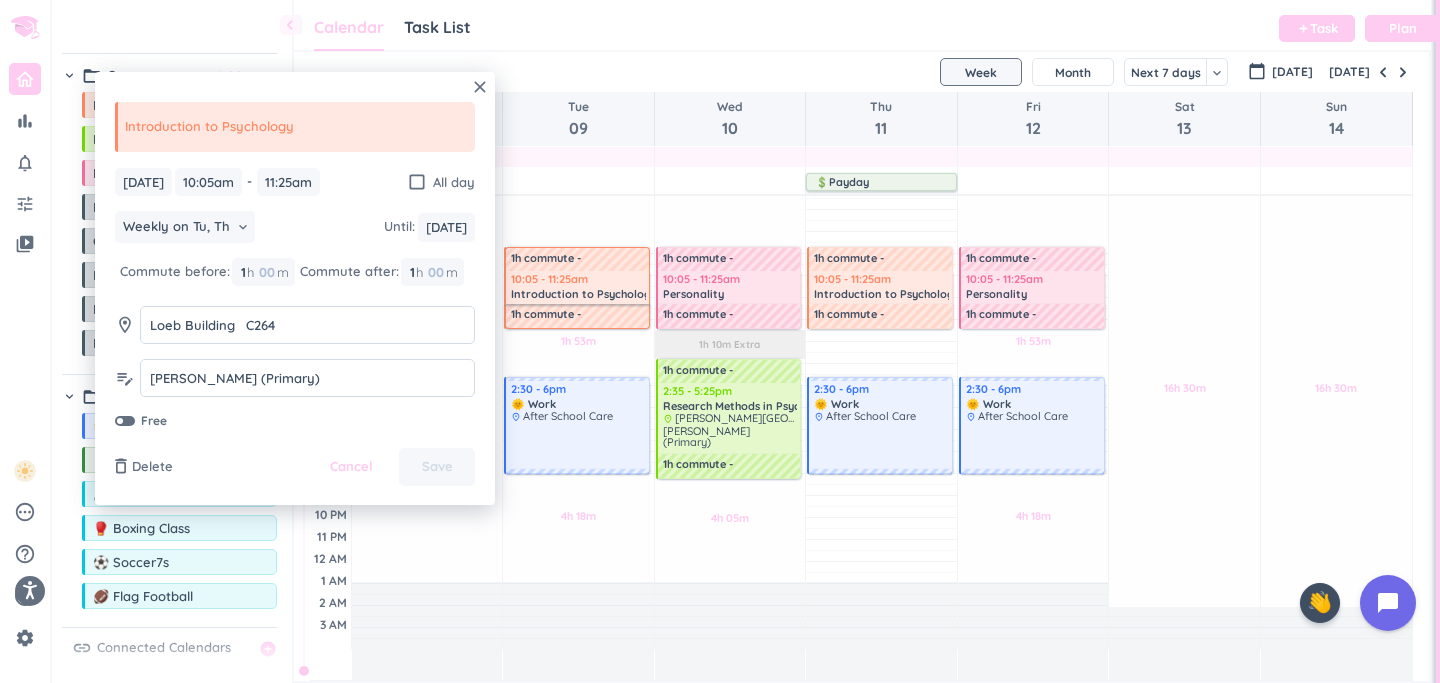 click on "[DATE]" at bounding box center [861, 72] 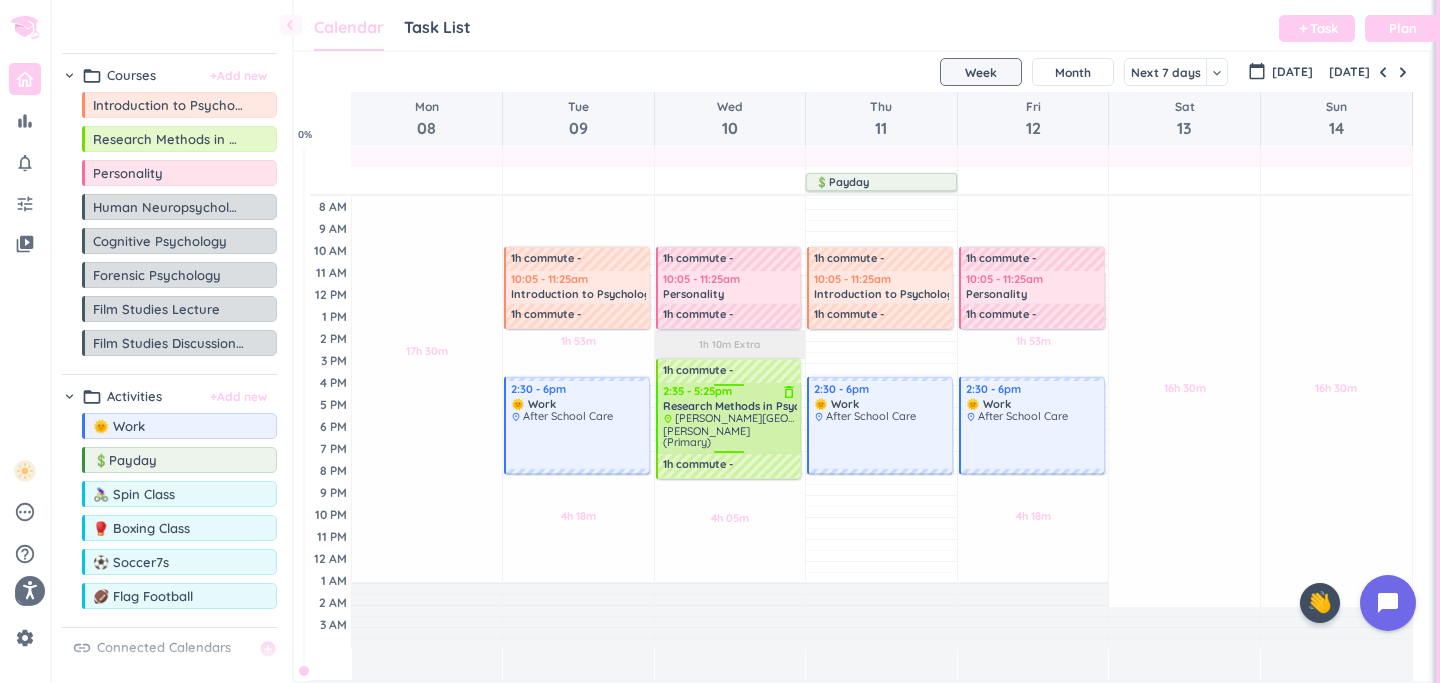click on "Norhan Elsaadawy (Primary)" at bounding box center [706, 436] 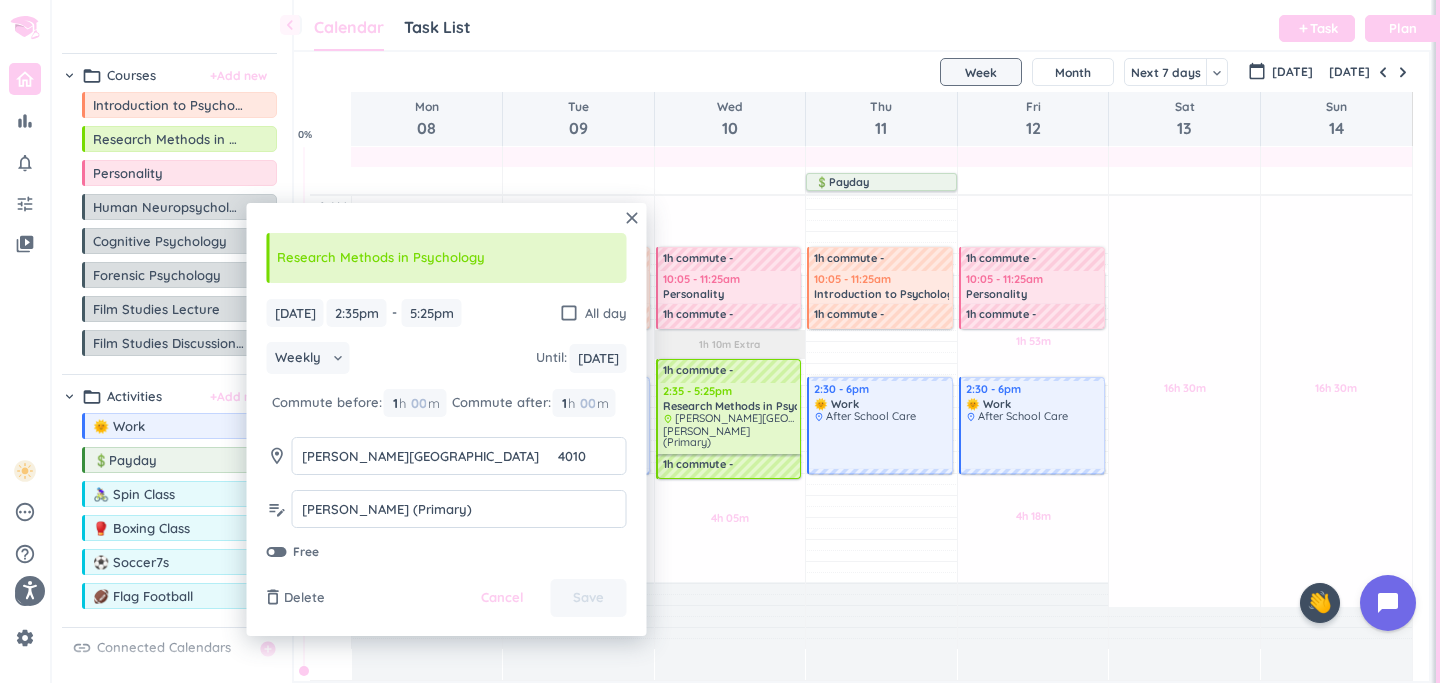 click on "Calendar Task List Calendar keyboard_arrow_down add Task Plan" at bounding box center [862, 25] 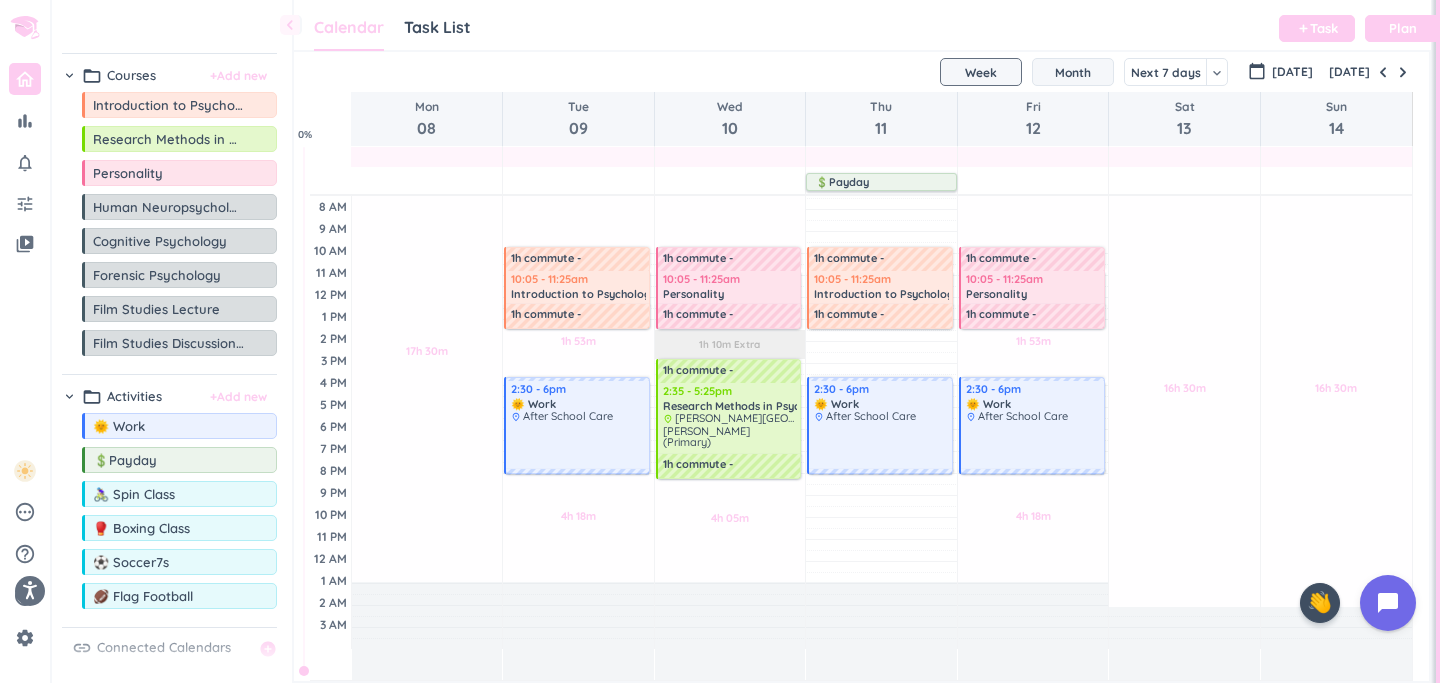 click on "Month" at bounding box center (1073, 72) 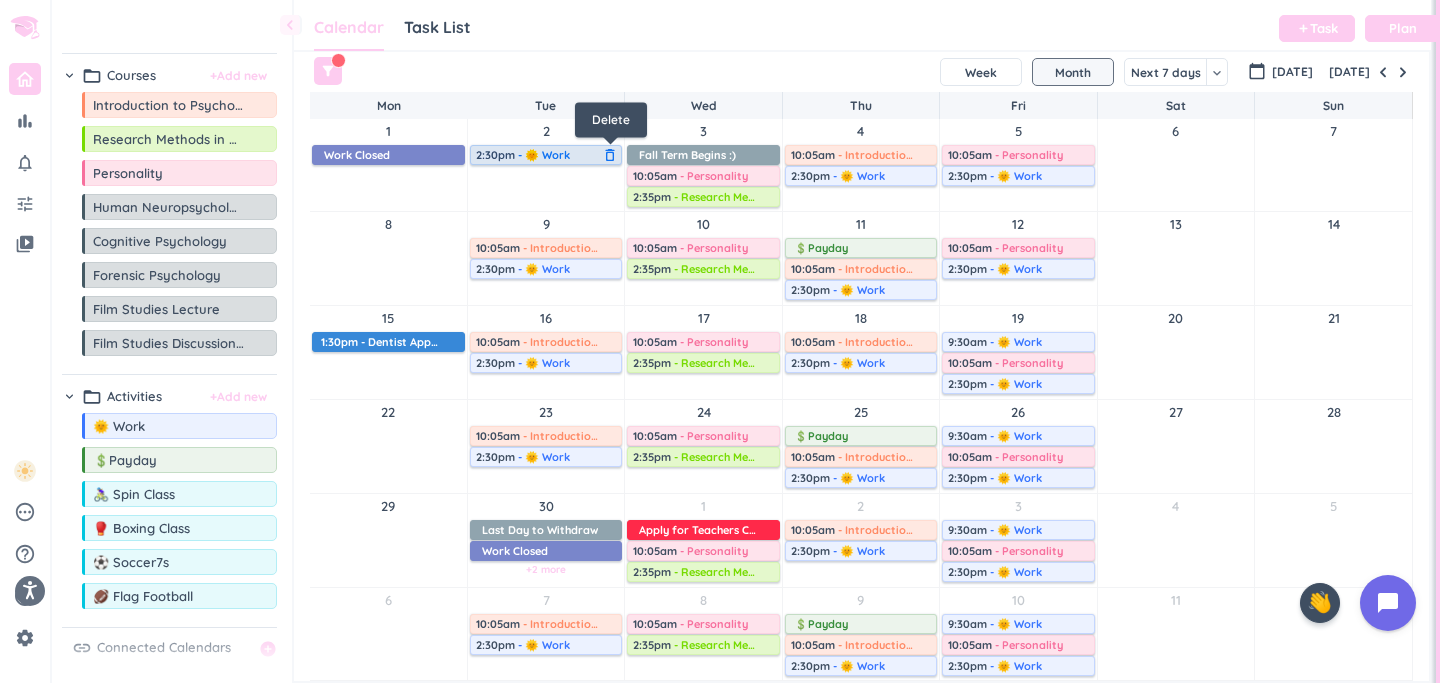 click on "delete_outline" at bounding box center (610, 155) 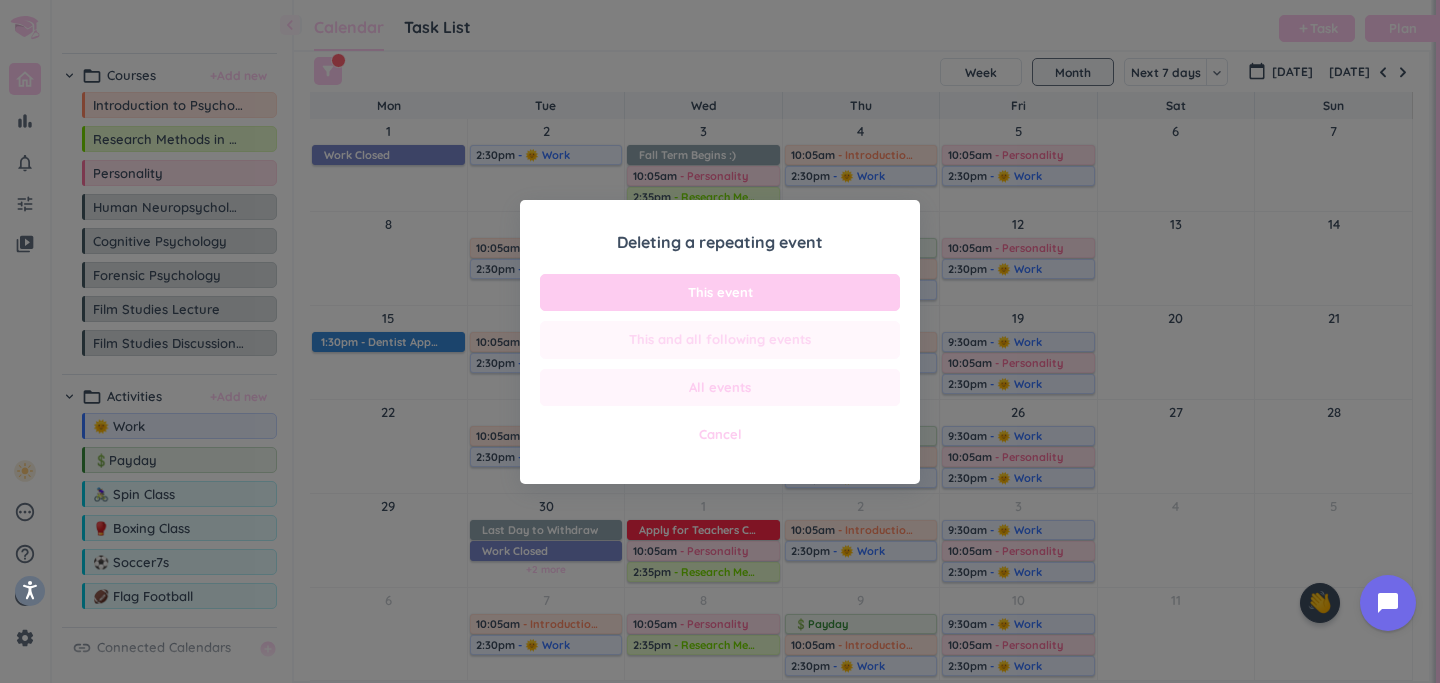 click on "This and all following events" at bounding box center (720, 340) 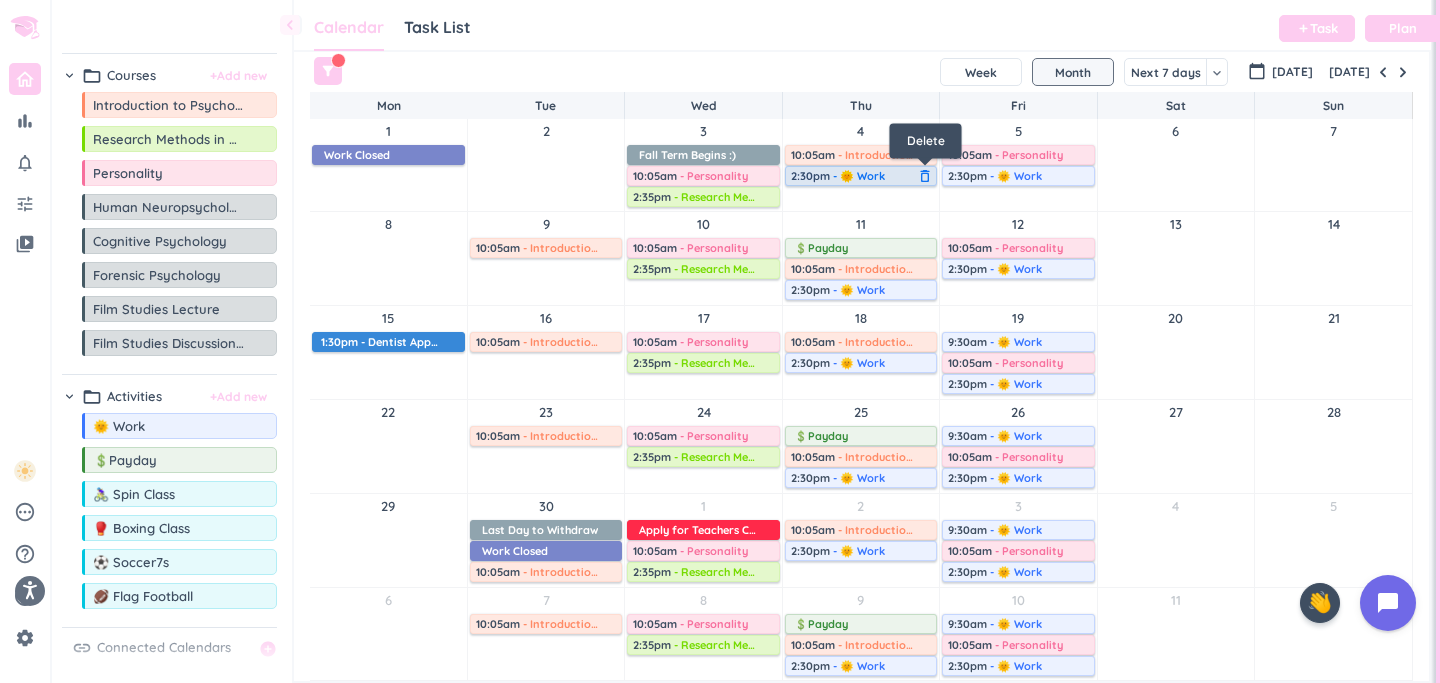 click on "delete_outline" at bounding box center [925, 176] 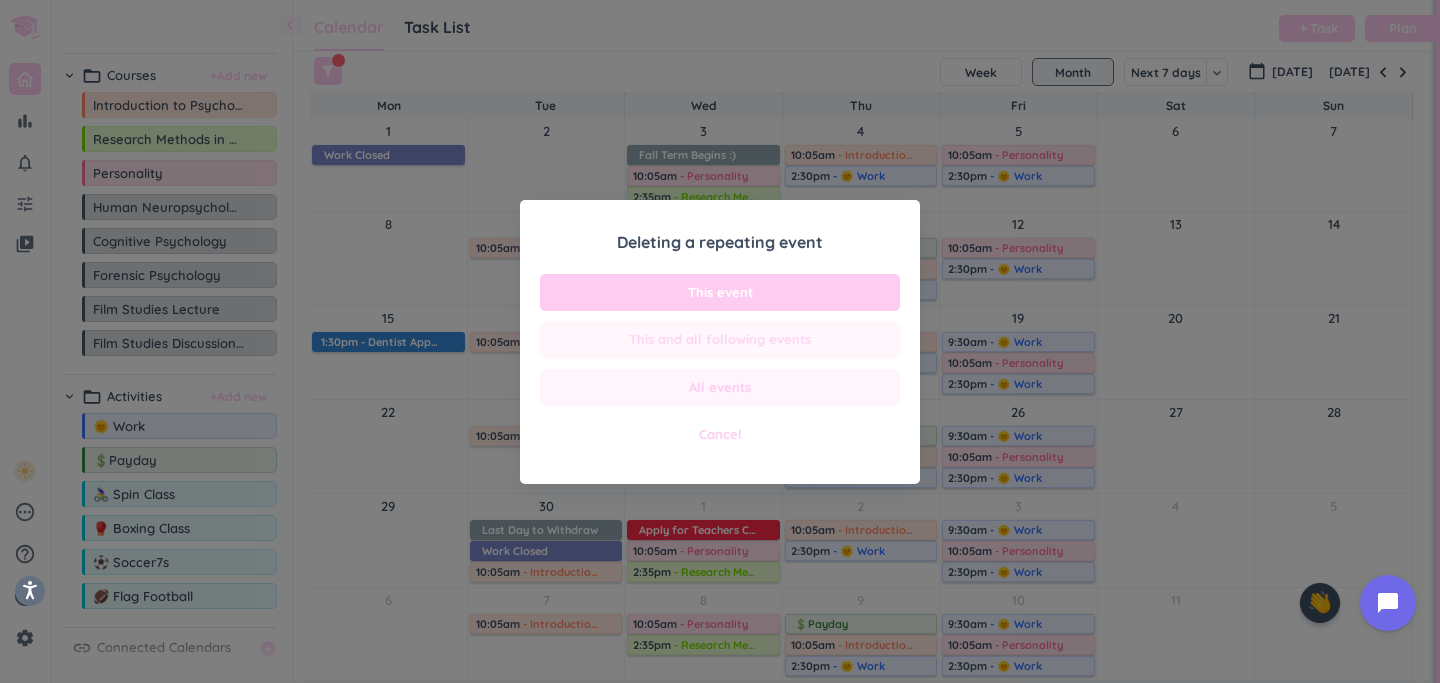 click on "This and all following events" at bounding box center (720, 340) 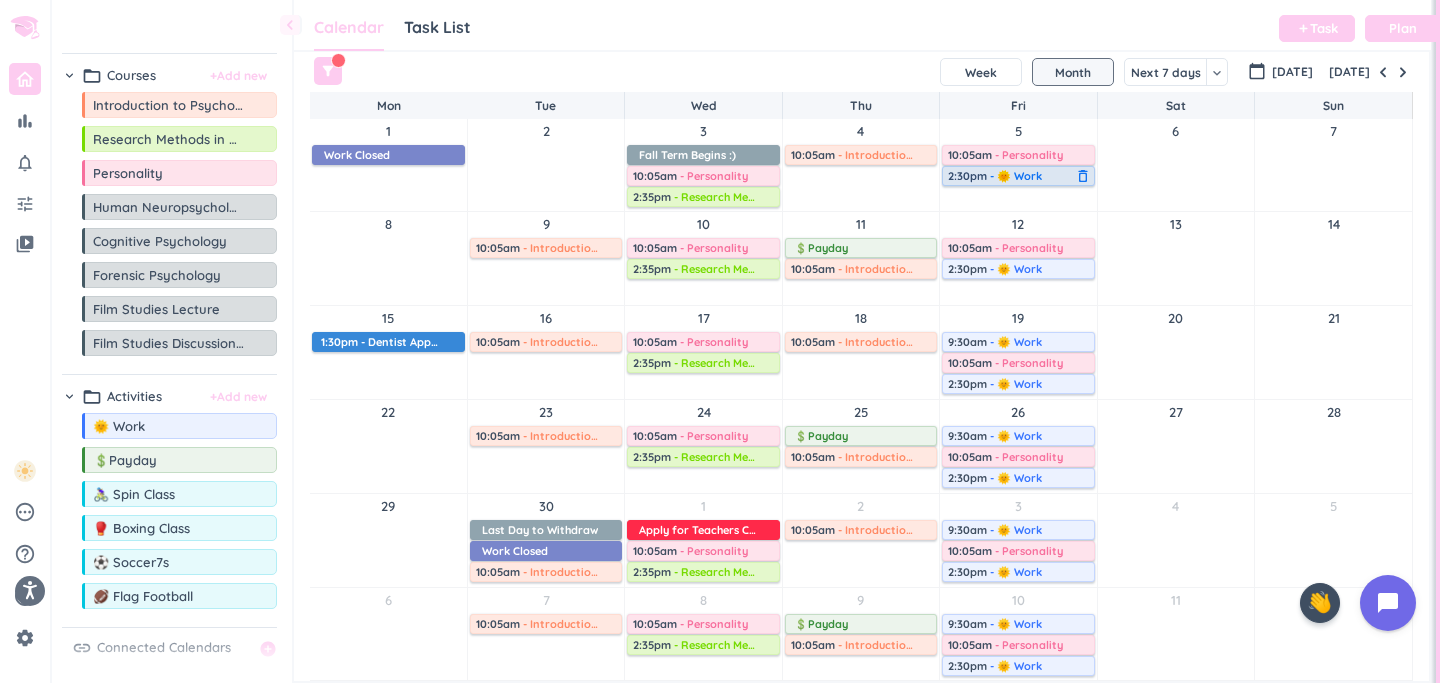 click on "delete_outline" at bounding box center [1083, 176] 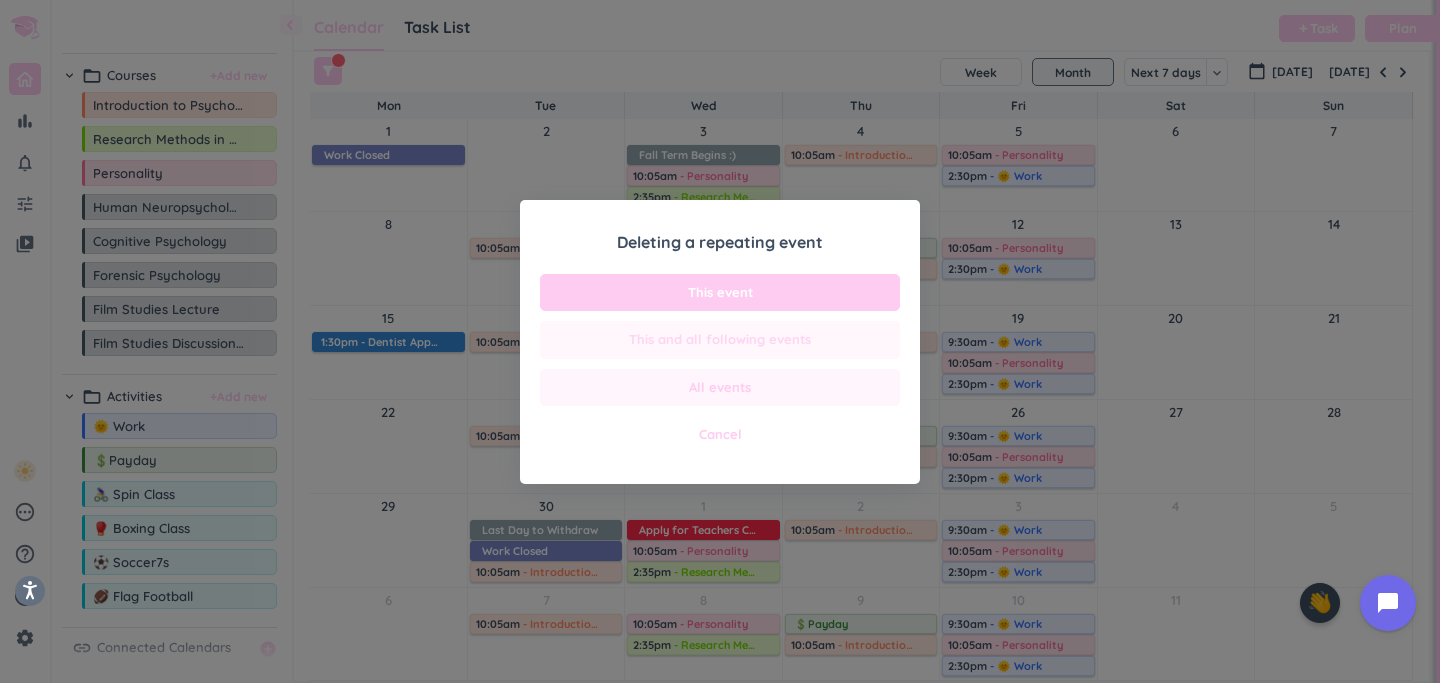 click on "This and all following events" at bounding box center [720, 340] 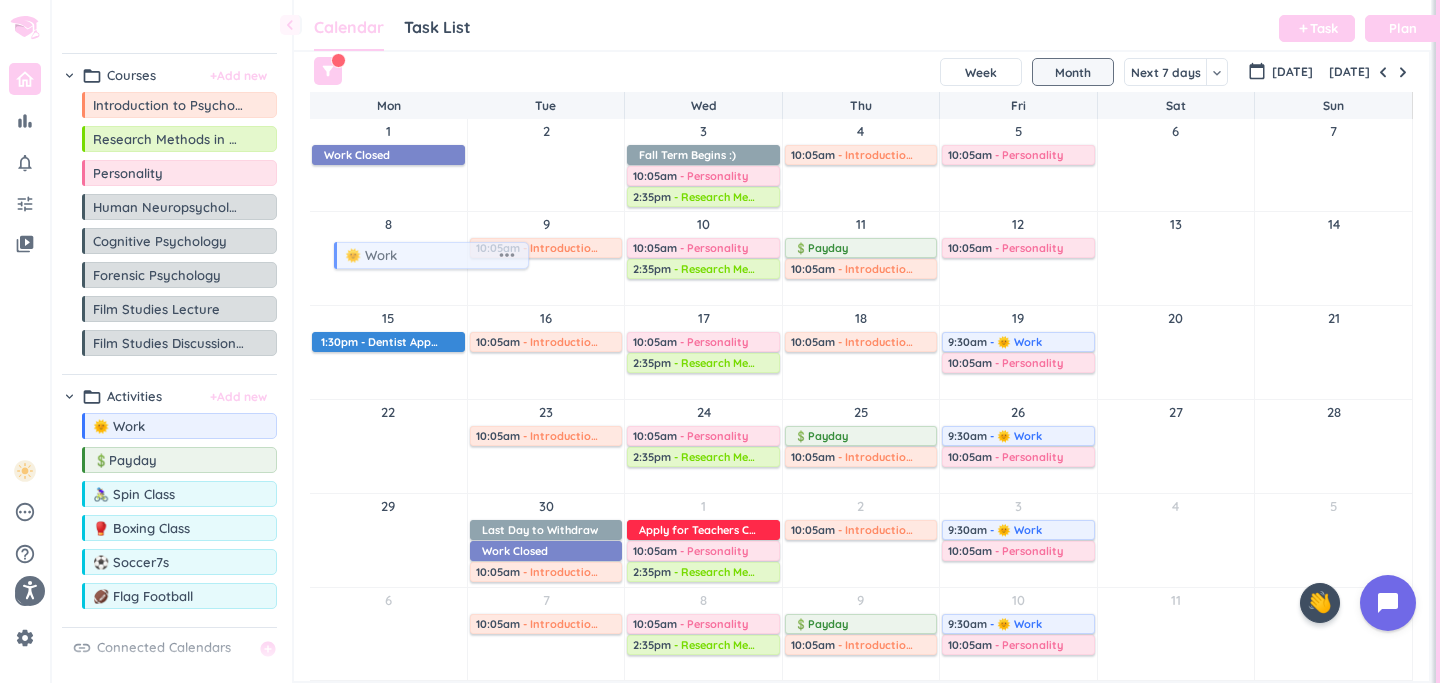 drag, startPoint x: 150, startPoint y: 437, endPoint x: 402, endPoint y: 261, distance: 307.37598 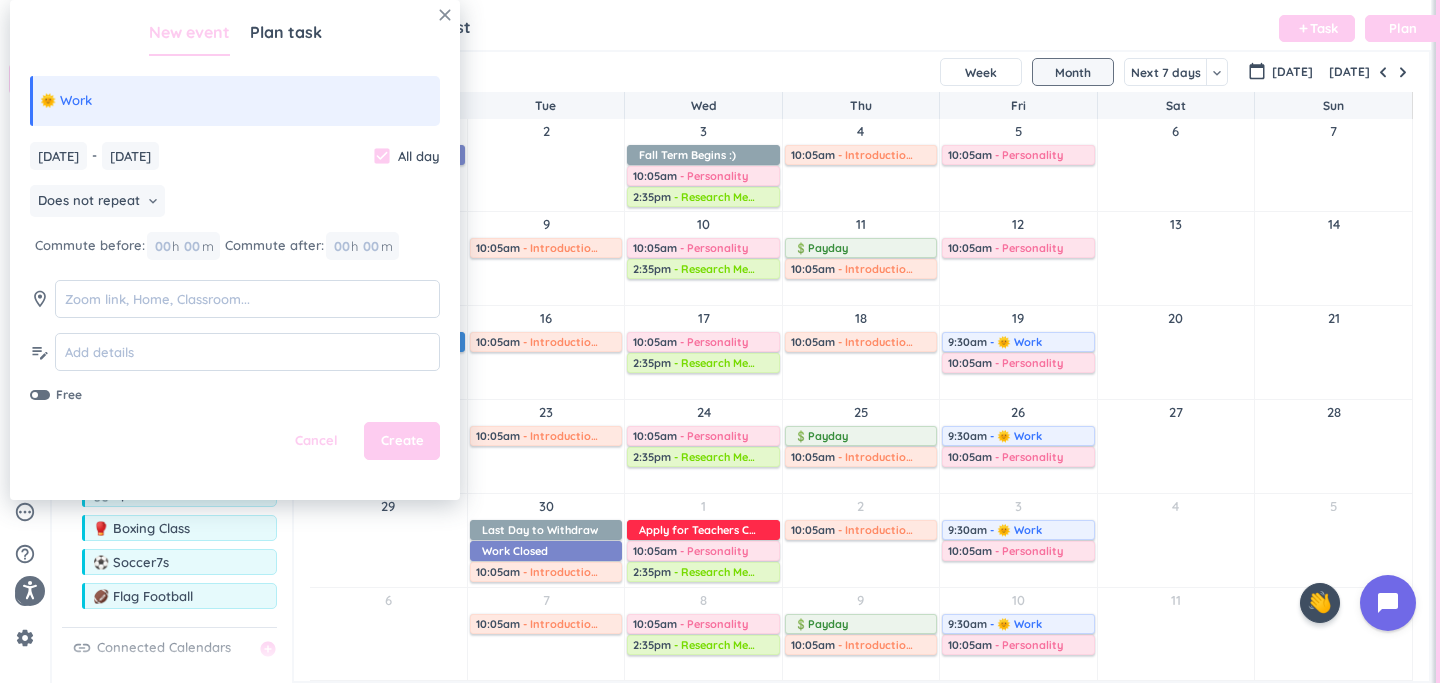 click on "close" at bounding box center (445, 15) 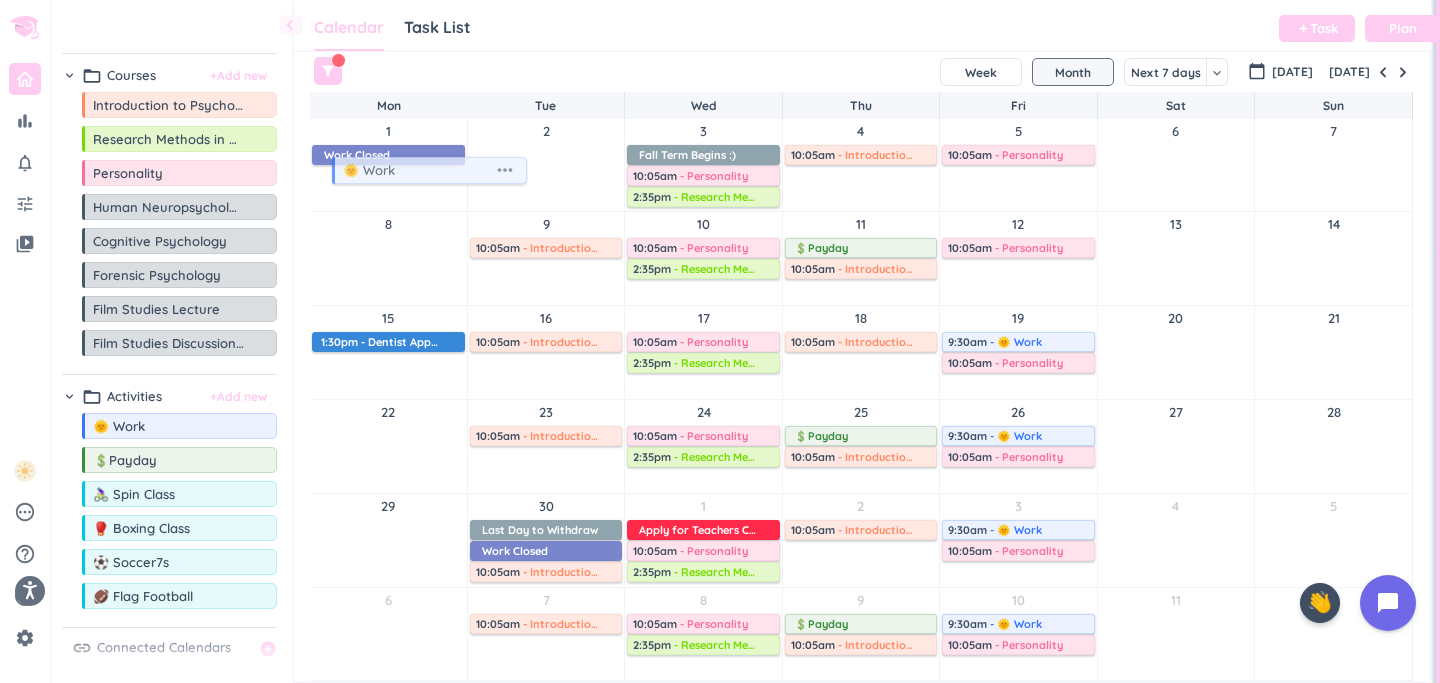 drag, startPoint x: 133, startPoint y: 442, endPoint x: 383, endPoint y: 181, distance: 361.41528 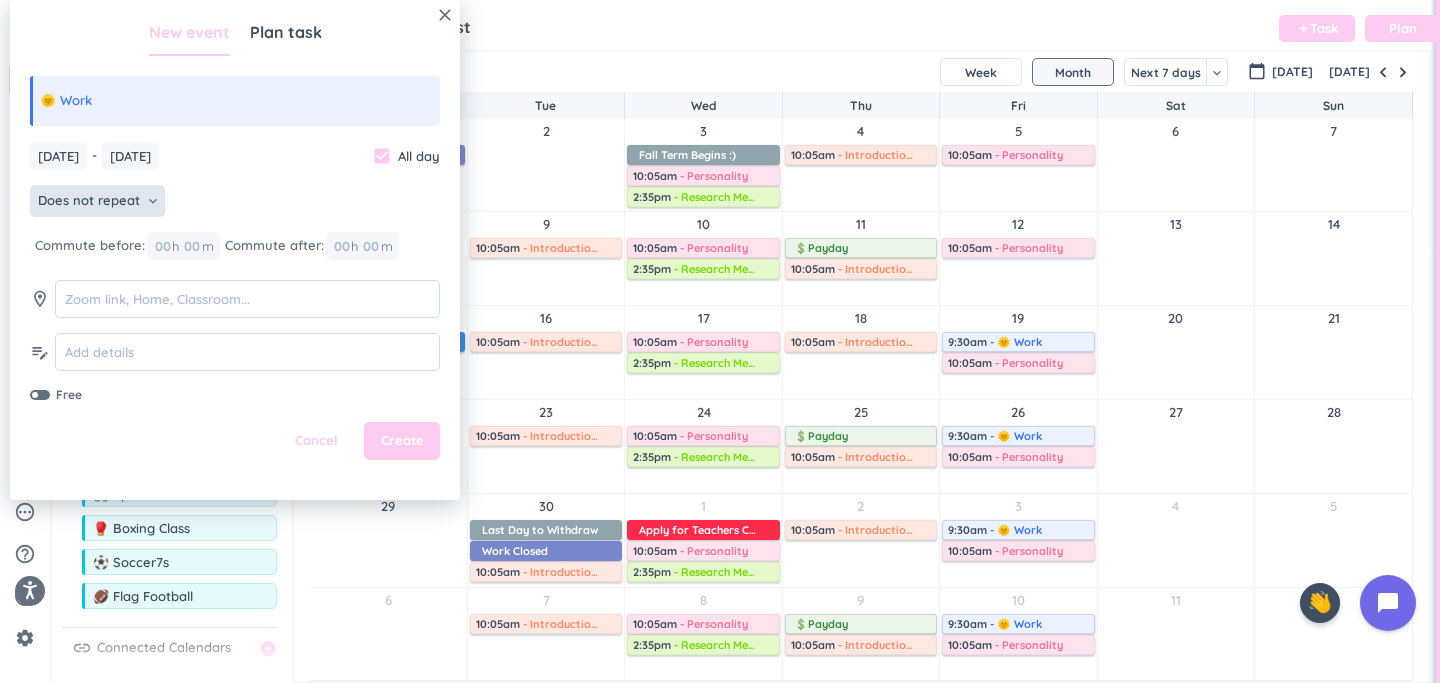 click on "Does not repeat" at bounding box center (89, 201) 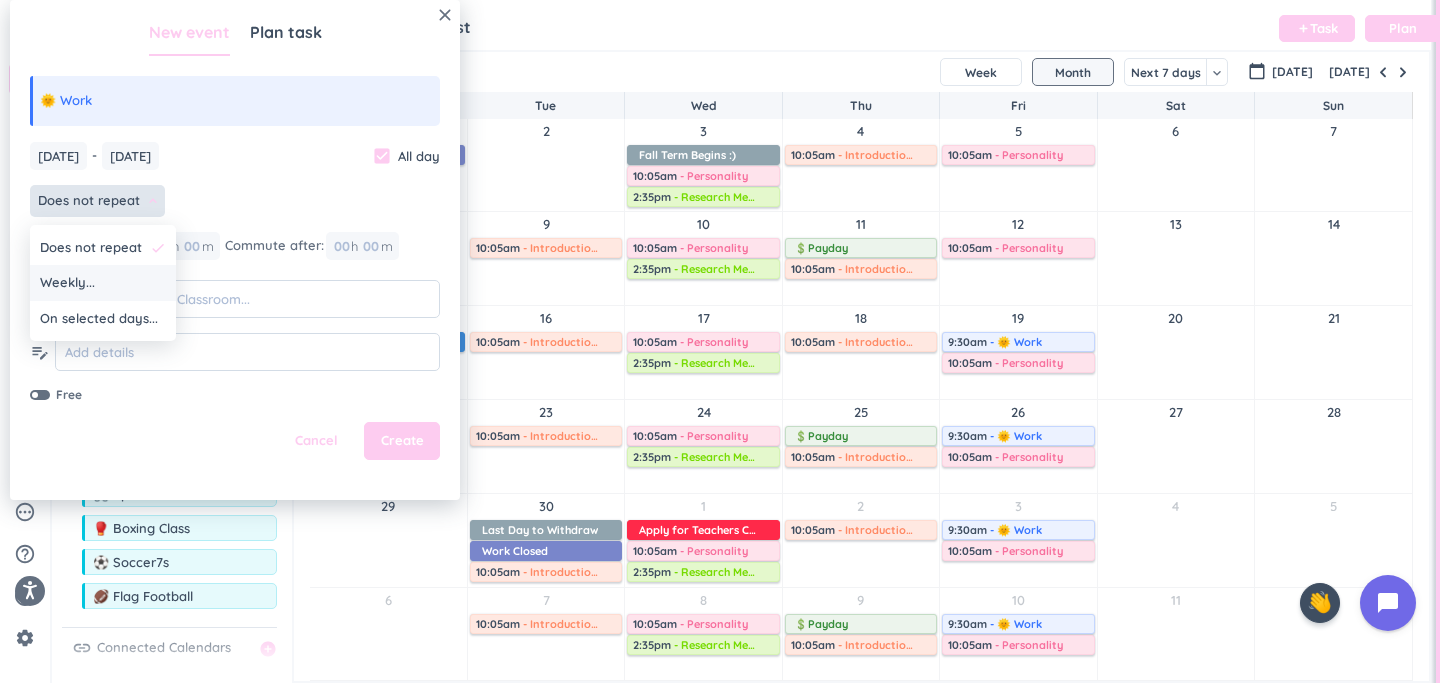 click on "Weekly..." at bounding box center (103, 283) 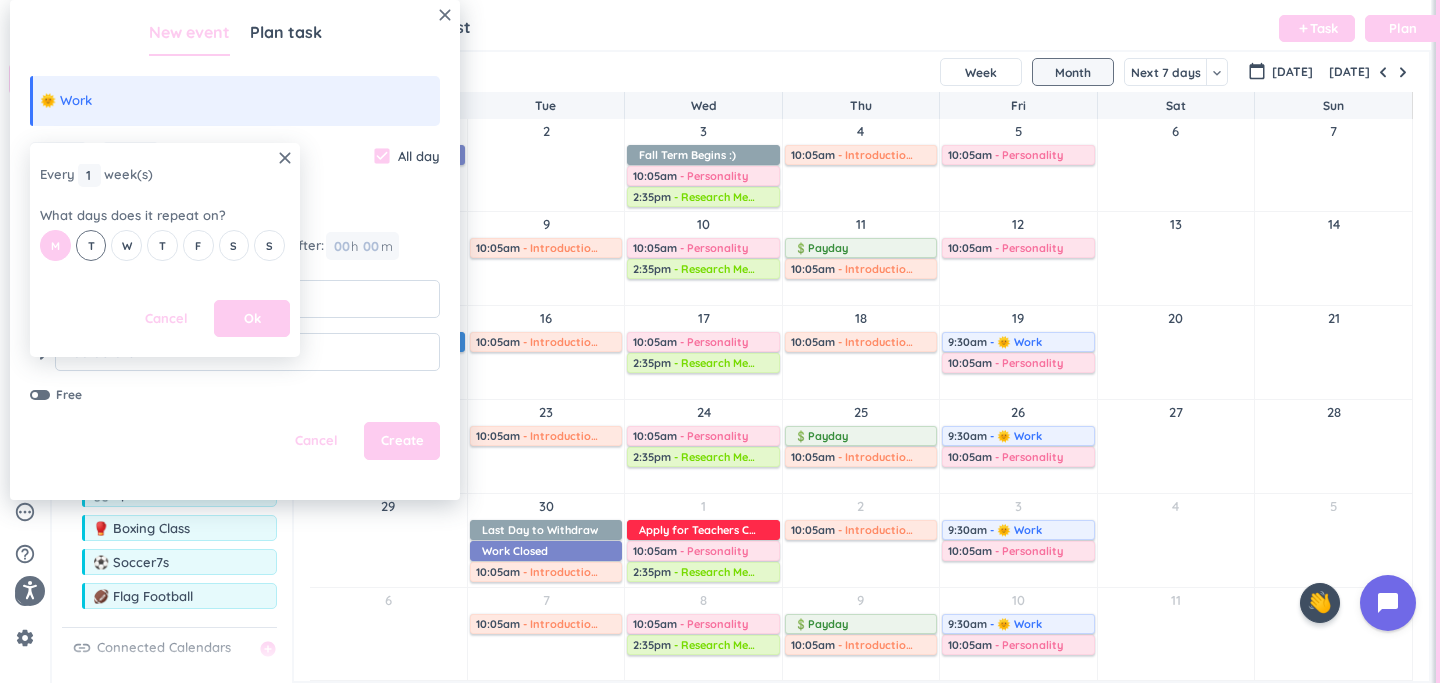 click on "T" at bounding box center [91, 246] 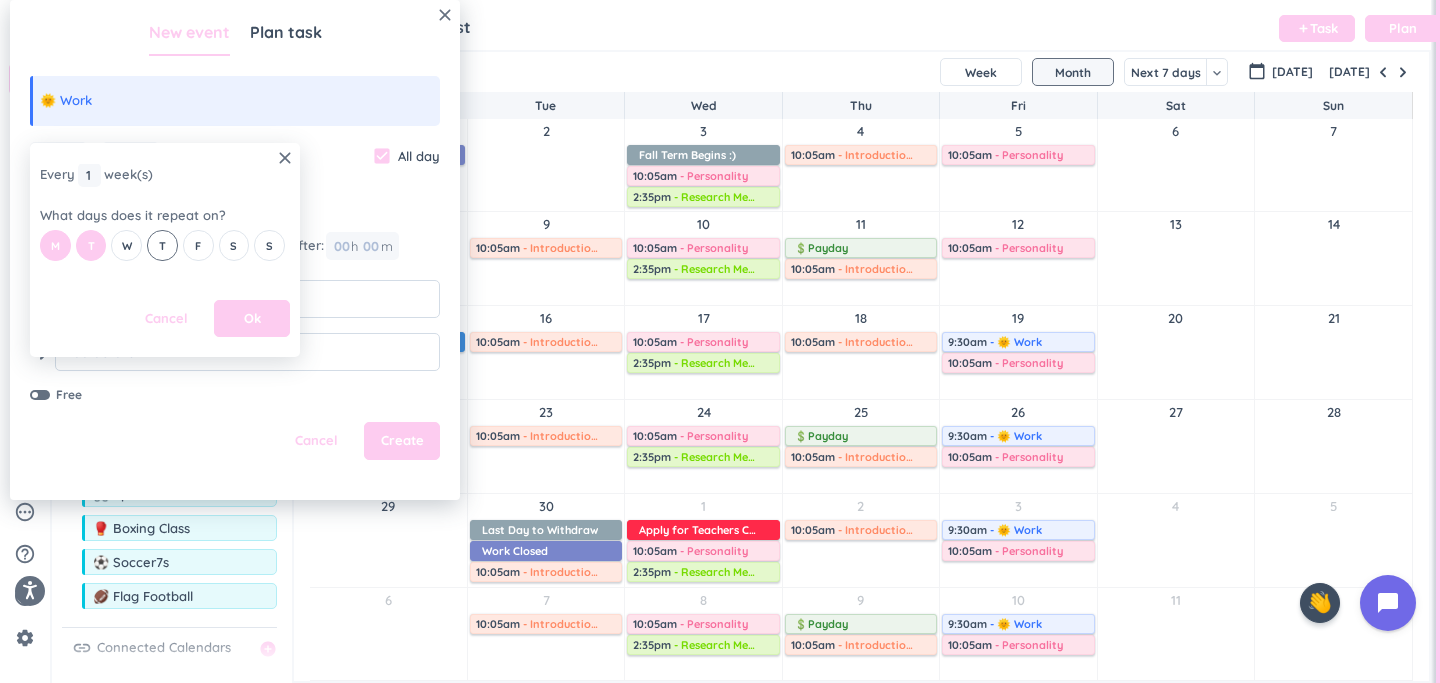 click on "T" at bounding box center (162, 246) 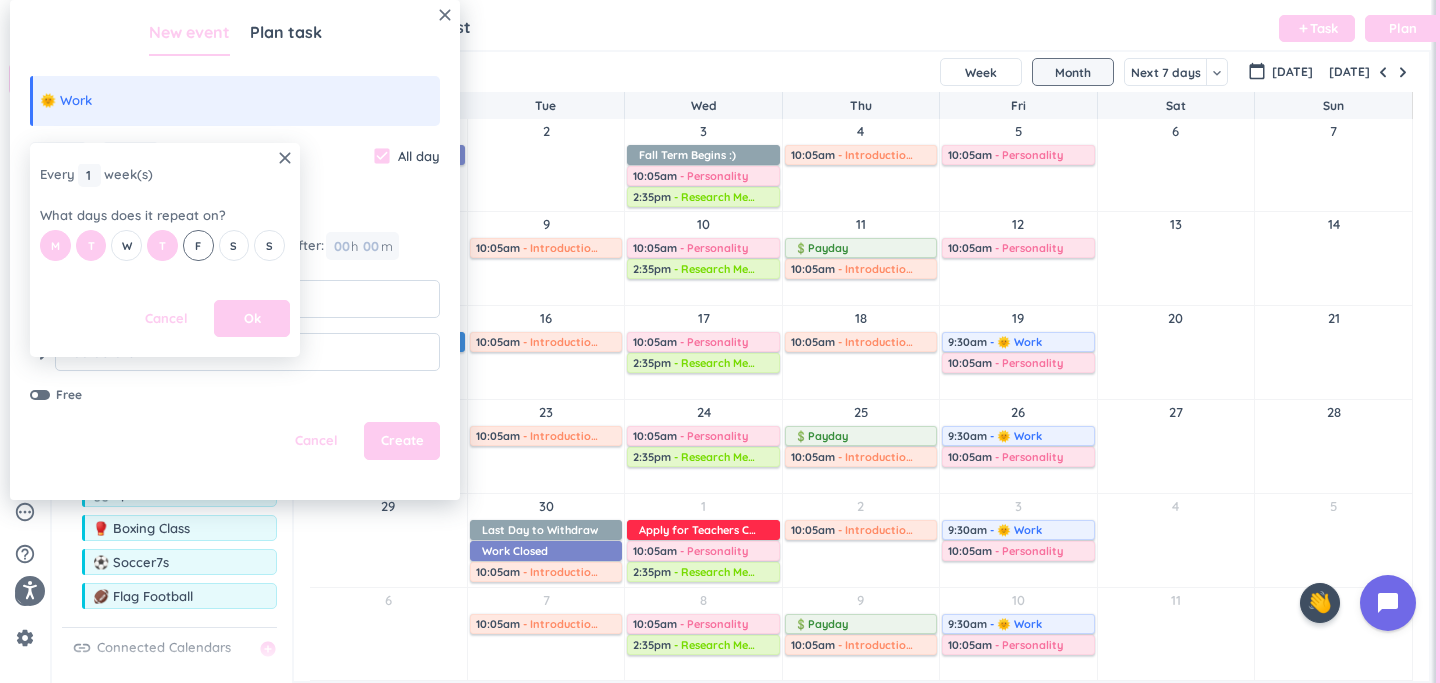 click on "F" at bounding box center [198, 245] 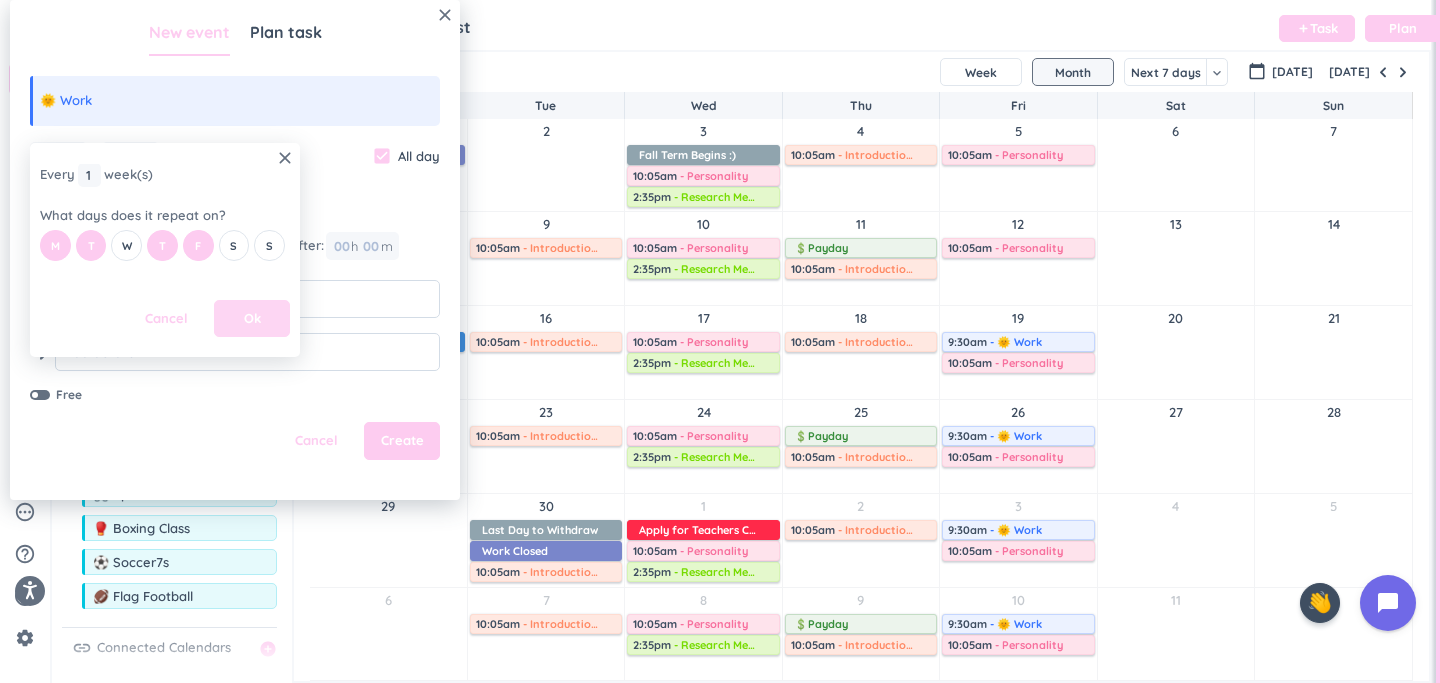 click on "Ok" at bounding box center (252, 319) 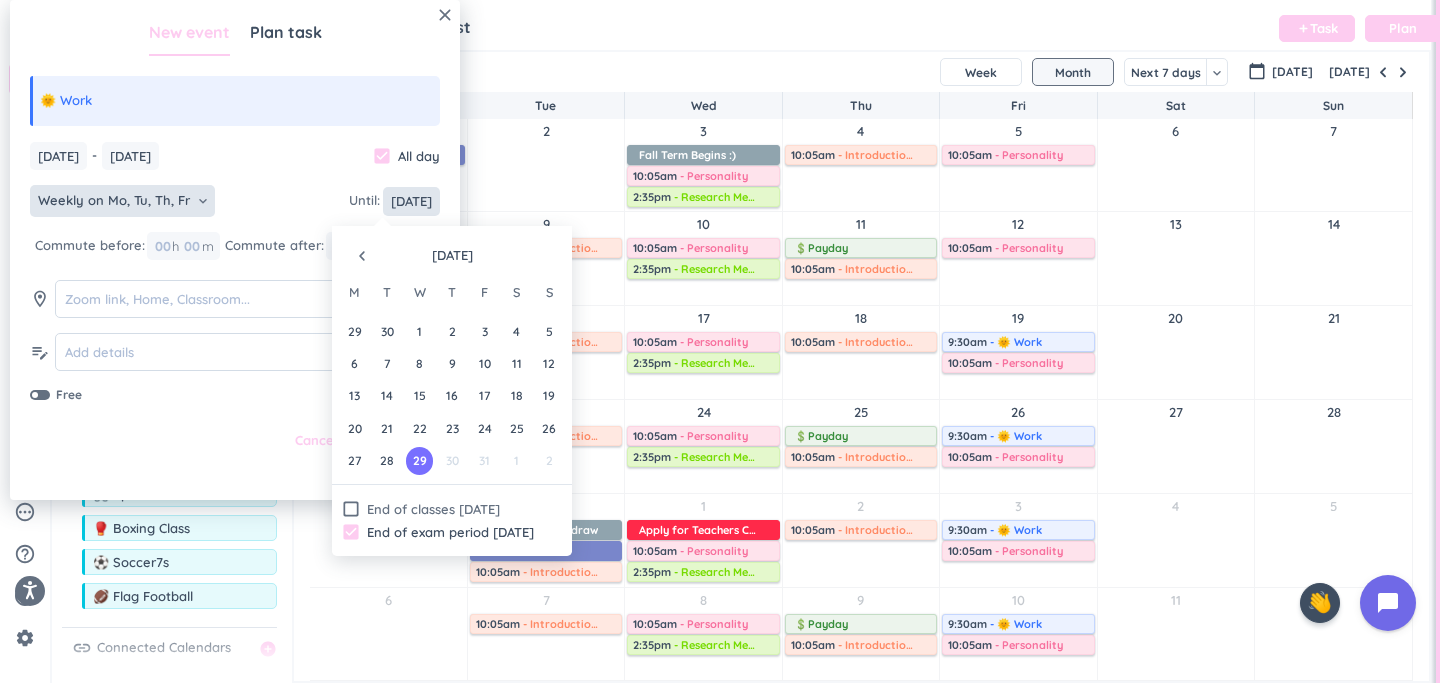 click on "Wed, Jul 29 '26" at bounding box center (411, 201) 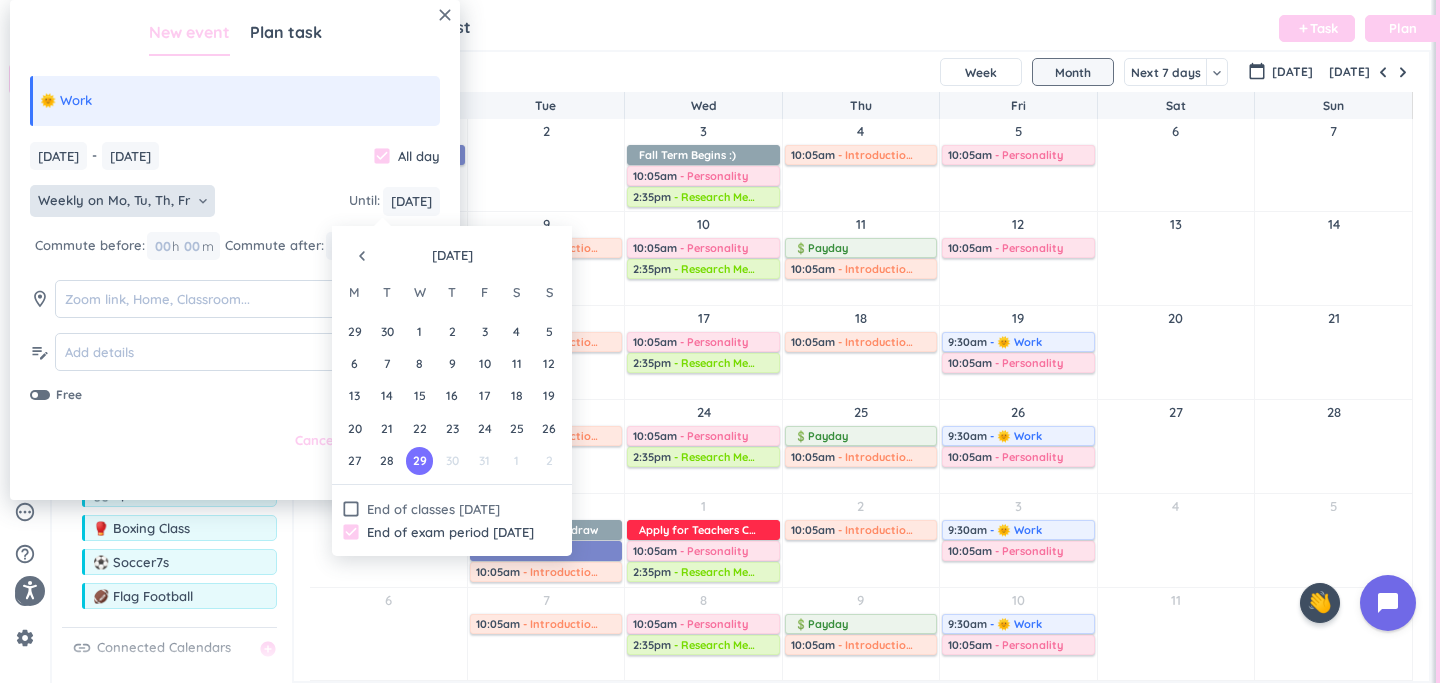 click on "navigate_before" at bounding box center (362, 256) 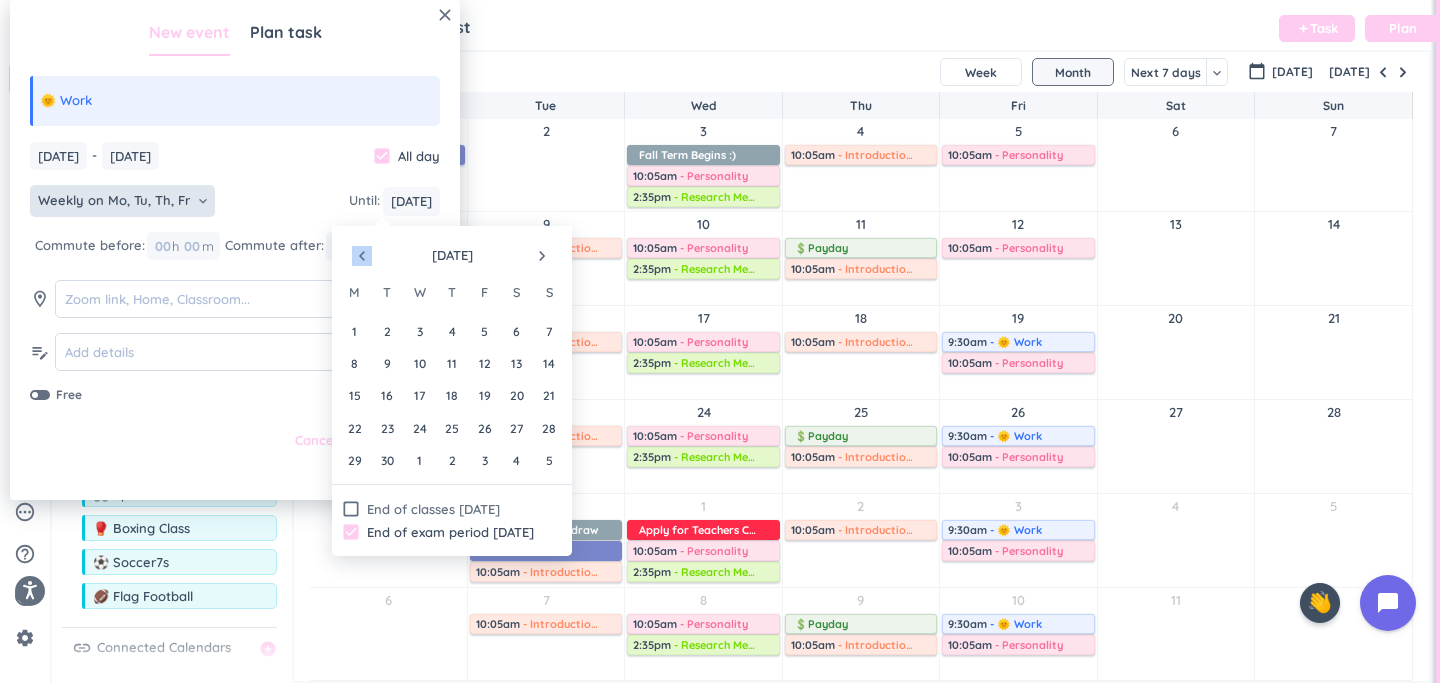 click on "navigate_before" at bounding box center [362, 256] 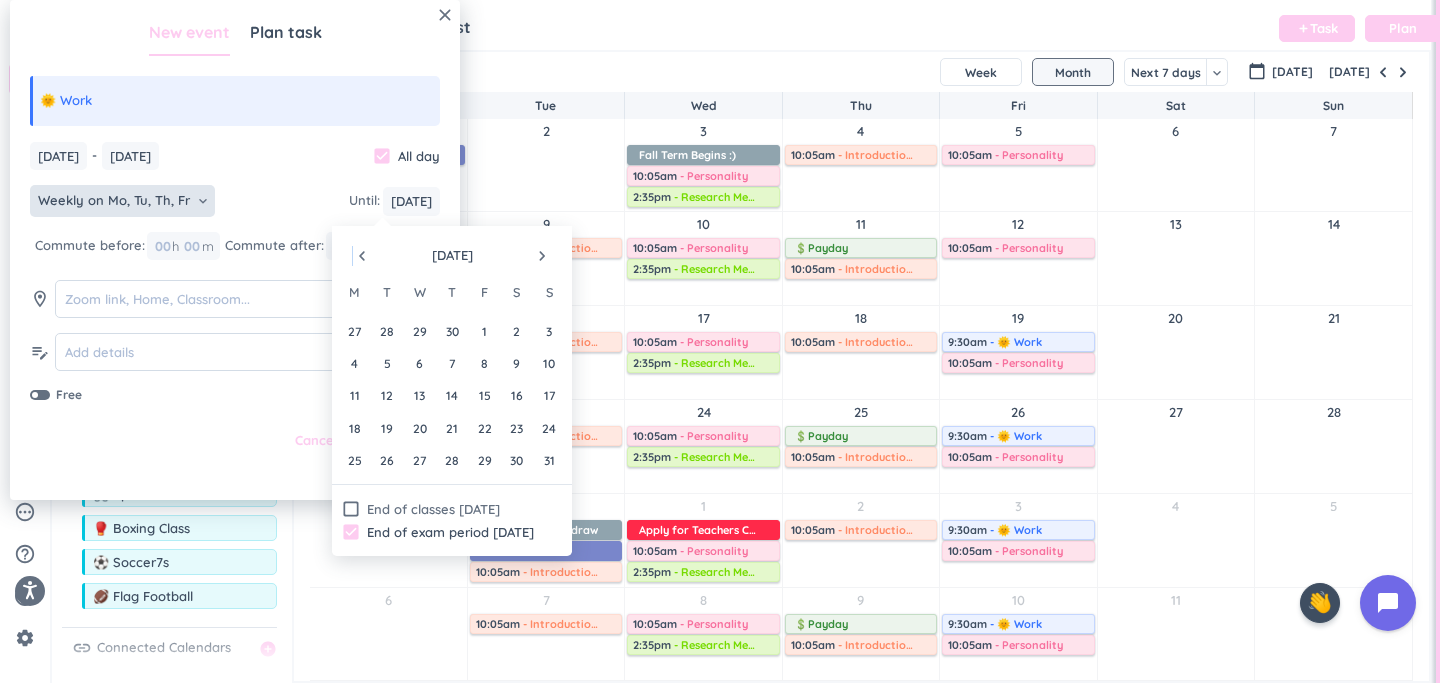click on "navigate_before" at bounding box center [362, 256] 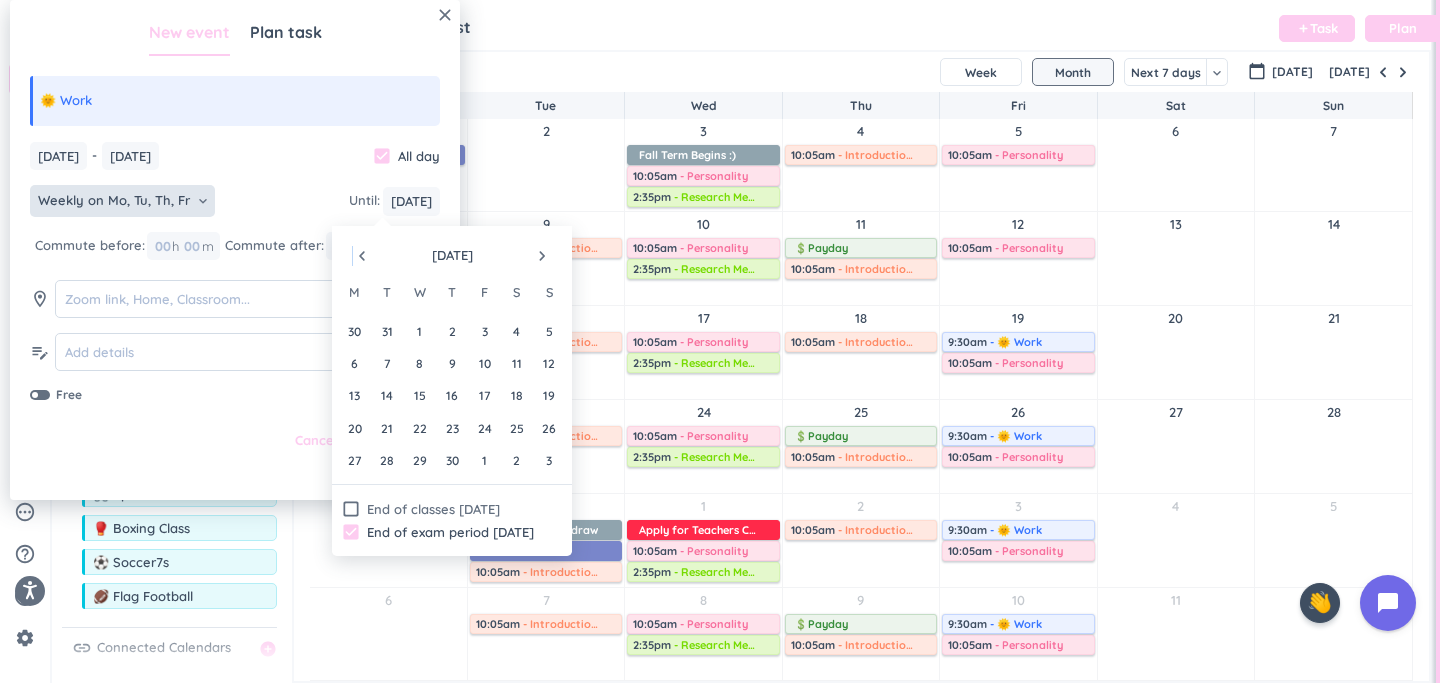click on "navigate_before" at bounding box center [362, 256] 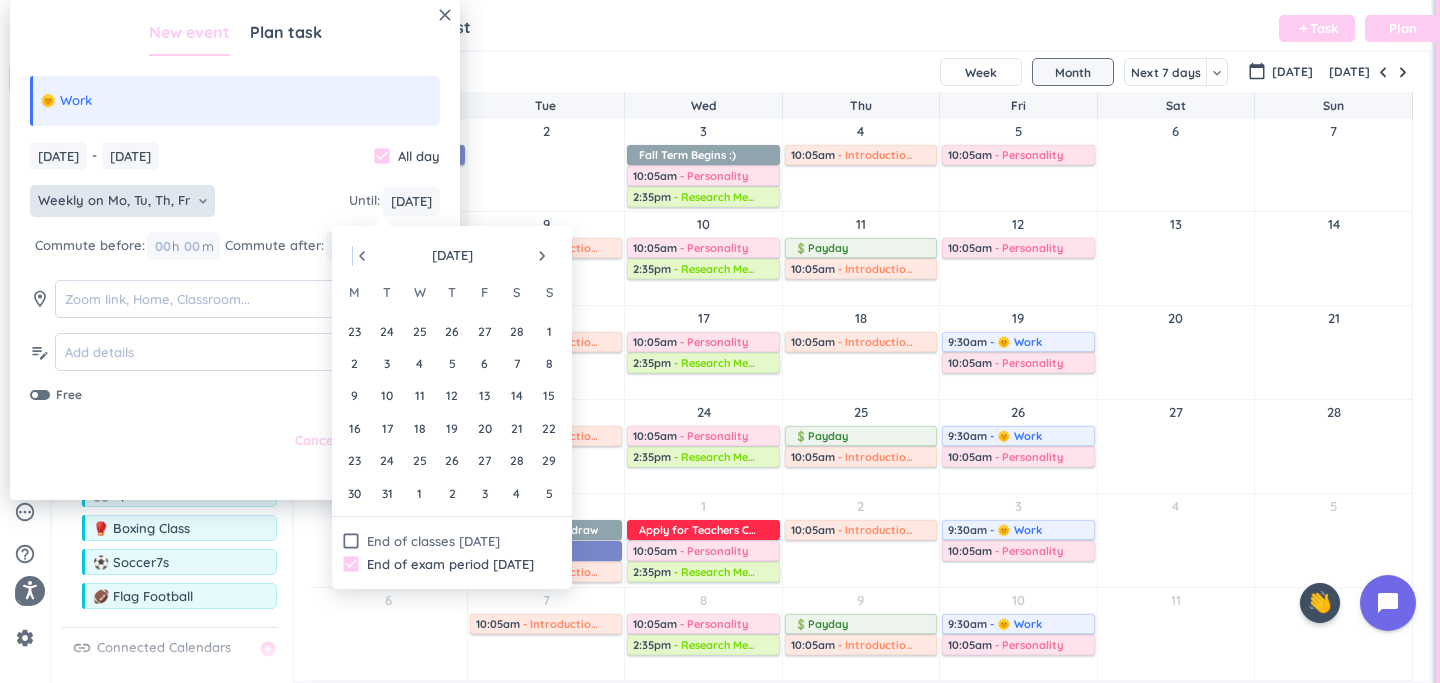 click on "navigate_before" at bounding box center [362, 256] 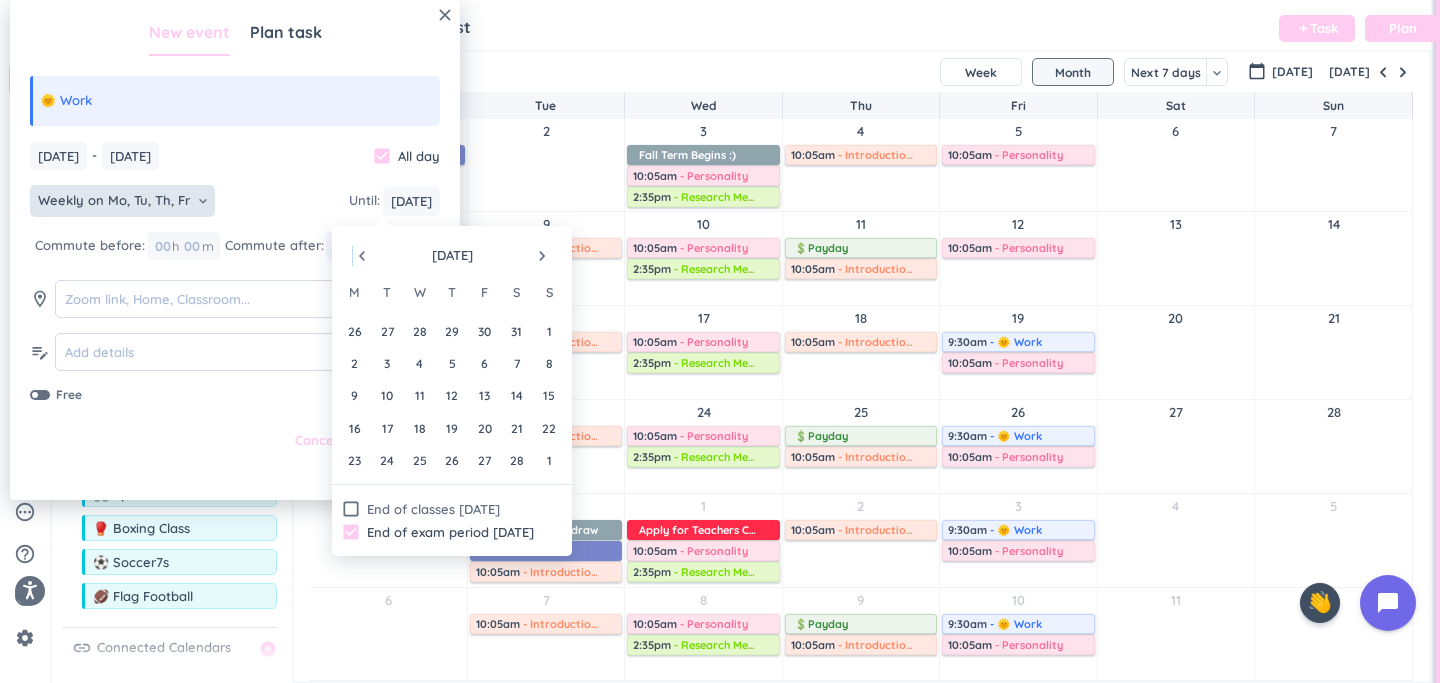 click on "navigate_before" at bounding box center [362, 256] 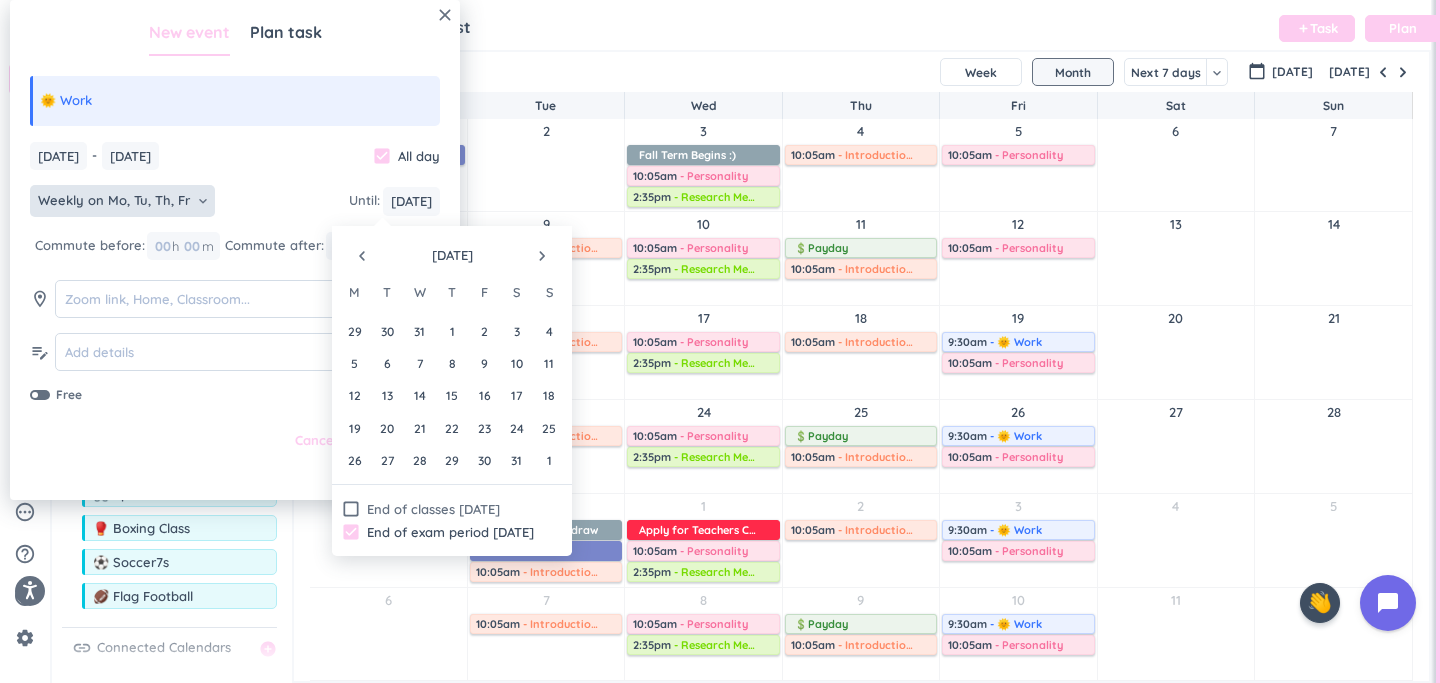 click on "navigate_before" at bounding box center [362, 256] 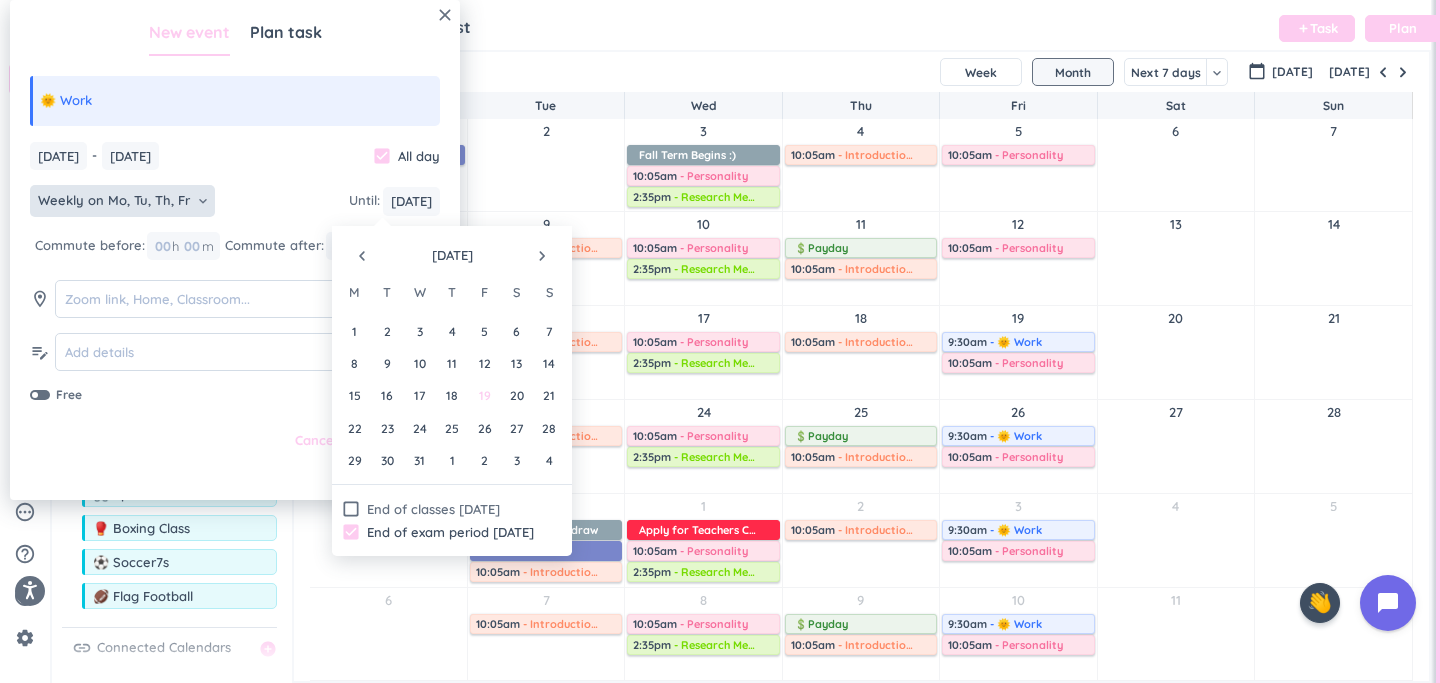 click on "19" at bounding box center (484, 395) 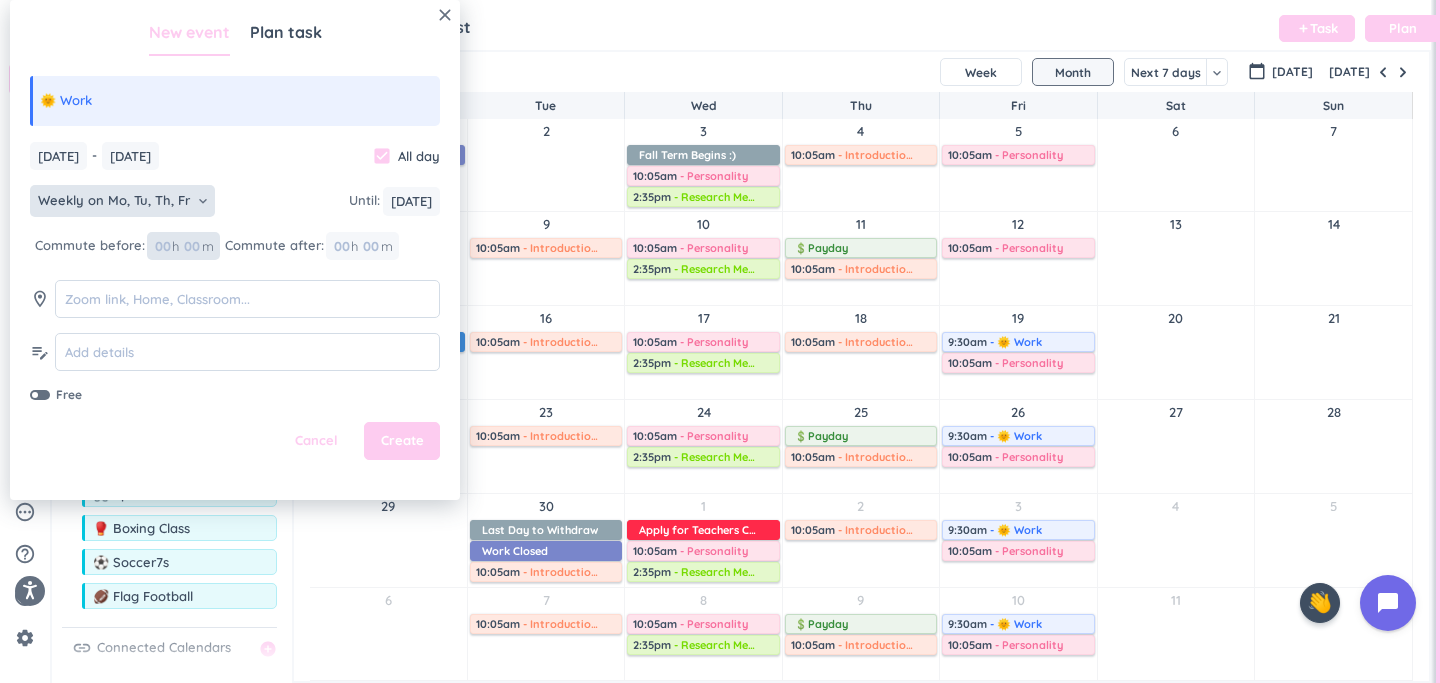 click at bounding box center (191, 246) 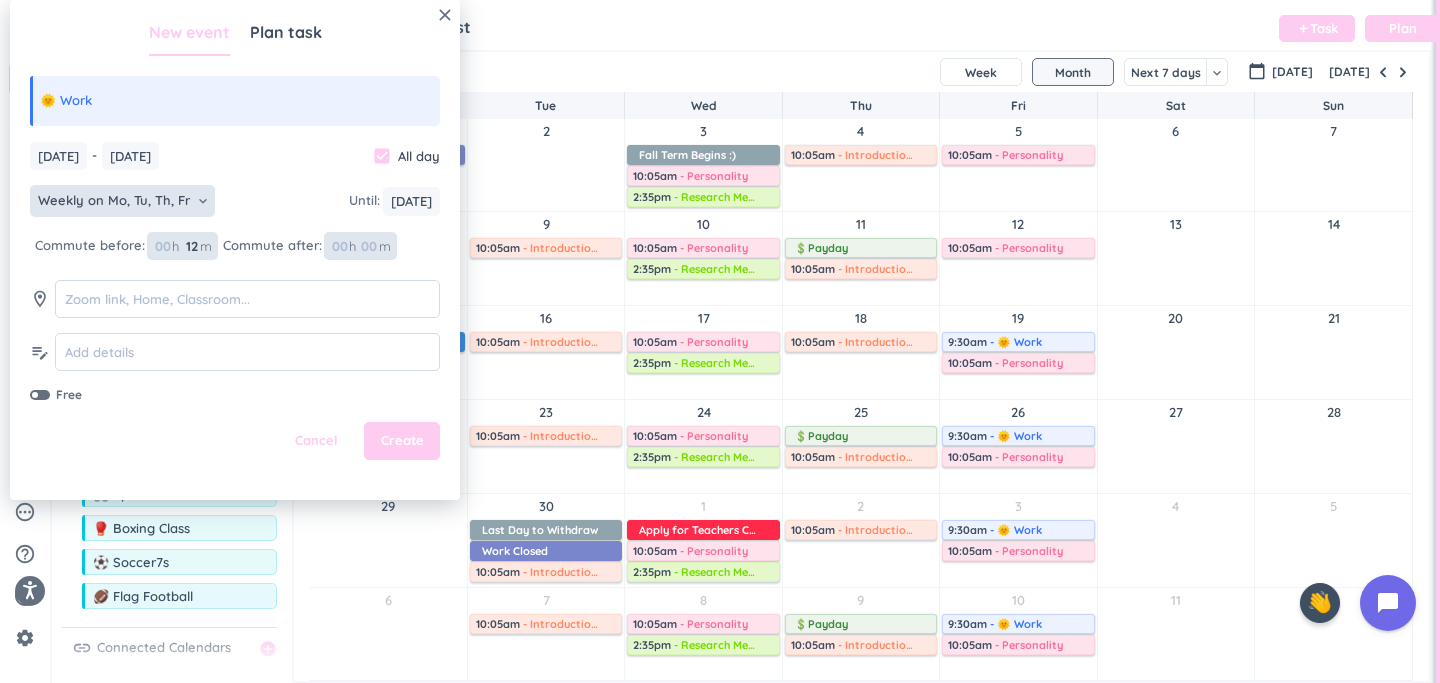 type on "12" 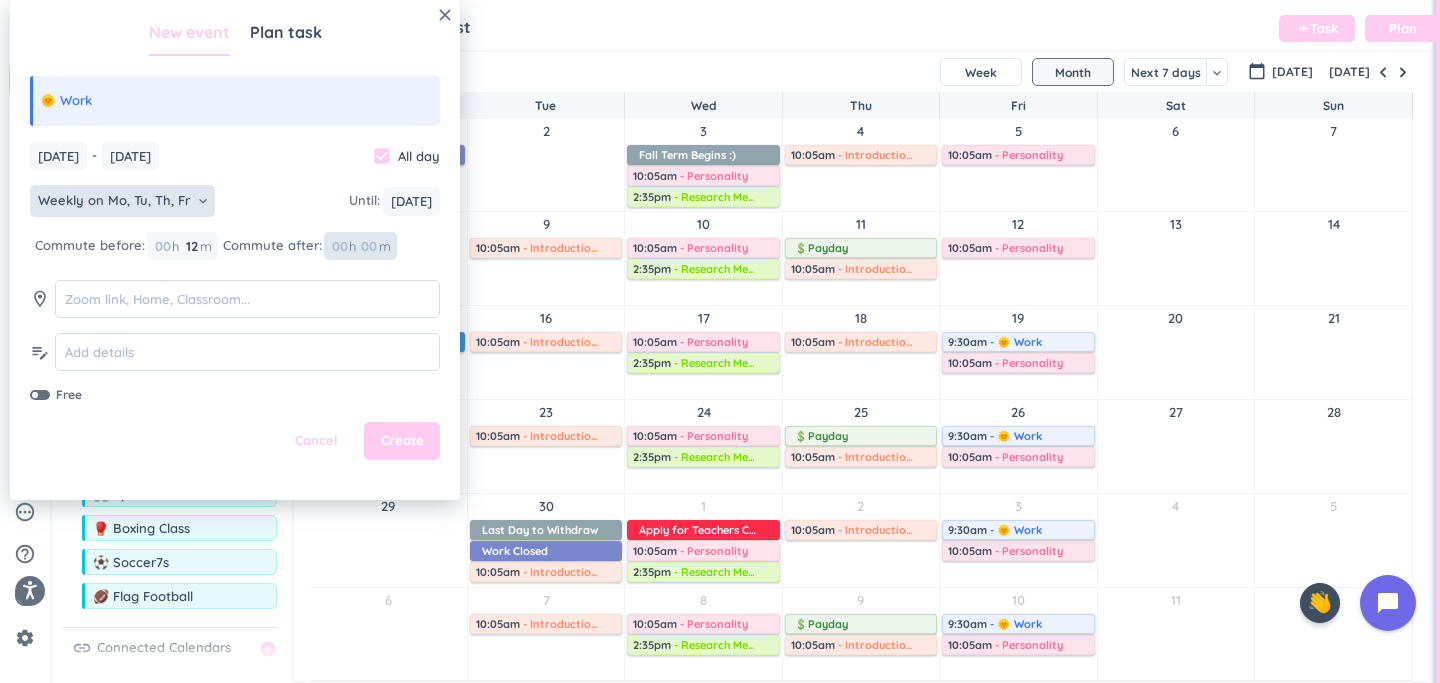 click at bounding box center [368, 246] 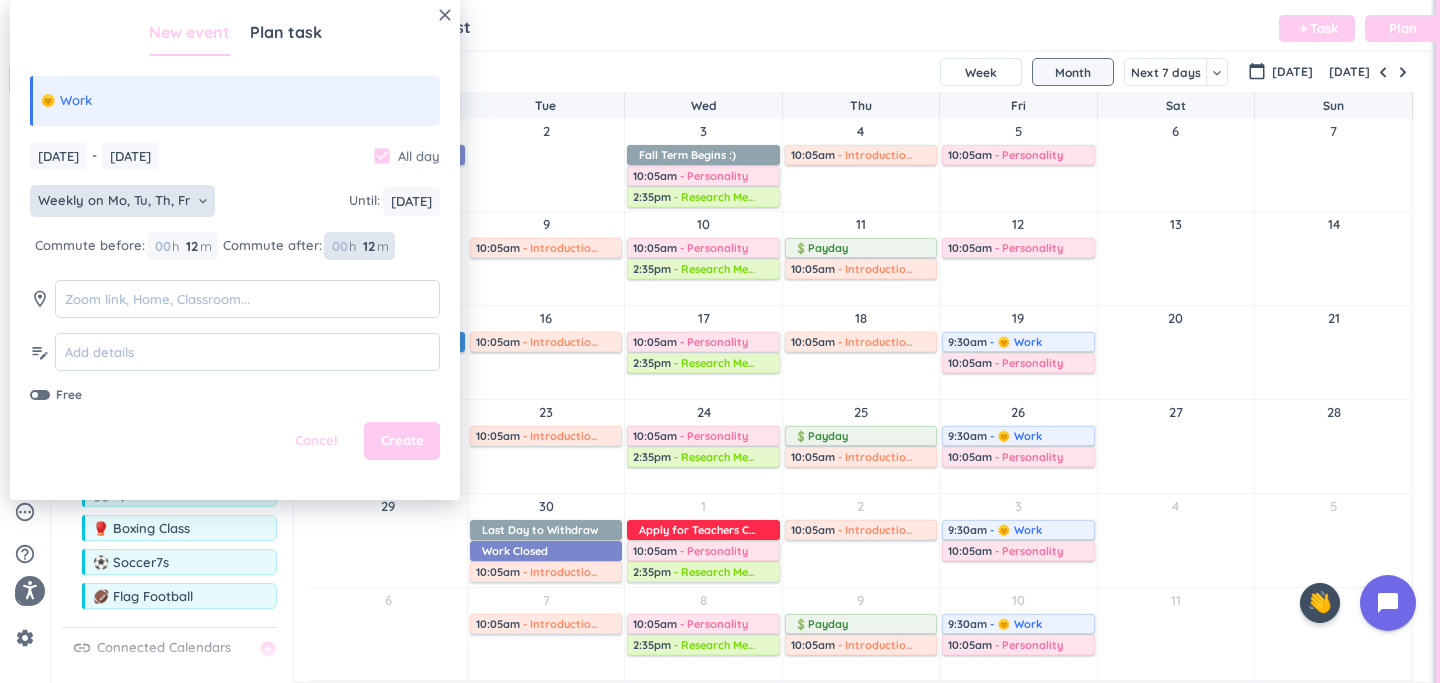 type on "12" 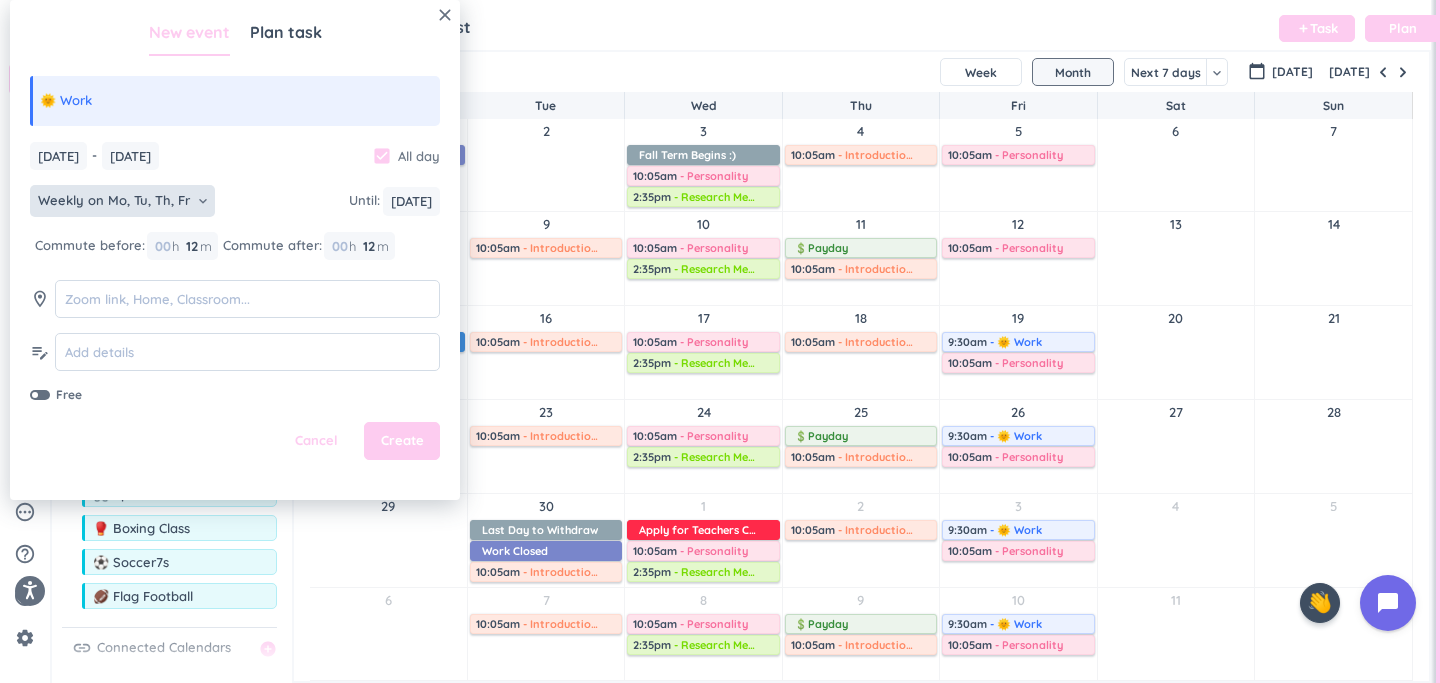 click on "check_box" at bounding box center (382, 156) 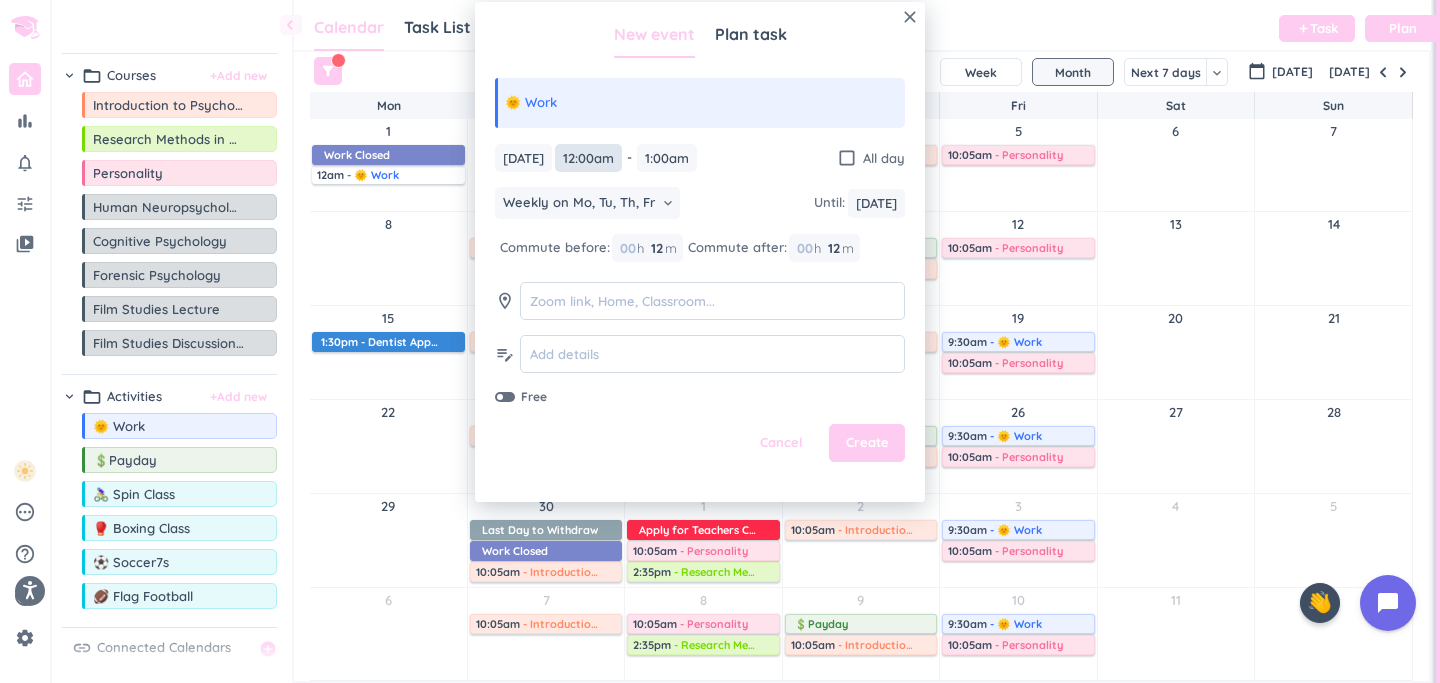 click on "12:00am" at bounding box center [588, 158] 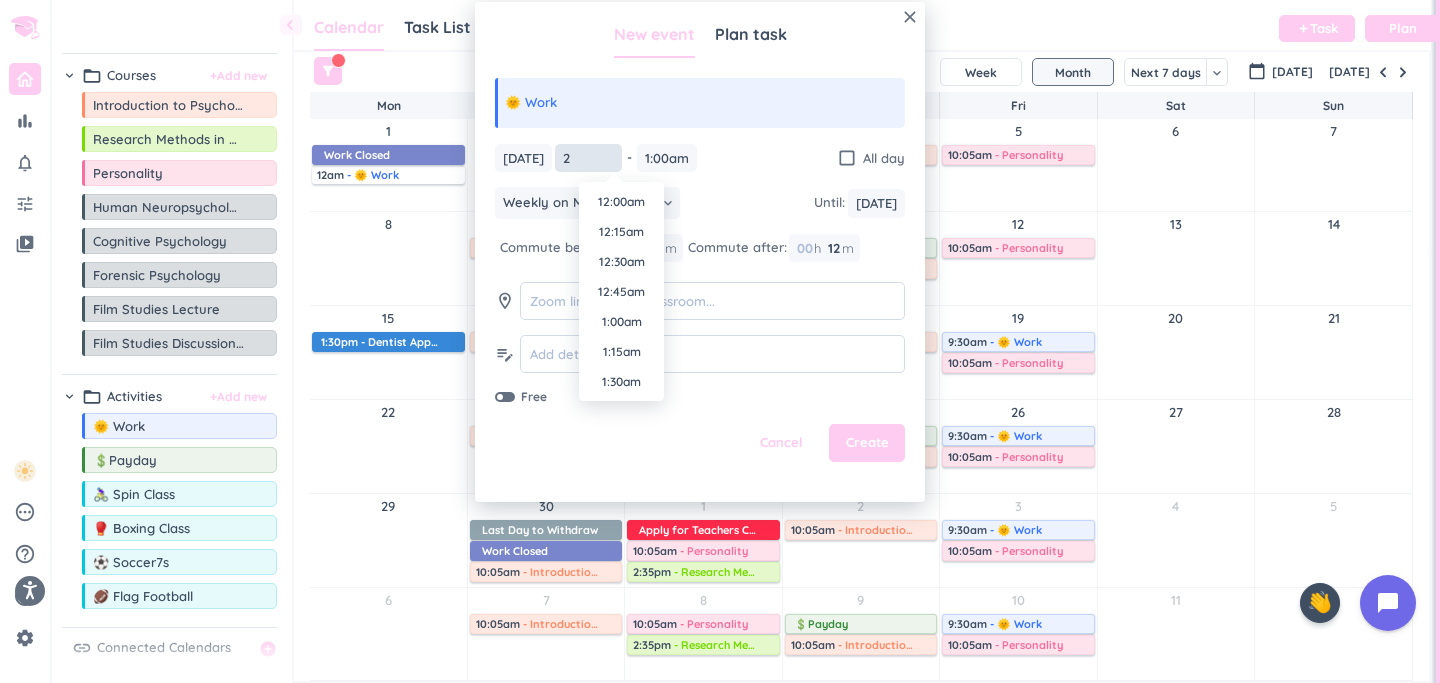 scroll, scrollTop: 1590, scrollLeft: 0, axis: vertical 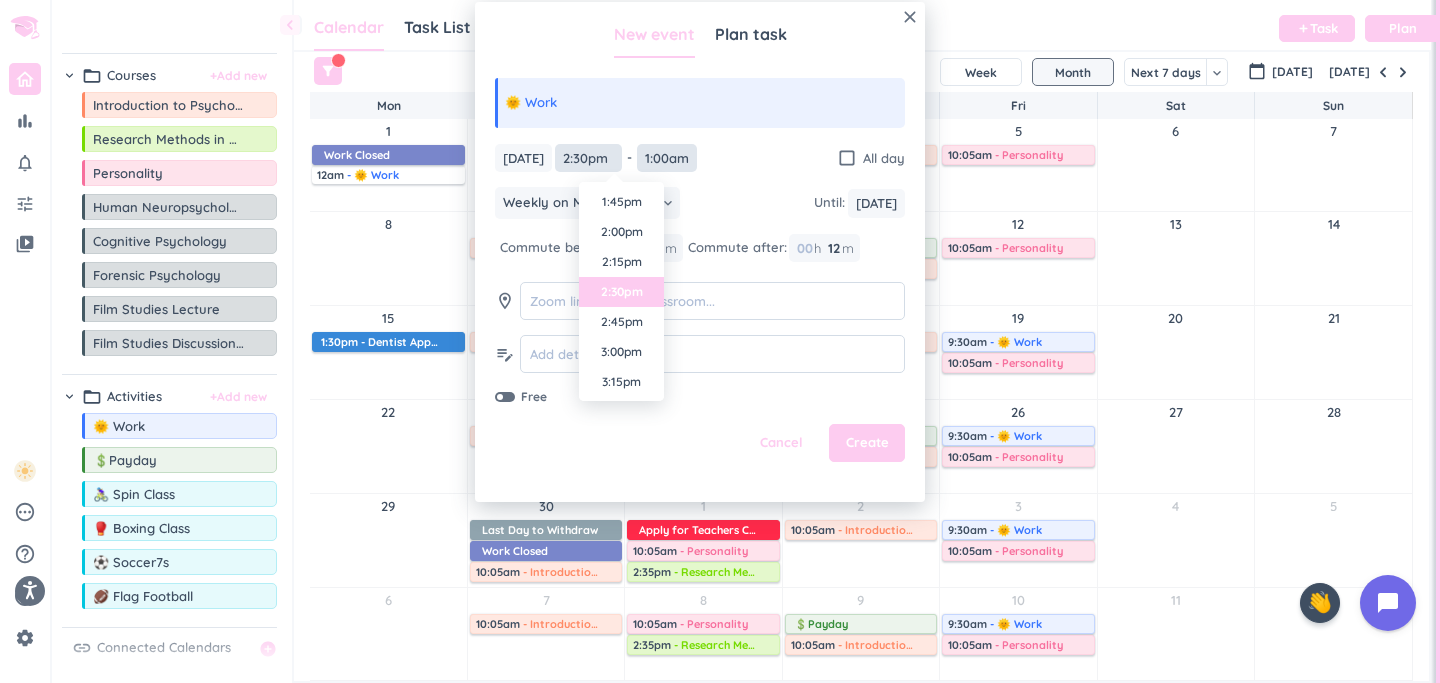 type on "2:30pm" 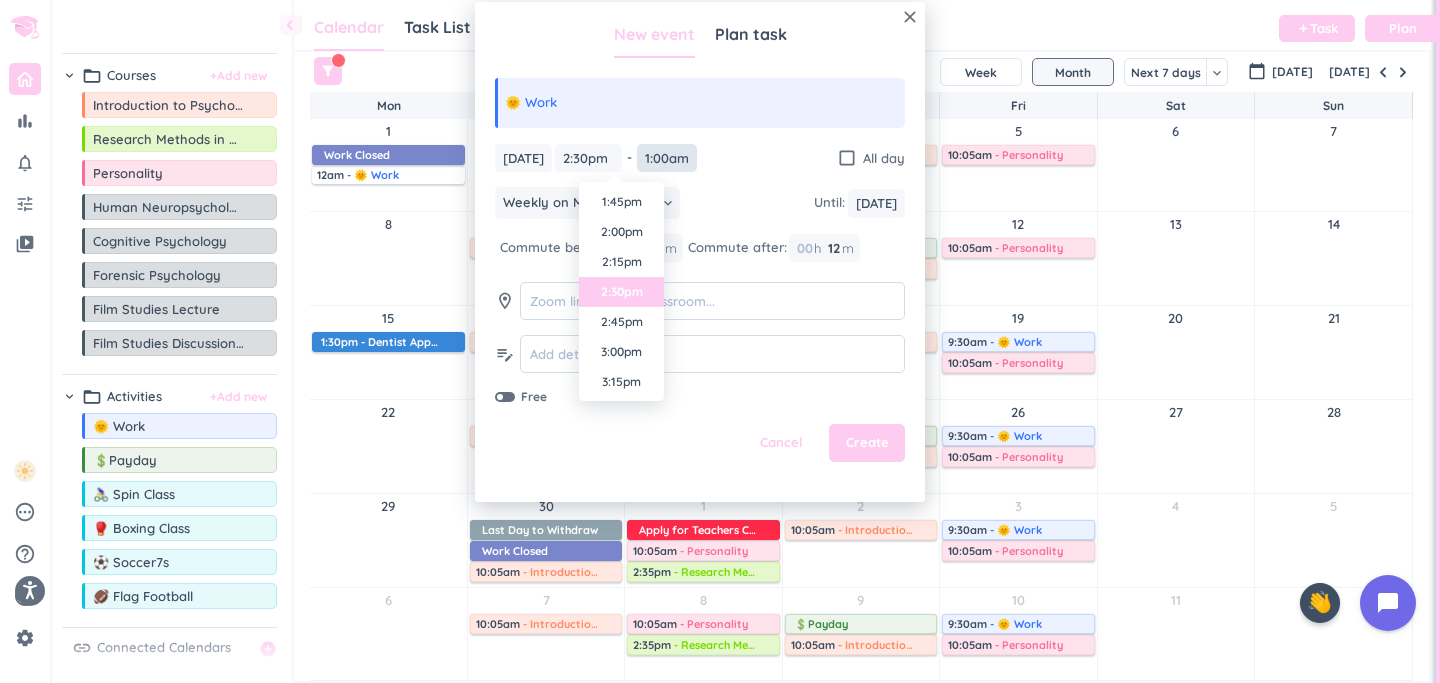 click on "1:00am" at bounding box center (667, 158) 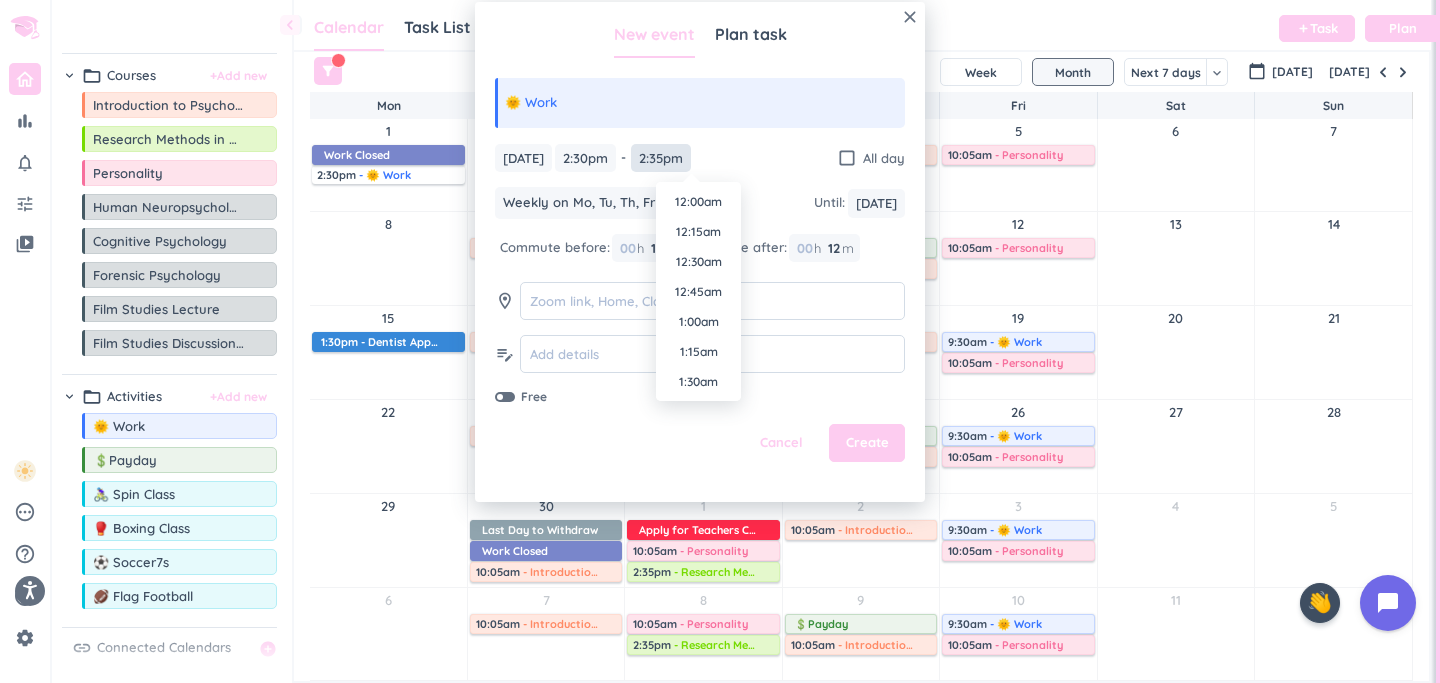 scroll, scrollTop: 1650, scrollLeft: 0, axis: vertical 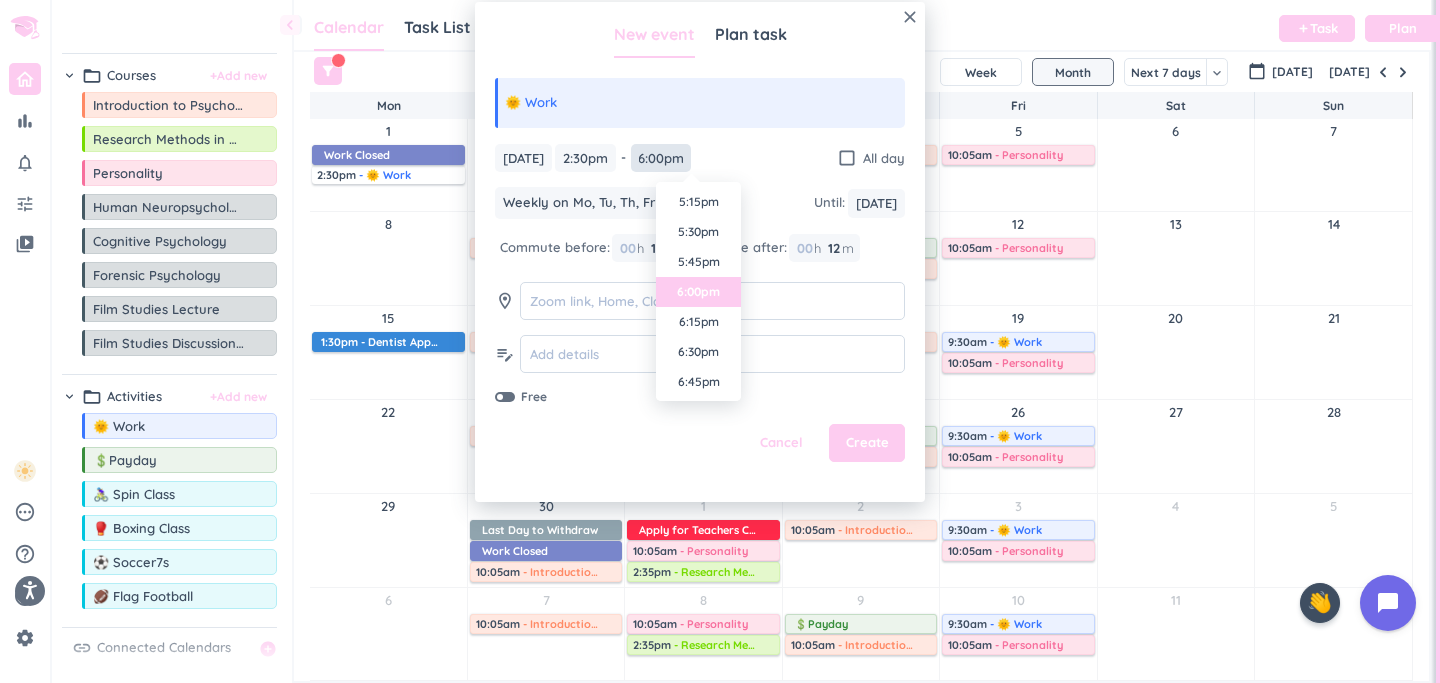 type on "6:00pm" 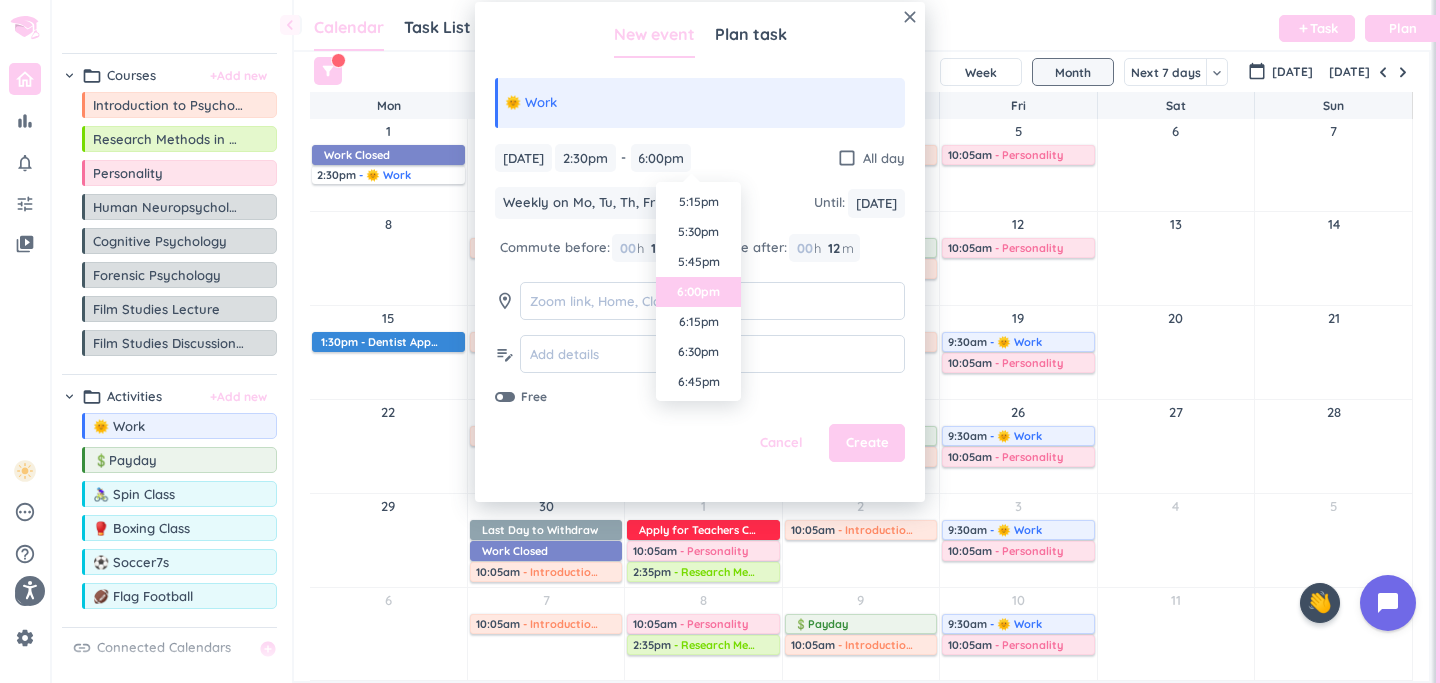 click on "Mon, Sep 1 Mon, Sep 1   2:30pm 2:30pm - 2:35pm 6:00pm check_box_outline_blank All day Weekly on Mo, Tu, Th, Fr keyboard_arrow_down Until :  Fri, Dec 19 Fri, Dec 19 Commute before: 00 h 12 12 00 m Commute after: 00 h 12 12 00 m room edit_note Free" at bounding box center (700, 275) 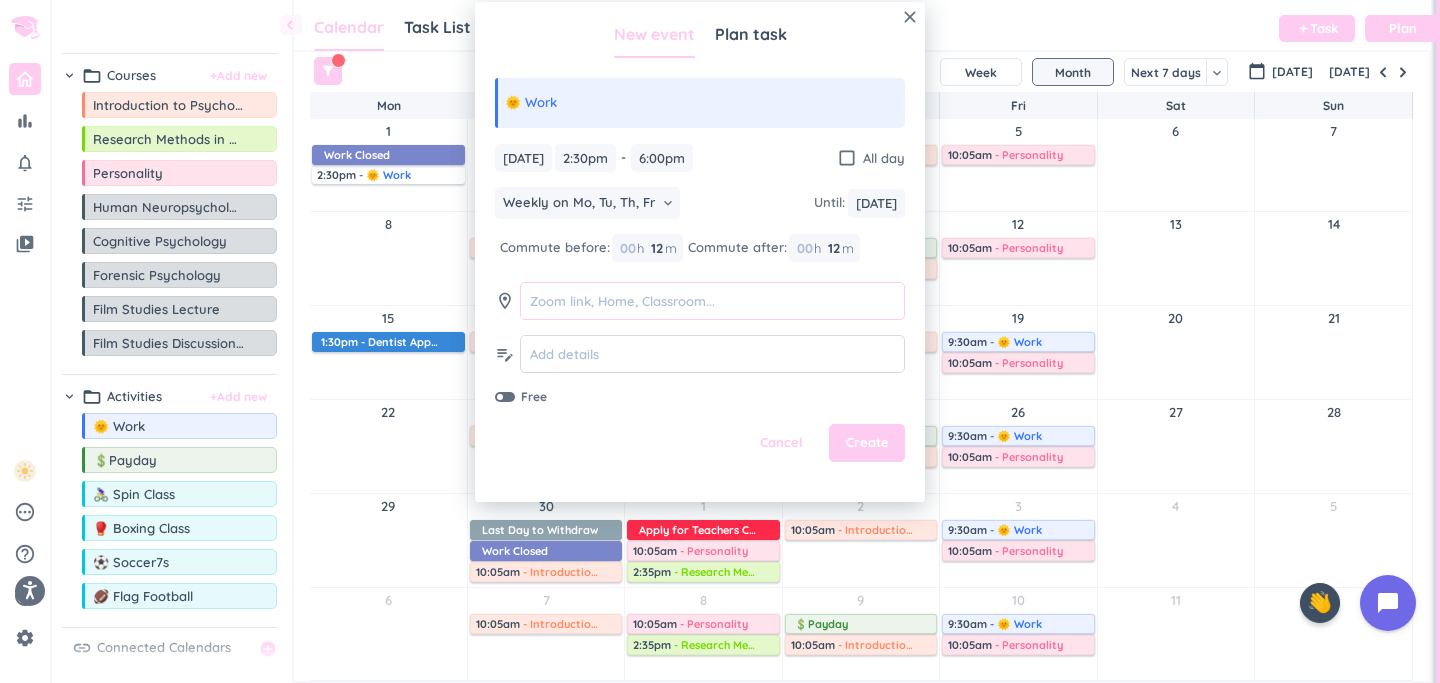click at bounding box center (712, 301) 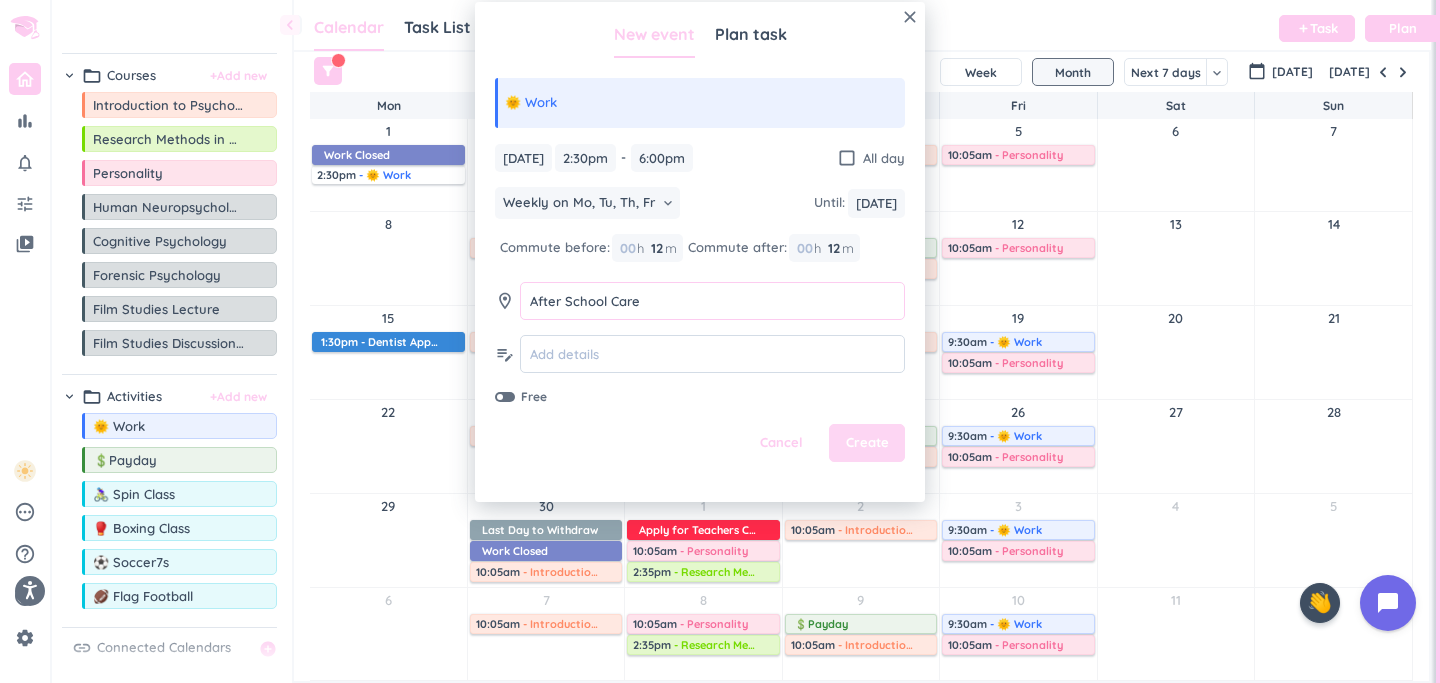 type on "After School Care" 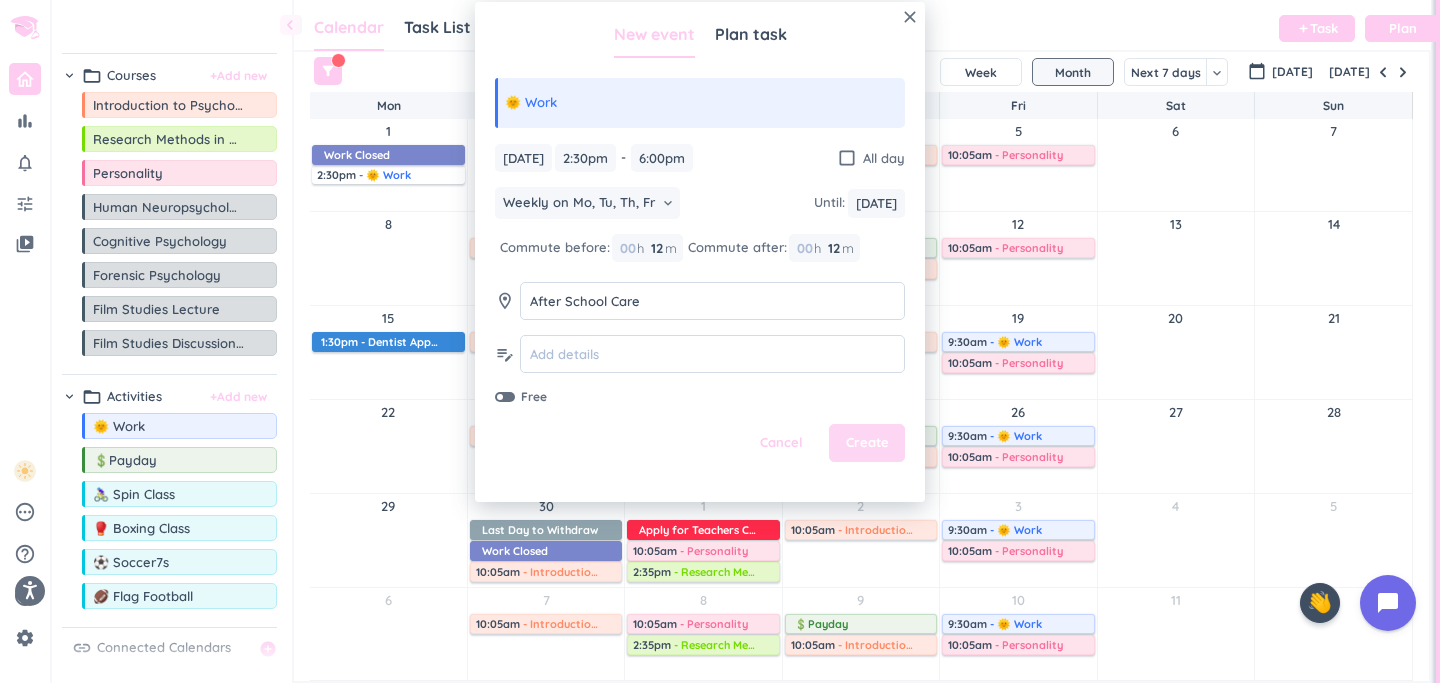 click on "Create" at bounding box center [867, 443] 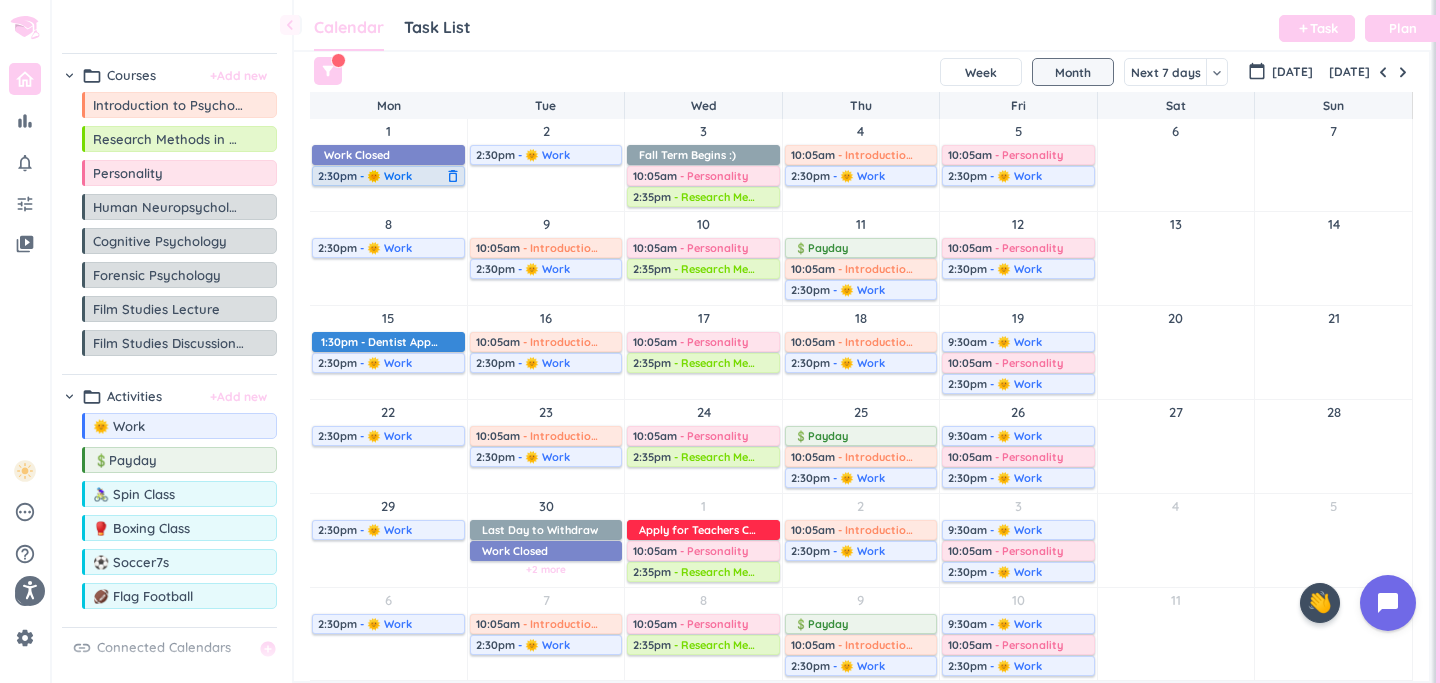 click on "delete_outline" at bounding box center (453, 176) 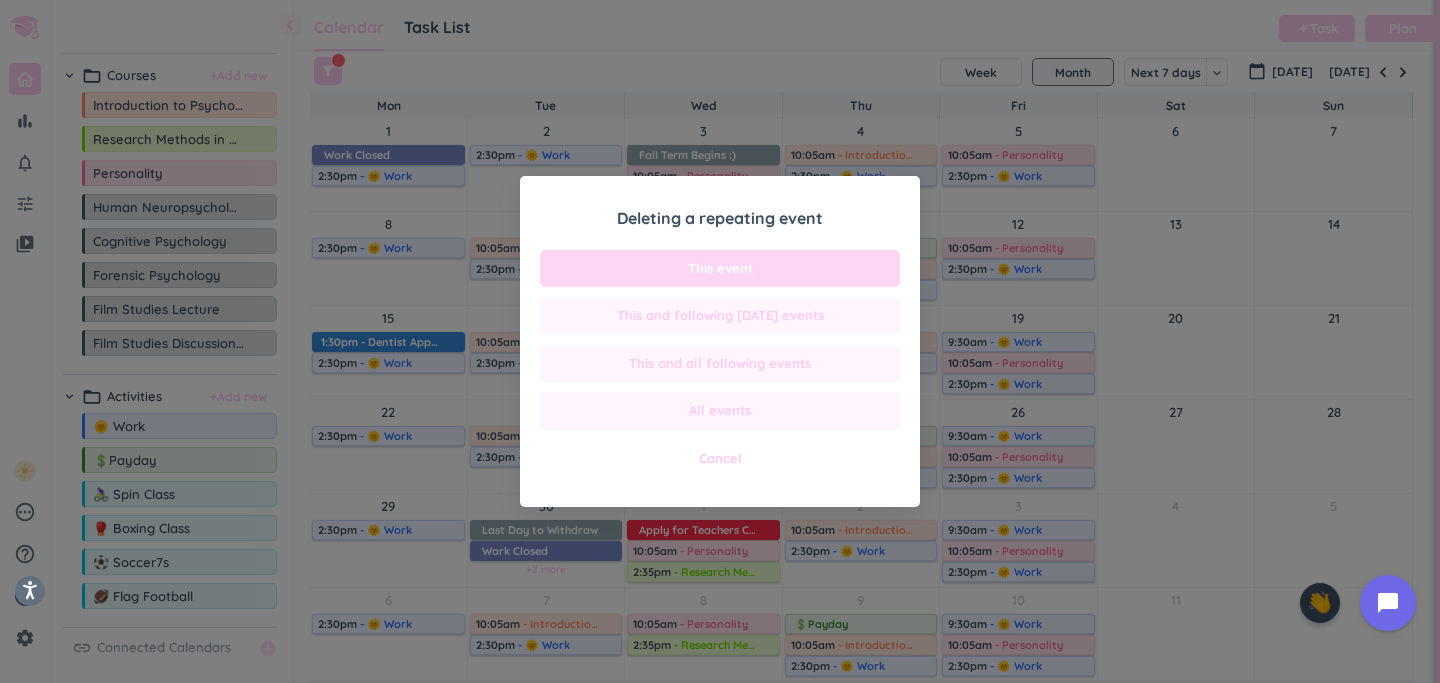 click on "This event" at bounding box center (720, 269) 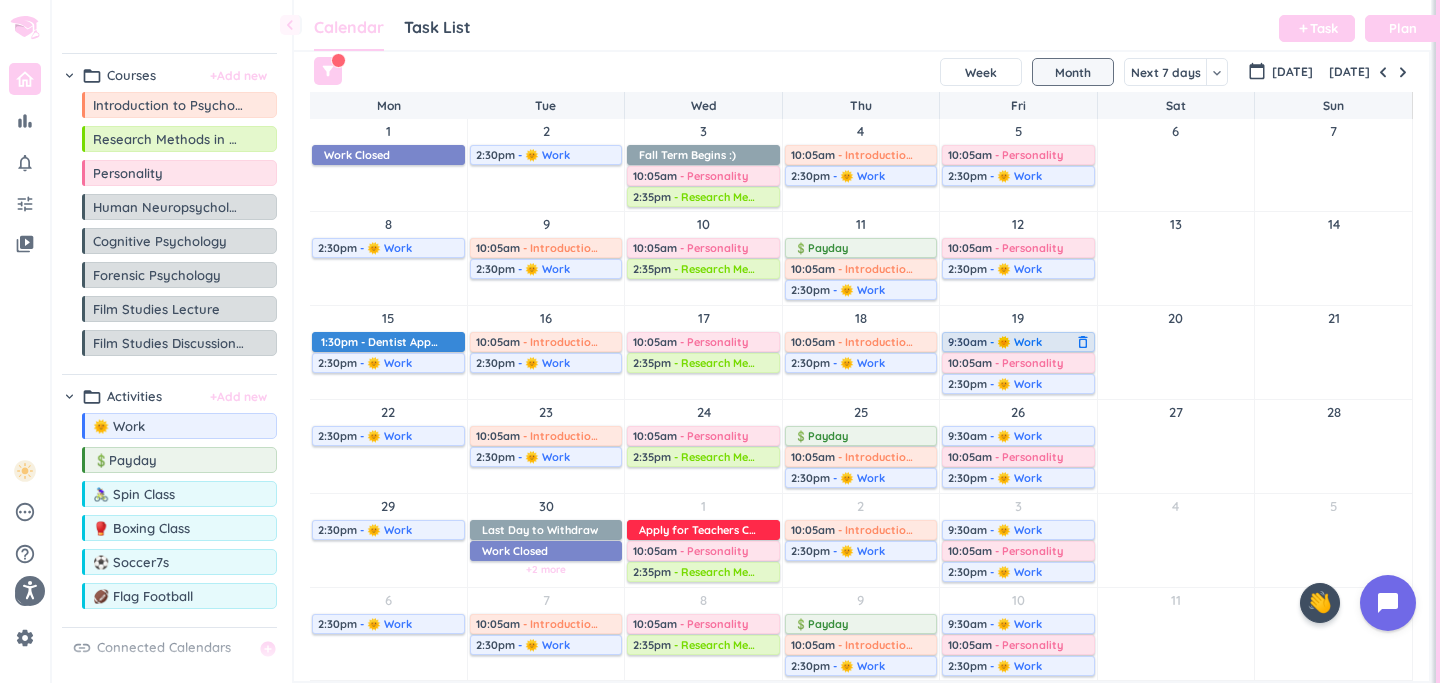 click on "- 🌞 Work" at bounding box center [1016, 342] 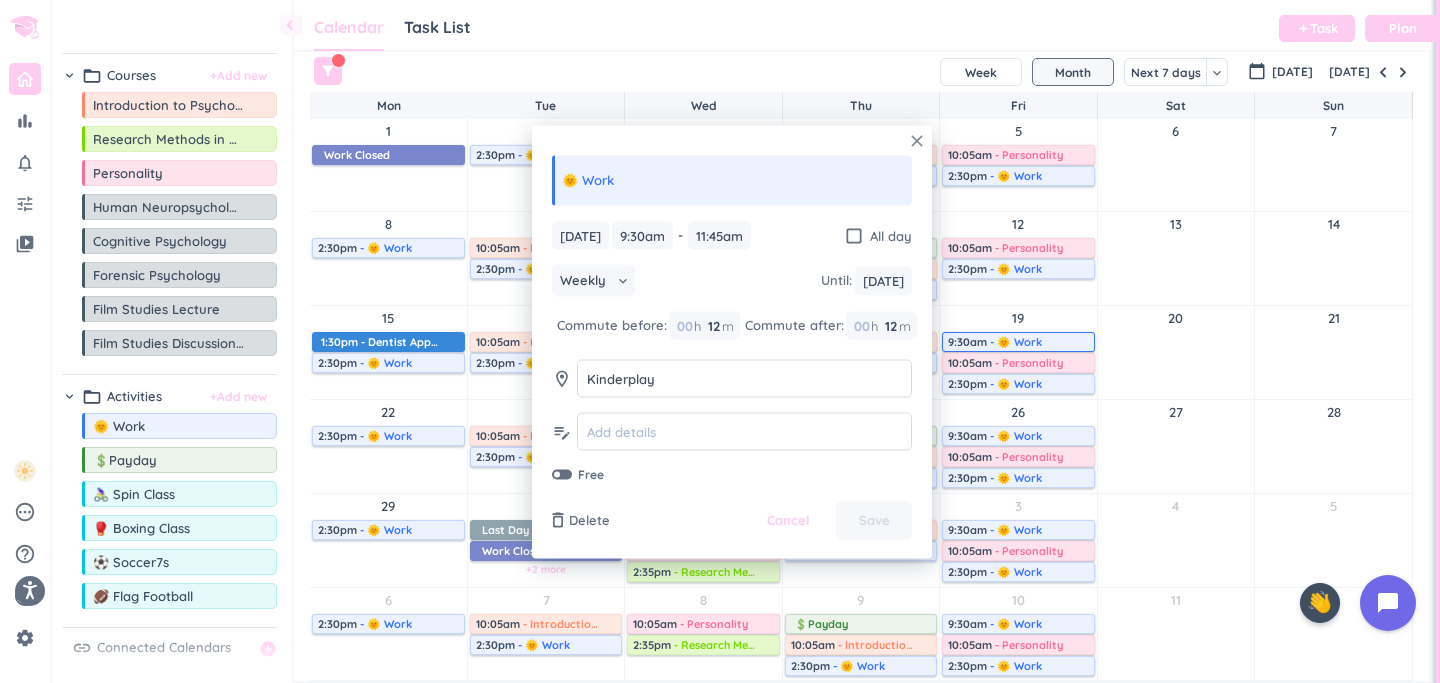 click on "close" at bounding box center [917, 141] 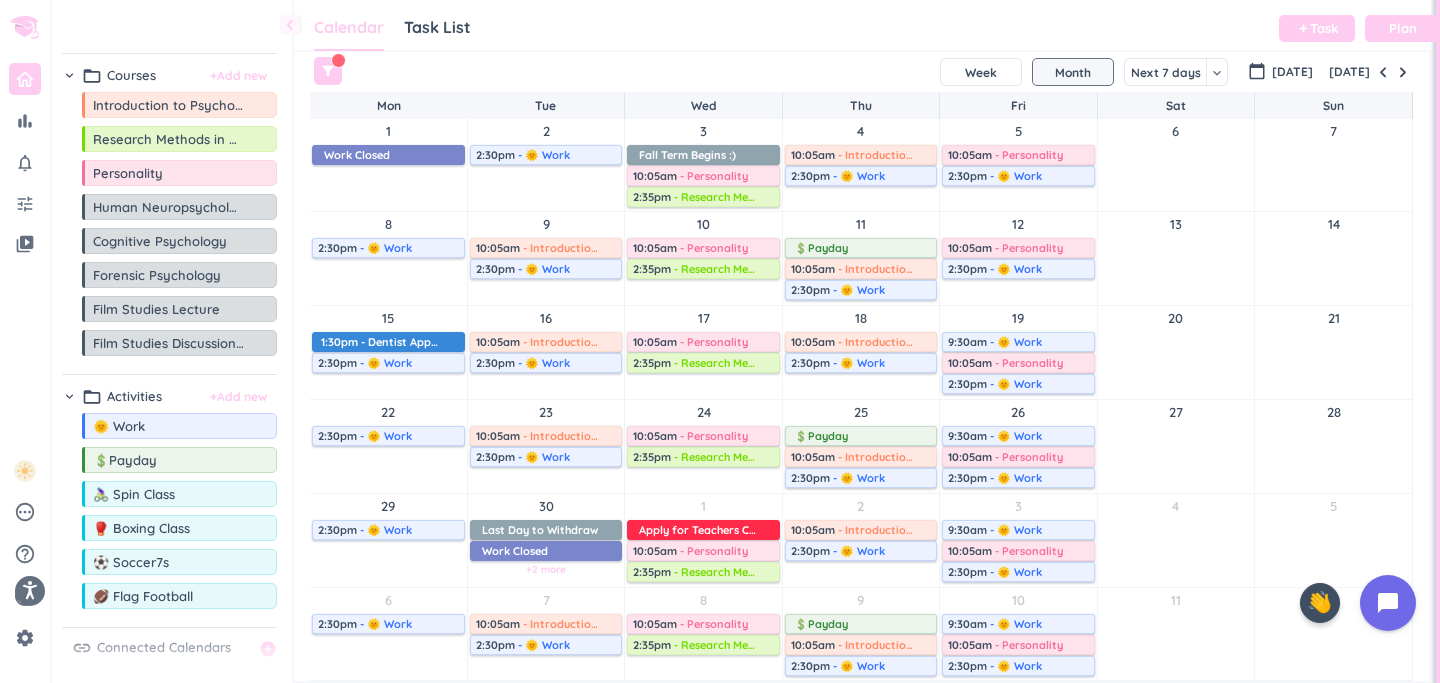 click on "+2 more" at bounding box center [546, 569] 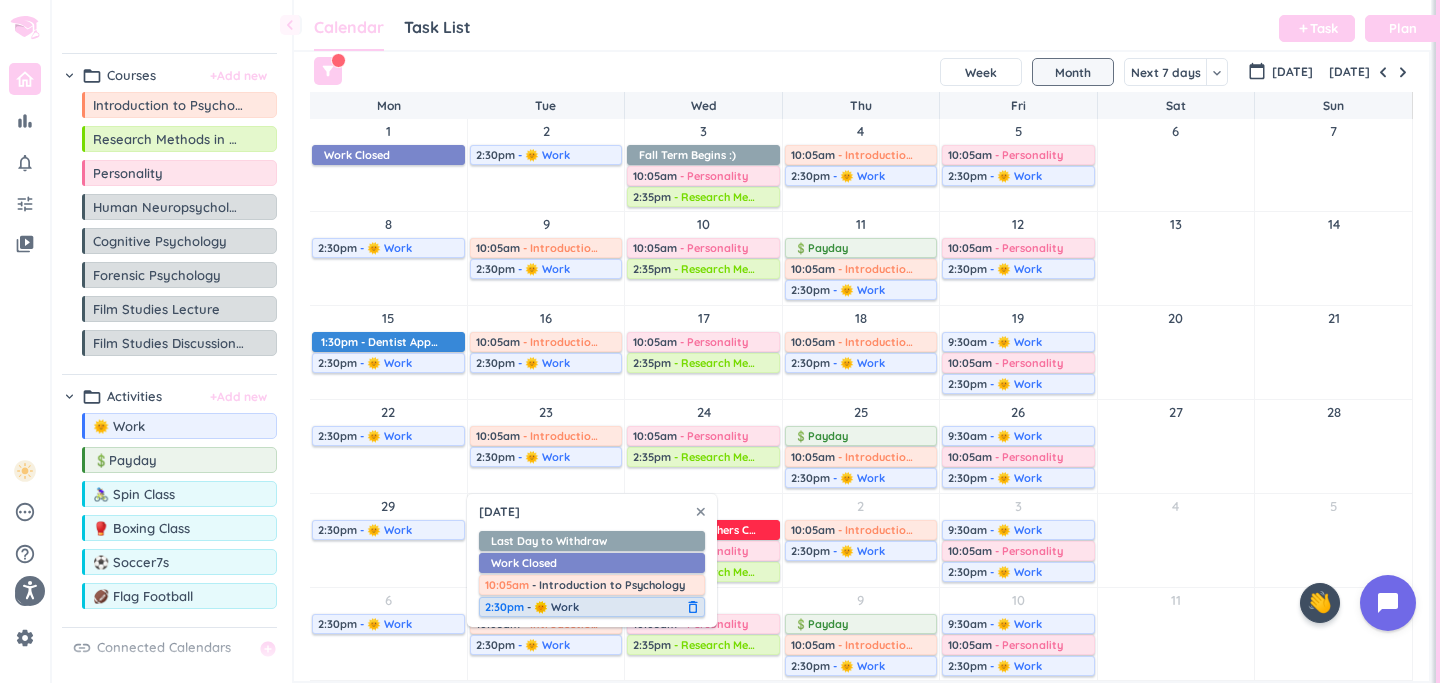 click on "delete_outline" at bounding box center (693, 607) 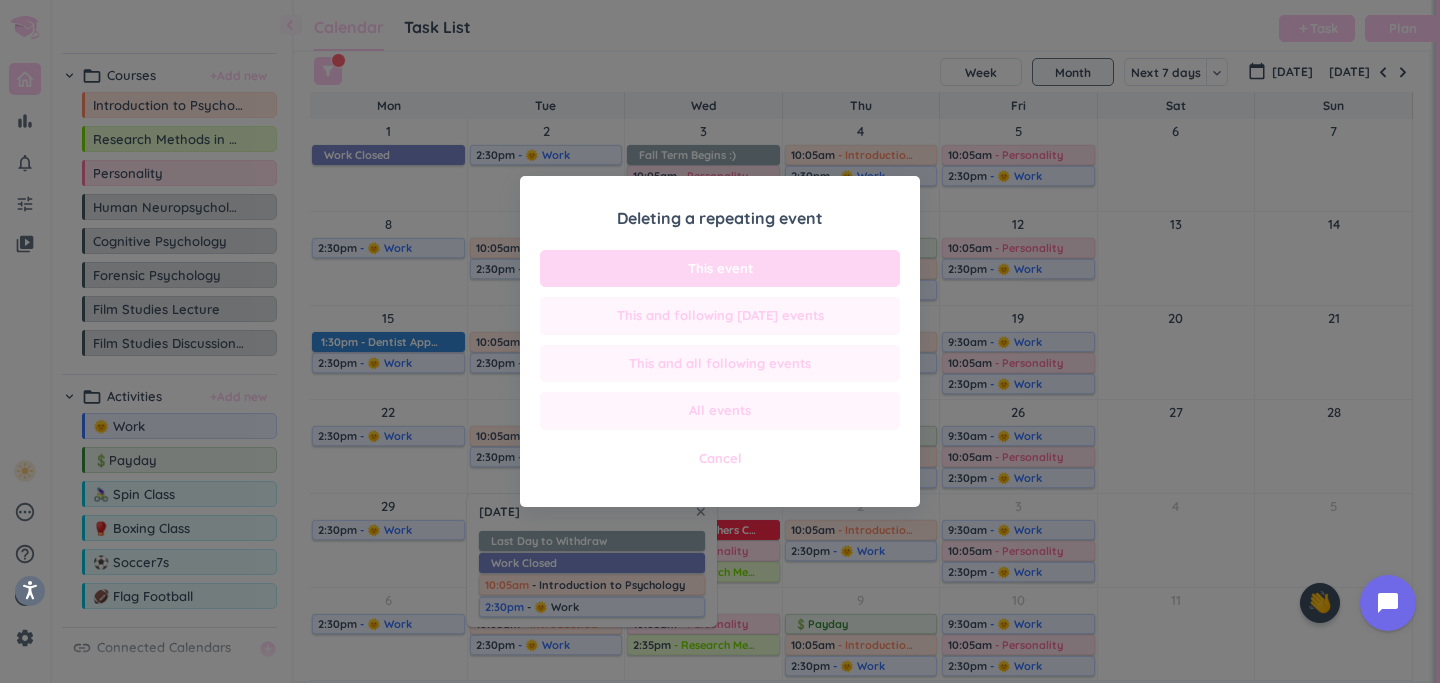 click on "This event" at bounding box center [720, 269] 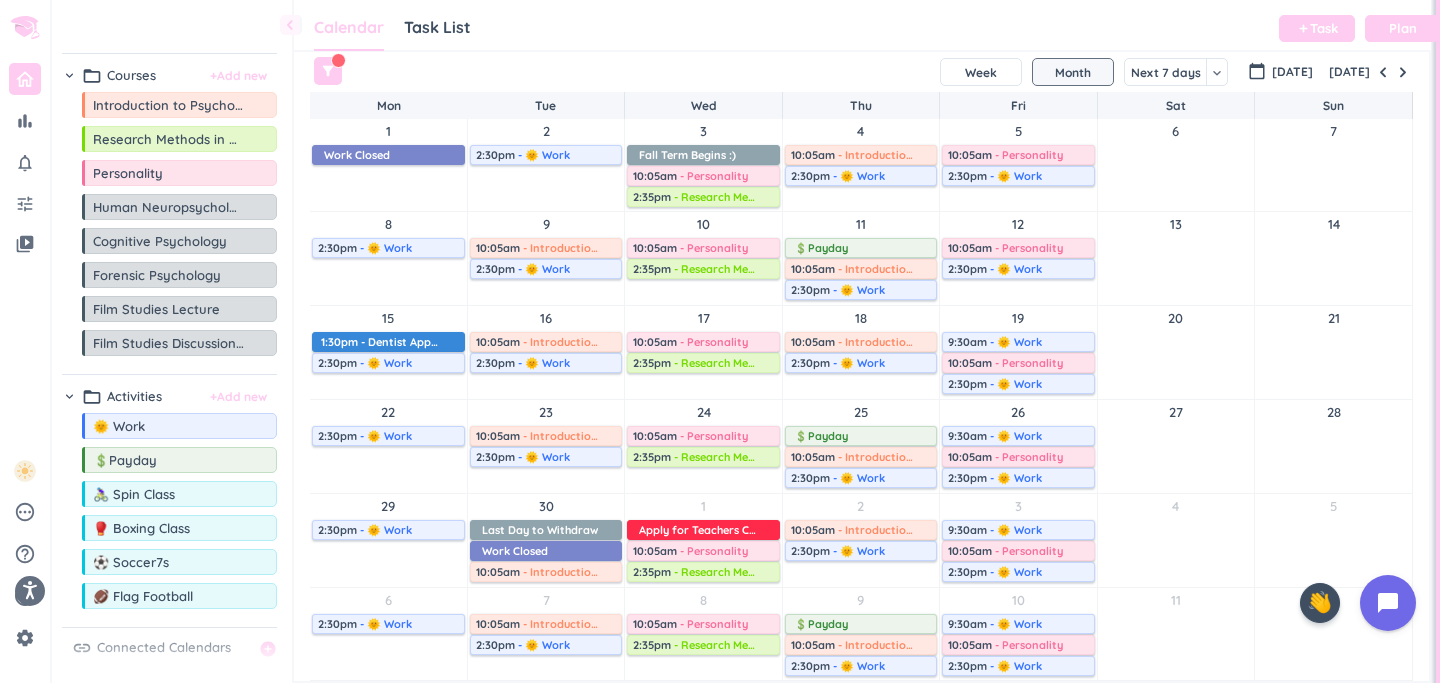 click on "SHOVEL September 2025 Week Month Next 7 days keyboard_arrow_down Month keyboard_arrow_down calendar_today Sep 2025 Today Mon Tue Wed Thu Fri Sat Sun 1 Work Closed delete_outline 2 2:30pm  - 🌞 Work delete_outline 3 Fall Term Begins :) delete_outline 10:05am  - Personality delete_outline 2:35pm  - Research Methods in Psychology delete_outline 4 10:05am  - Introduction to Psychology delete_outline 2:30pm  - 🌞 Work delete_outline 5 10:05am  - Personality delete_outline 2:30pm  - 🌞 Work delete_outline 6 7 8 2:30pm  - 🌞 Work delete_outline 9 10:05am  - Introduction to Psychology delete_outline 2:30pm  - 🌞 Work delete_outline 10 10:05am  - Personality delete_outline 2:35pm  - Research Methods in Psychology delete_outline 11 💲Payday delete_outline 10:05am  - Introduction to Psychology delete_outline 2:30pm  - 🌞 Work delete_outline 12 10:05am  - Personality delete_outline 2:30pm  - 🌞 Work delete_outline 13 14 15 1:30pm  - Dentist Appointment delete_outline 2:30pm  - 🌞 Work delete_outline 16" at bounding box center [861, 366] 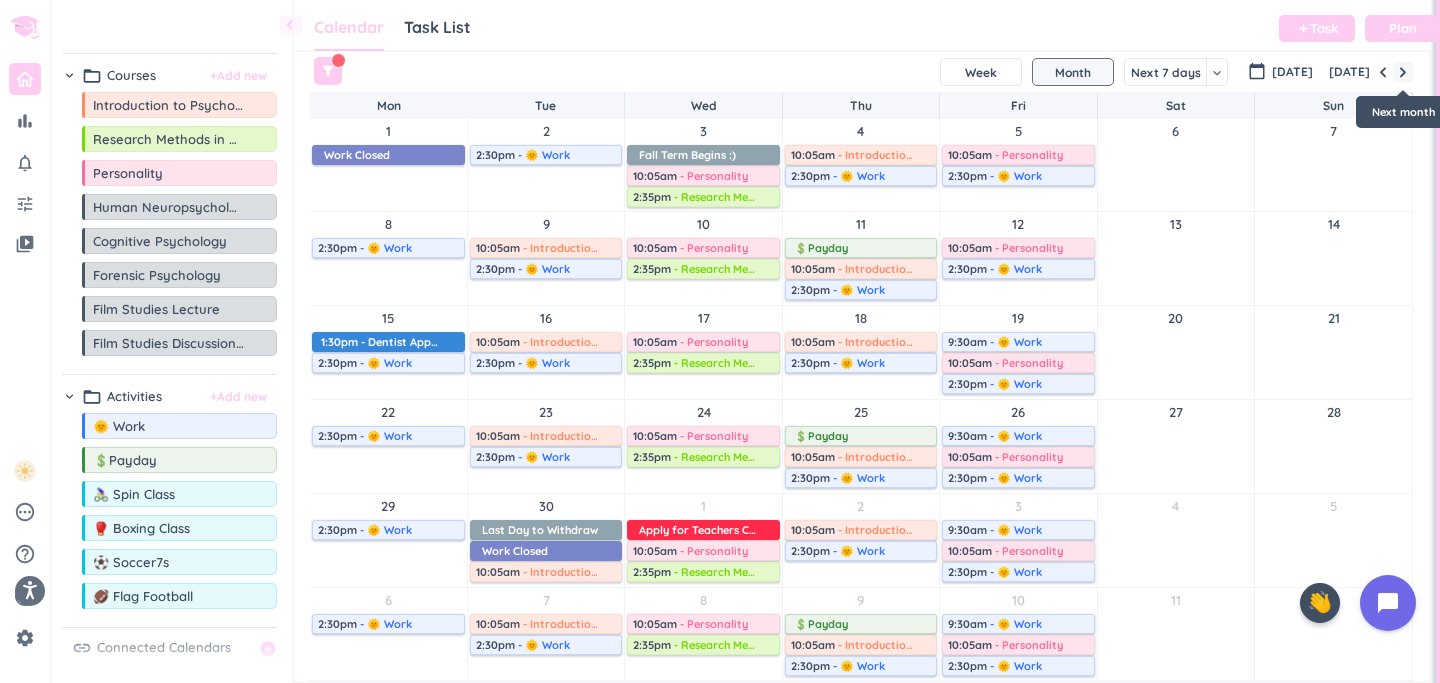 click at bounding box center (1403, 72) 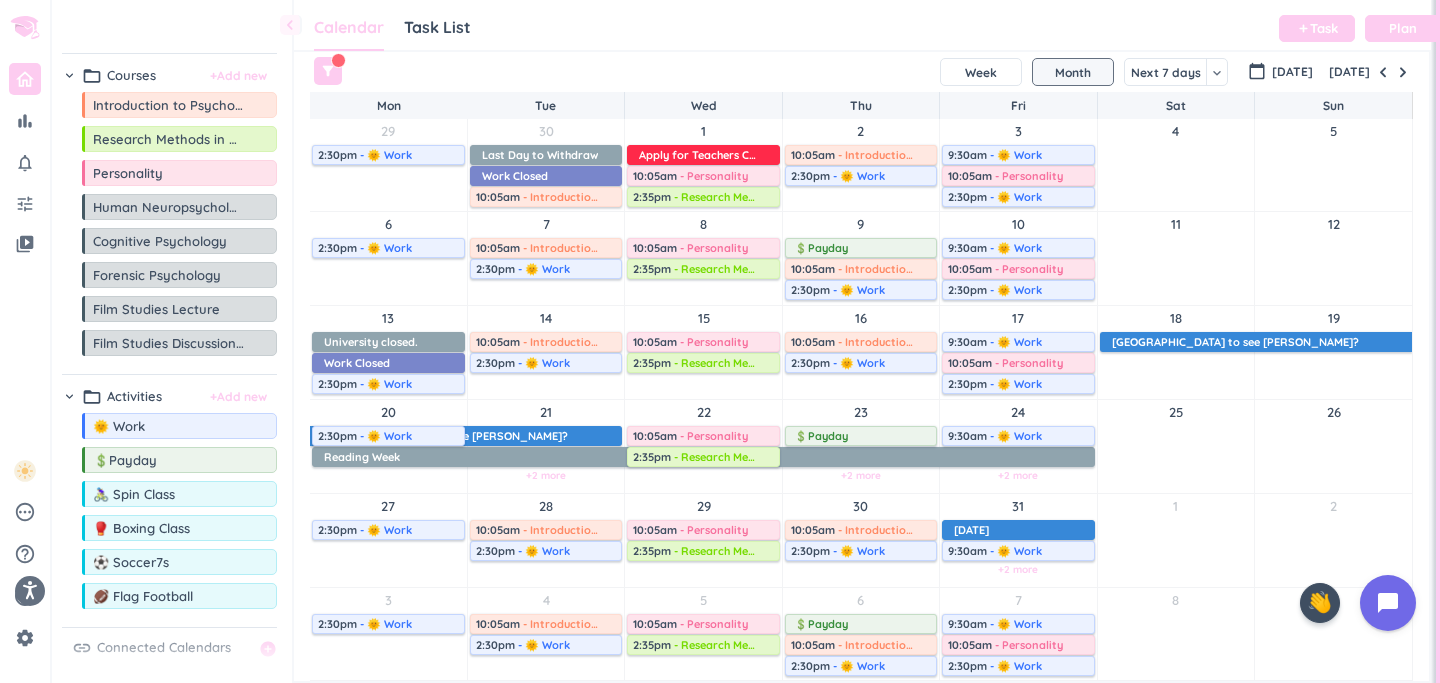 click on "+2 more" at bounding box center (546, 475) 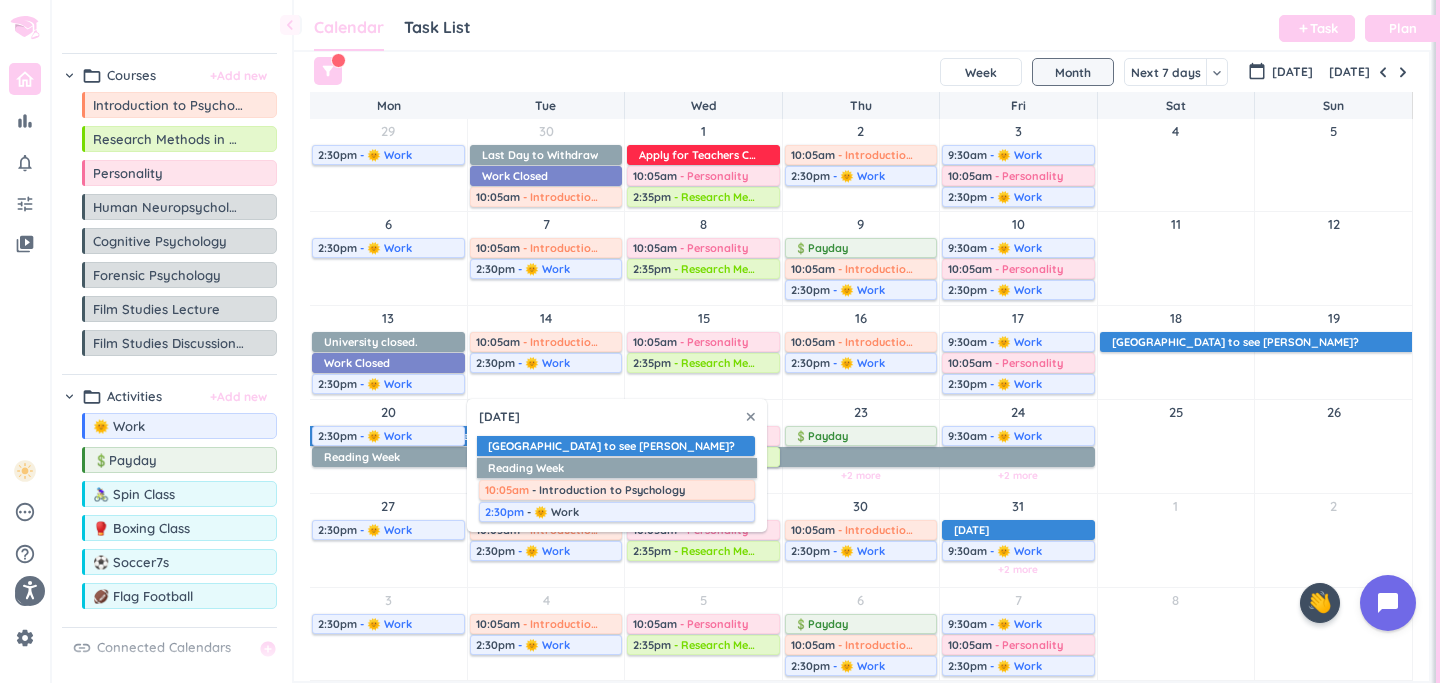 click on "+2 more" at bounding box center (861, 475) 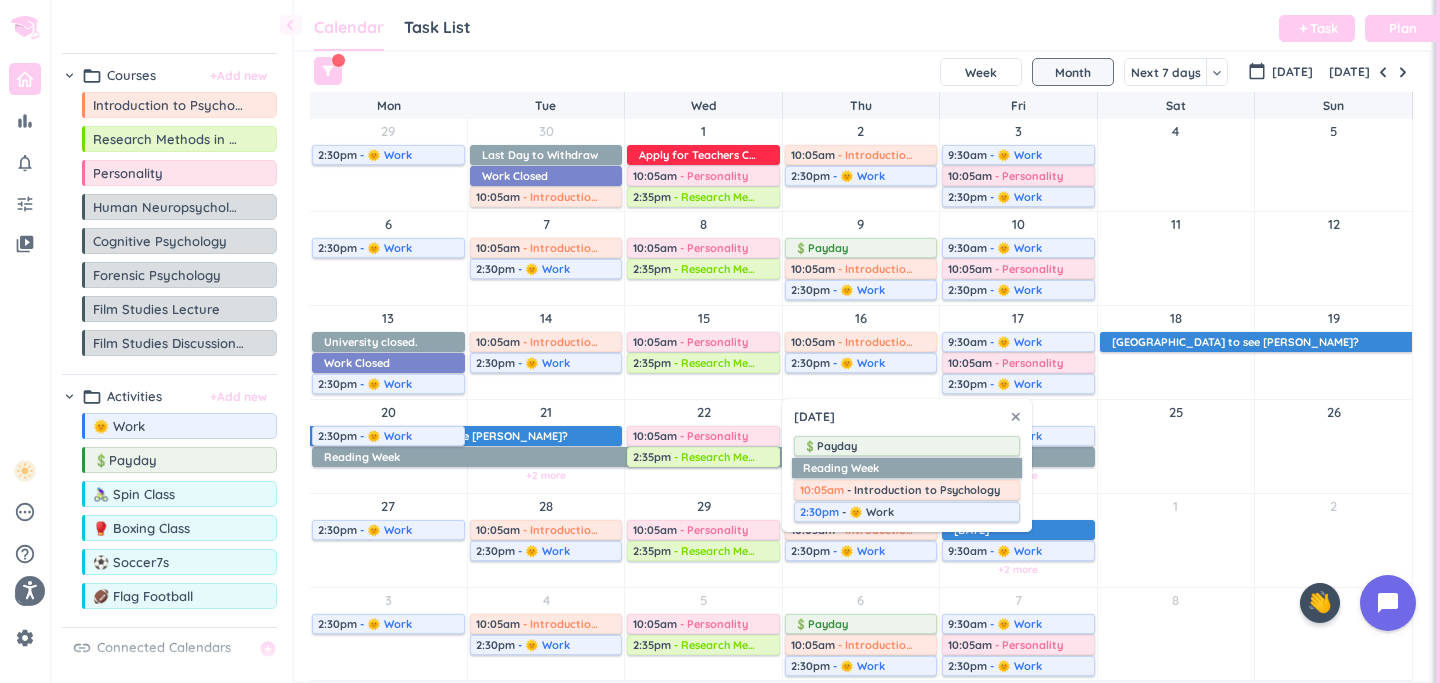 click on "+2 more" at bounding box center (1018, 475) 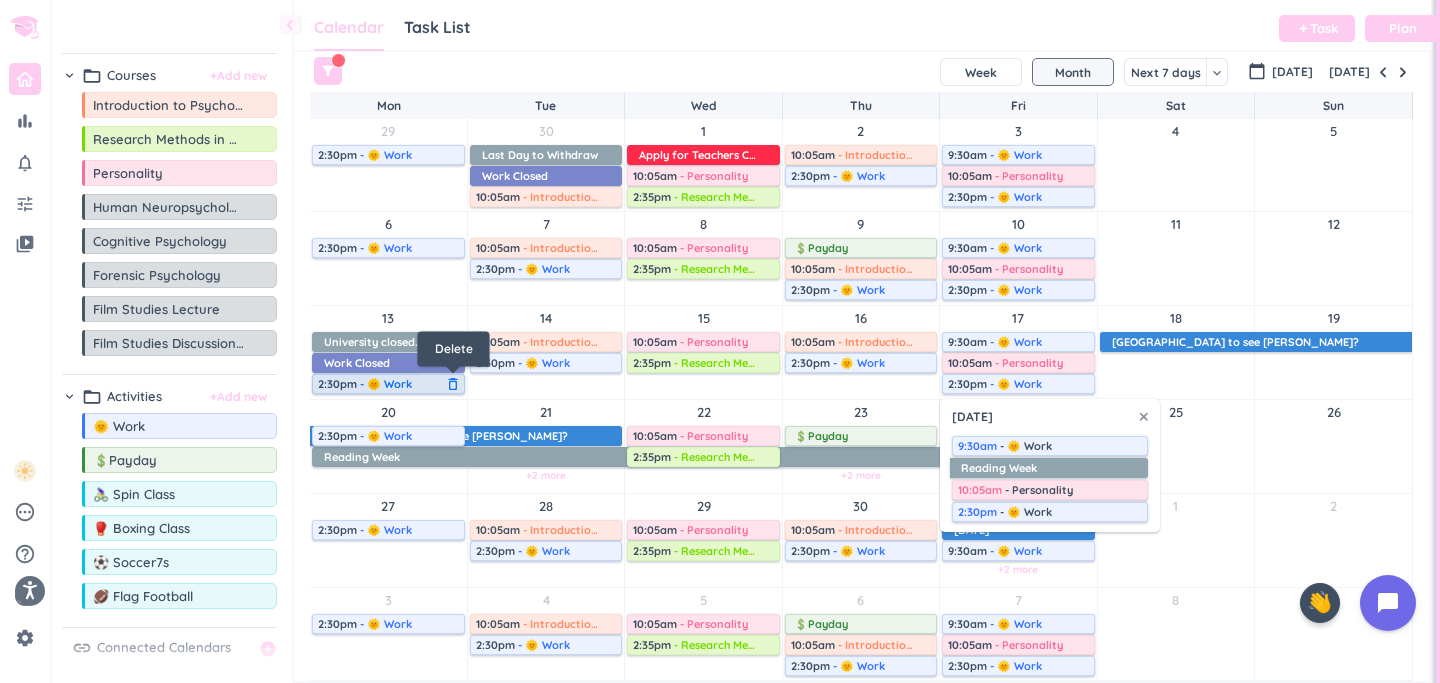 click on "delete_outline" at bounding box center (453, 384) 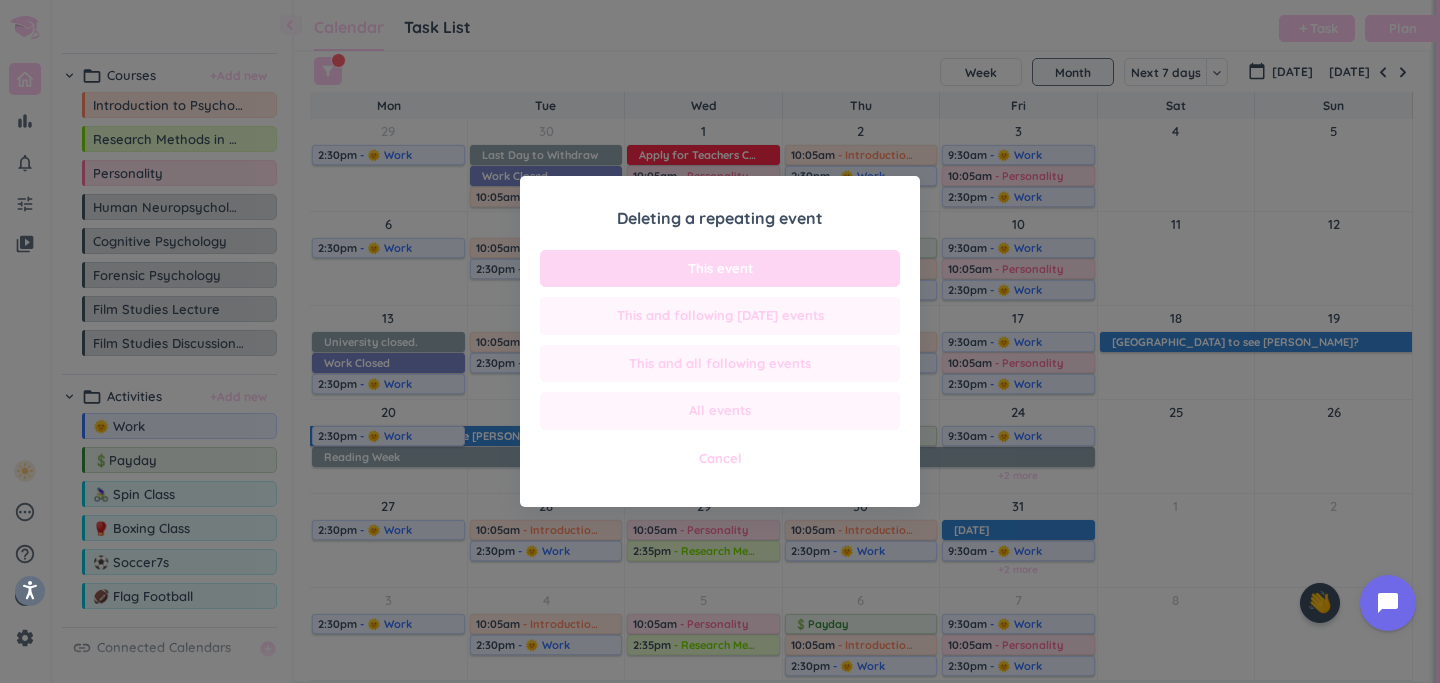 click on "This event" at bounding box center (720, 269) 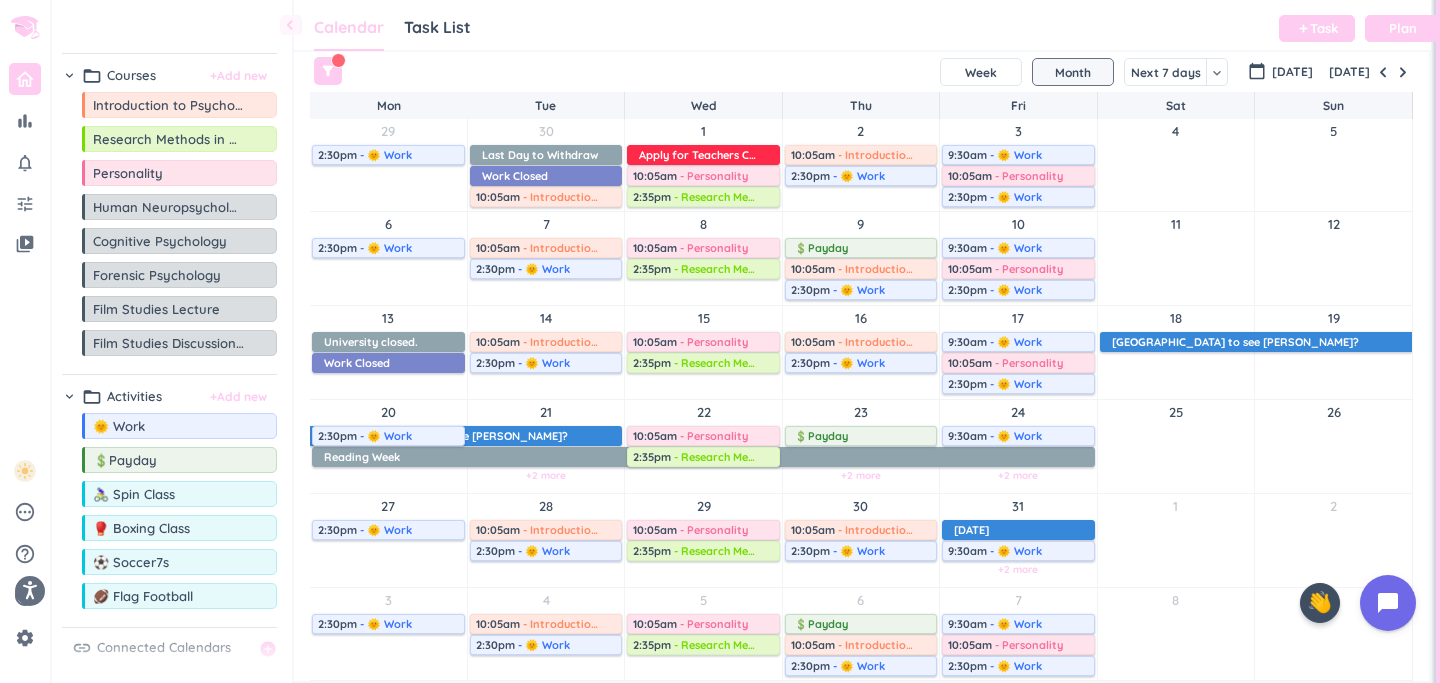 click on "+2 more" at bounding box center [1018, 569] 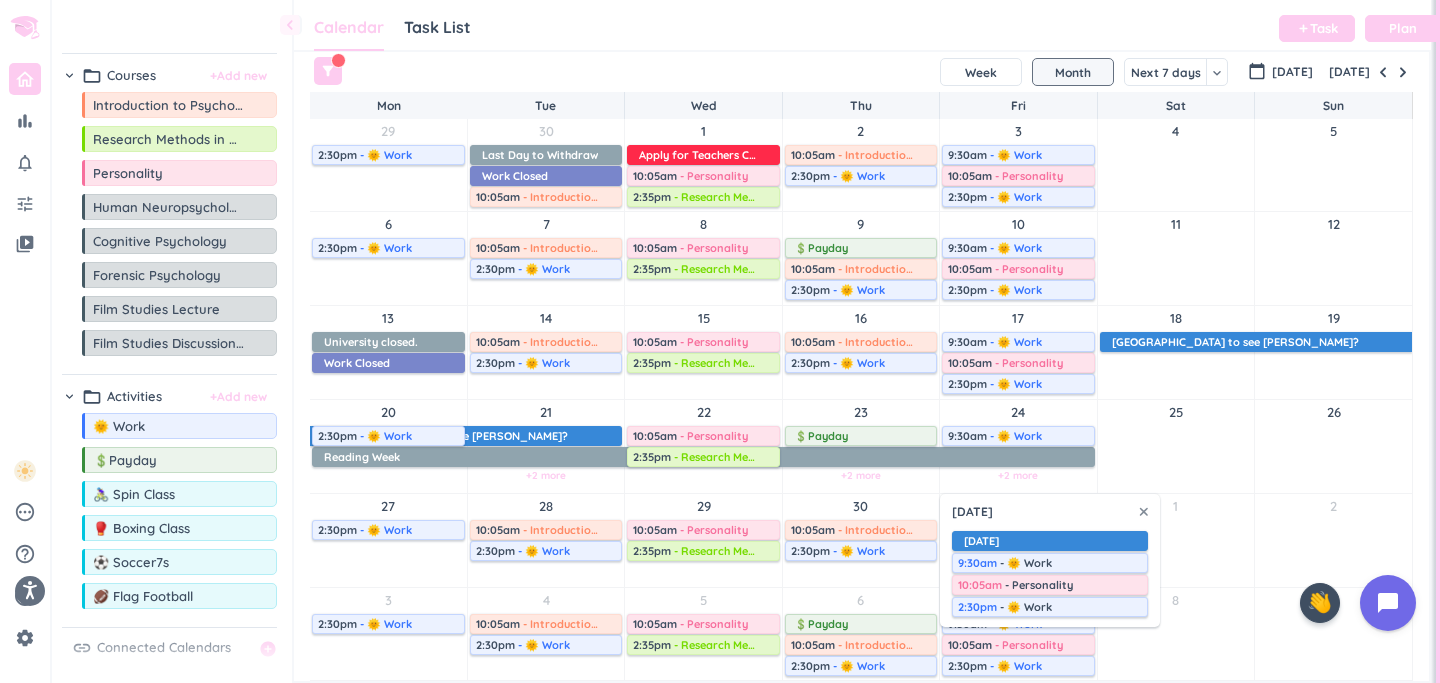 click on "Calendar Task List Calendar keyboard_arrow_down add Task Plan" at bounding box center (862, 25) 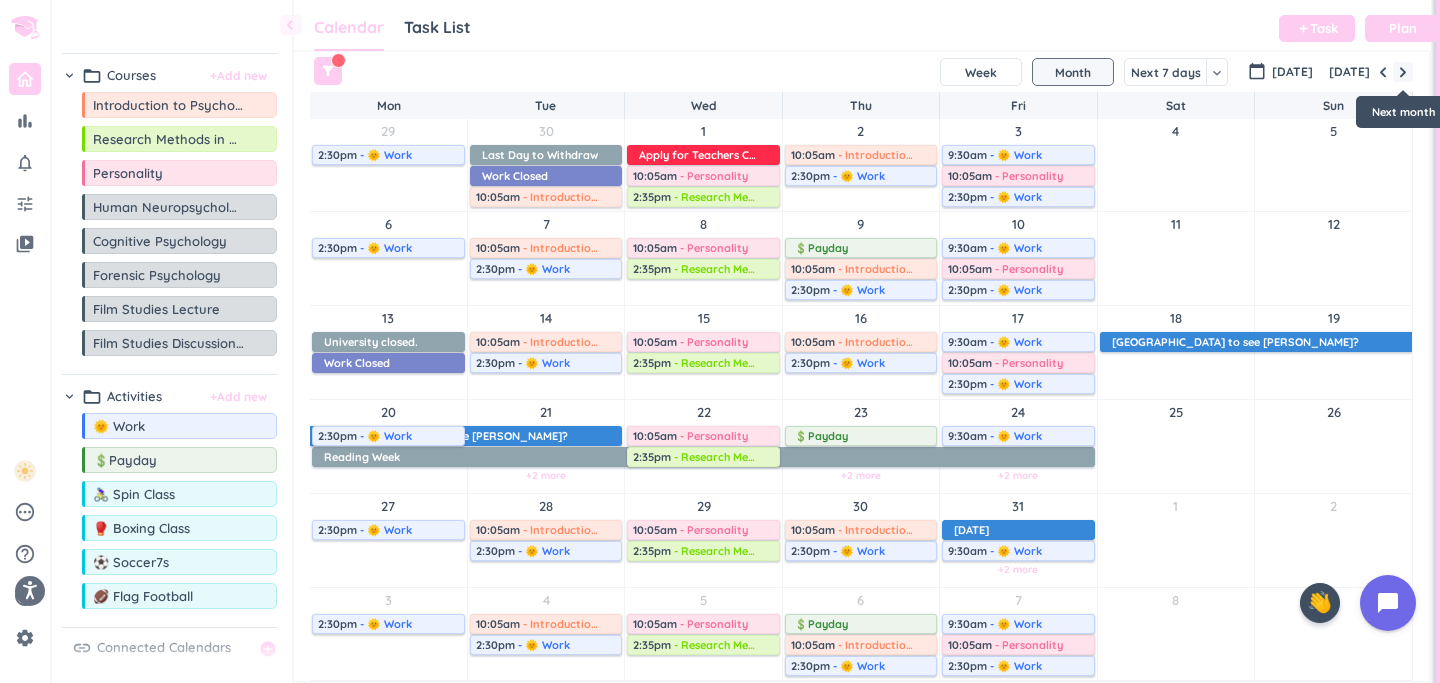 click at bounding box center (1403, 72) 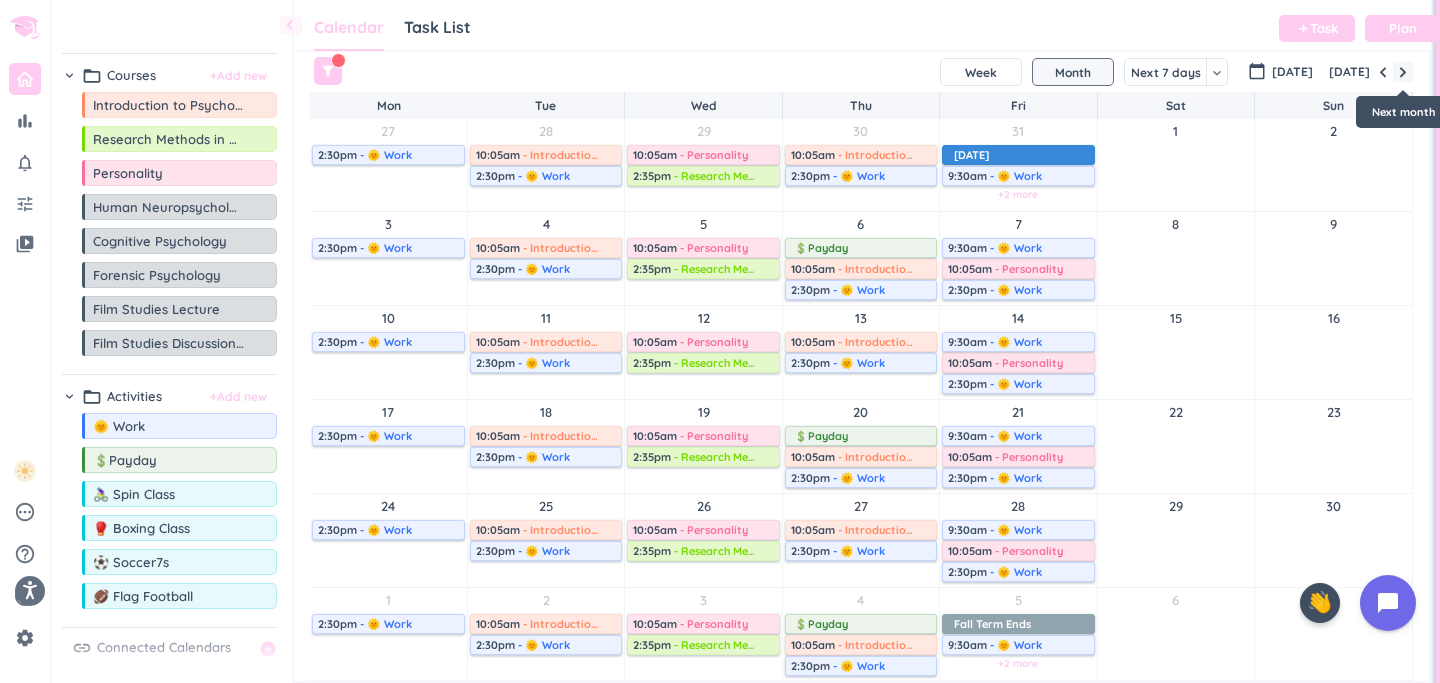 click at bounding box center (1403, 72) 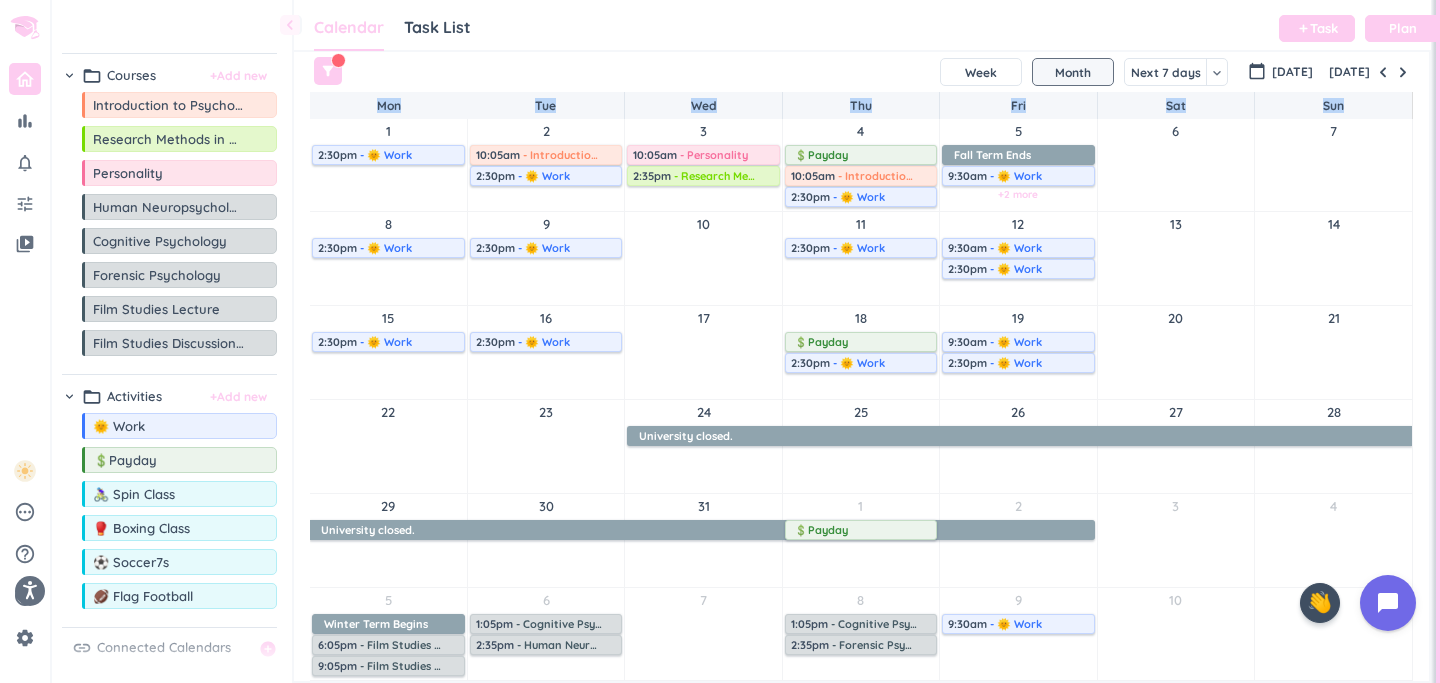 drag, startPoint x: 367, startPoint y: 108, endPoint x: 1376, endPoint y: 99, distance: 1009.04016 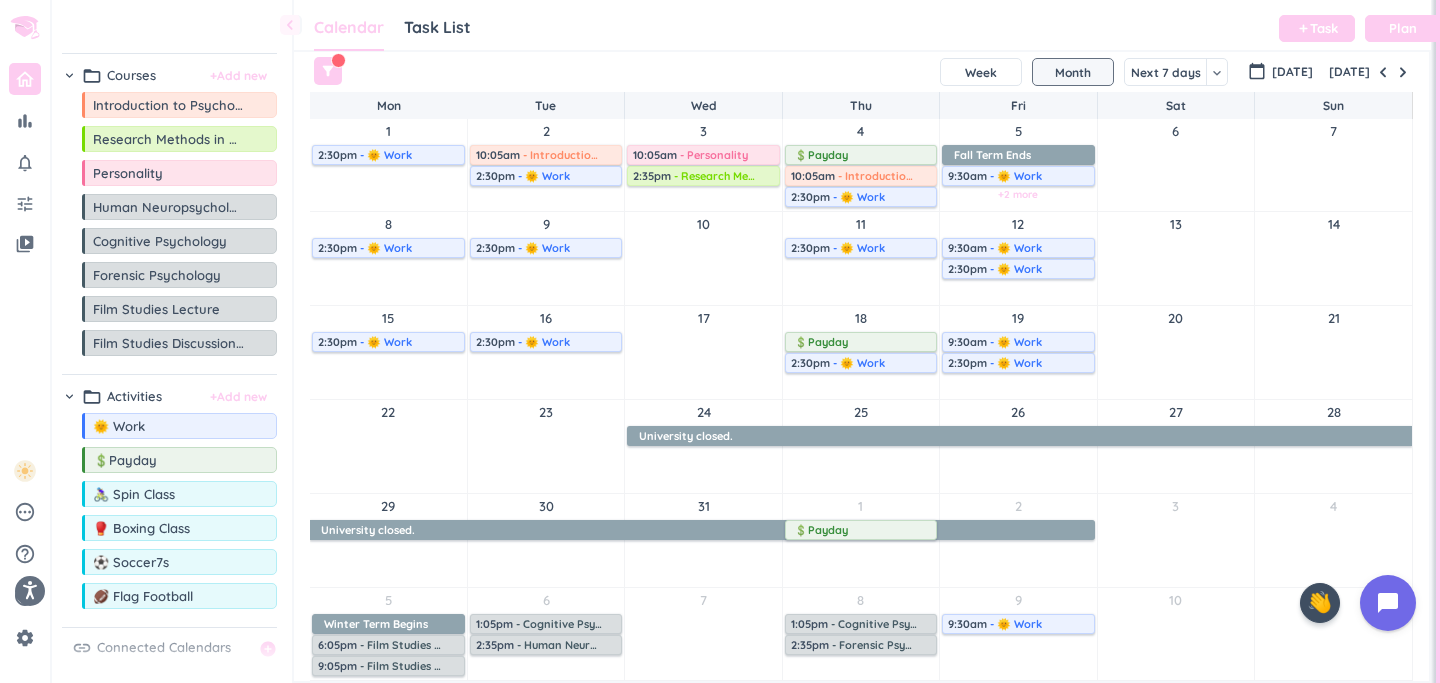 click on "Sun" at bounding box center [1333, 105] 